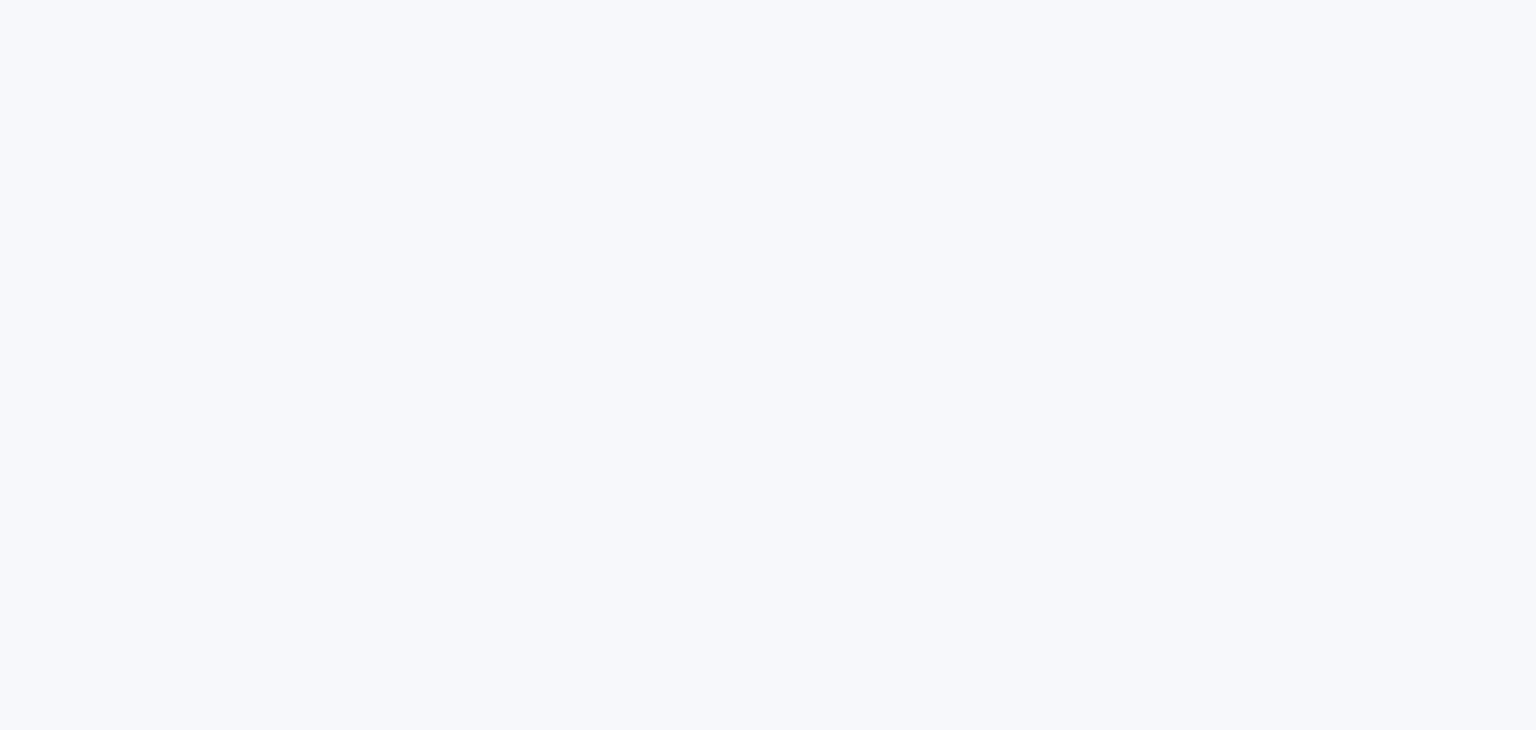 scroll, scrollTop: 0, scrollLeft: 0, axis: both 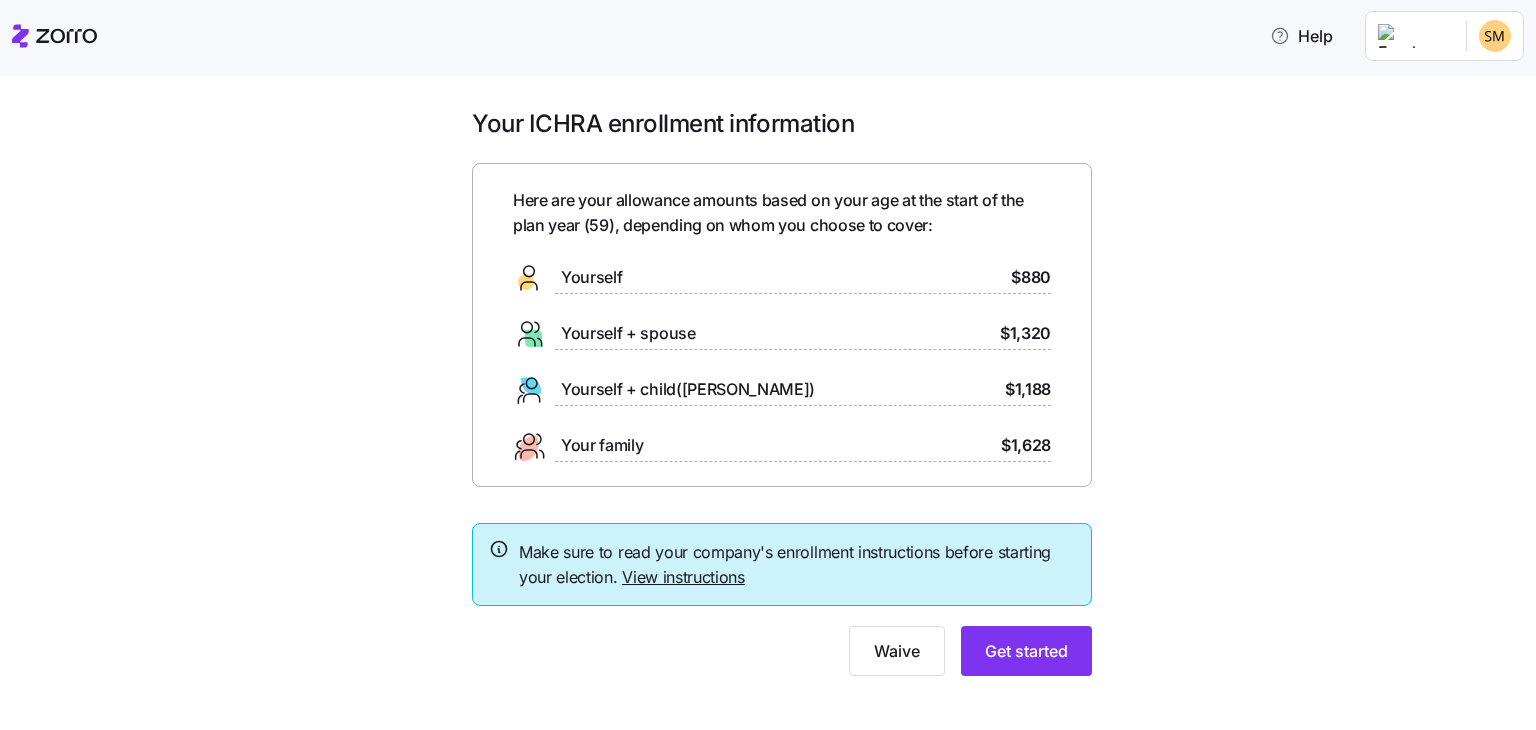 click on "View instructions" at bounding box center (683, 577) 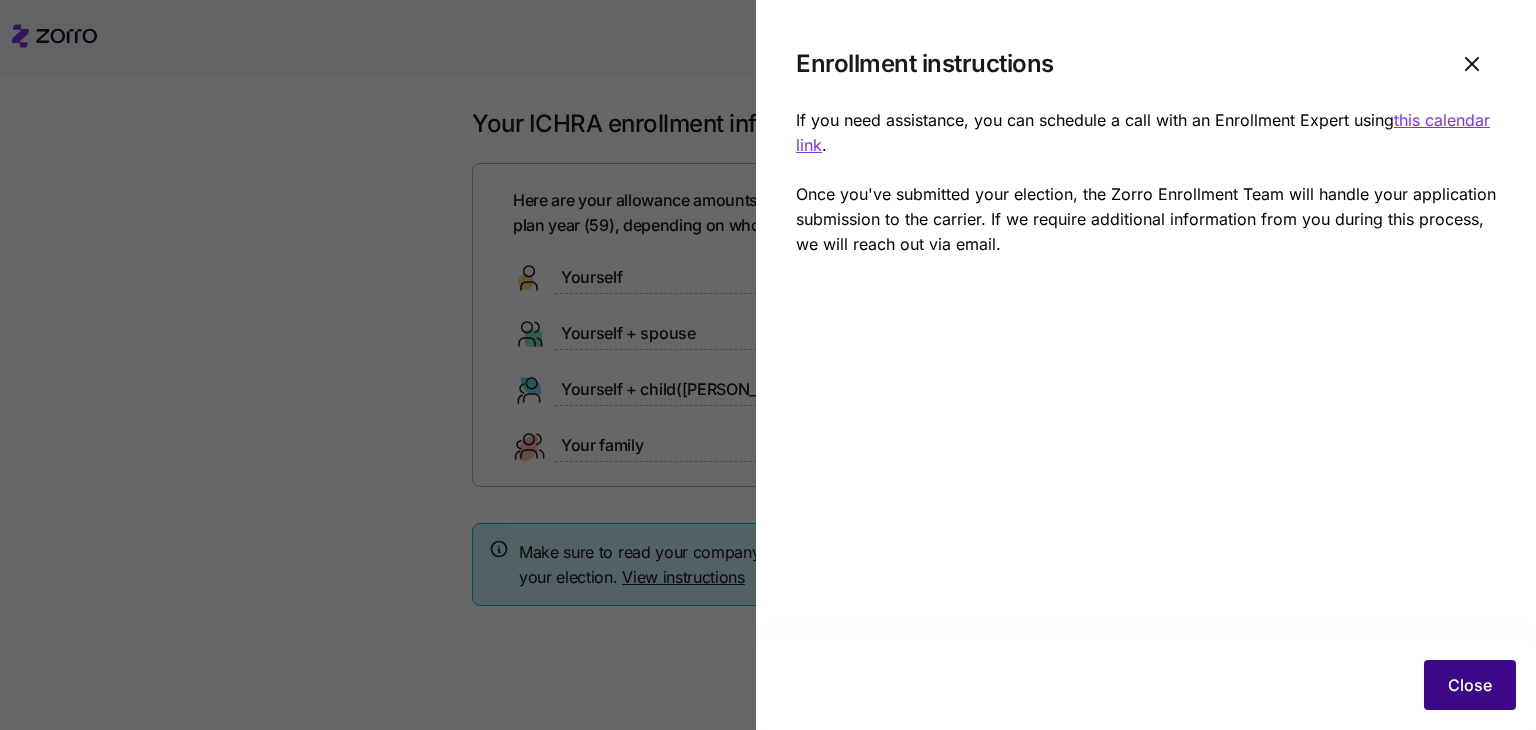 click on "Close" at bounding box center (1470, 685) 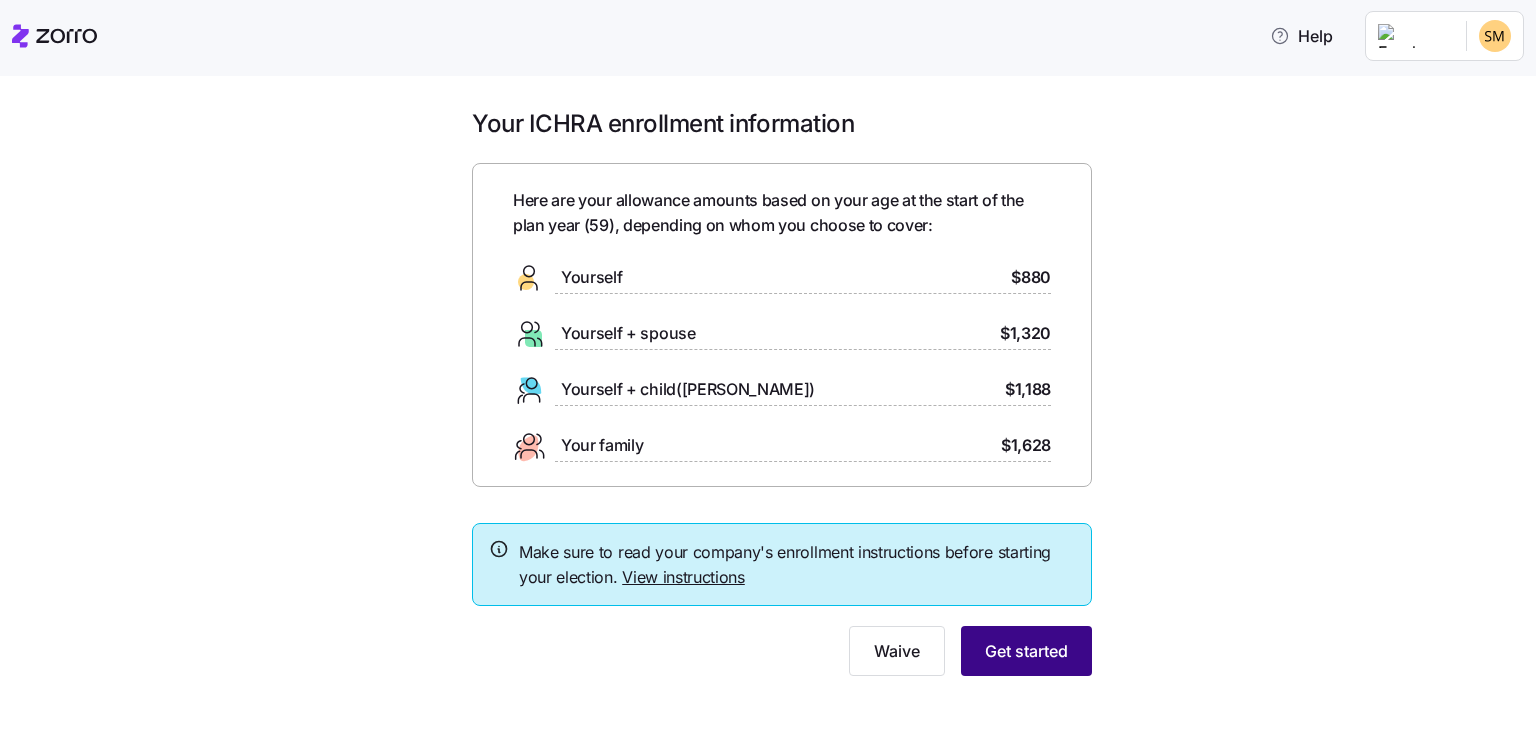 click on "Get started" at bounding box center (1026, 651) 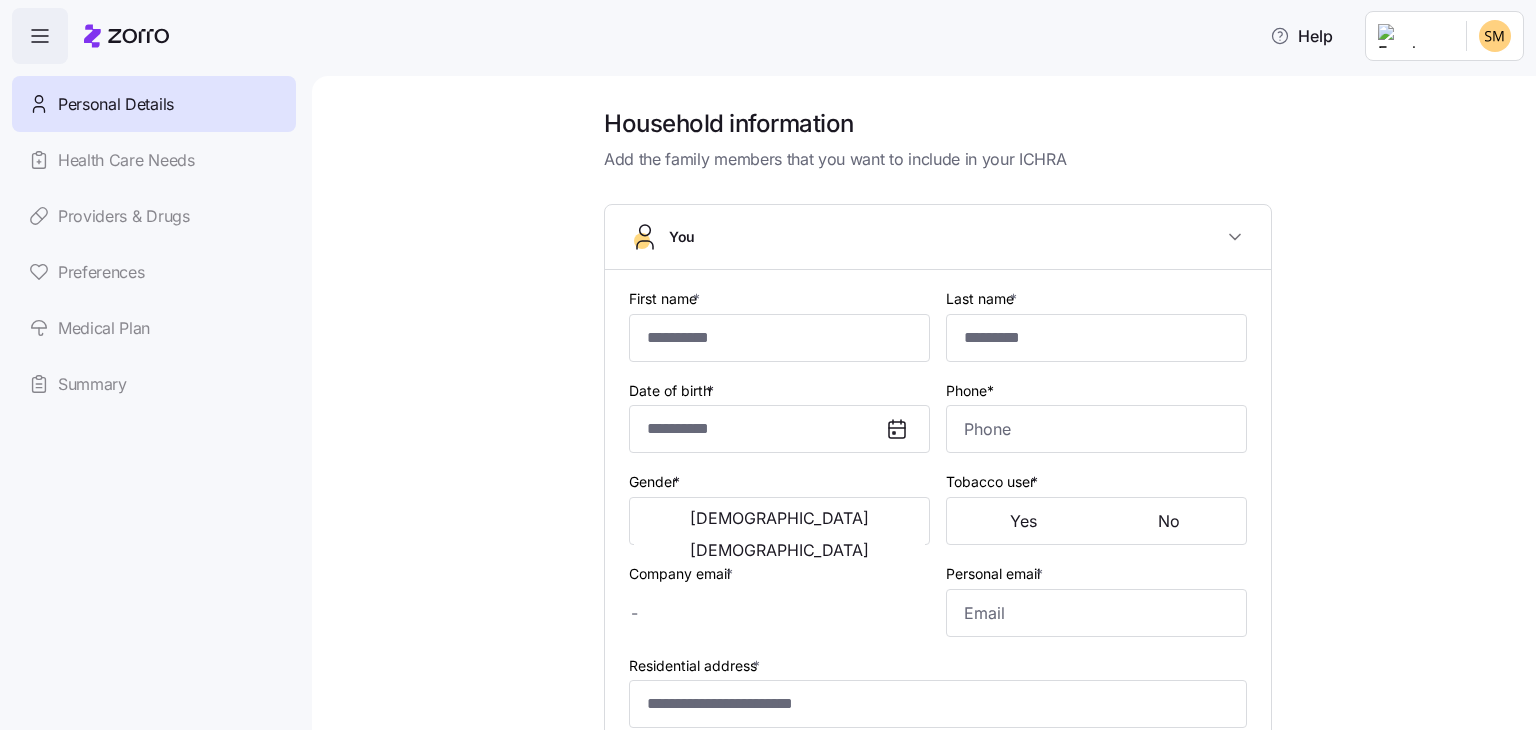 type on "****" 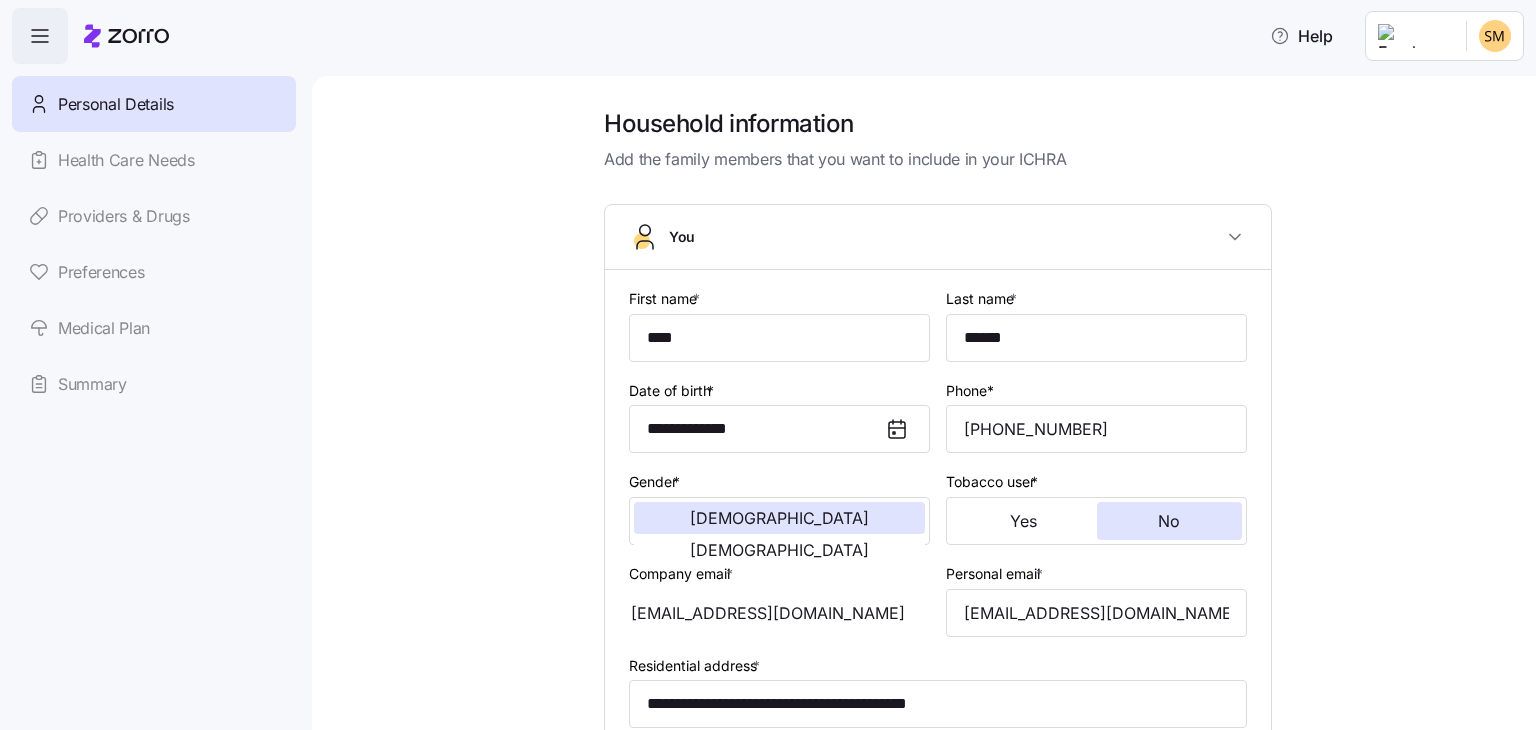 type on "**********" 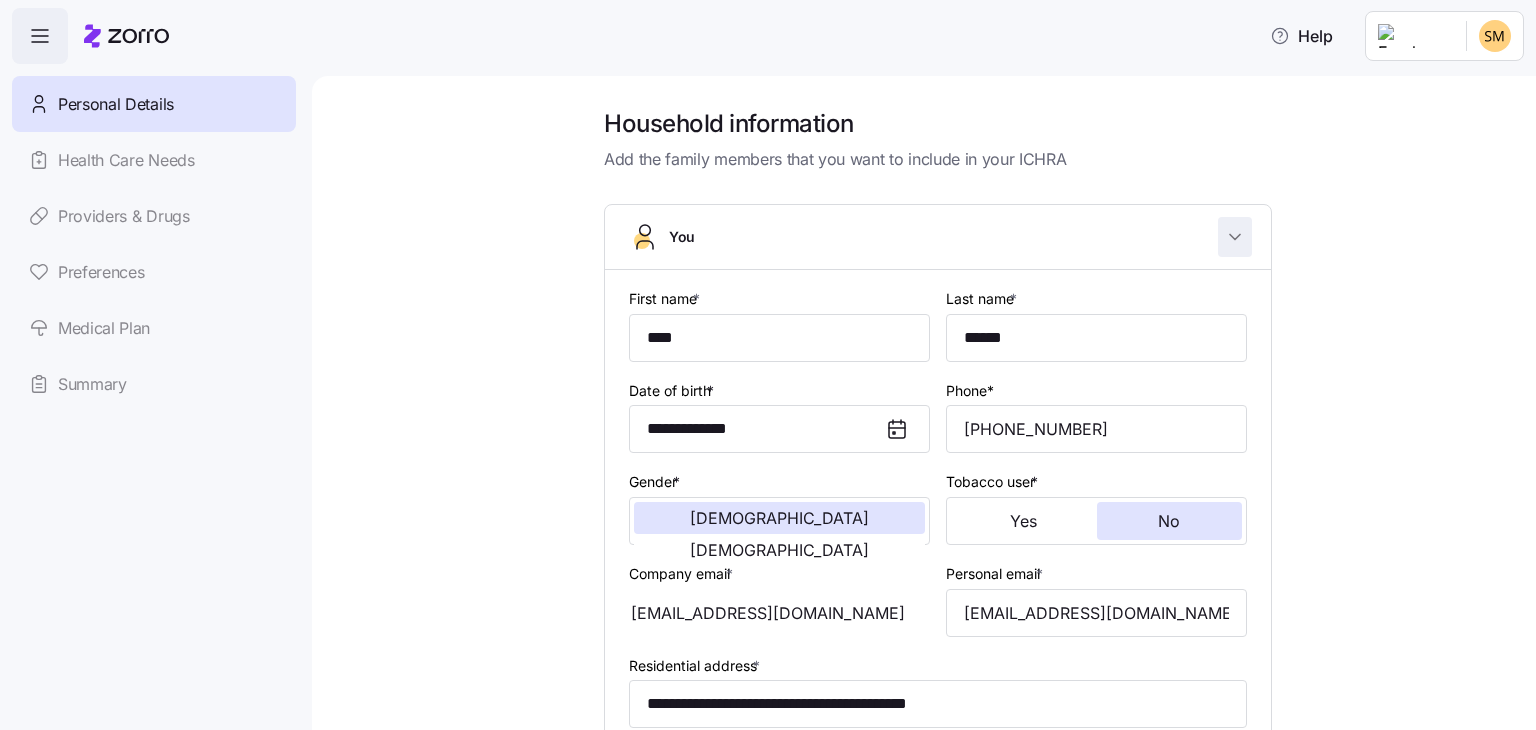 click 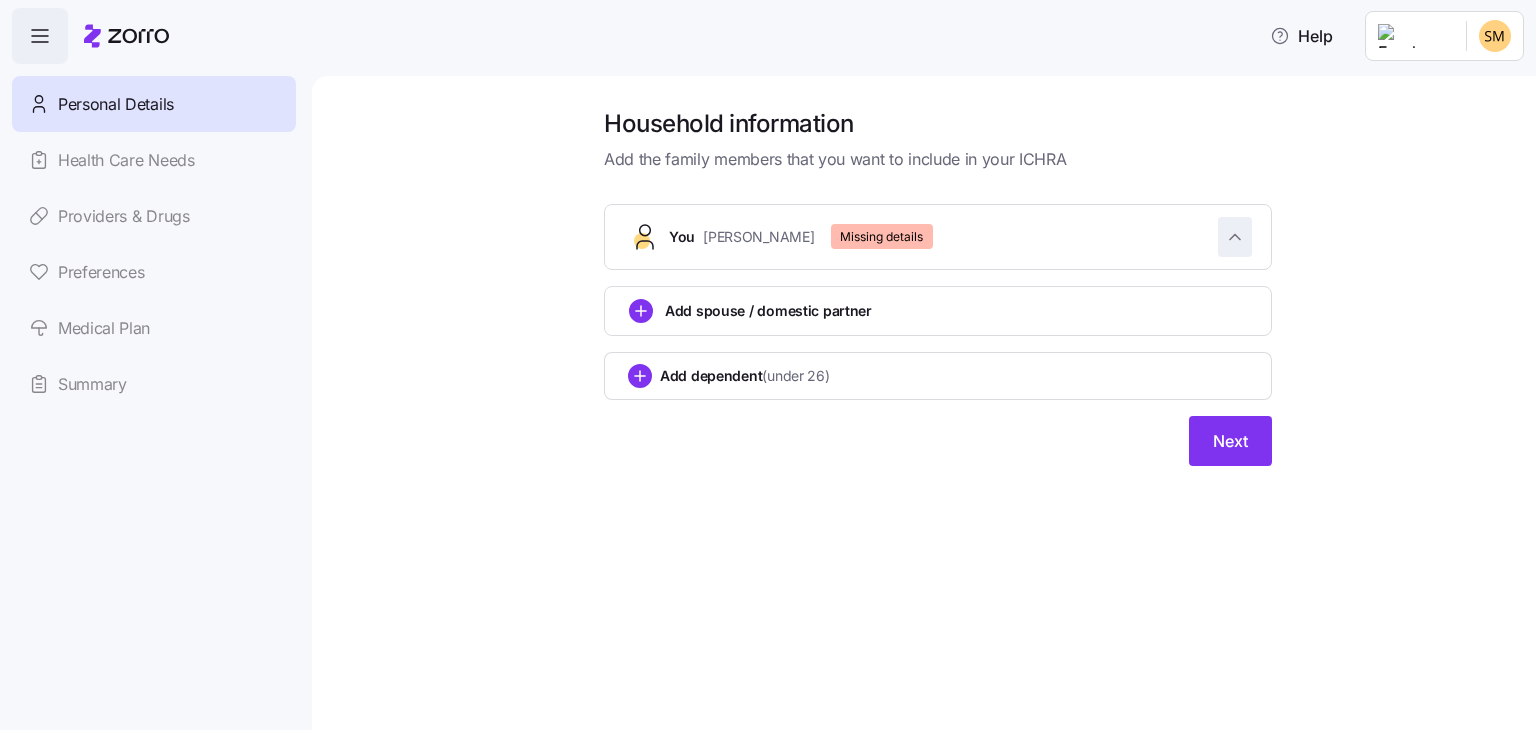 click 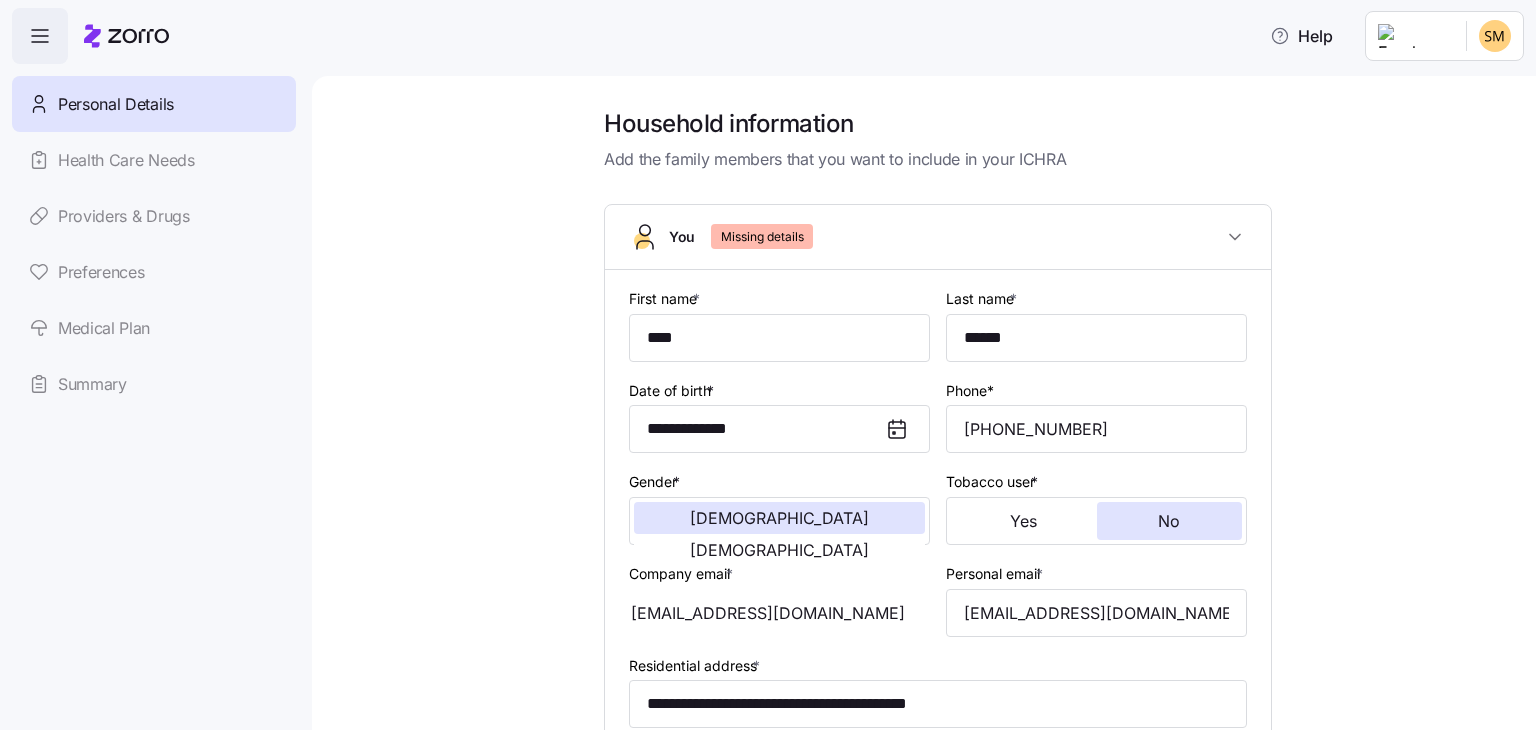 click on "**********" at bounding box center [938, 683] 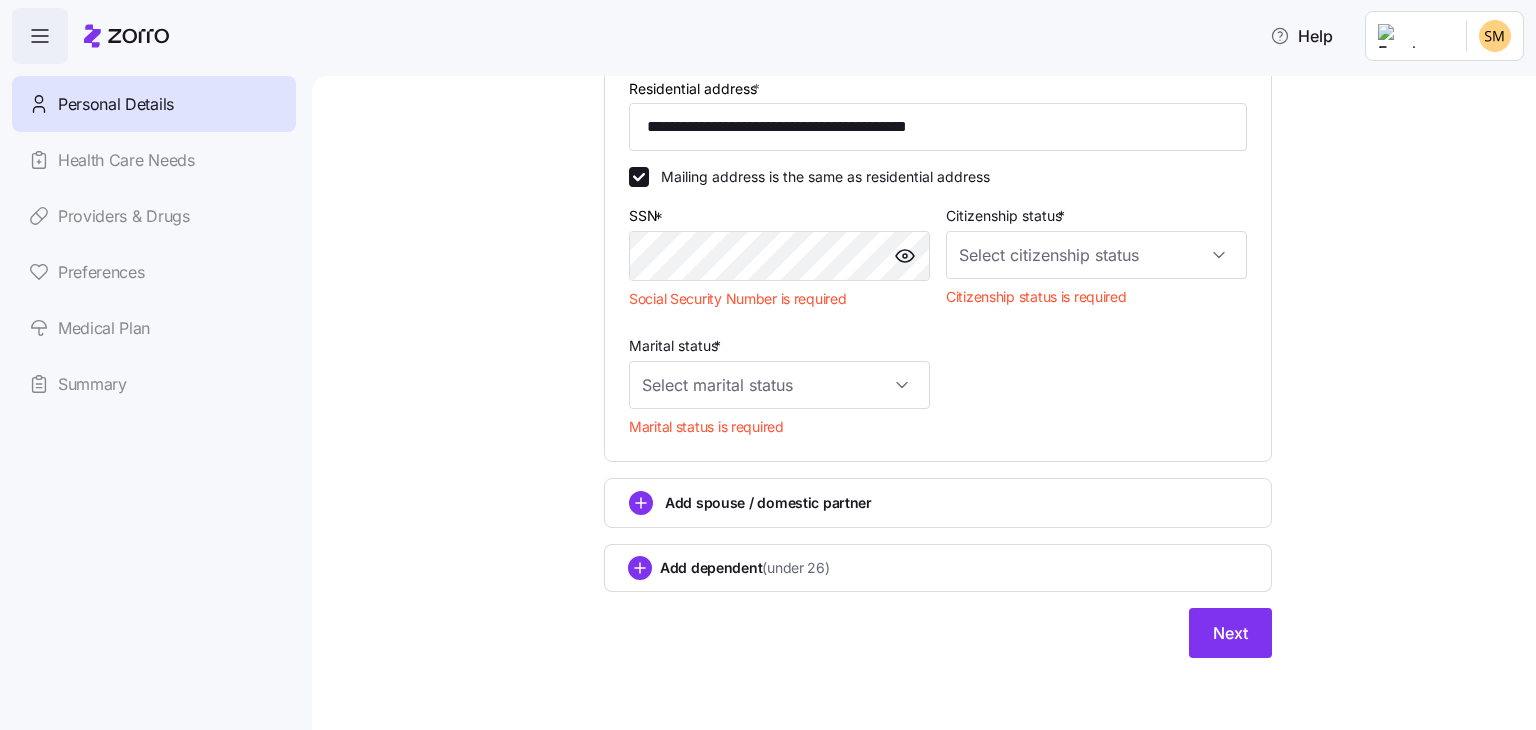 scroll, scrollTop: 580, scrollLeft: 0, axis: vertical 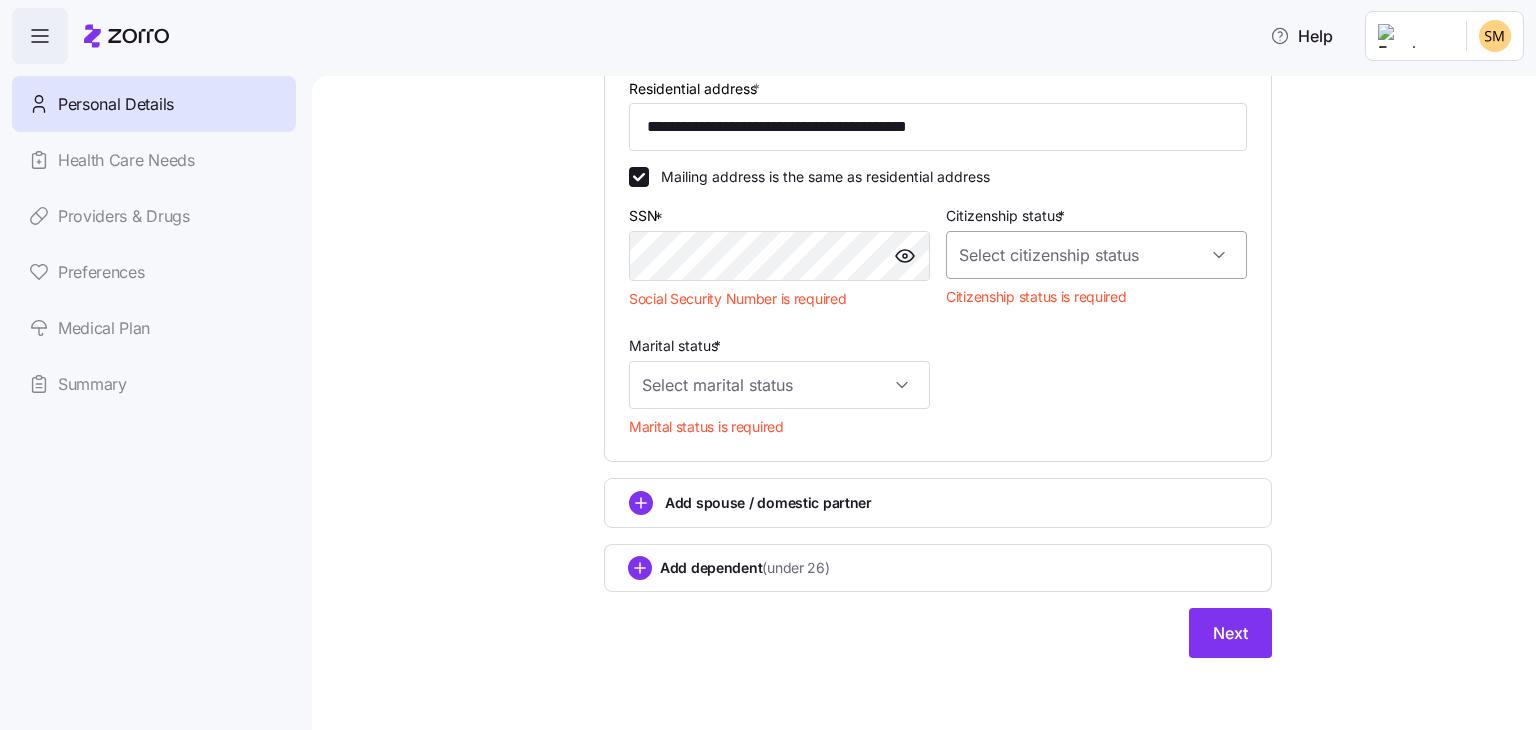 click on "Citizenship status  *" at bounding box center (1096, 255) 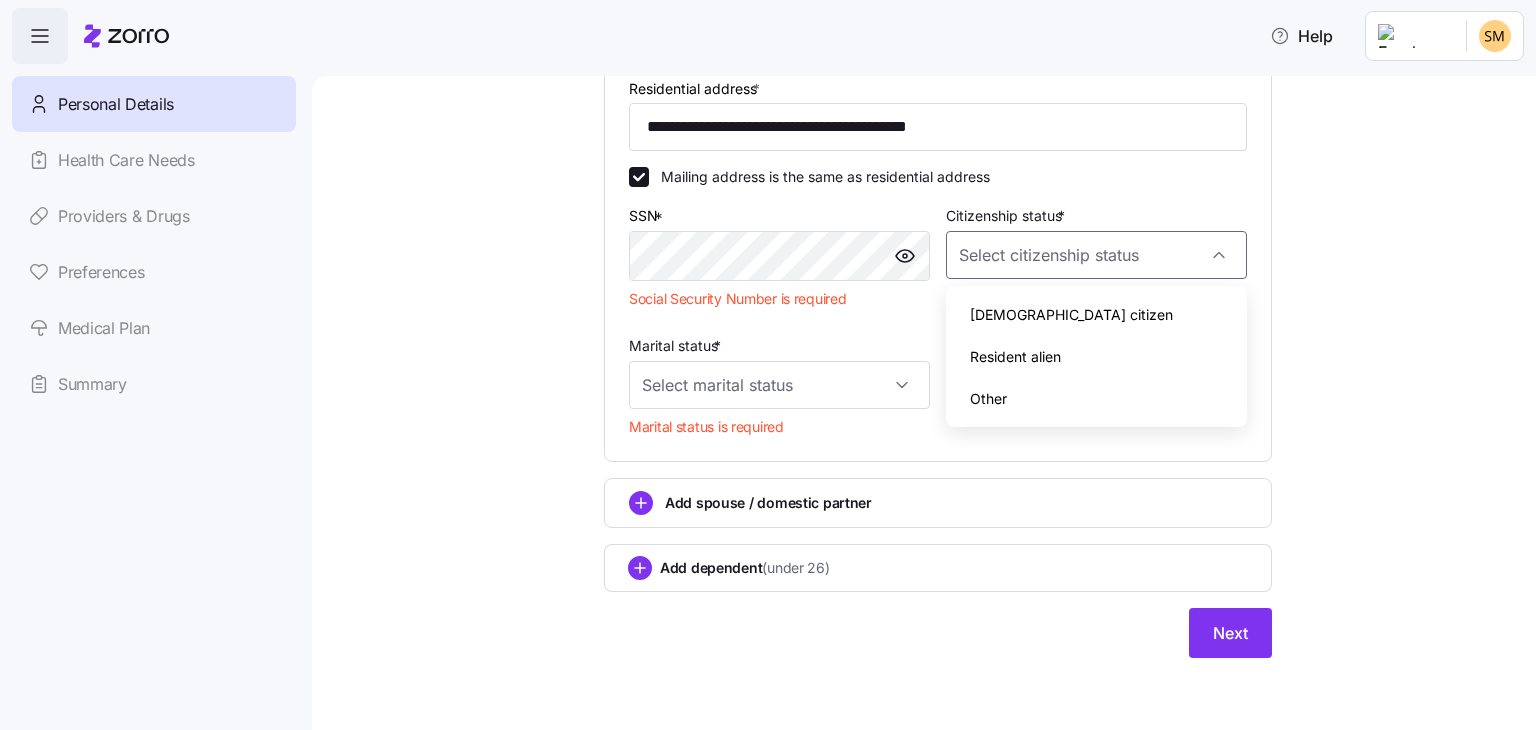 click on "US citizen" at bounding box center (1096, 315) 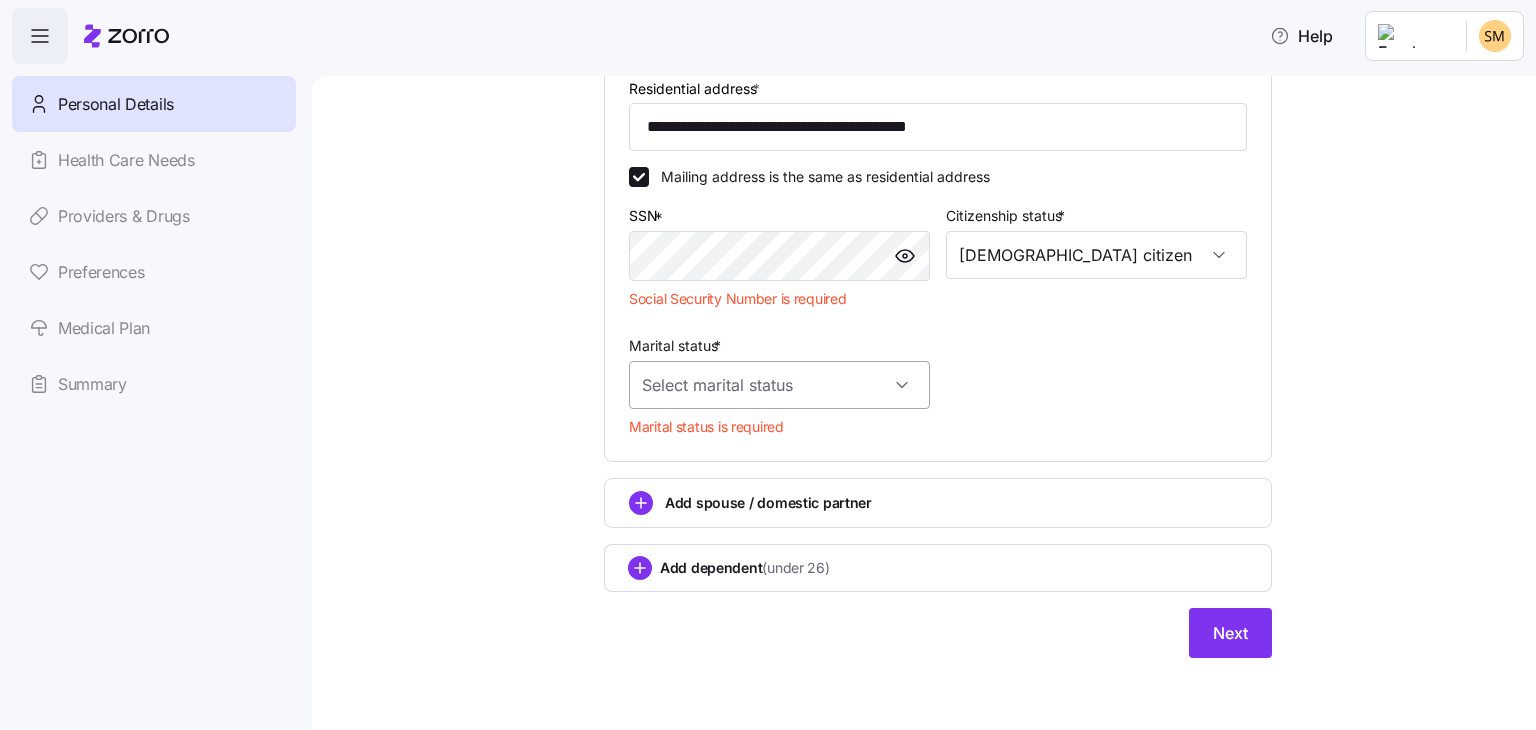click on "Marital status  *" at bounding box center [779, 385] 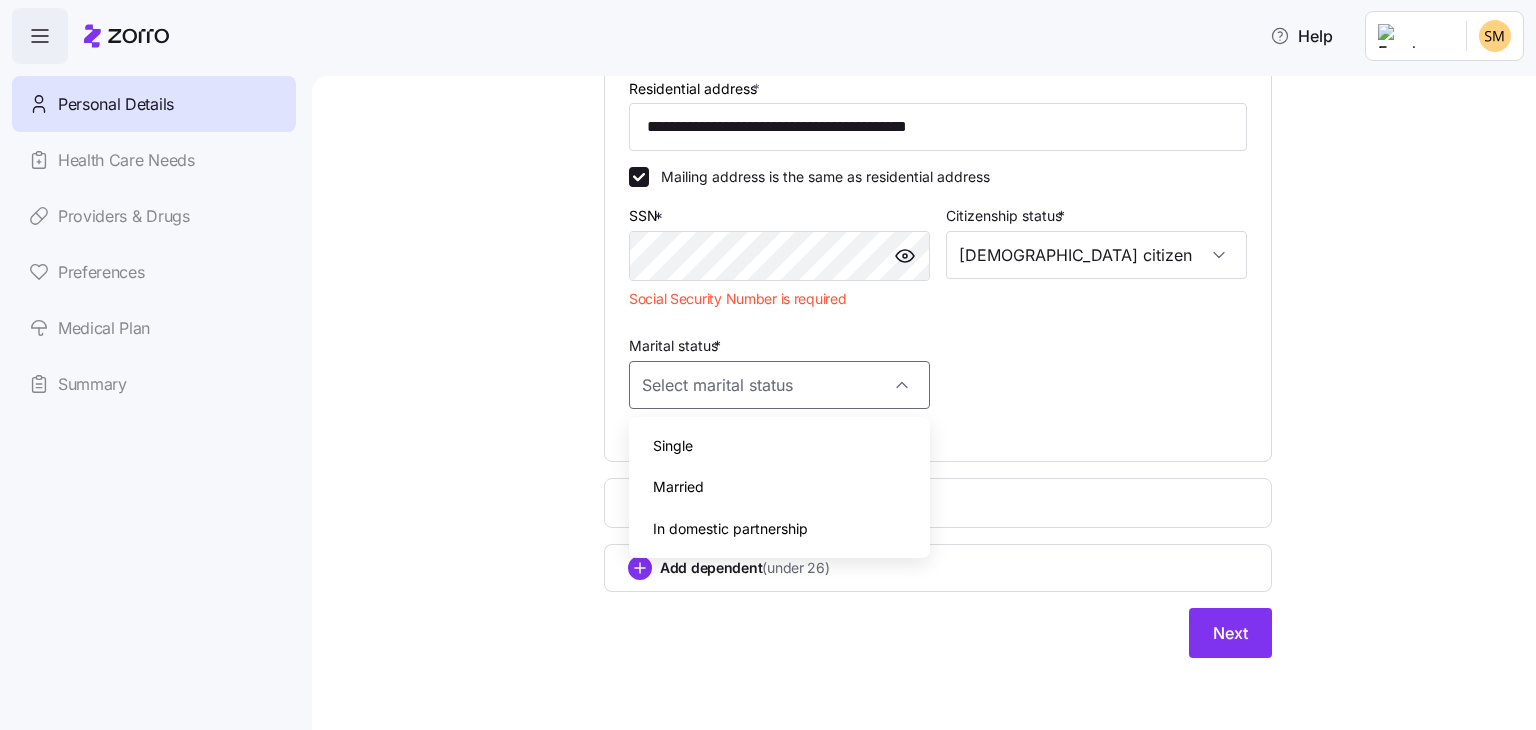 click on "In domestic partnership" at bounding box center (730, 529) 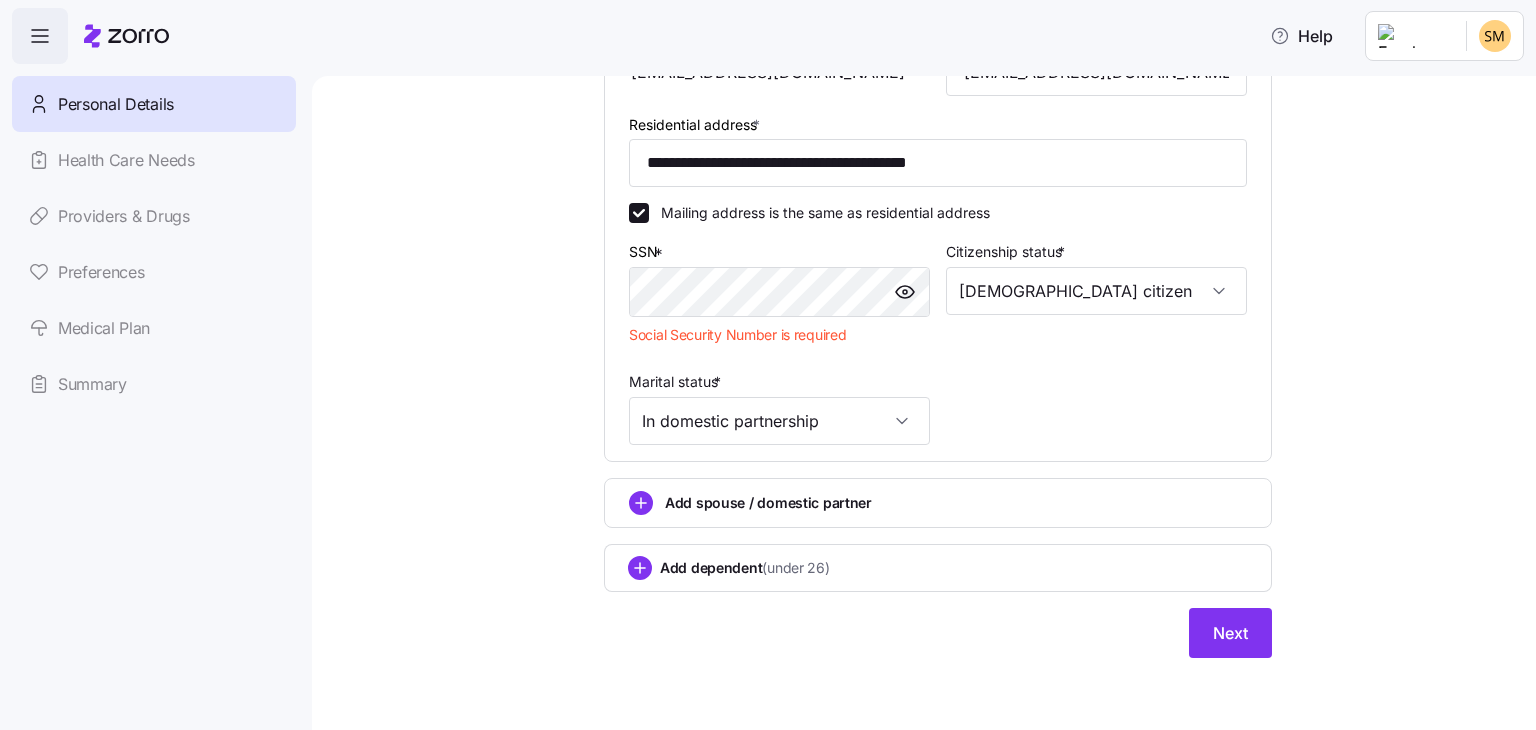 type on "In domestic partnership" 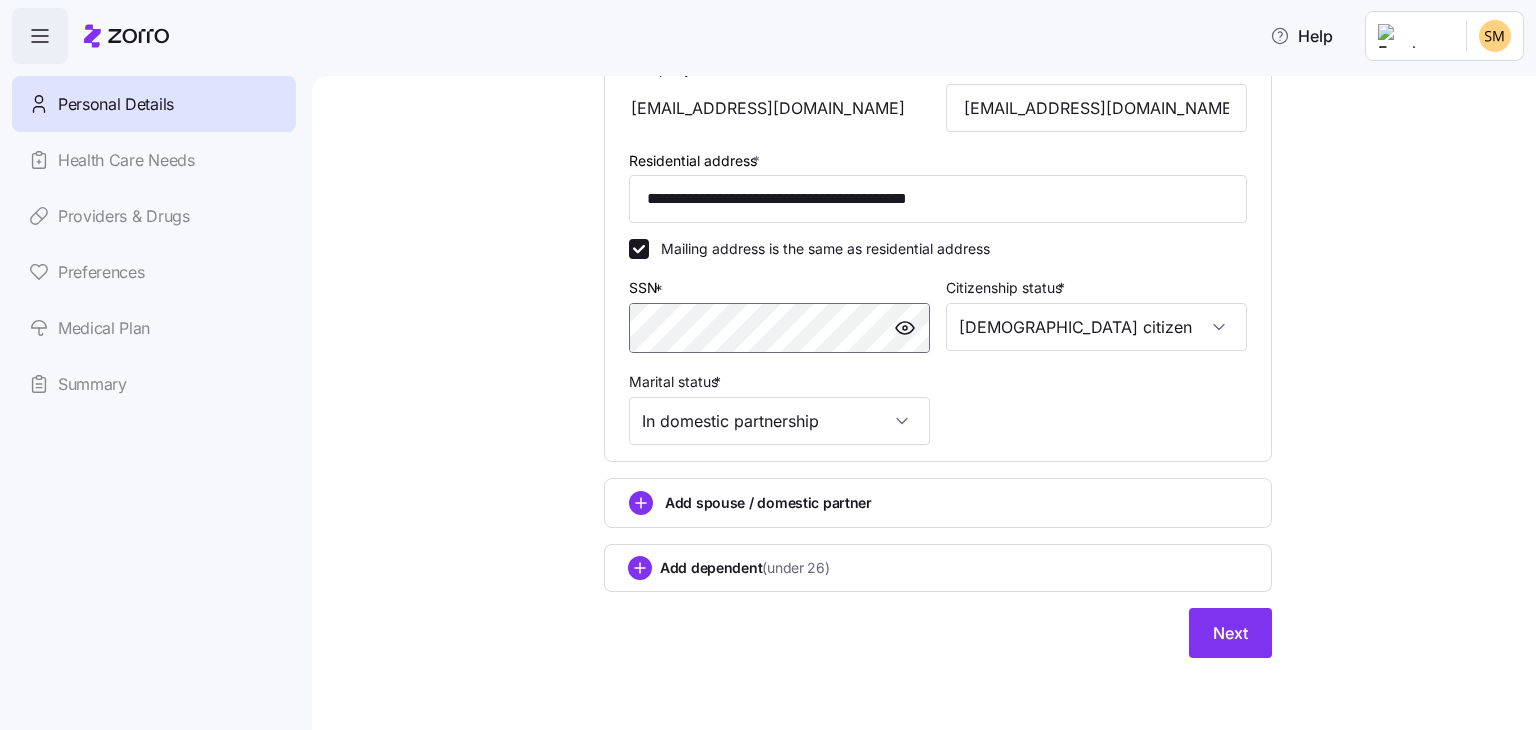 scroll, scrollTop: 507, scrollLeft: 0, axis: vertical 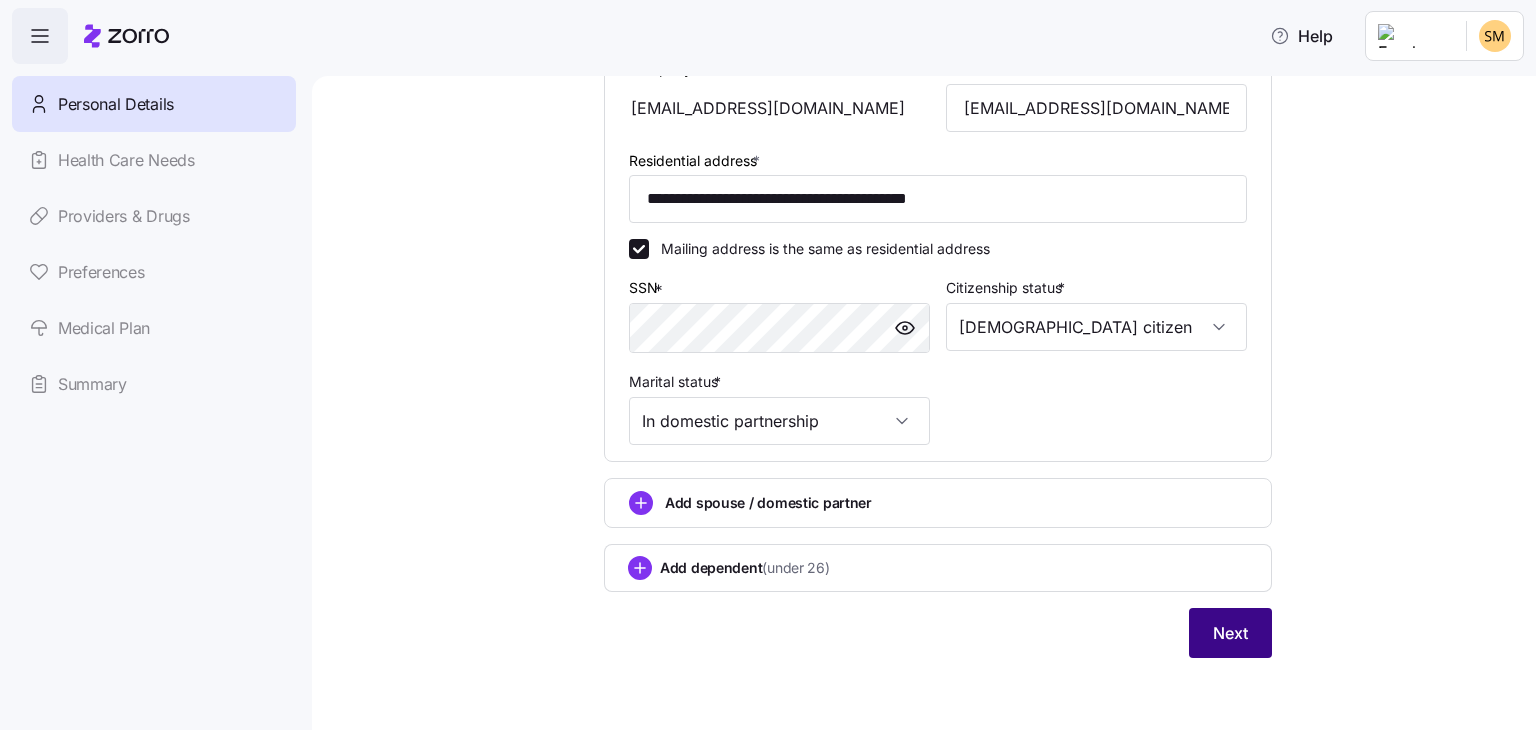 click on "Next" at bounding box center [1230, 633] 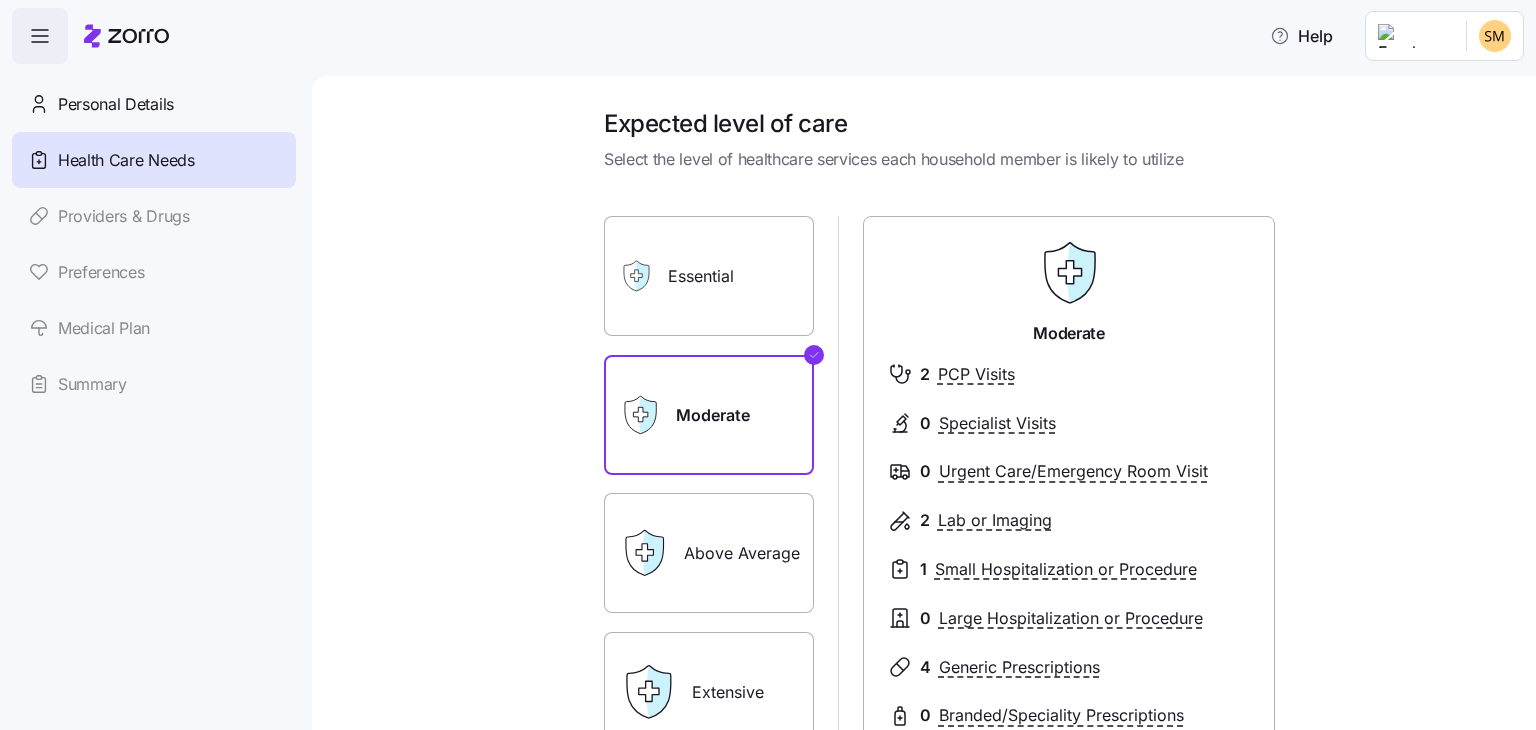 click on "Expected level of care Select the level of healthcare services each household member is likely to utilize Essential Moderate Above Average Extensive Moderate 2 PCP Visits 0 Specialist Visits 0 Urgent Care/Emergency Room Visit 2 Lab or Imaging 1 Small Hospitalization or Procedure 0 Large Hospitalization or Procedure 4 Generic Prescriptions 0 Branded/Speciality Prescriptions Save Your care needs and preferences help us recommend the right health plan and benefits. We keep it private, never share it with your employer or insurers, and it doesn't impact your eligibility or prices." at bounding box center (938, 534) 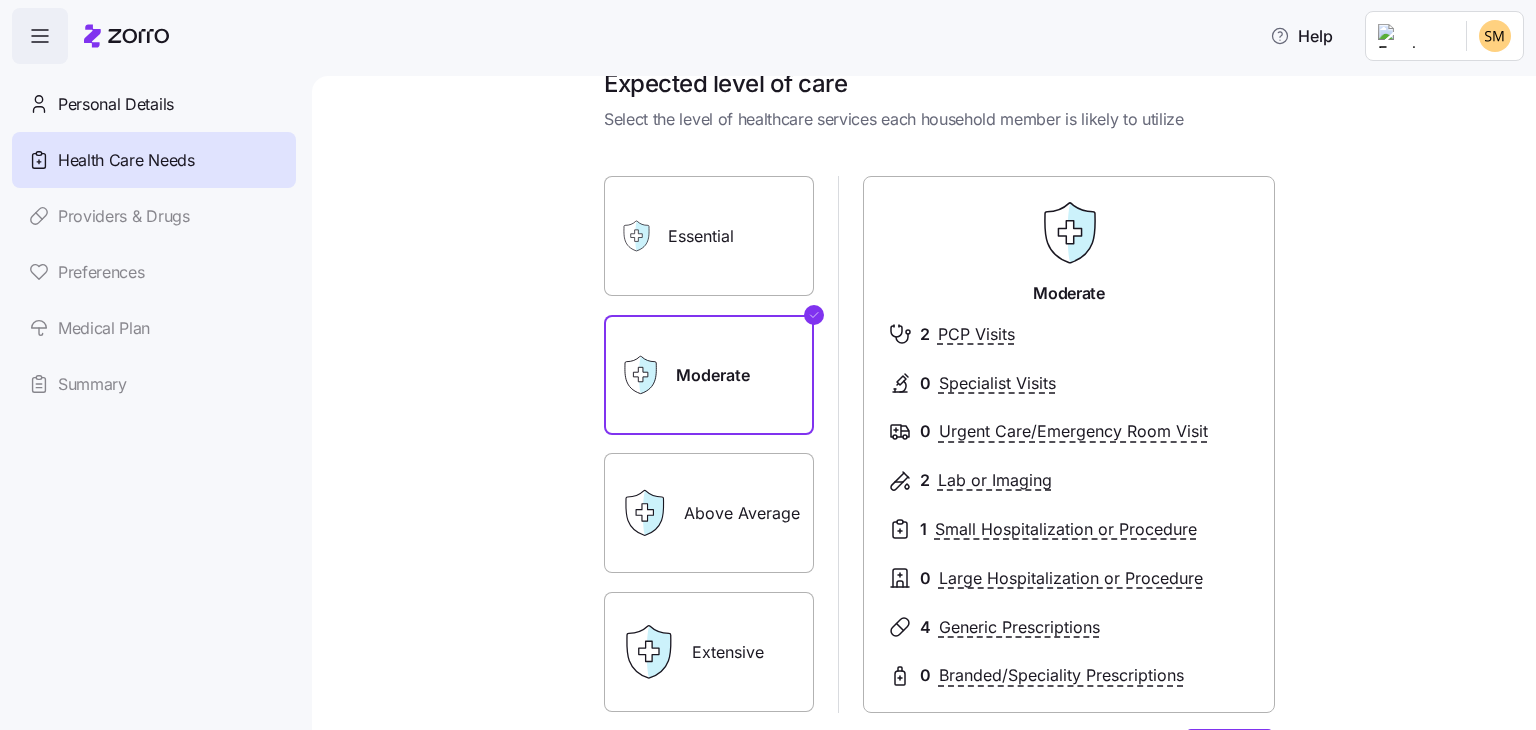click on "Essential" at bounding box center (709, 236) 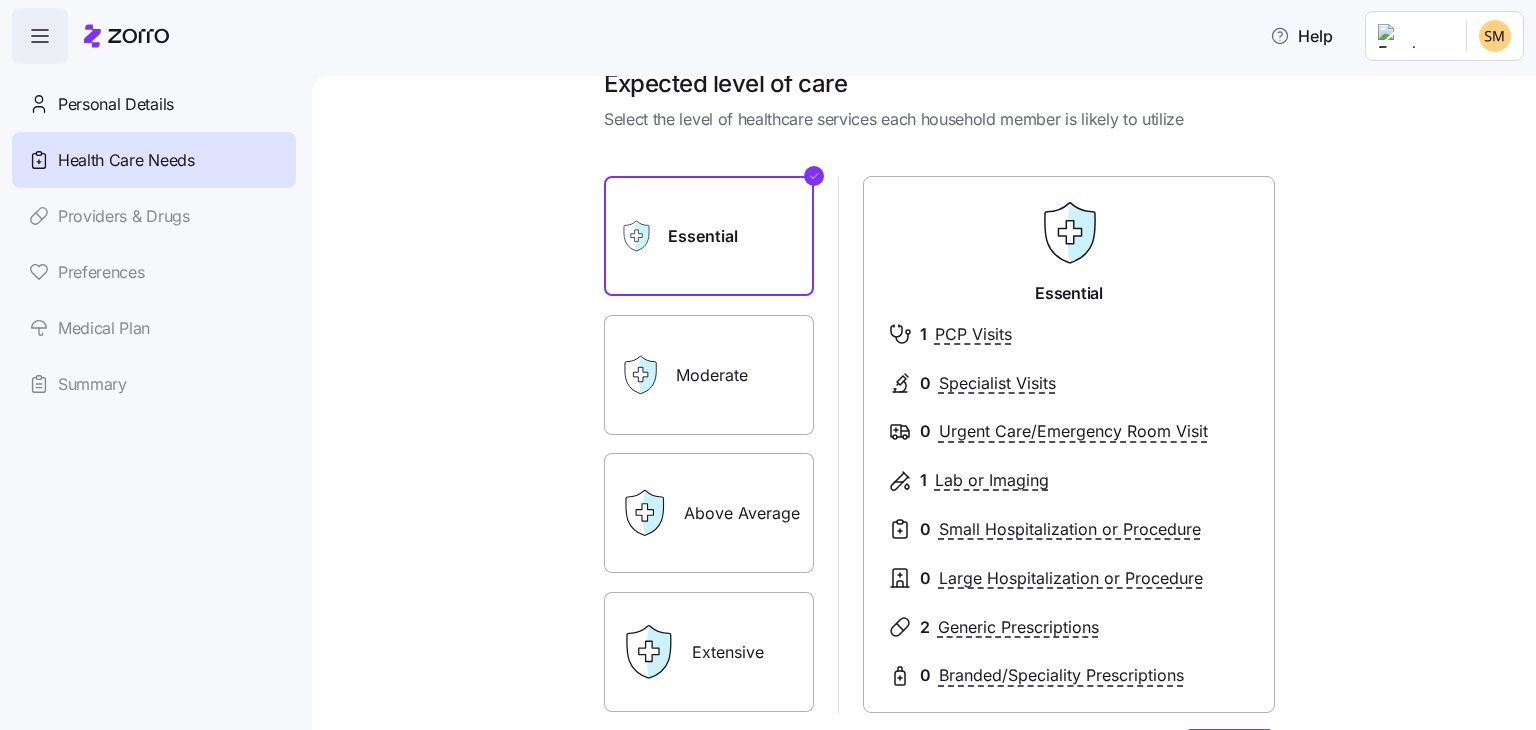 click on "Moderate" at bounding box center [709, 375] 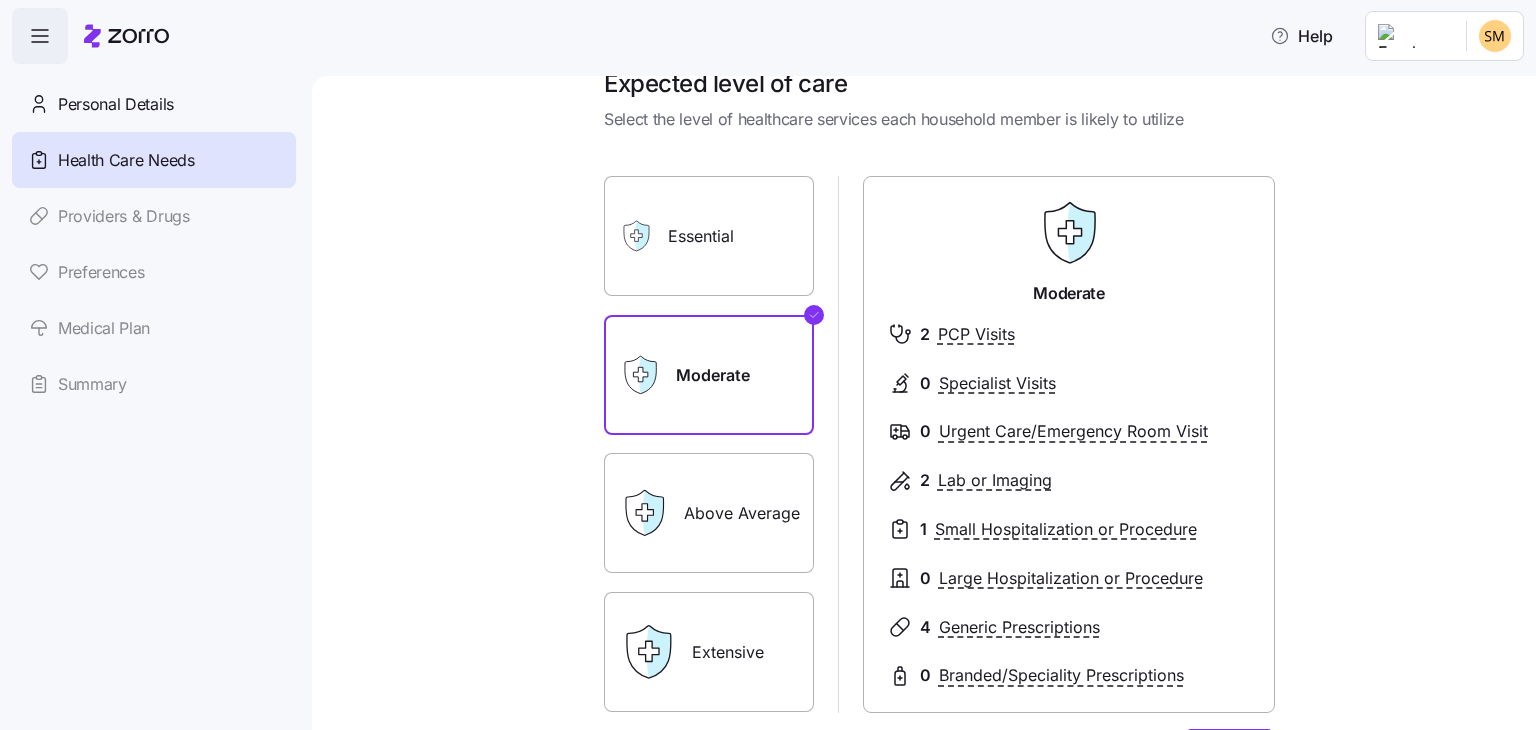 click on "Above Average" at bounding box center [709, 513] 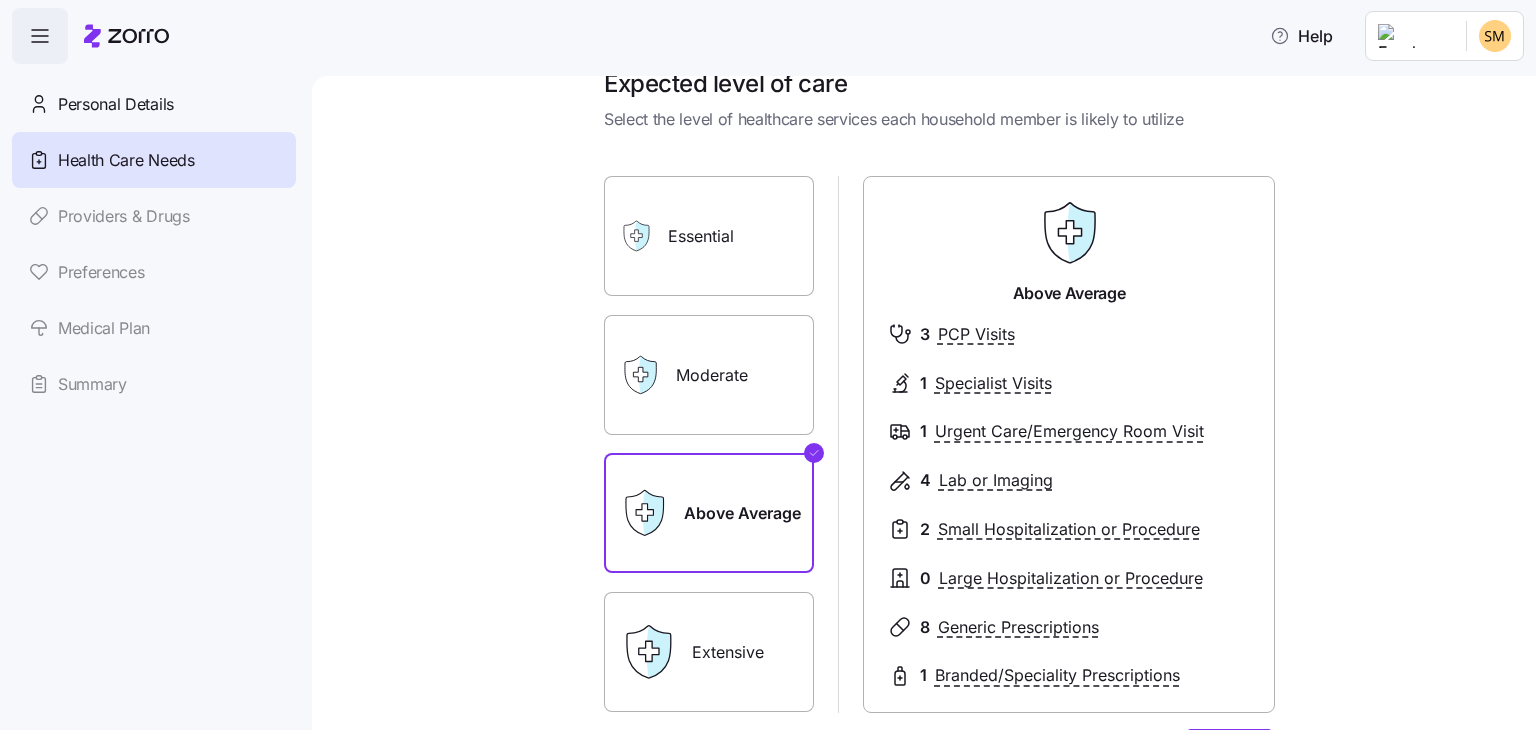 click on "Extensive" at bounding box center [709, 652] 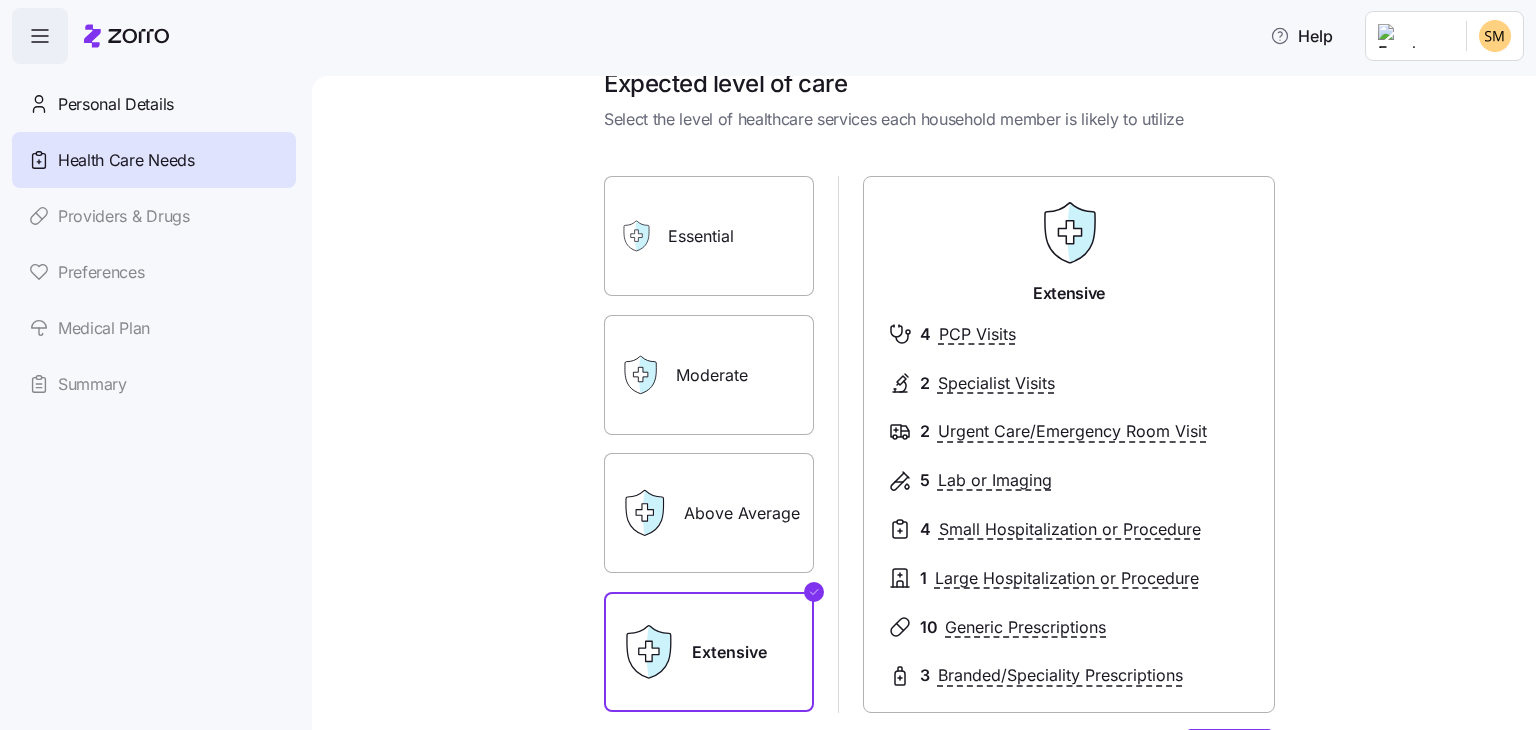 click on "Above Average" at bounding box center (709, 513) 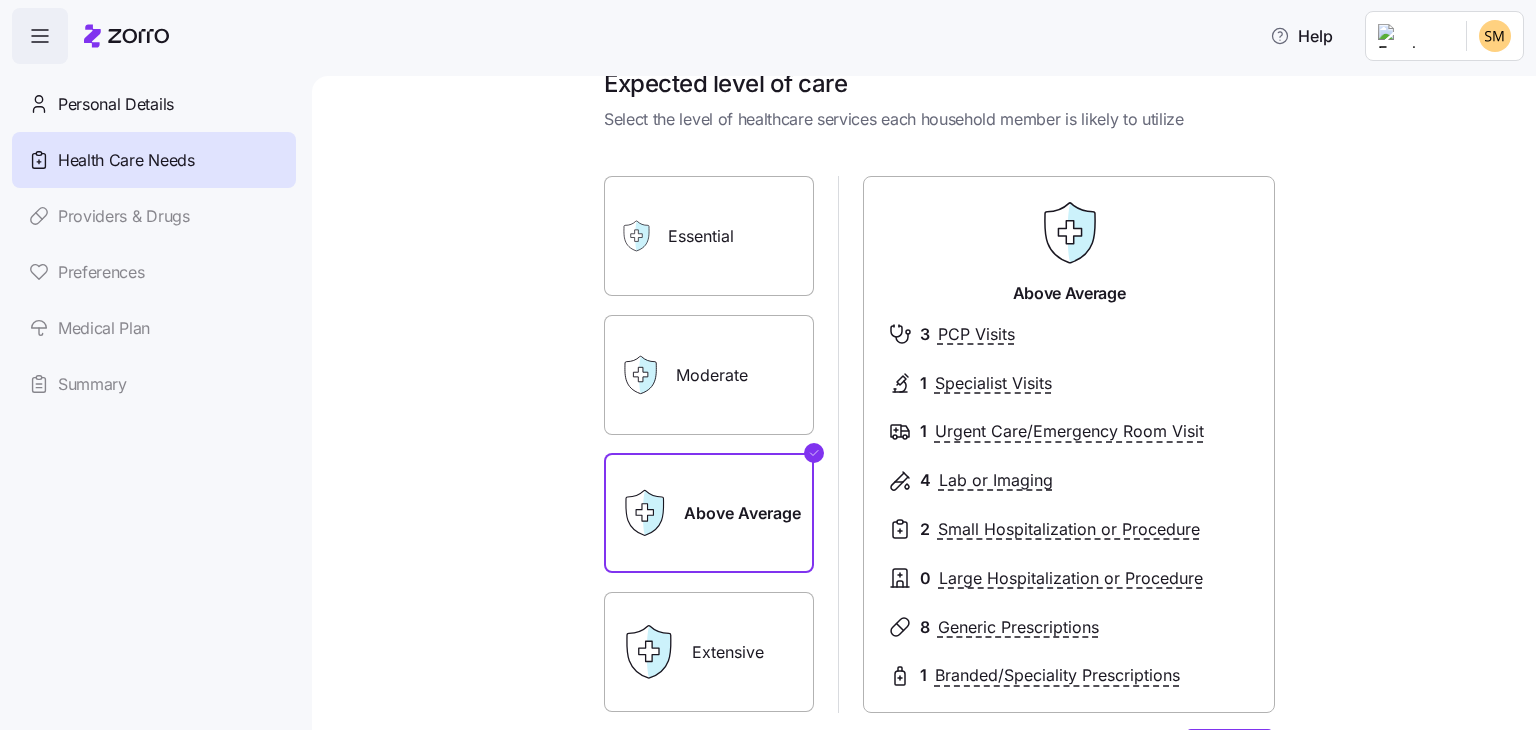 click on "Expected level of care Select the level of healthcare services each household member is likely to utilize Essential Moderate Above Average Extensive Above Average 3 PCP Visits 1 Specialist Visits 1 Urgent Care/Emergency Room Visit 4 Lab or Imaging 2 Small Hospitalization or Procedure 0 Large Hospitalization or Procedure 8 Generic Prescriptions 1 Branded/Speciality Prescriptions Save Your care needs and preferences help us recommend the right health plan and benefits. We keep it private, never share it with your employer or insurers, and it doesn't impact your eligibility or prices." at bounding box center [938, 494] 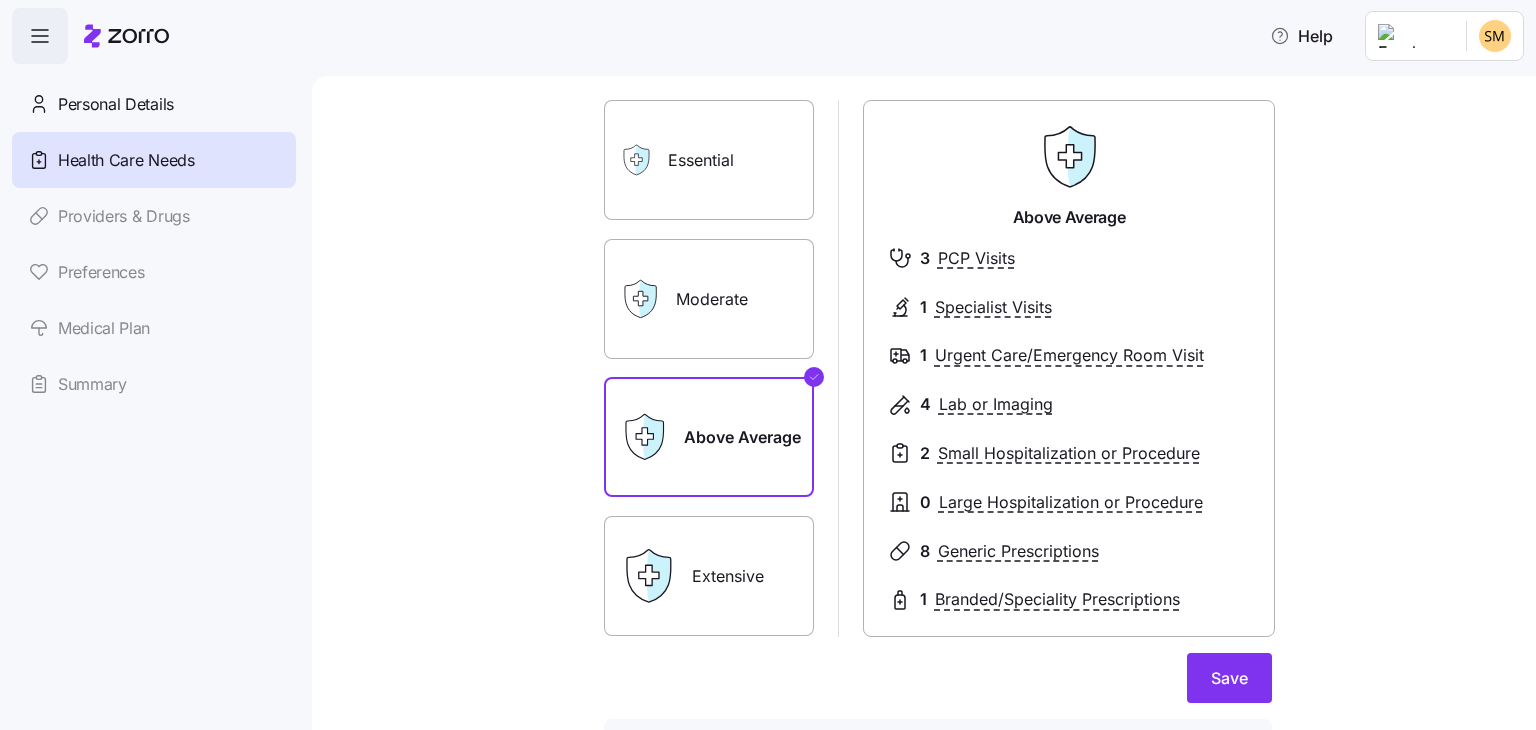 scroll, scrollTop: 119, scrollLeft: 0, axis: vertical 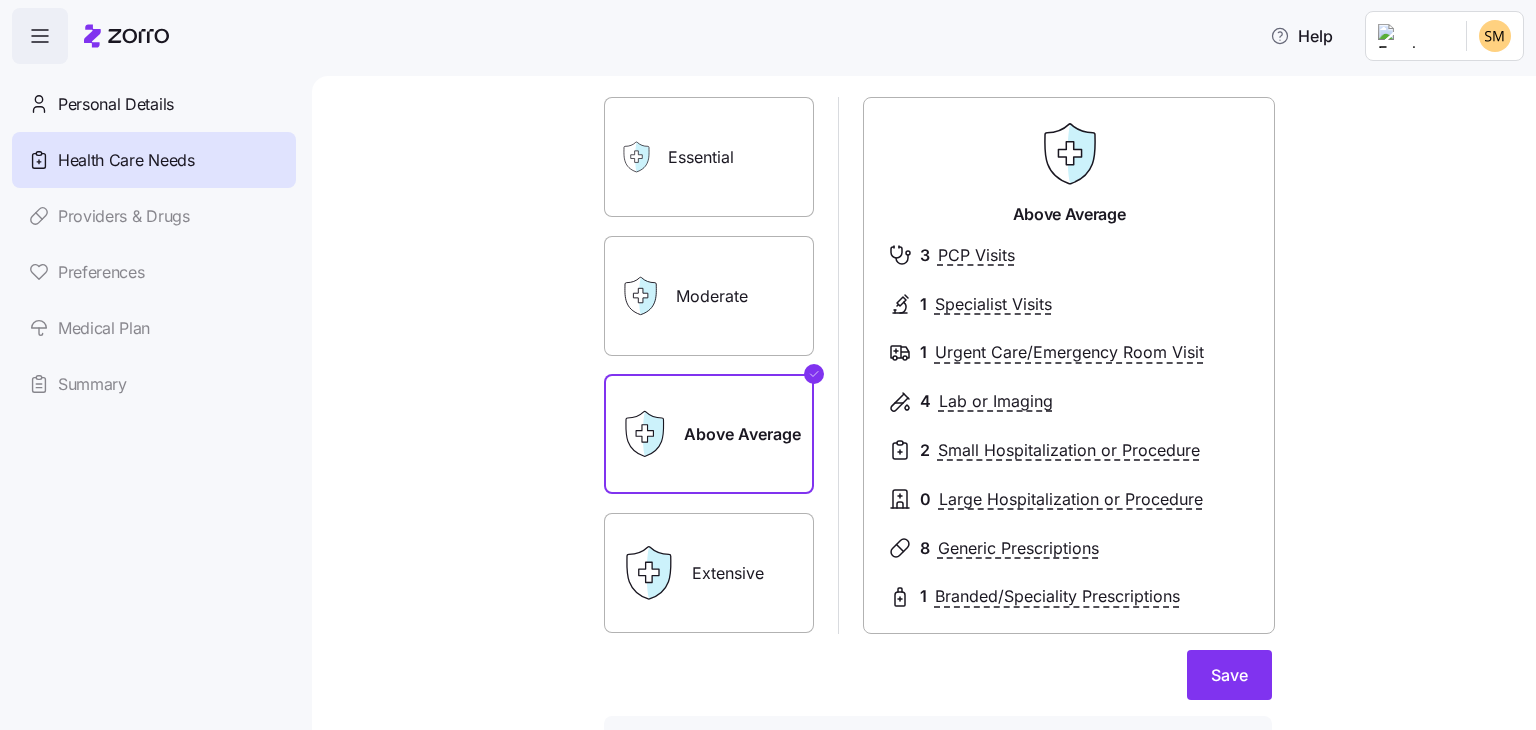 click on "Moderate" at bounding box center (709, 296) 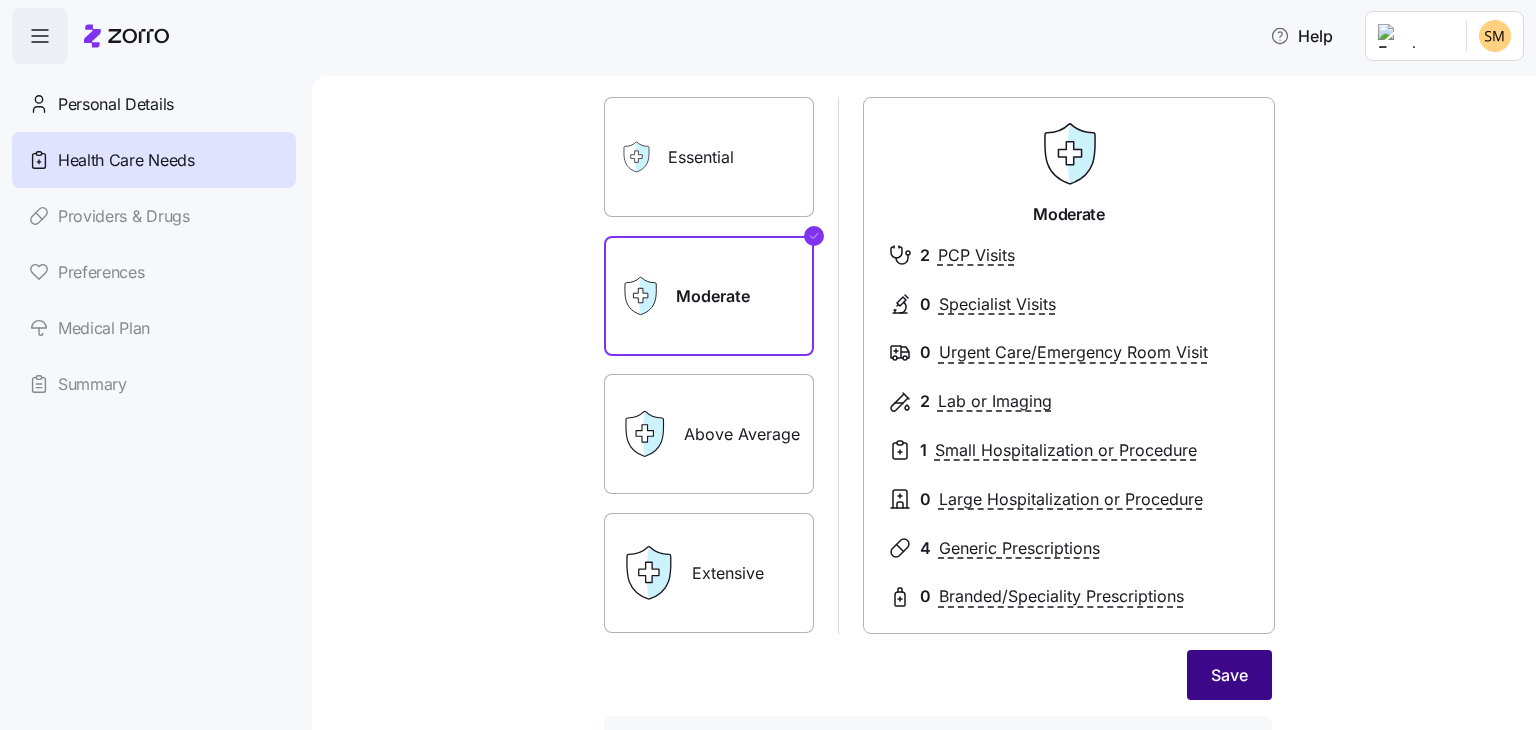 click on "Save" at bounding box center [1229, 675] 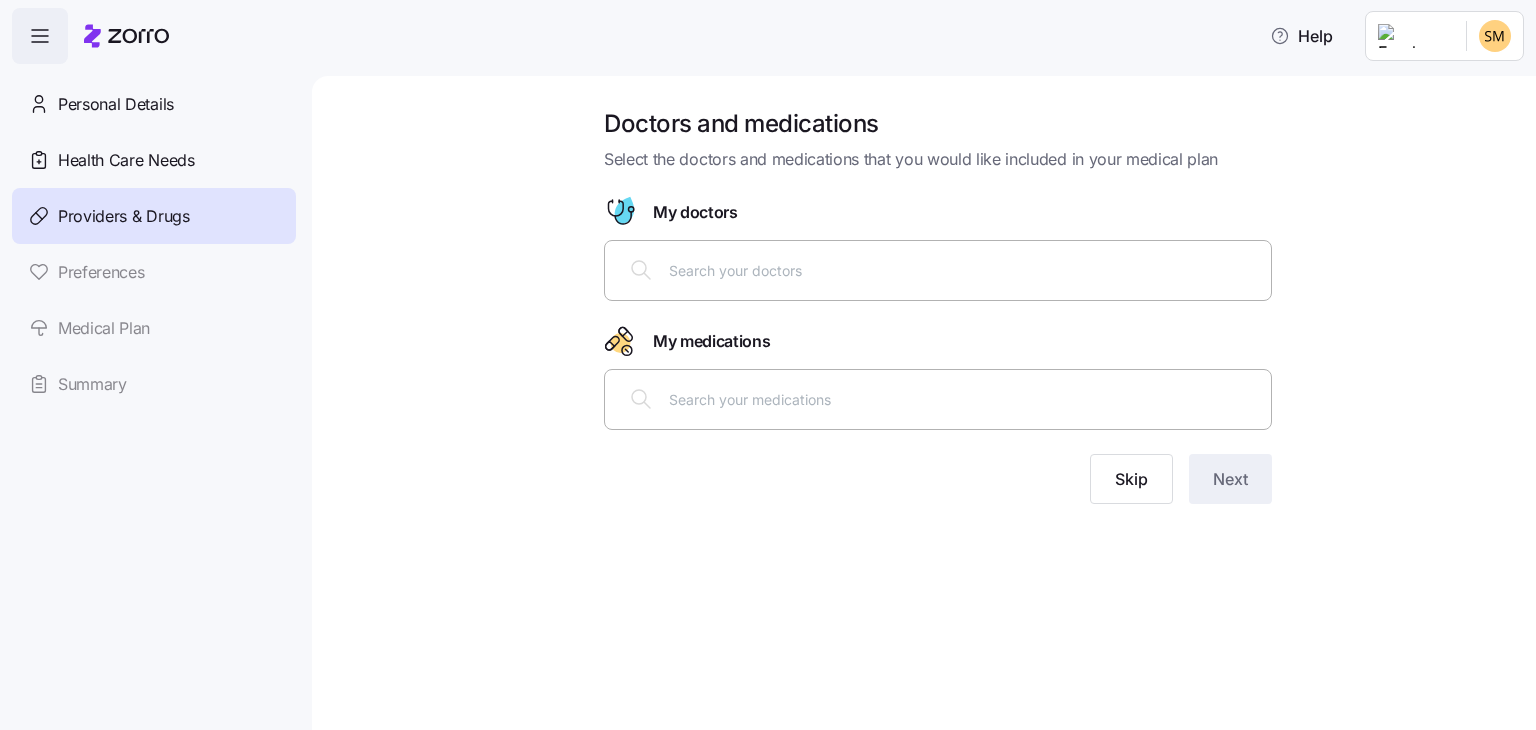 click at bounding box center [964, 270] 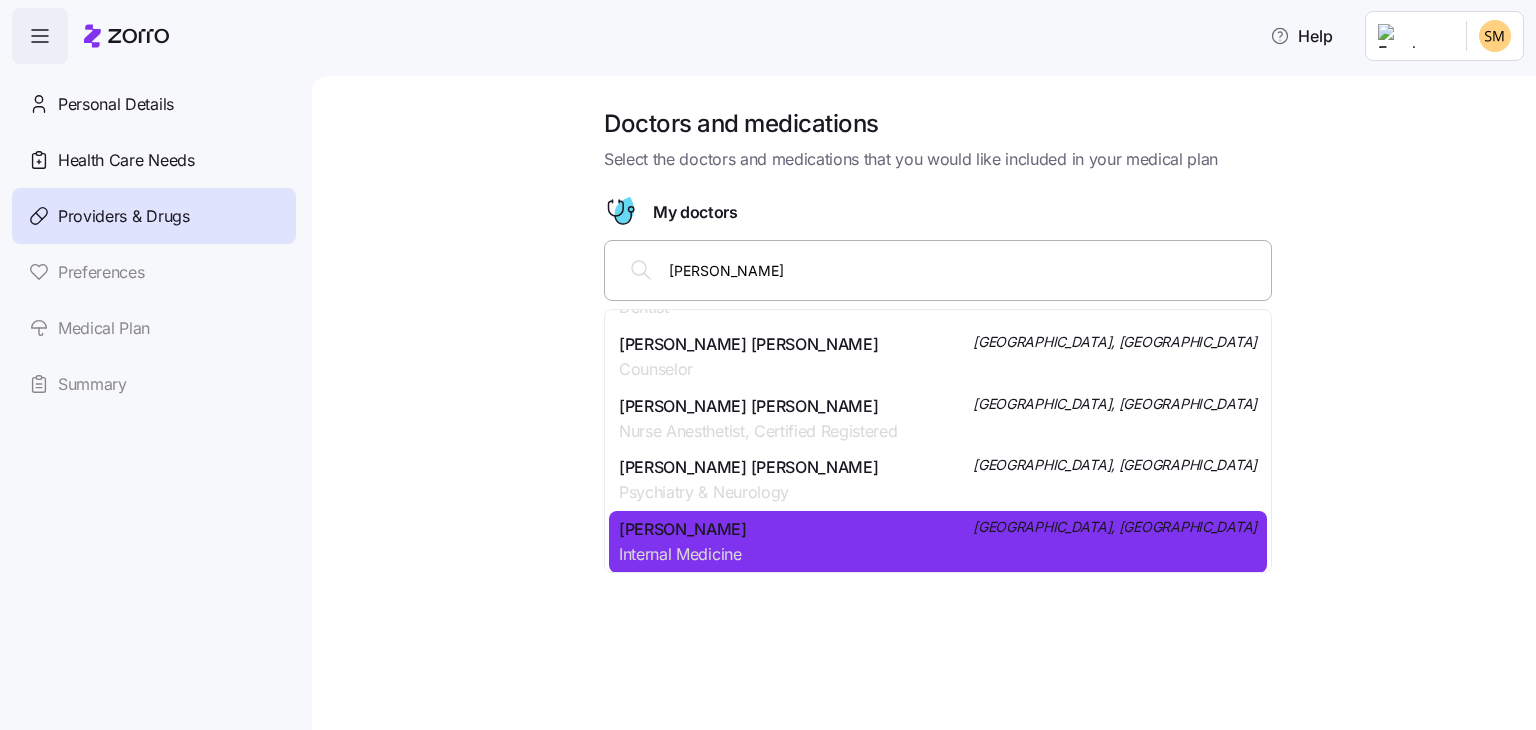 scroll, scrollTop: 419, scrollLeft: 0, axis: vertical 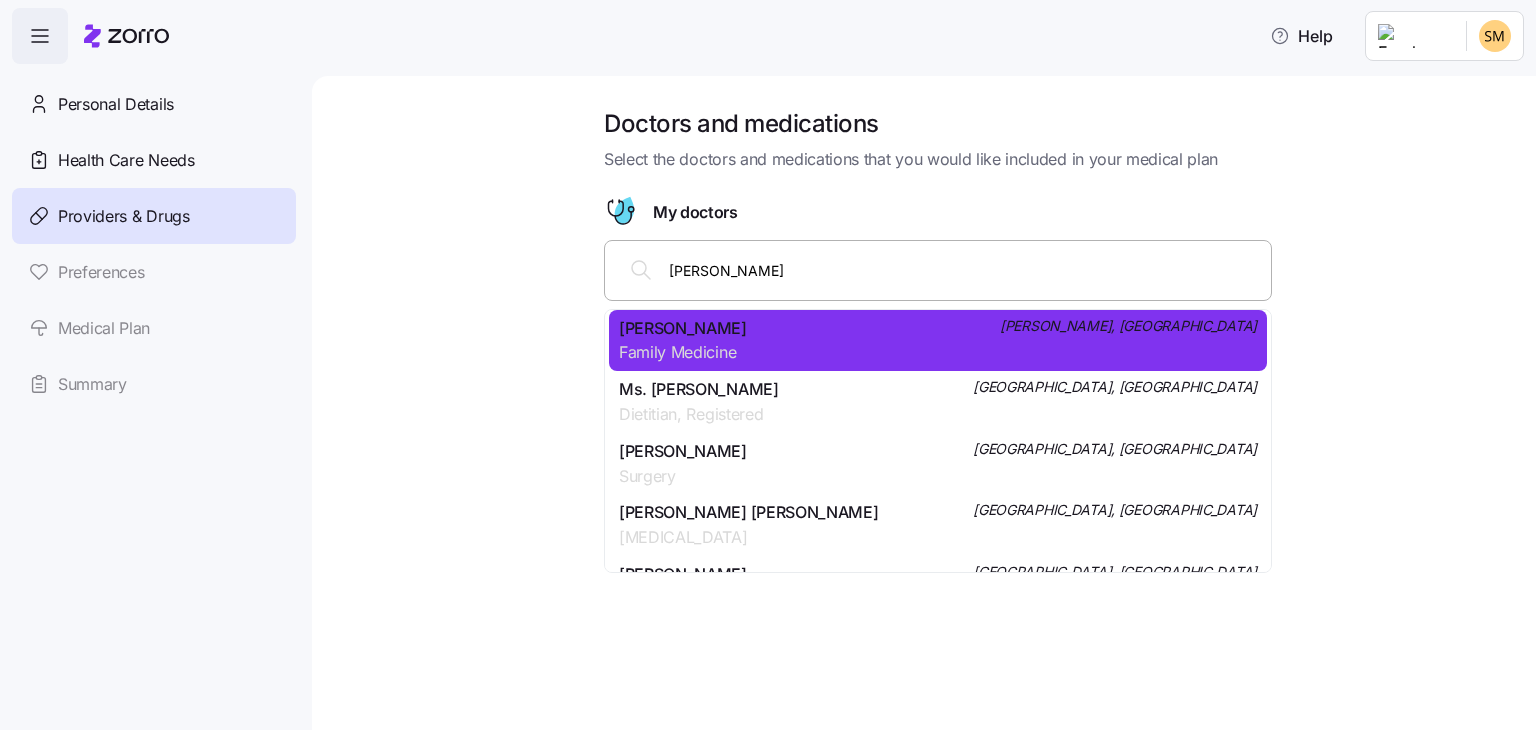 click on "edwards" at bounding box center [964, 270] 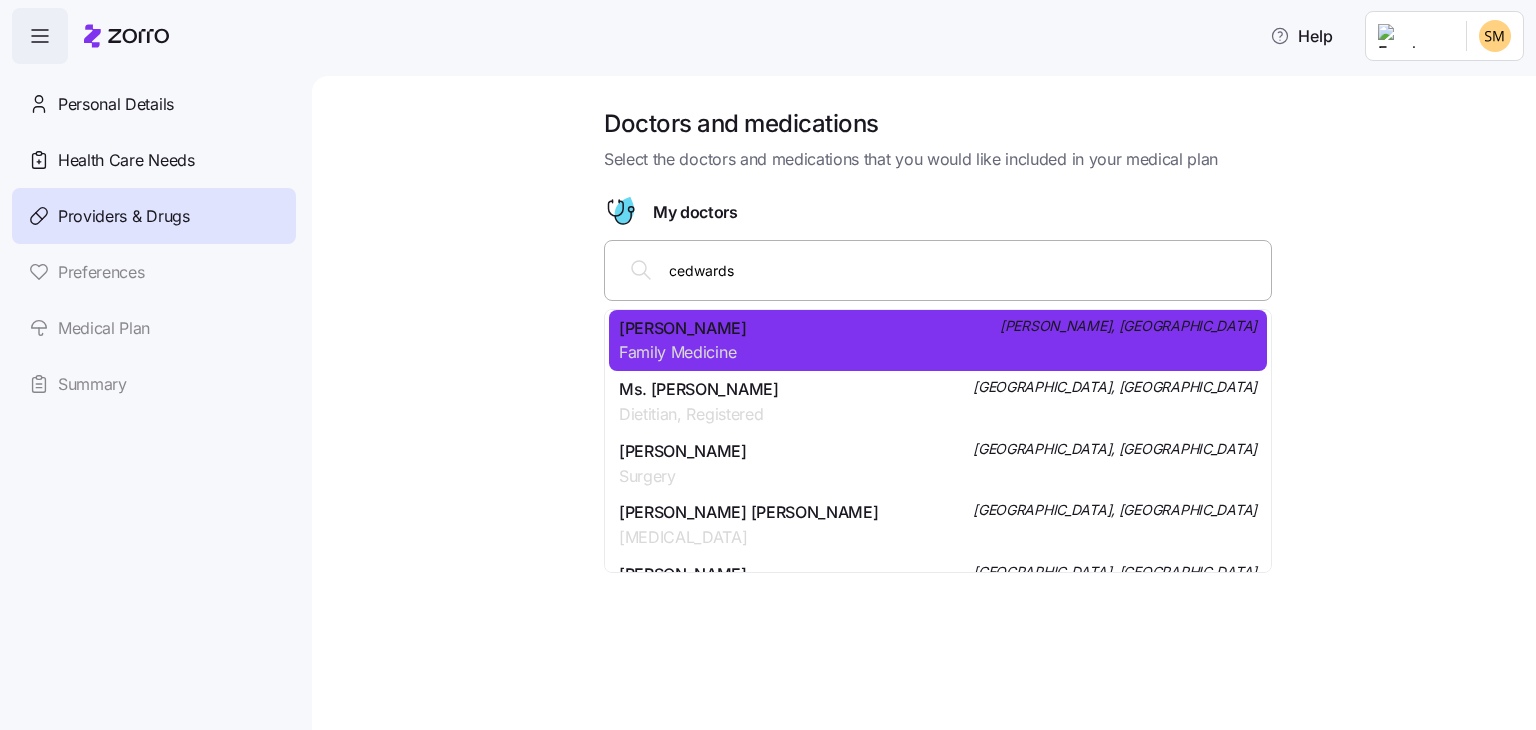 scroll, scrollTop: 0, scrollLeft: 0, axis: both 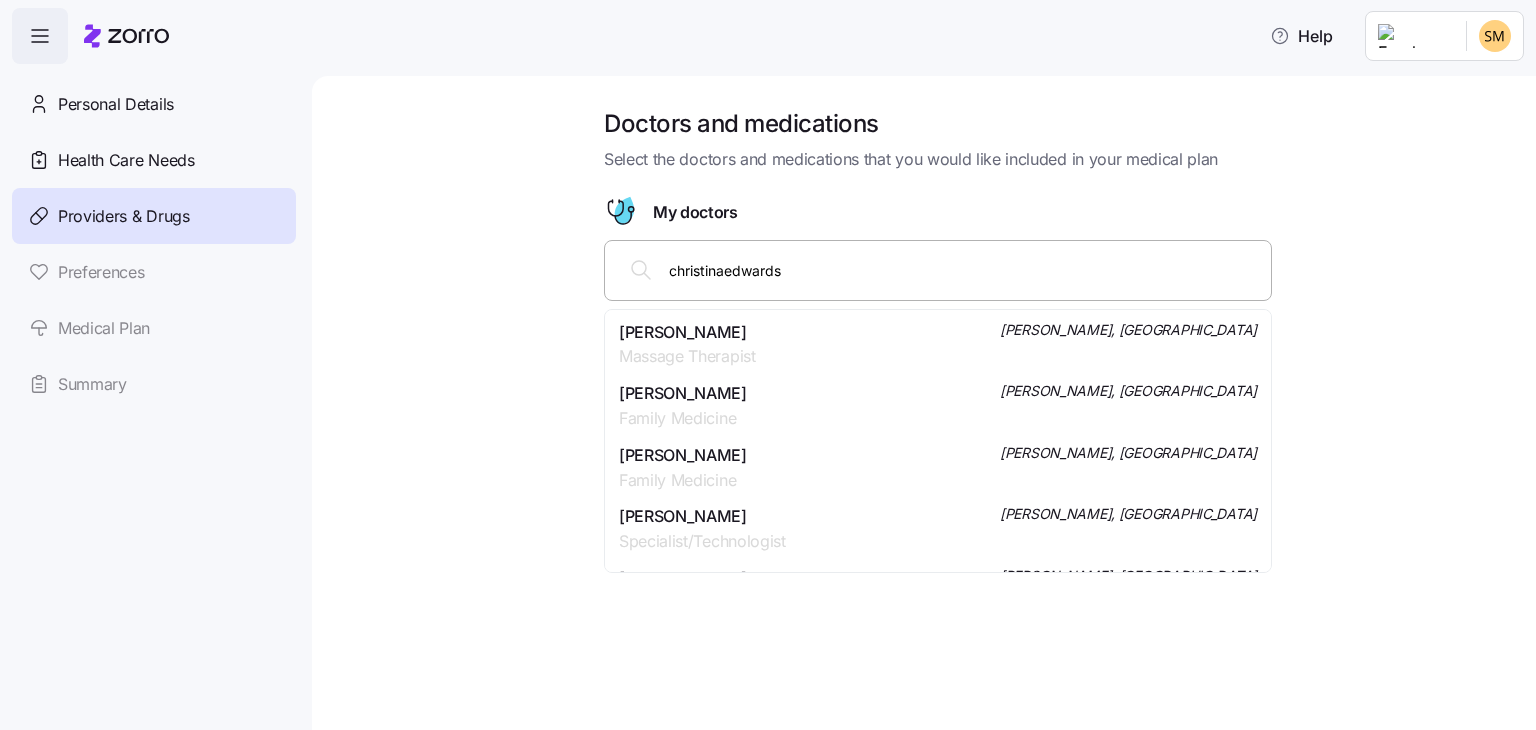 type on "christina edwards" 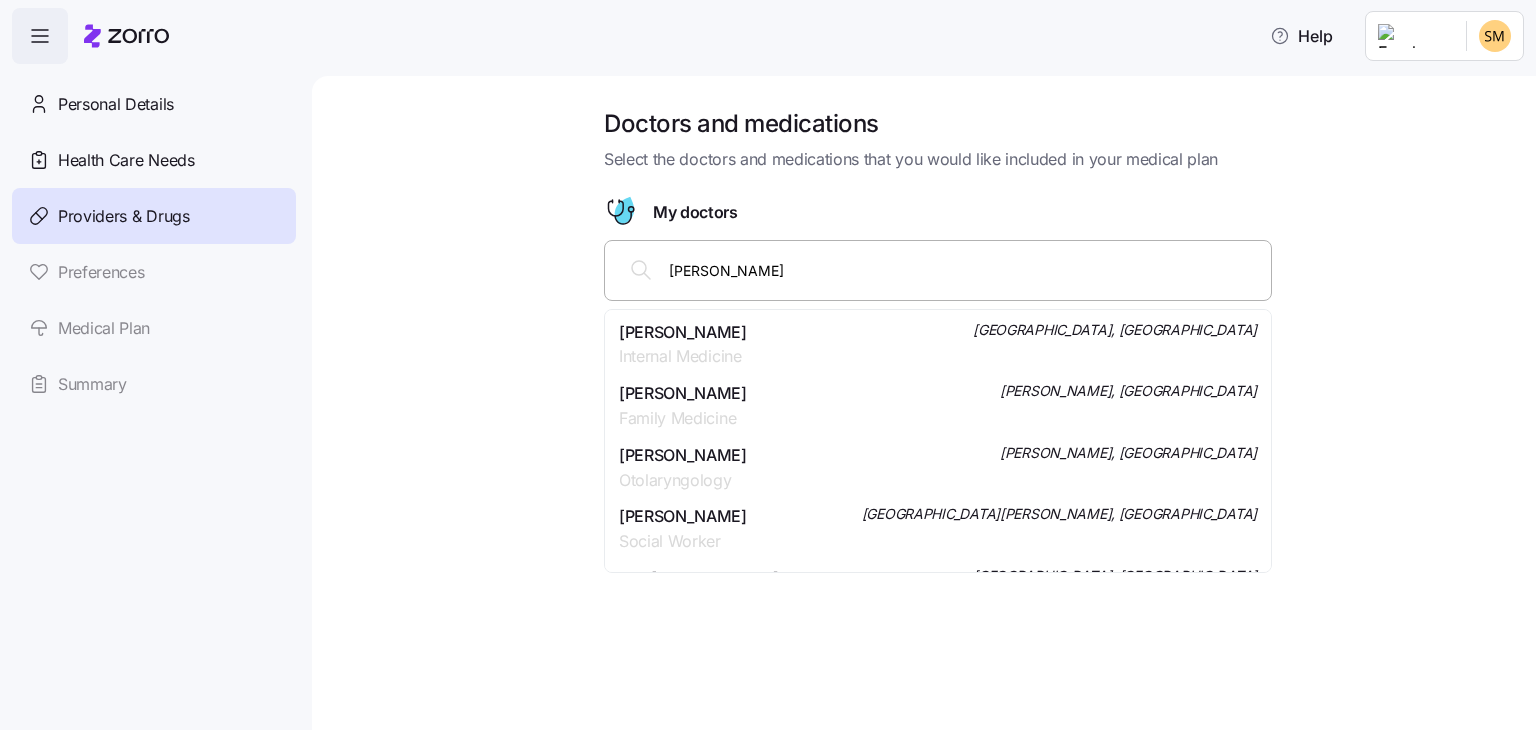click on "Christina S. Edwards" at bounding box center (683, 332) 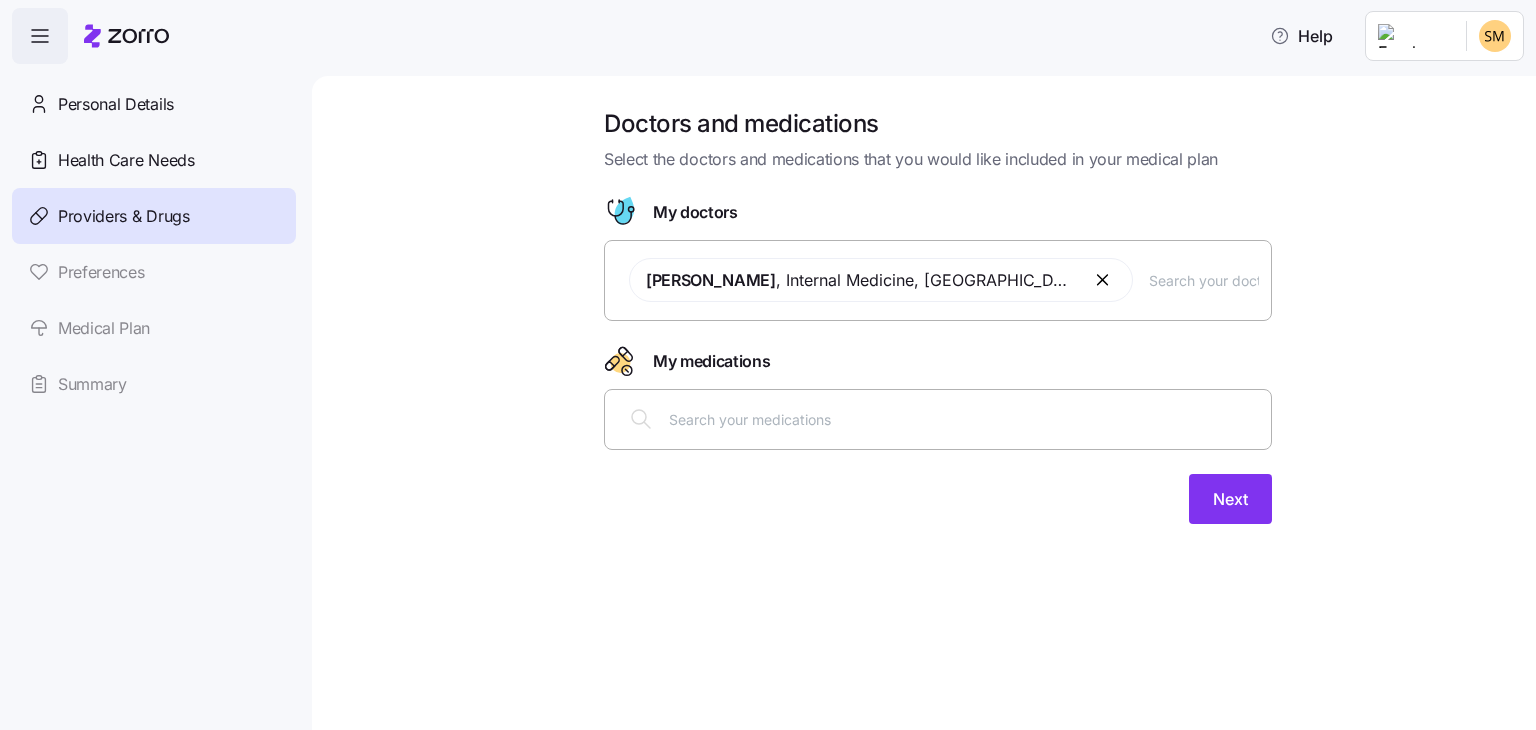 type 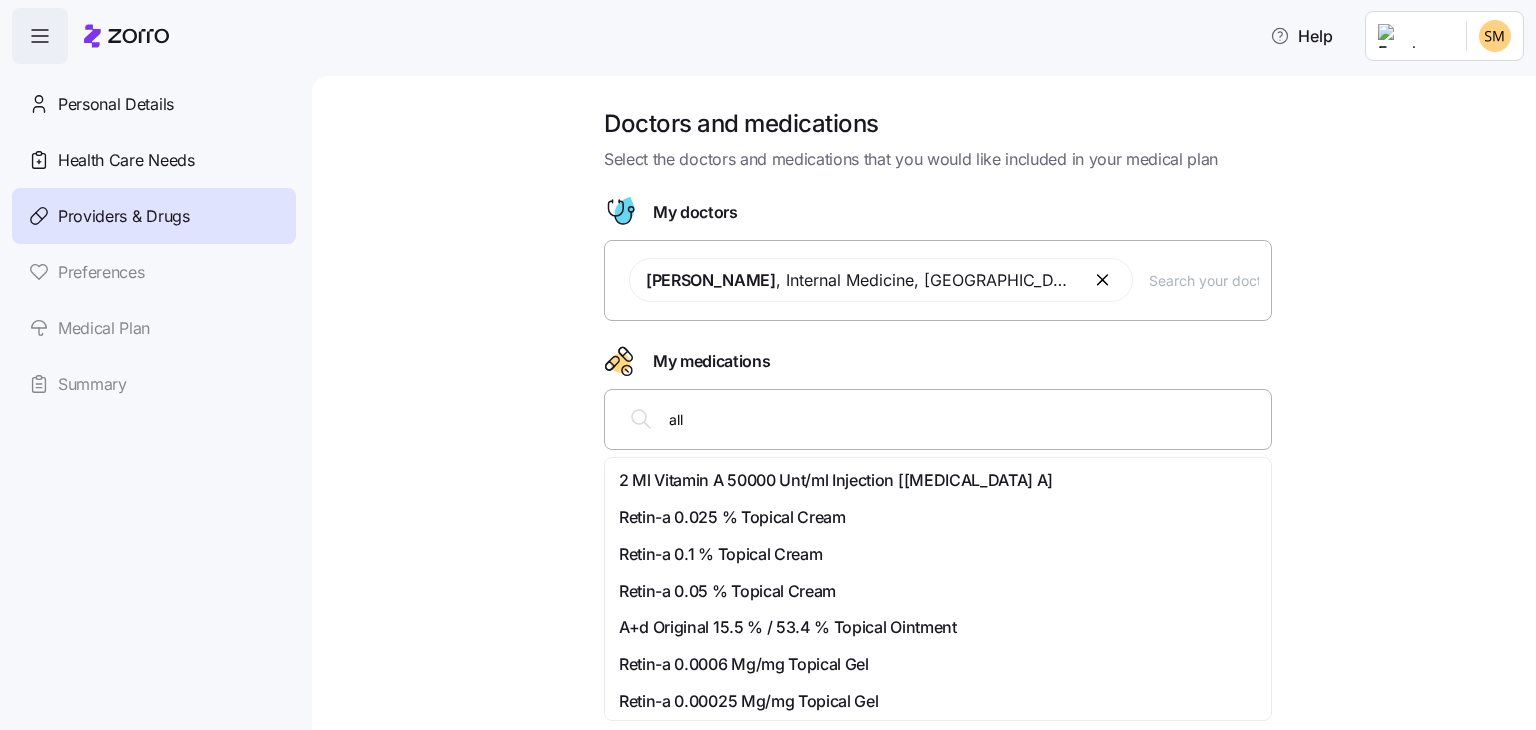 type on "allo" 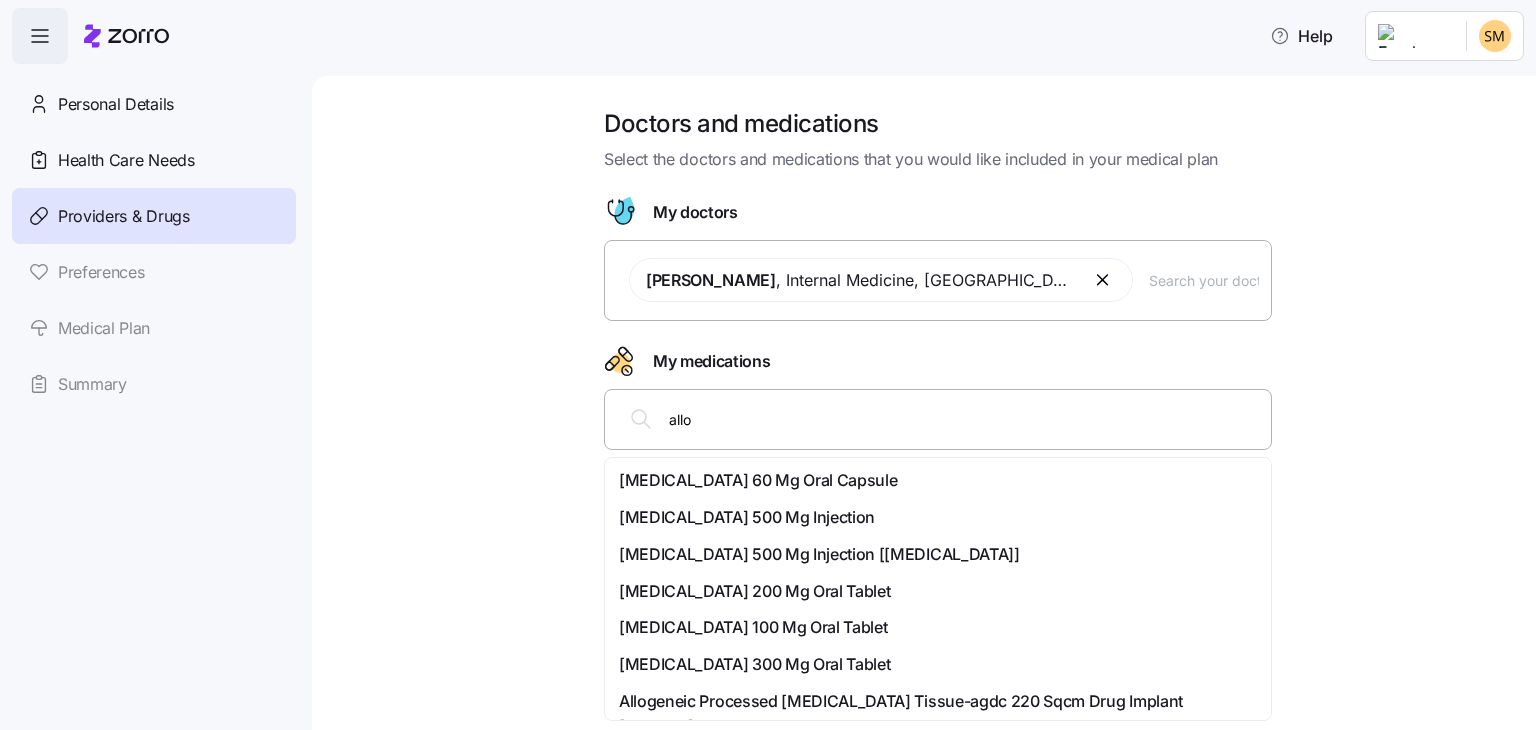 click on "[MEDICAL_DATA] 100 Mg Oral Tablet" at bounding box center (753, 627) 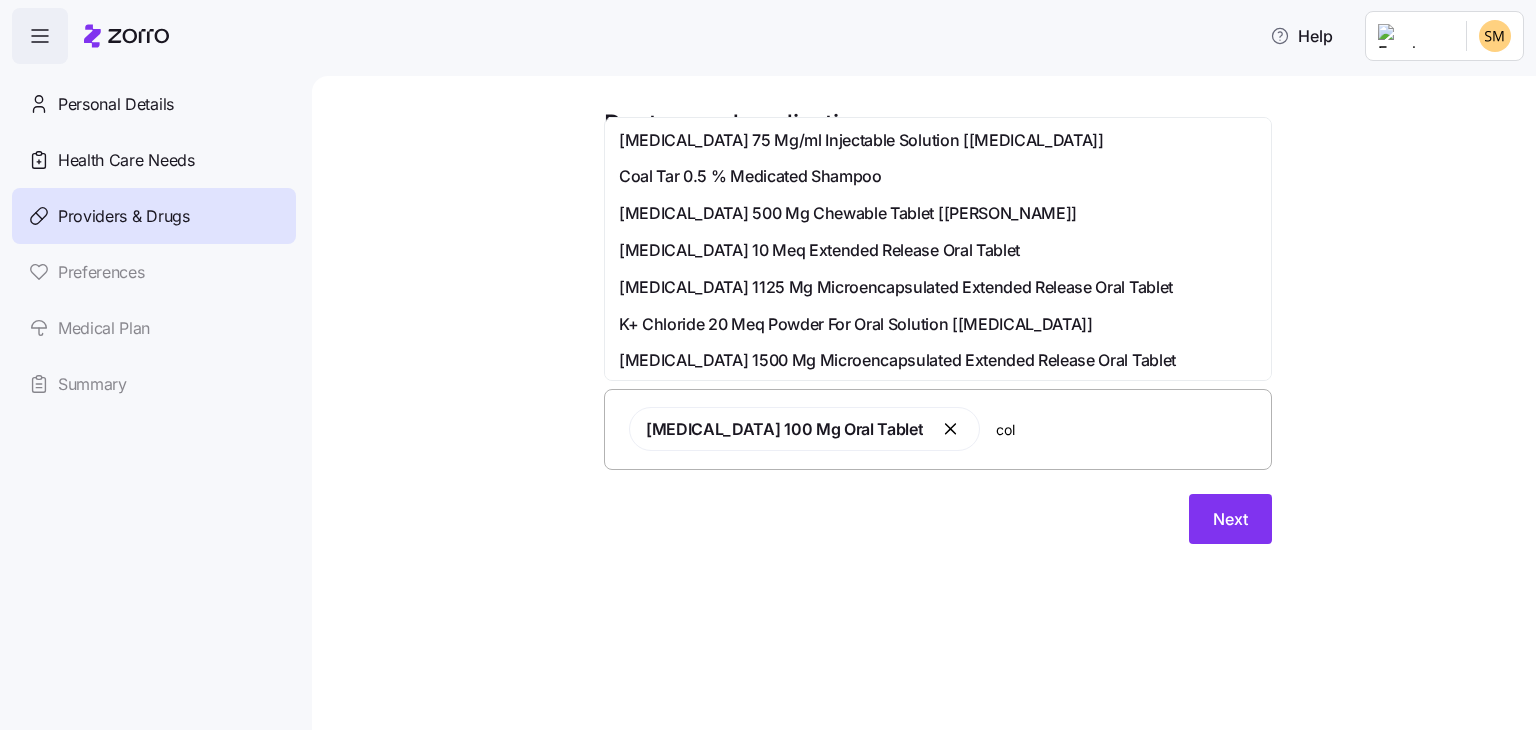 type on "colc" 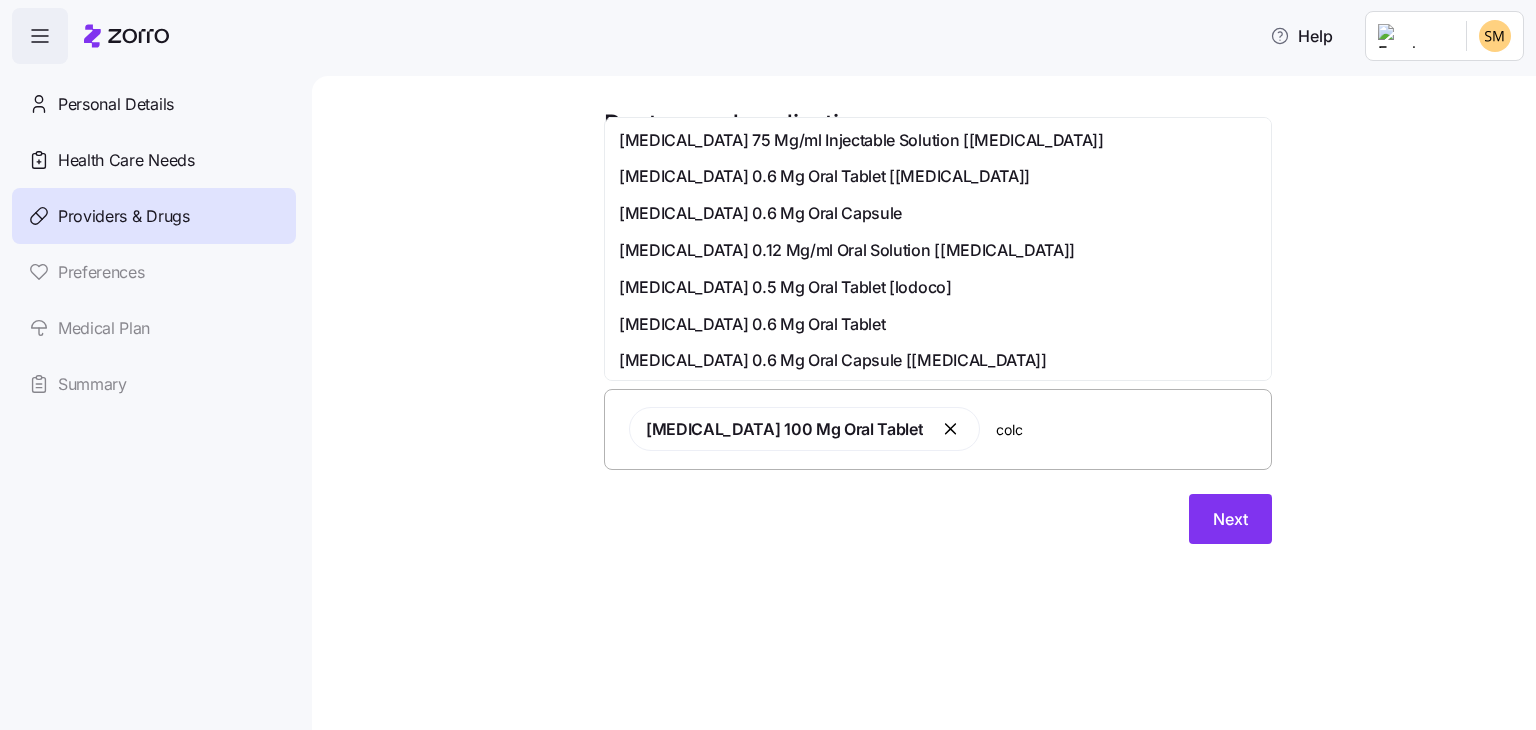click on "[MEDICAL_DATA] 0.6 Mg Oral Tablet [[MEDICAL_DATA]]" at bounding box center [824, 176] 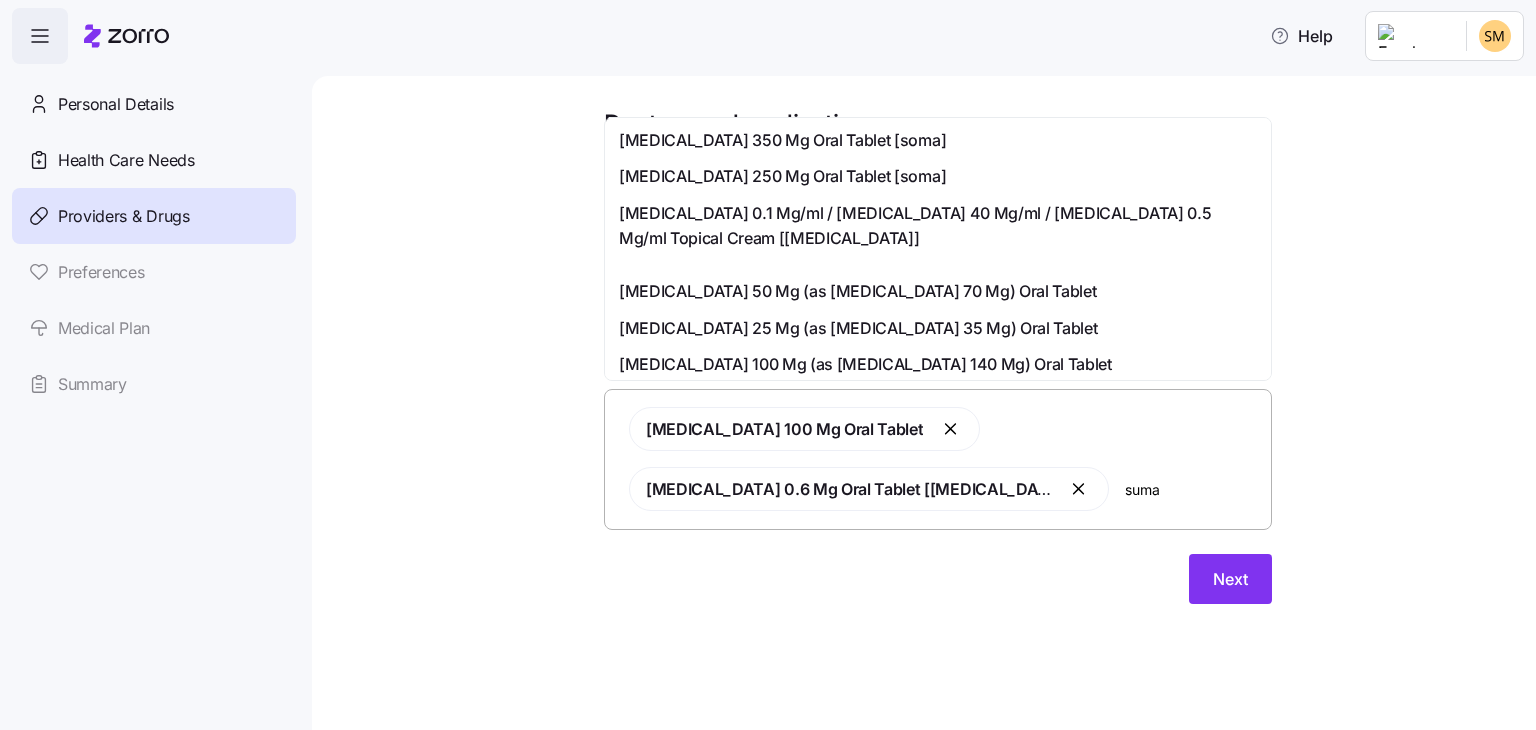 type on "sumat" 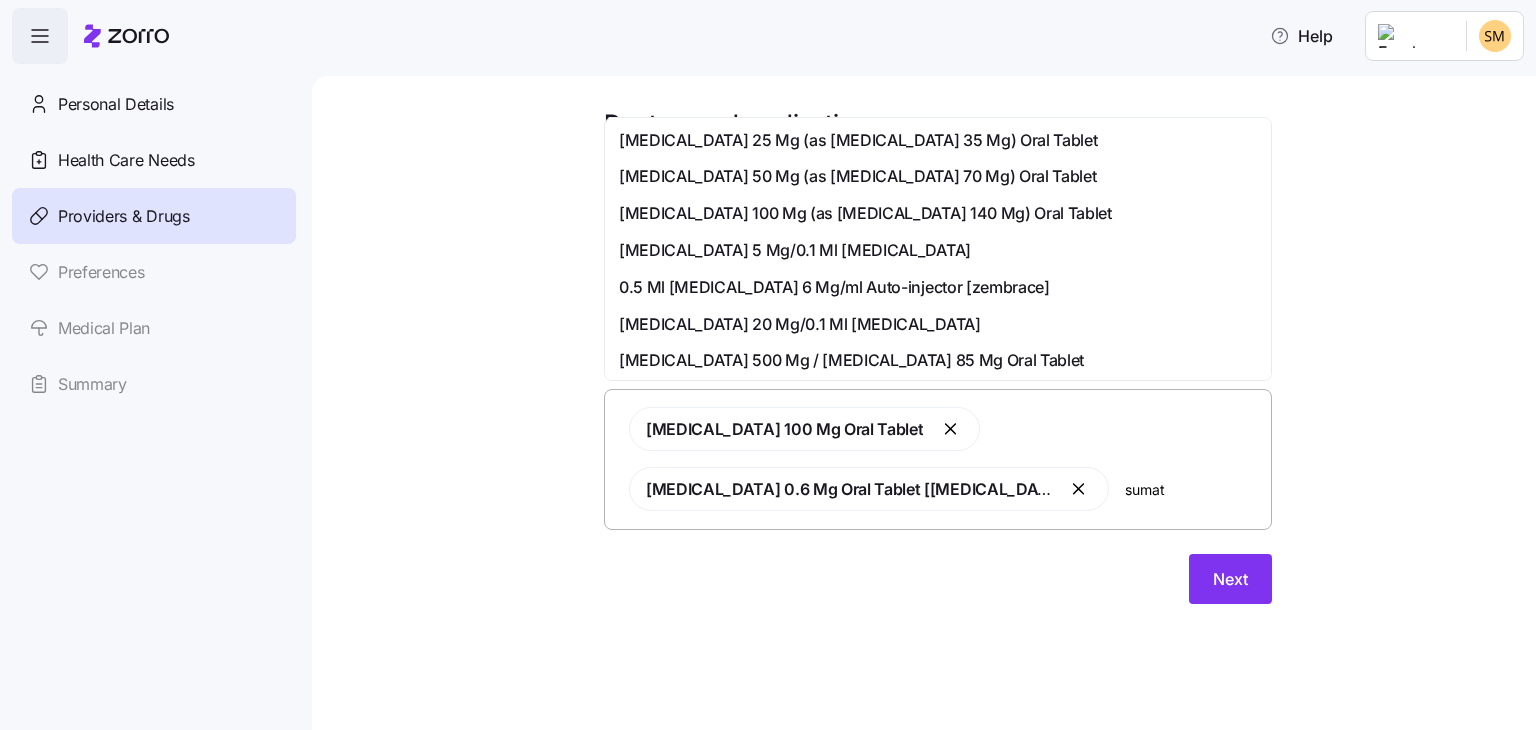 click on "[MEDICAL_DATA] 50 Mg (as [MEDICAL_DATA] 70 Mg) Oral Tablet" at bounding box center [857, 176] 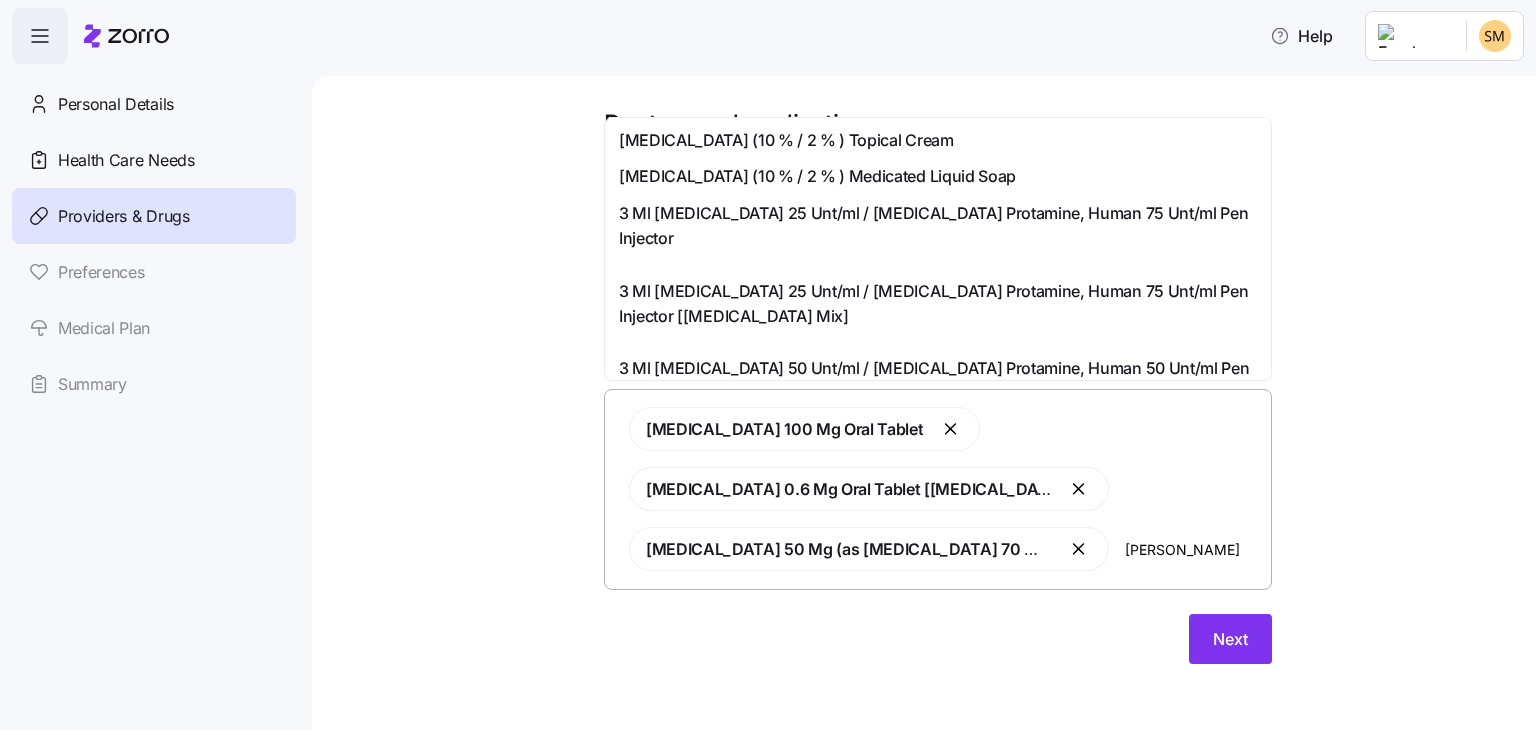 type on "lisin" 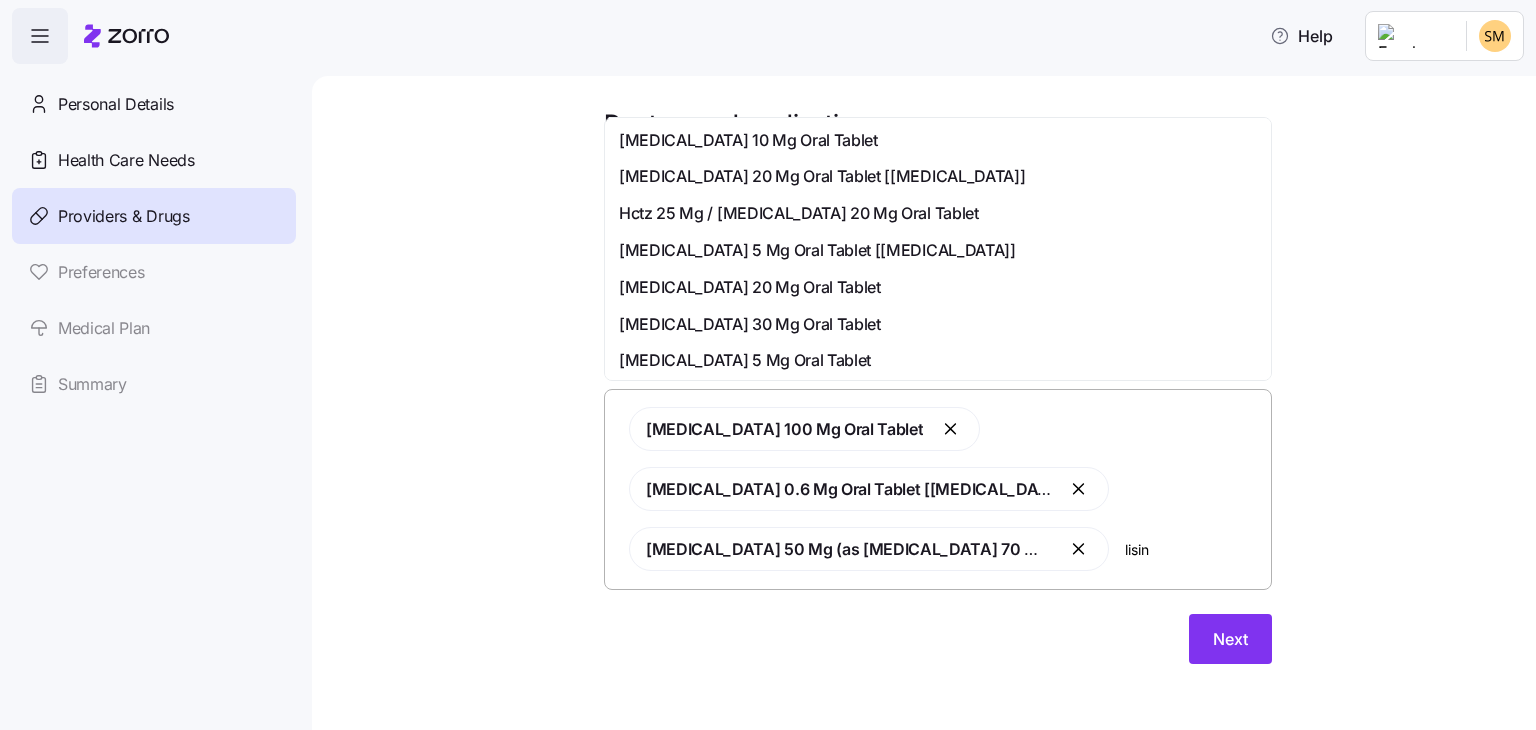click on "[MEDICAL_DATA] 5 Mg Oral Tablet" at bounding box center (745, 360) 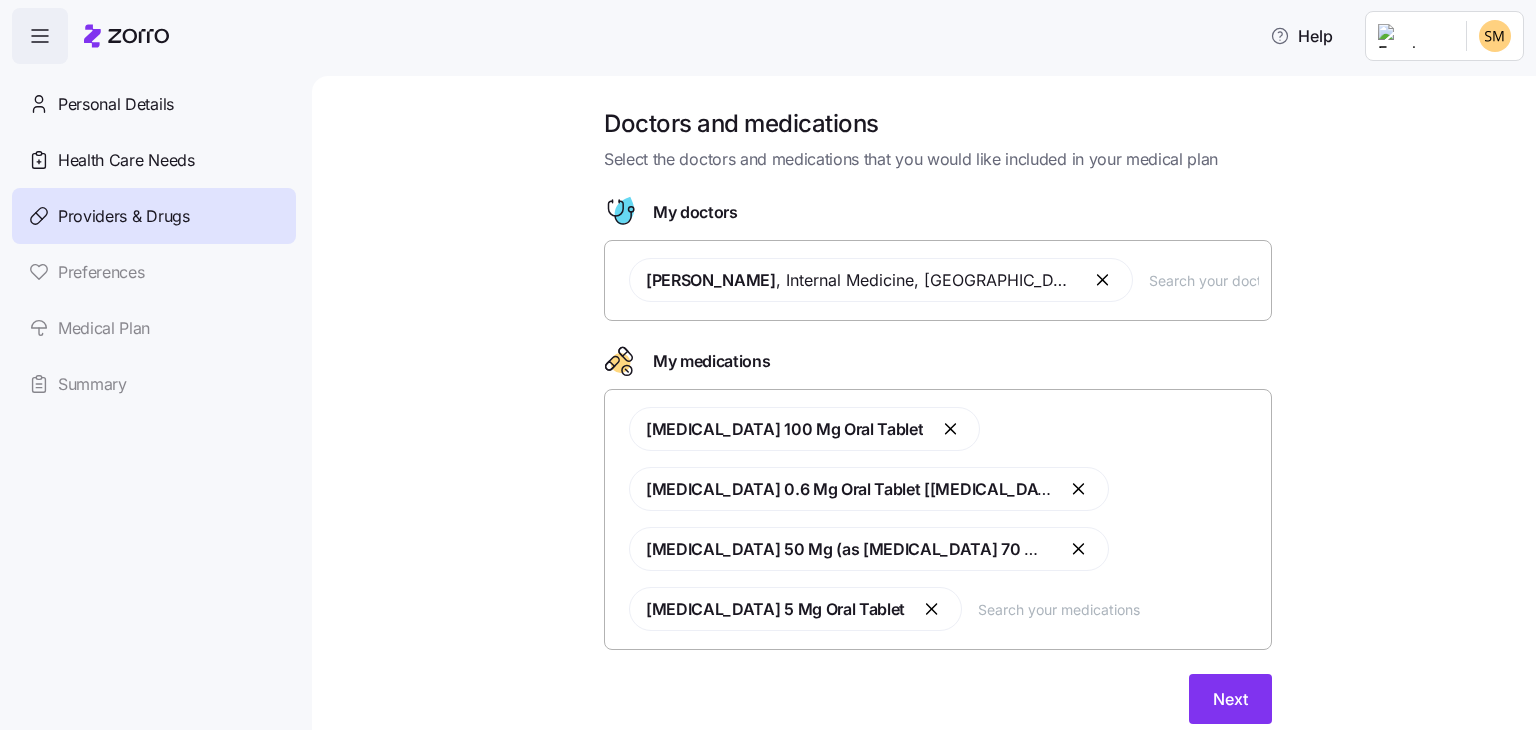 type 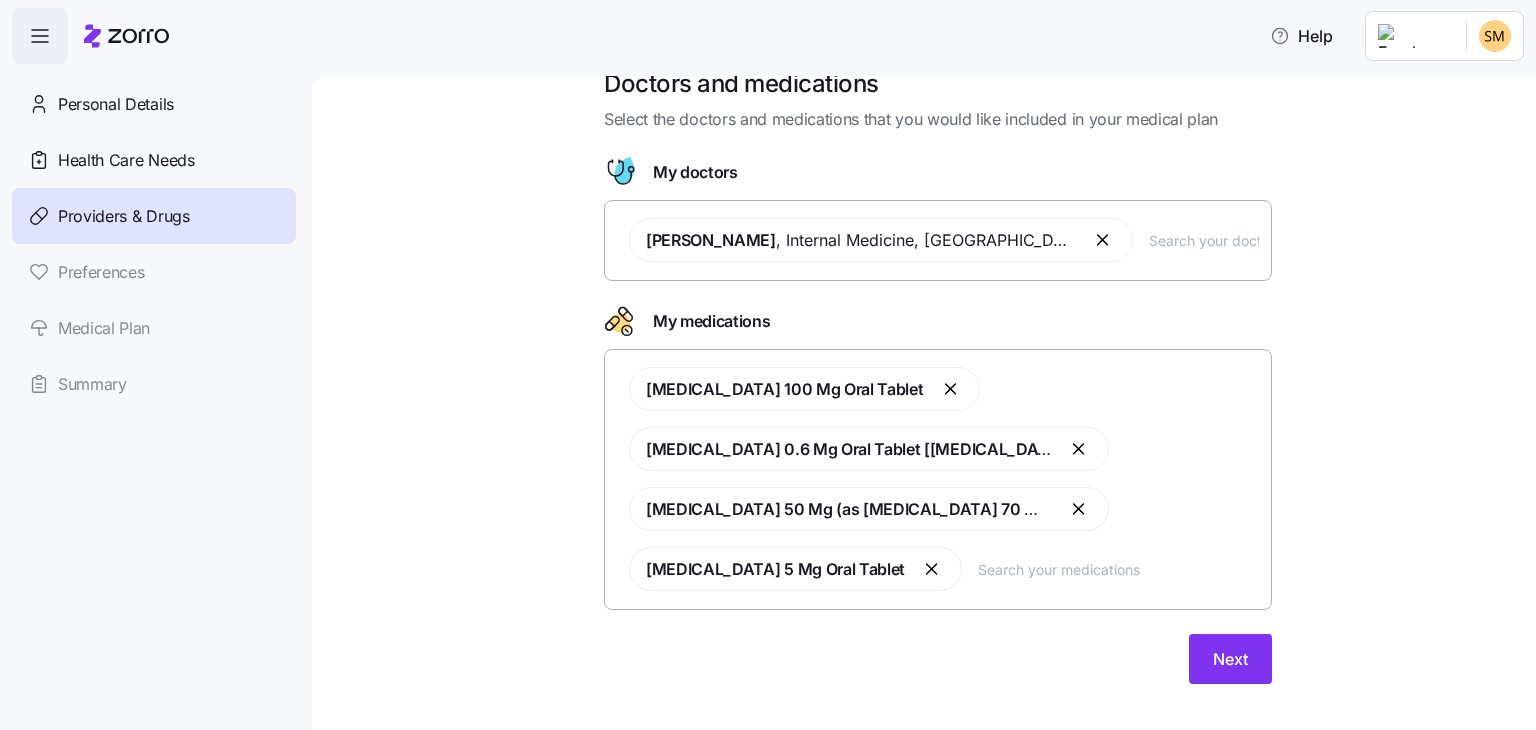scroll, scrollTop: 65, scrollLeft: 0, axis: vertical 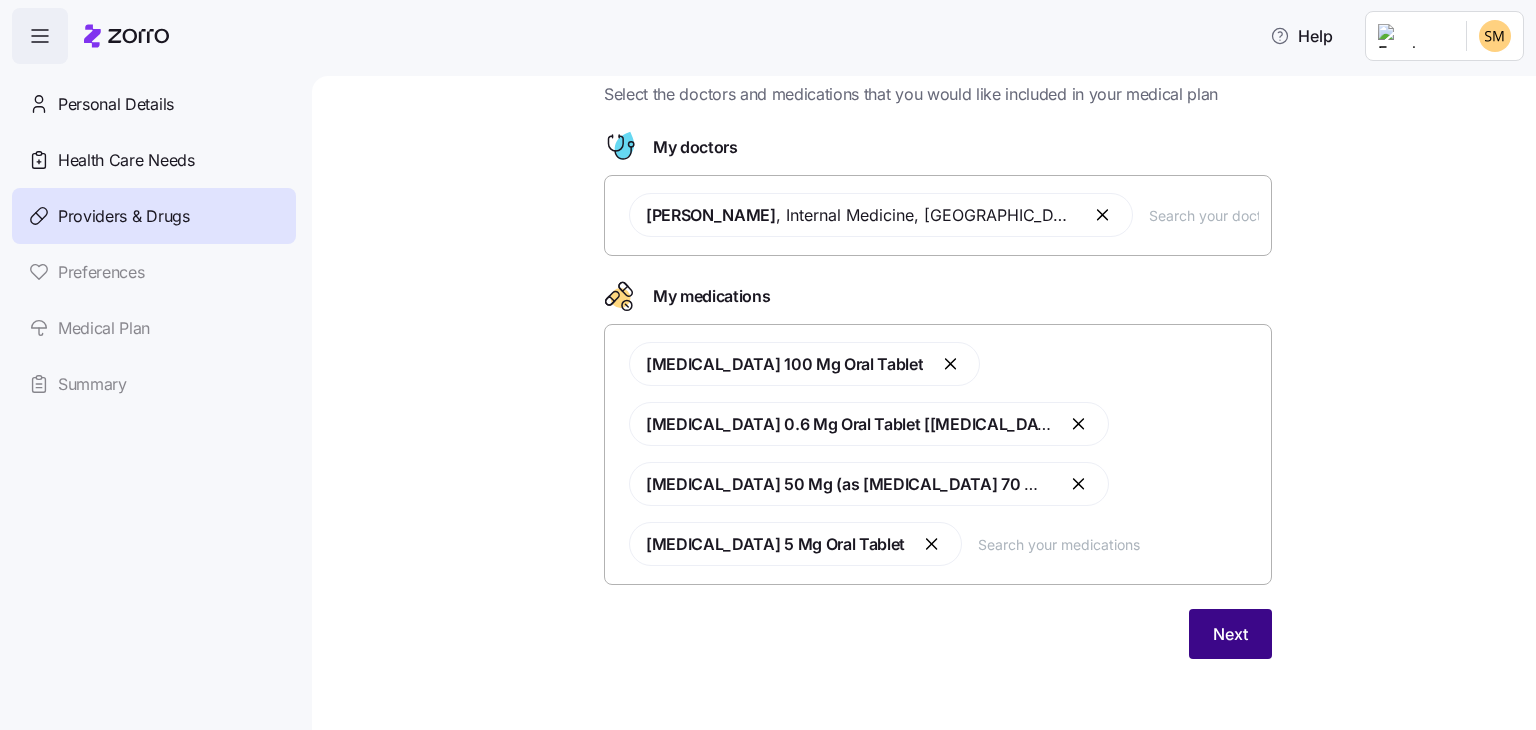 click on "Next" at bounding box center [1230, 634] 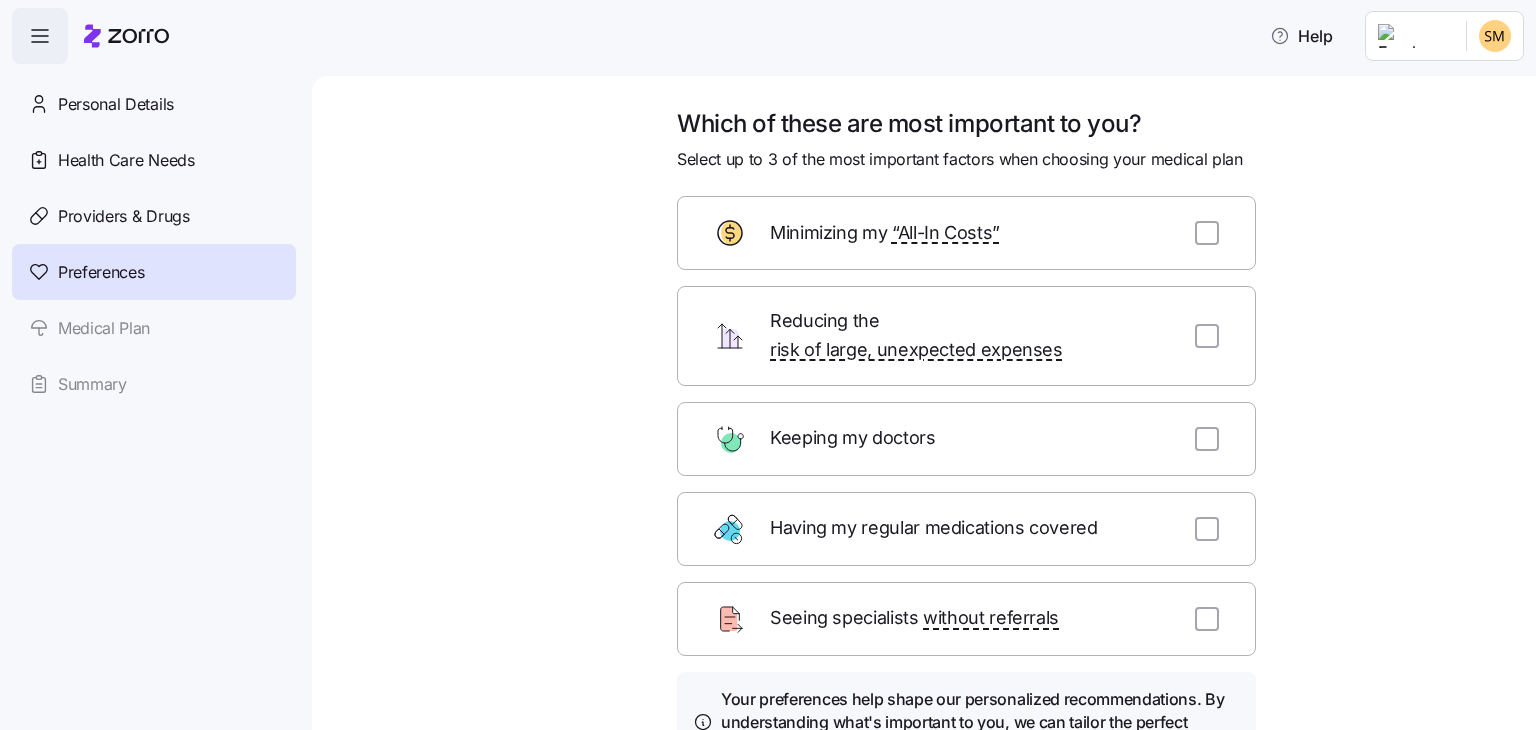 click on "Which of these are most important to you? Select up to 3 of the most important factors when choosing your medical plan Minimizing my    “All-In Costs”    Reducing the    risk of large, unexpected expenses    Keeping my doctors       Having my regular medications covered       Seeing specialists    without referrals    Your preferences help shape our personalized recommendations. By understanding what's important to you, we can tailor the perfect healthcare plan that matches your needs and preferences Skip Next" at bounding box center (938, 499) 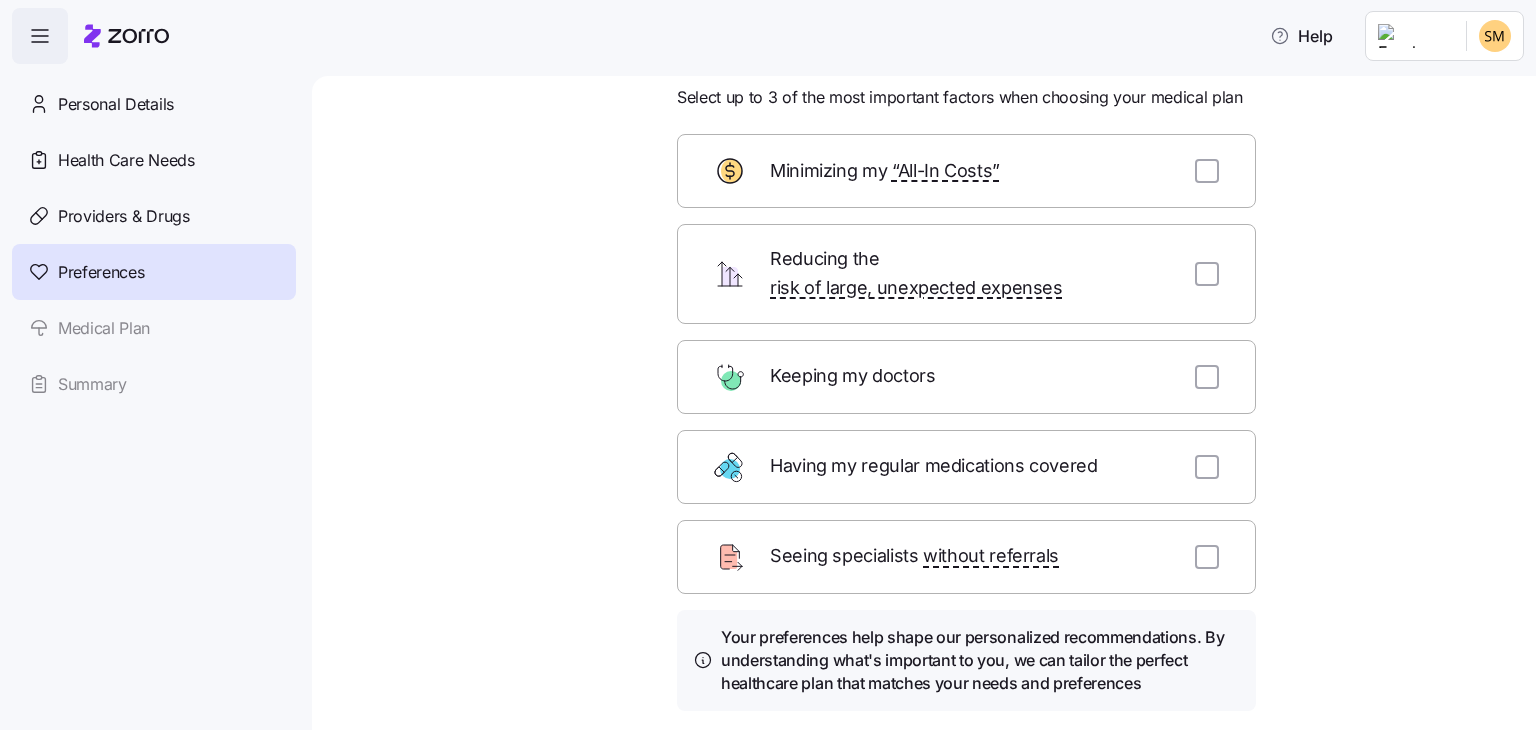 scroll, scrollTop: 22, scrollLeft: 0, axis: vertical 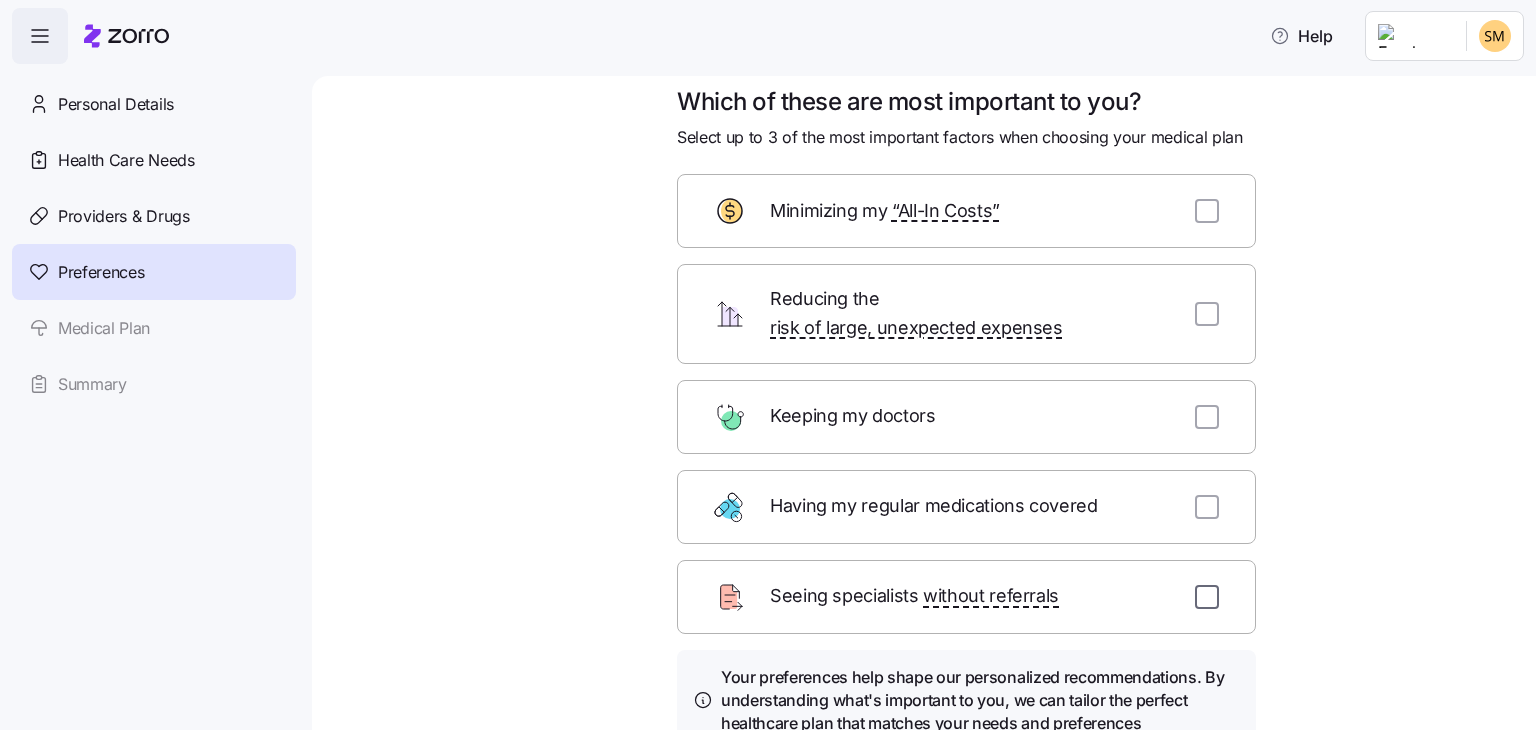 click at bounding box center (1207, 597) 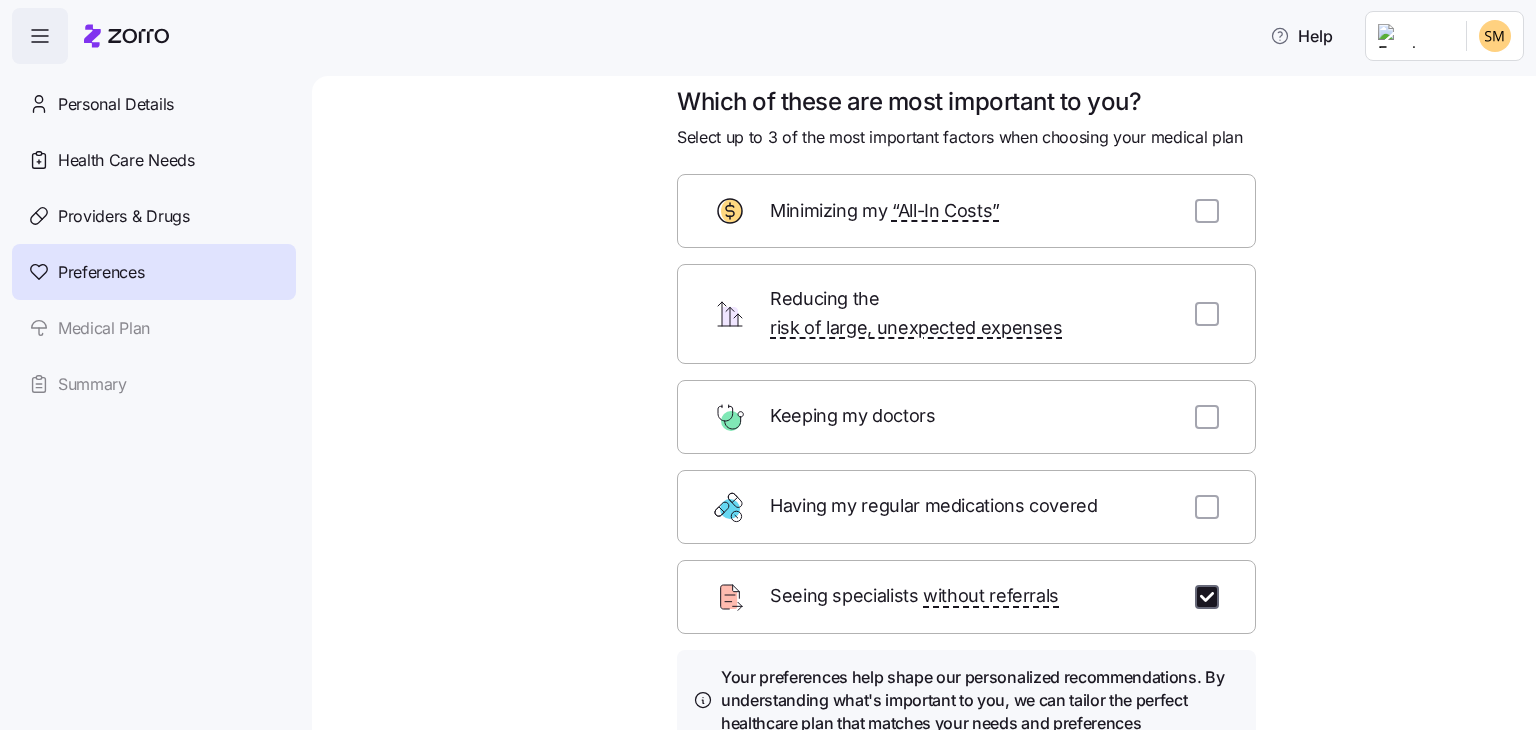 checkbox on "true" 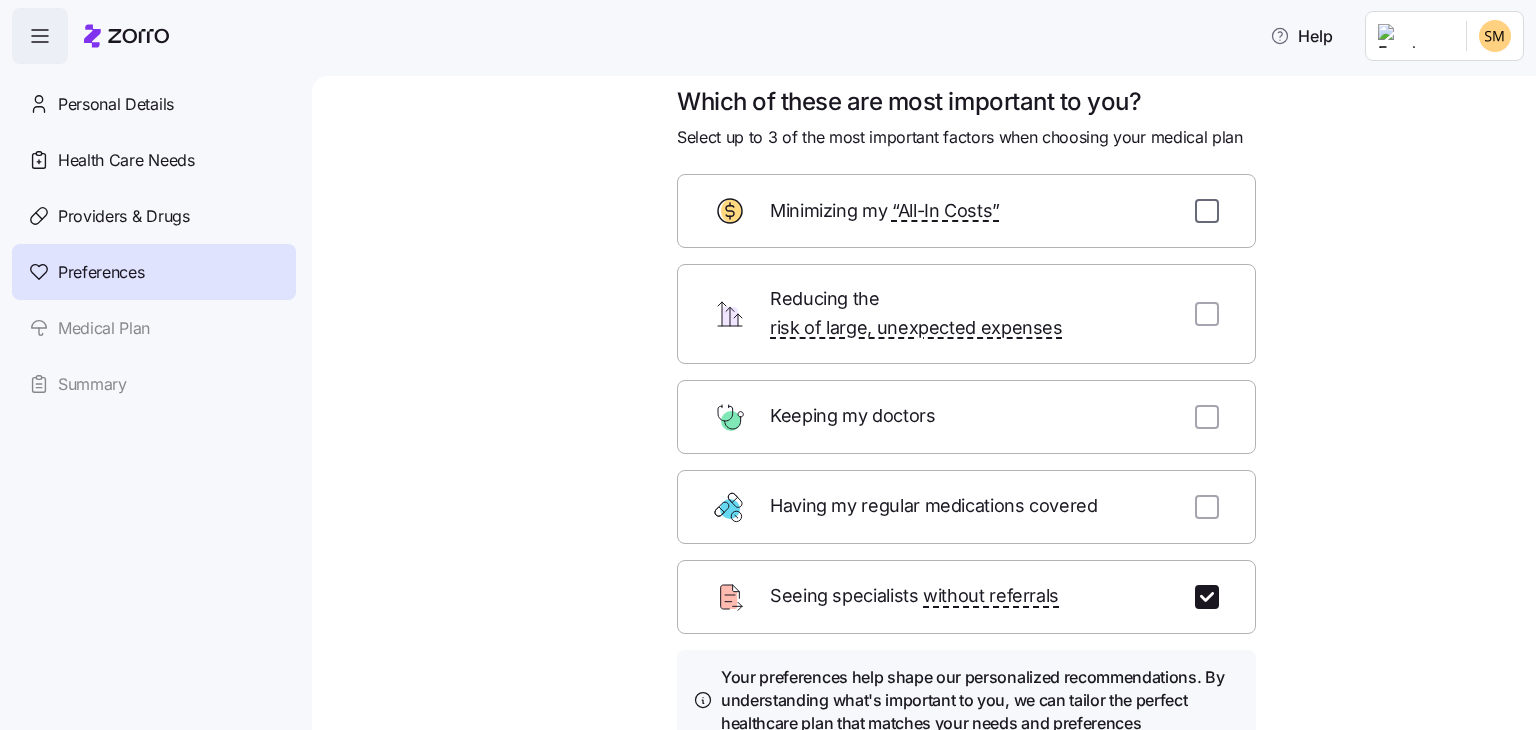 click at bounding box center [1207, 211] 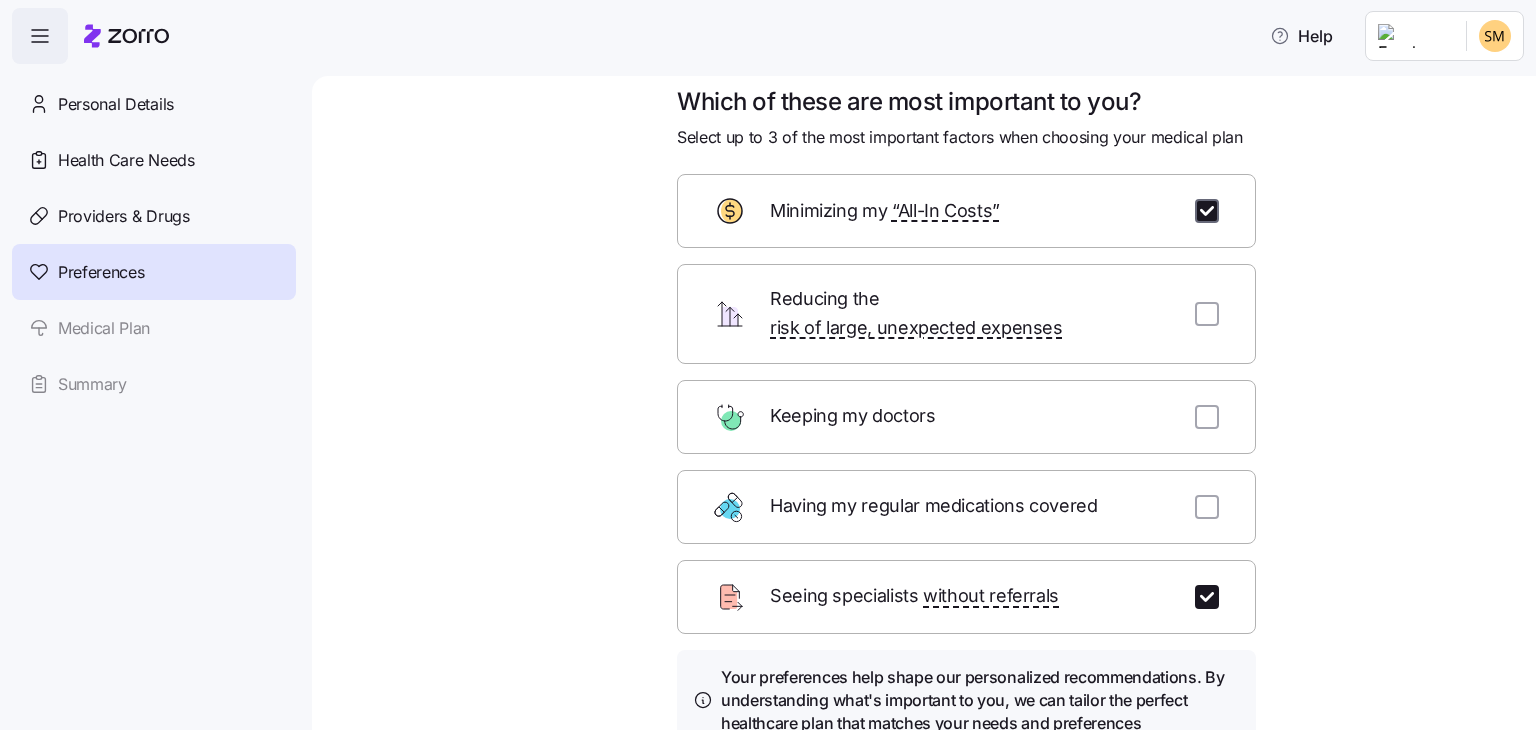 checkbox on "true" 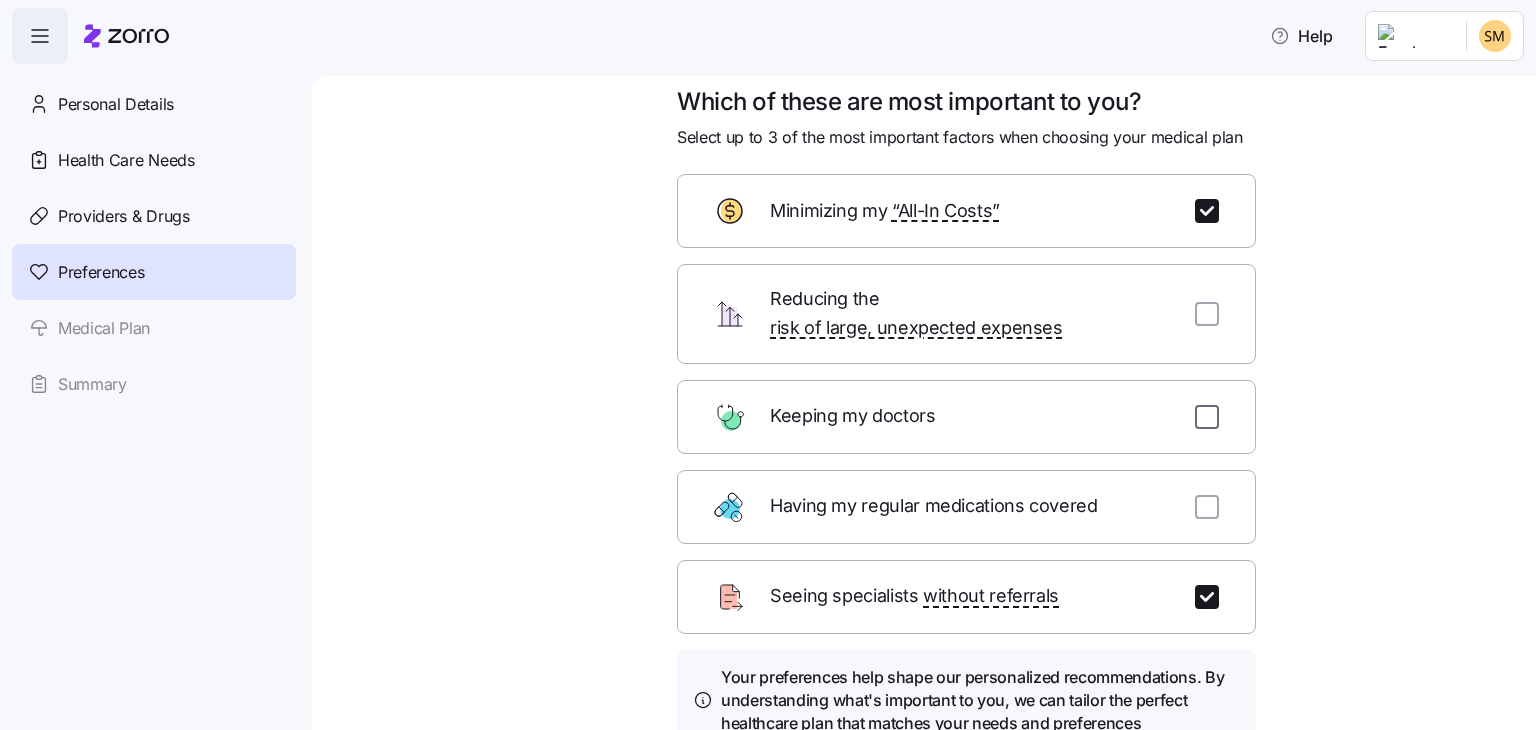 click at bounding box center (1207, 417) 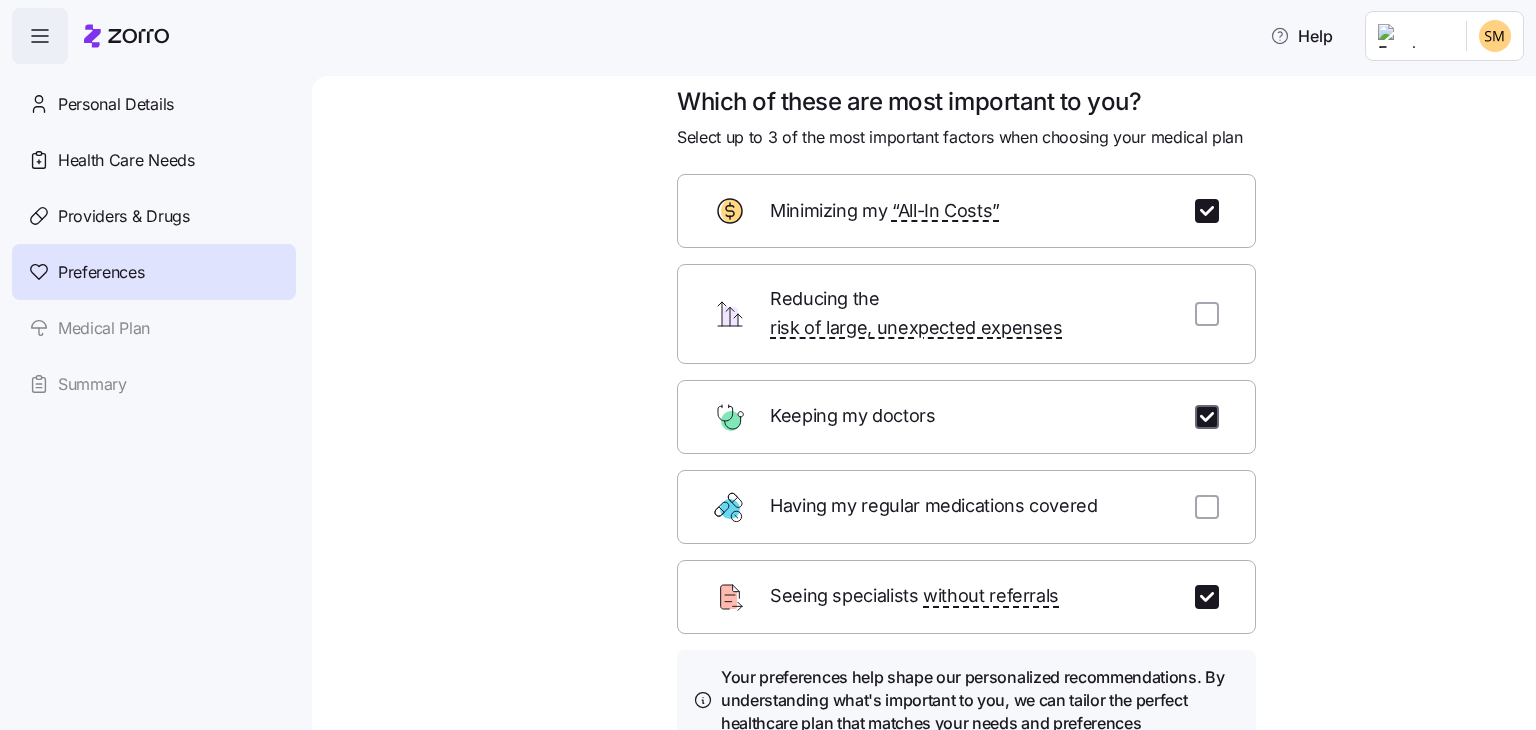 checkbox on "true" 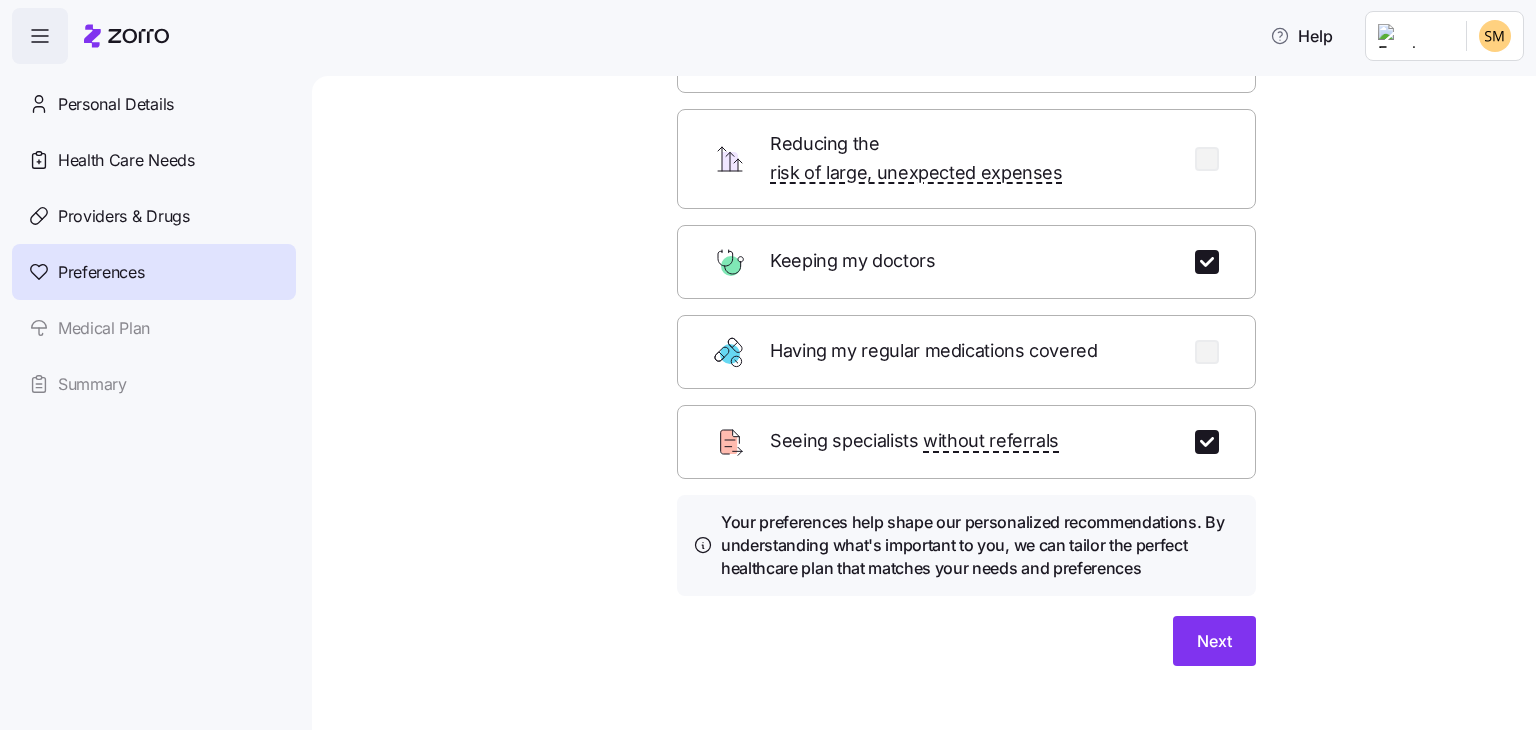 scroll, scrollTop: 182, scrollLeft: 0, axis: vertical 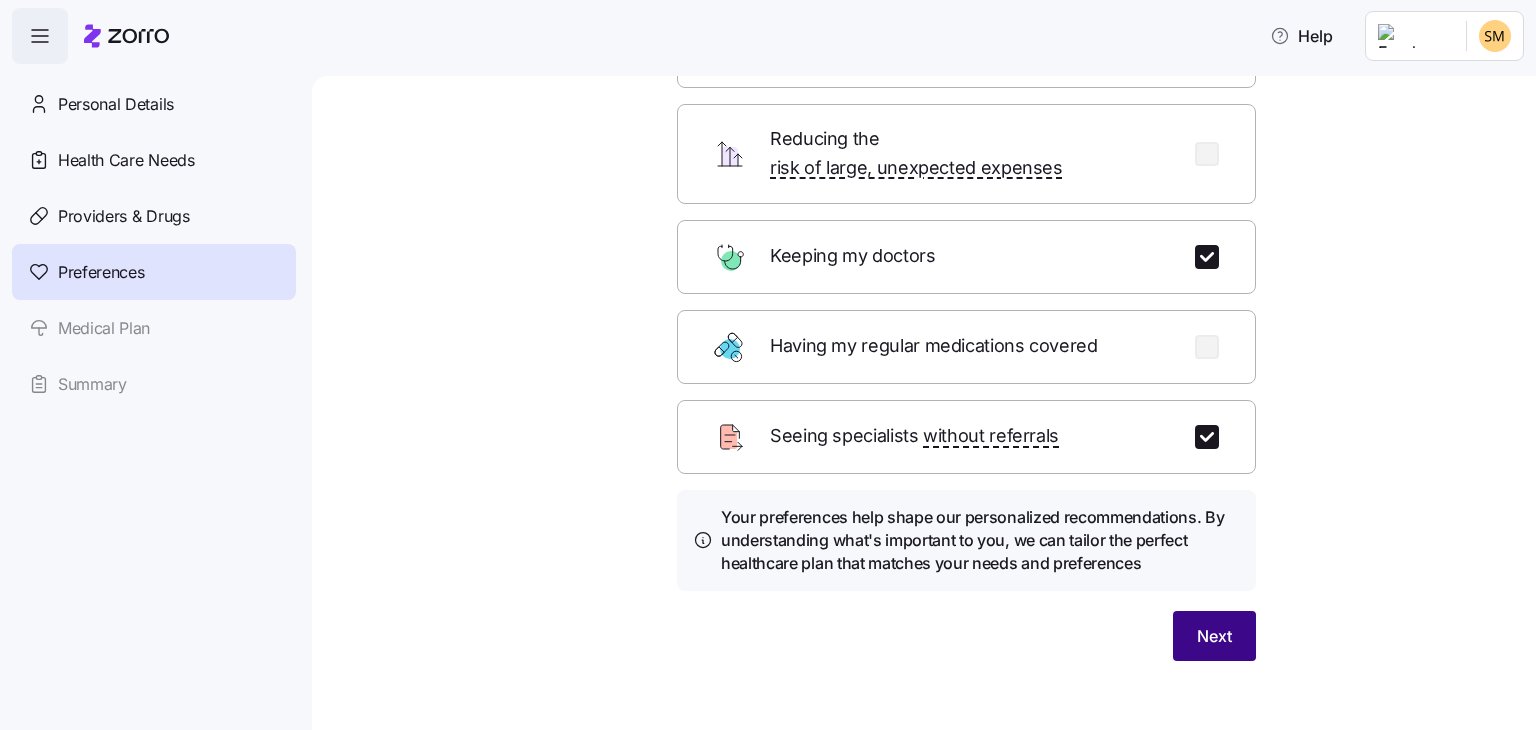 click on "Next" at bounding box center (1214, 636) 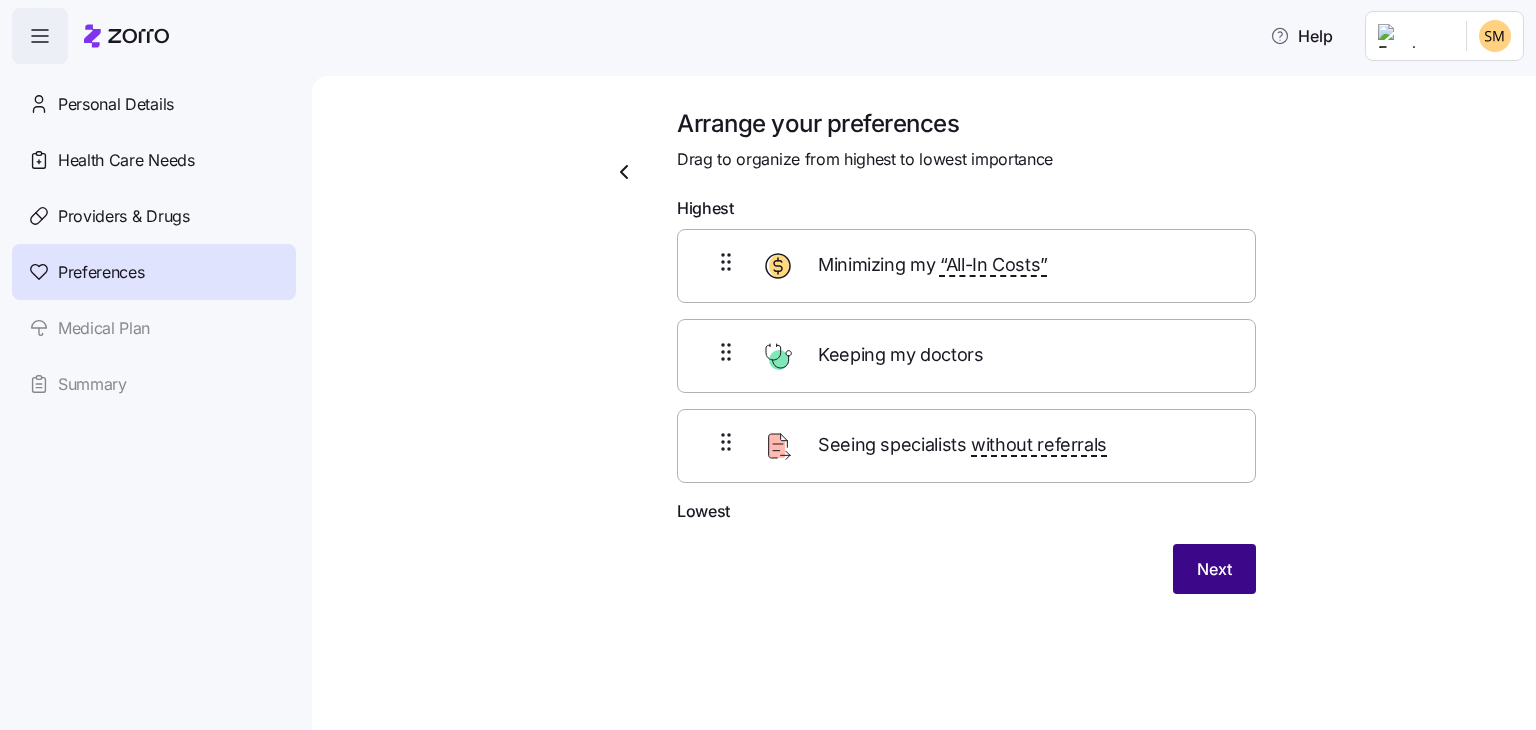 click on "Next" at bounding box center (1214, 569) 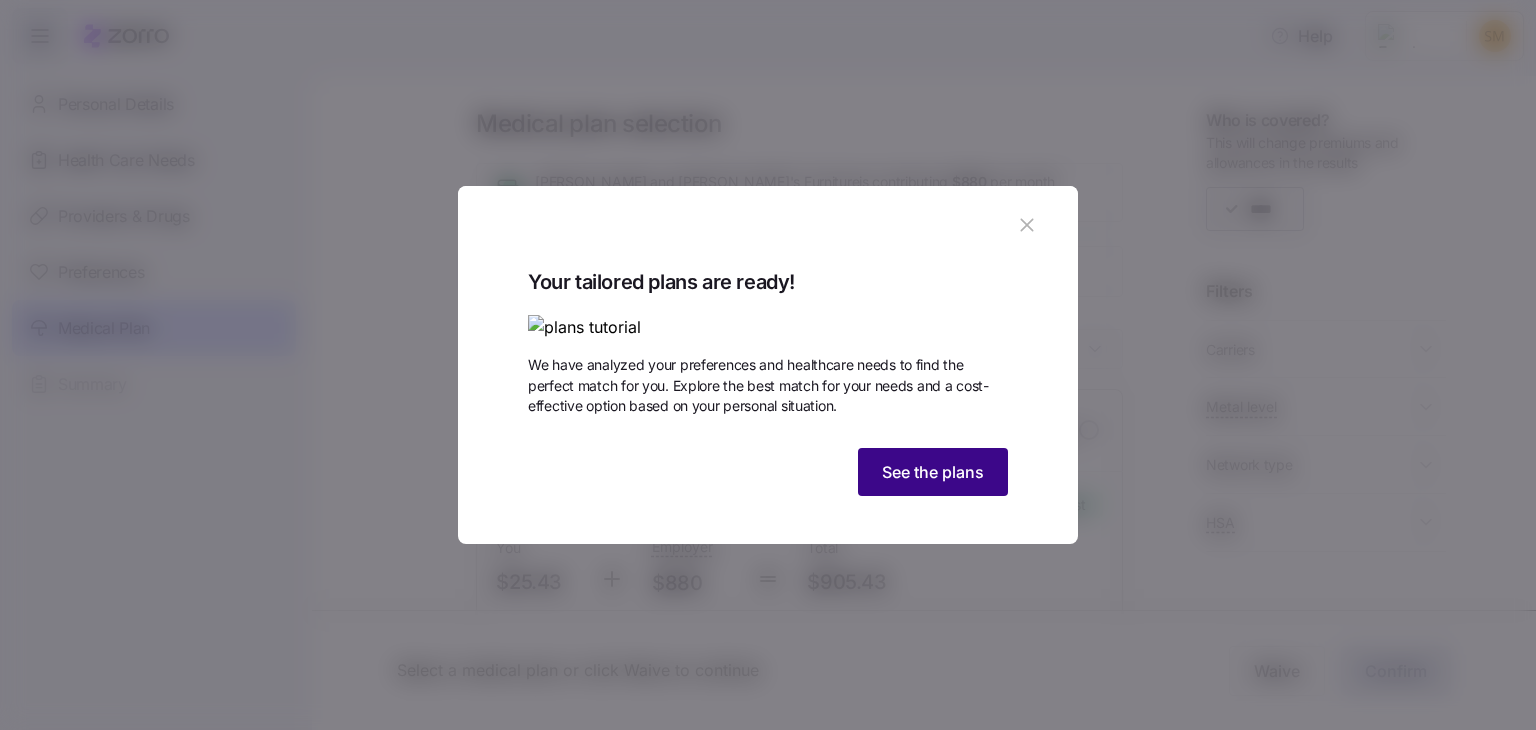 click on "See the plans" at bounding box center (933, 472) 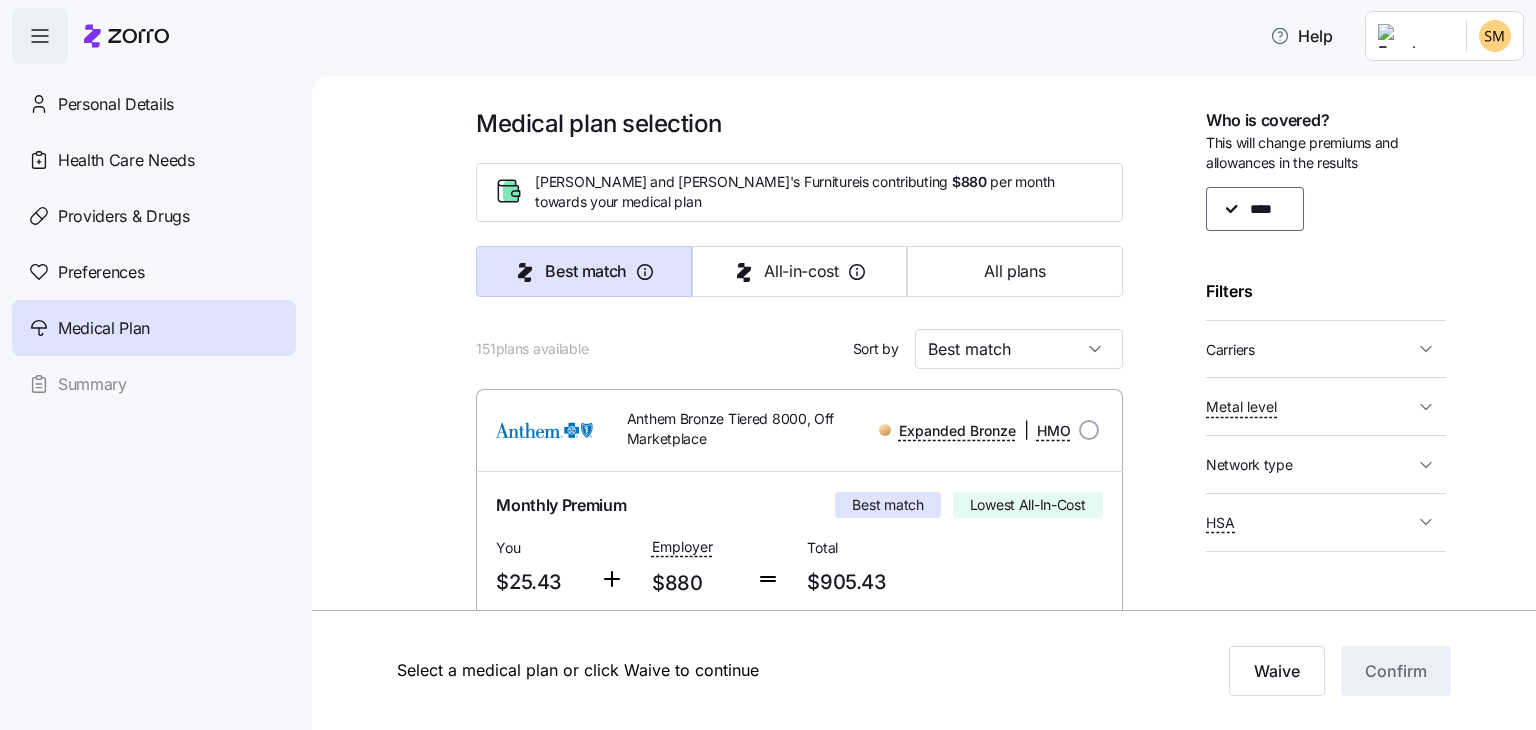 click at bounding box center [430, 2027] 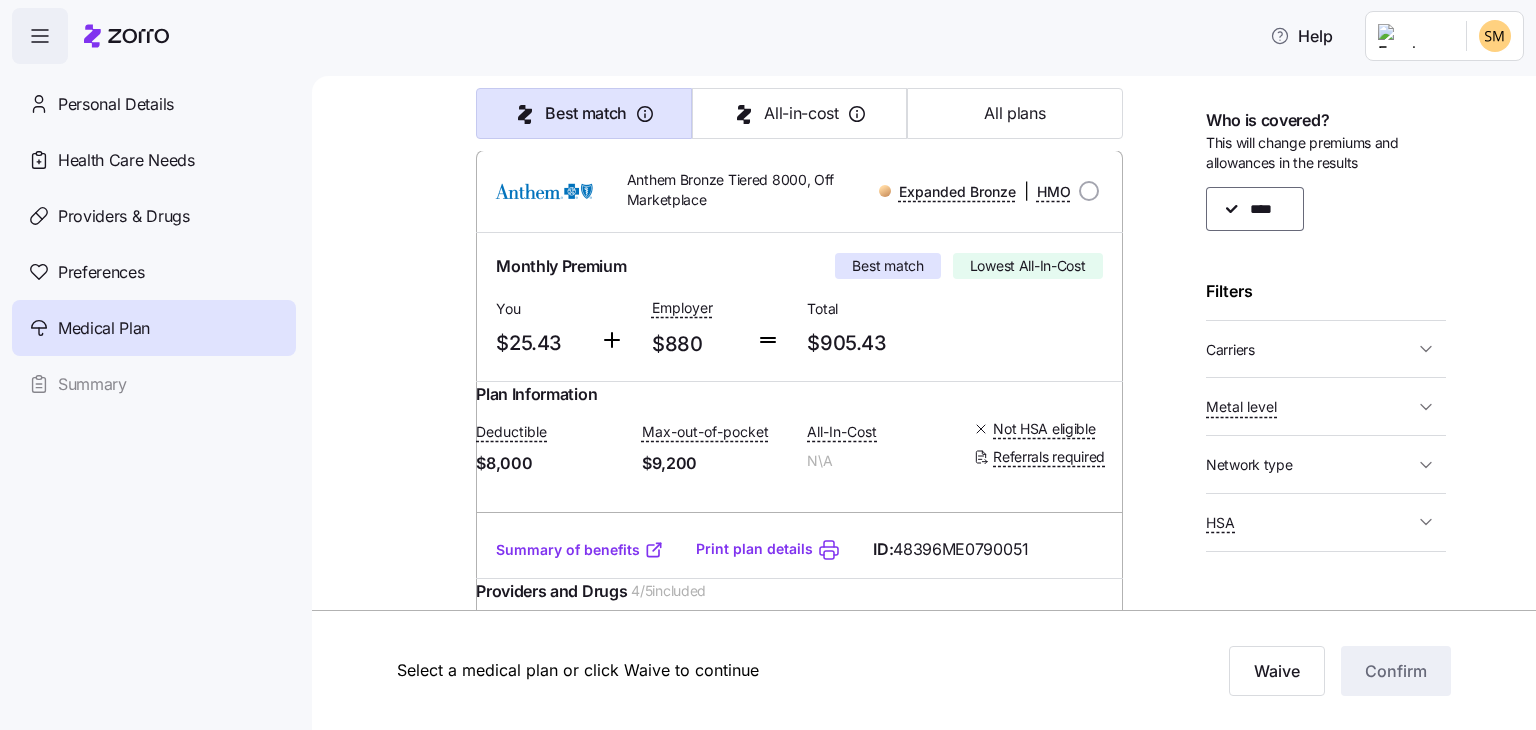 scroll, scrollTop: 240, scrollLeft: 0, axis: vertical 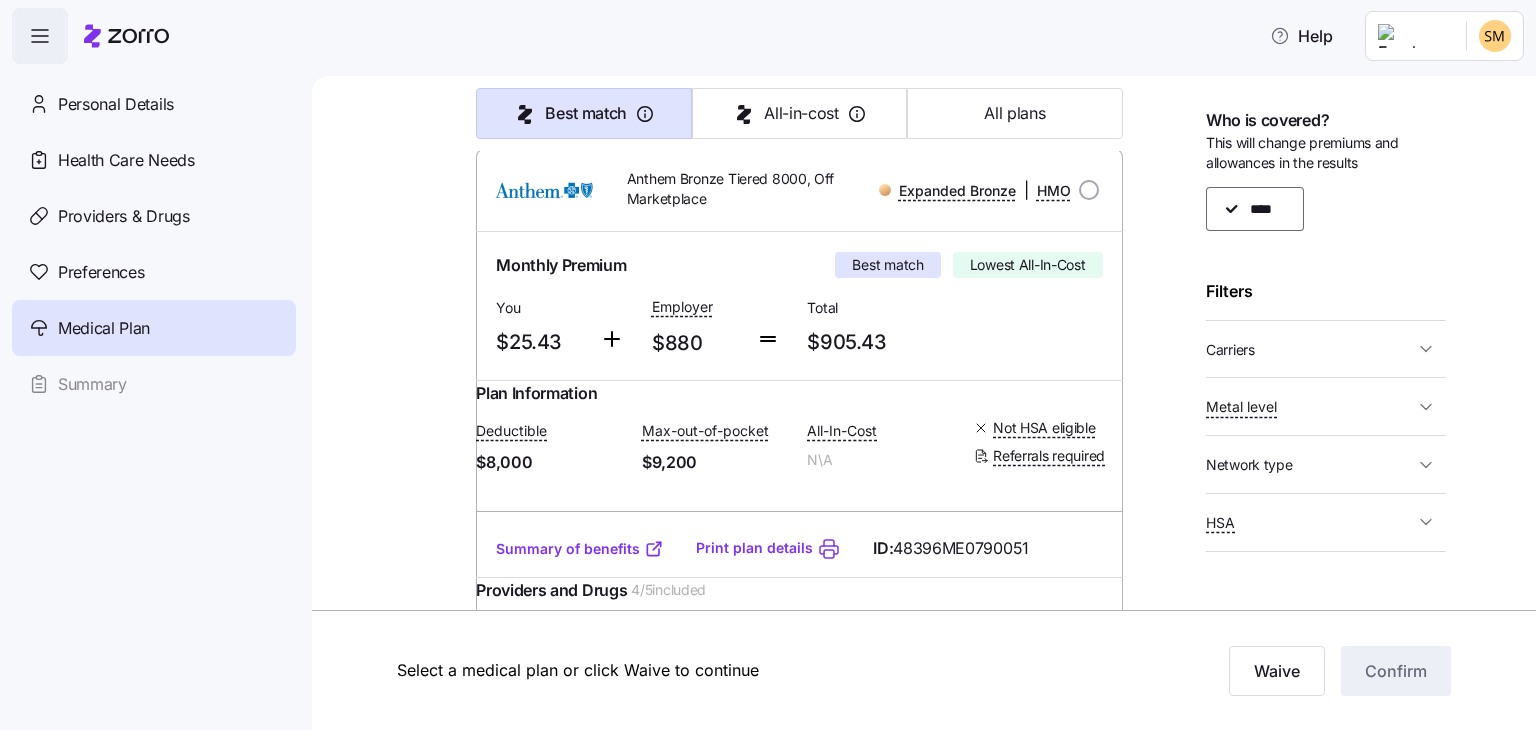 click at bounding box center [430, 1787] 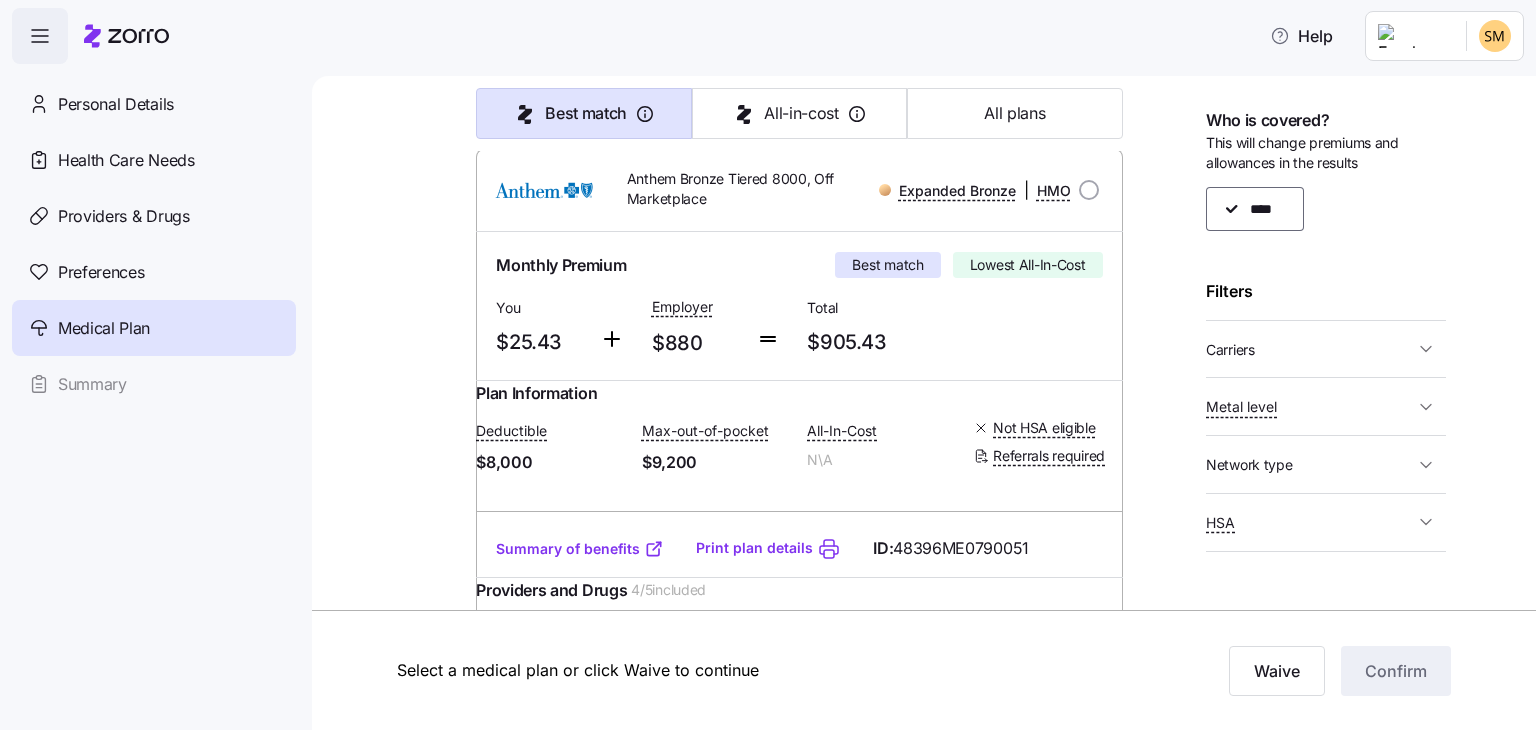 click on "Summary of benefits" at bounding box center (580, 549) 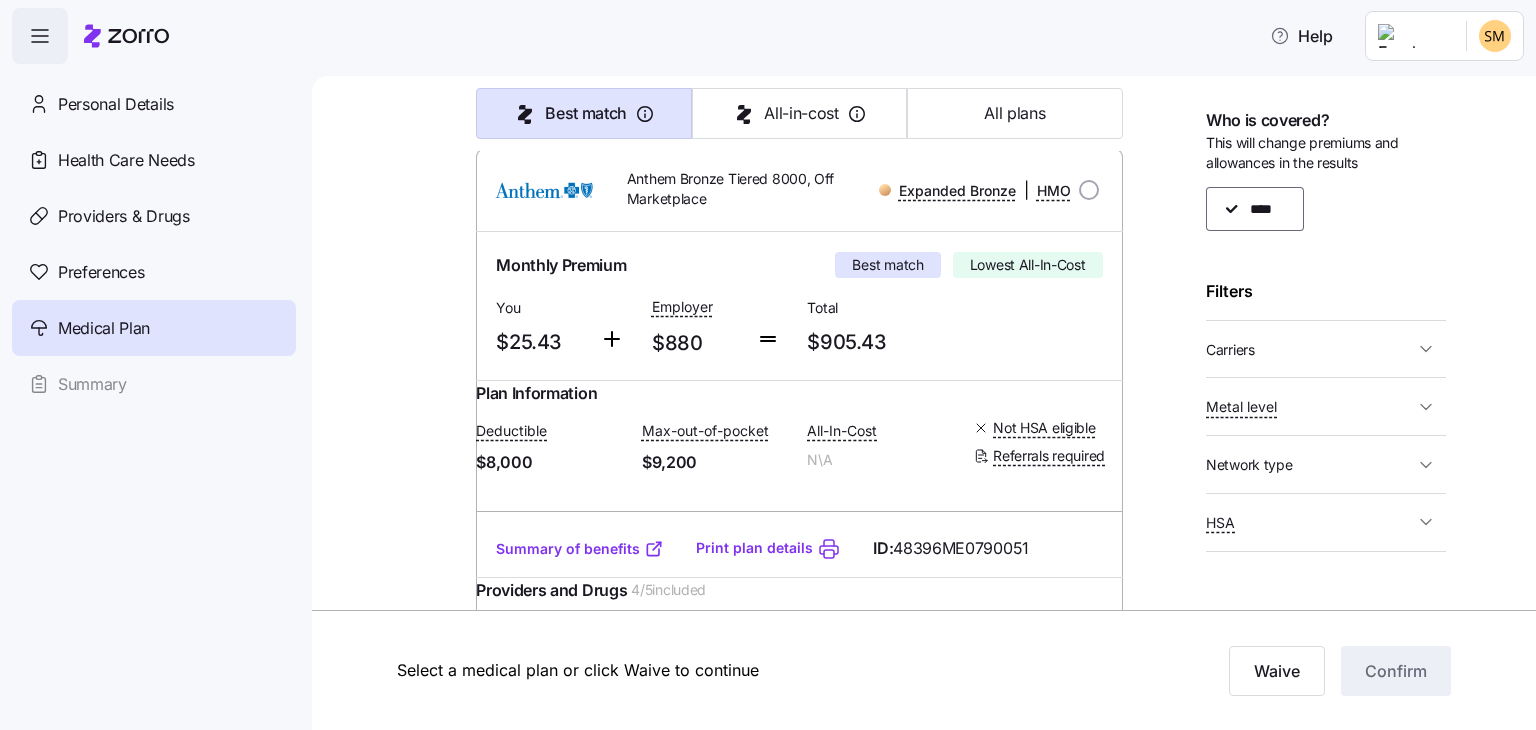 click on "Medical plan selection [PERSON_NAME] and [PERSON_NAME]'s Furniture  is contributing   $880   per month towards your medical plan Best match All-in-cost All plans 151  plans available Sort by Best match Anthem Bronze Tiered 8000, Off Marketplace   Expanded Bronze | HMO Monthly Premium Best match Lowest All-In-Cost You $25.43 Employer $880 Total $905.43 Plan Information Deductible $8,000 Max-out-of-pocket $9,200 All-In-Cost N\A Not HSA eligible Referrals required [PERSON_NAME] ,  [DATE] ,   [STREET_ADDRESS][PERSON_NAME] ; Who is covered:   Me ;   Employer contribution:  up to $880 Medical Plan Anthem Bronze Tiered 8000, Off Marketplace   Expanded Bronze  |  HMO Summary of benefits Select Best match Lowest All-In-Cost Premium Total Premium $905.43 After allowance $25.43 Deductible Individual: Medical $8,000 Individual: Drug 0 Family: Medical $16,000 Family: Drug 0 Max Out of Pocket Individual: Medical $9,200 Individual: Drug 0 Family: Medical $18,400 Family: Drug 0 HSA Eligible HSA Eligible No Doctor visits" at bounding box center [938, 1799] 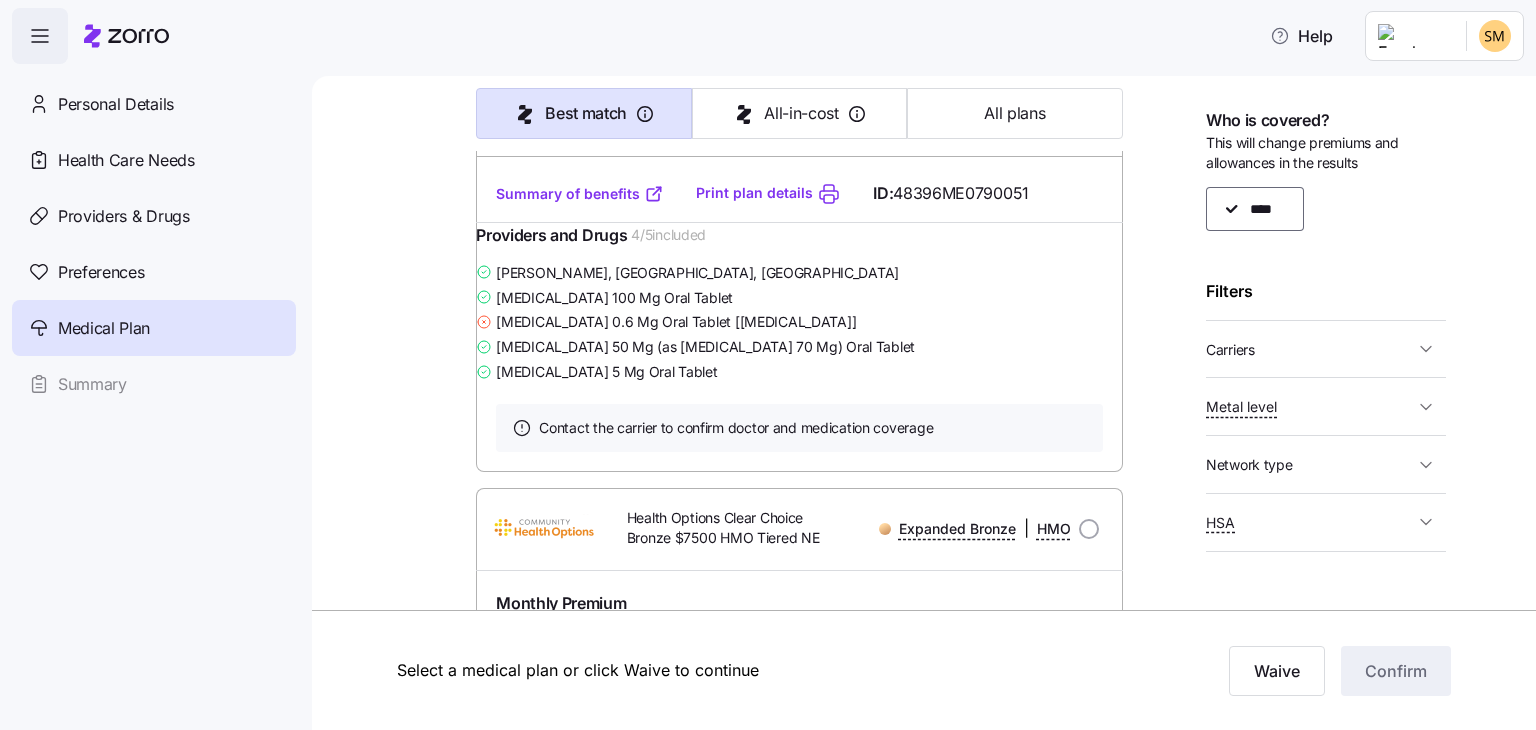 scroll, scrollTop: 600, scrollLeft: 0, axis: vertical 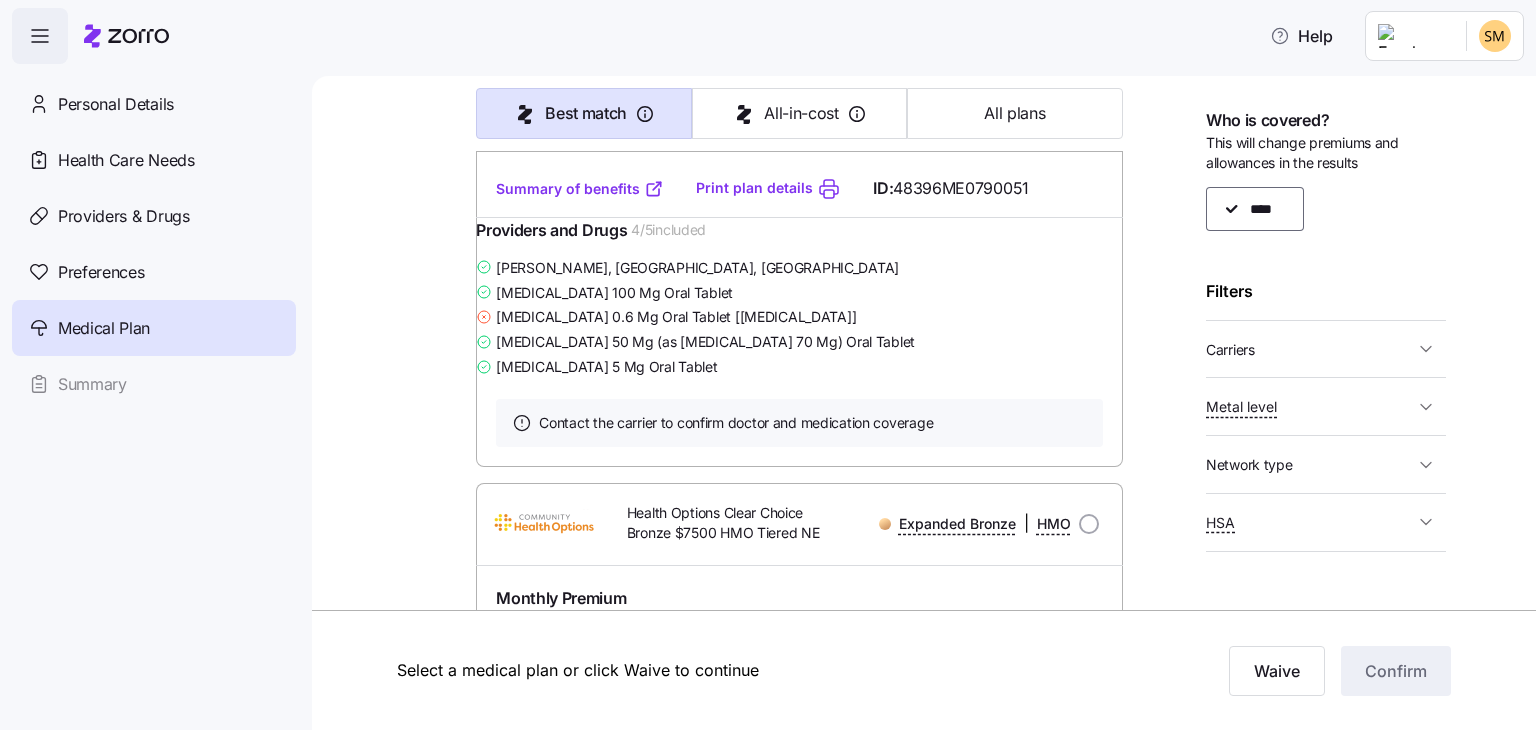 click at bounding box center (430, 1427) 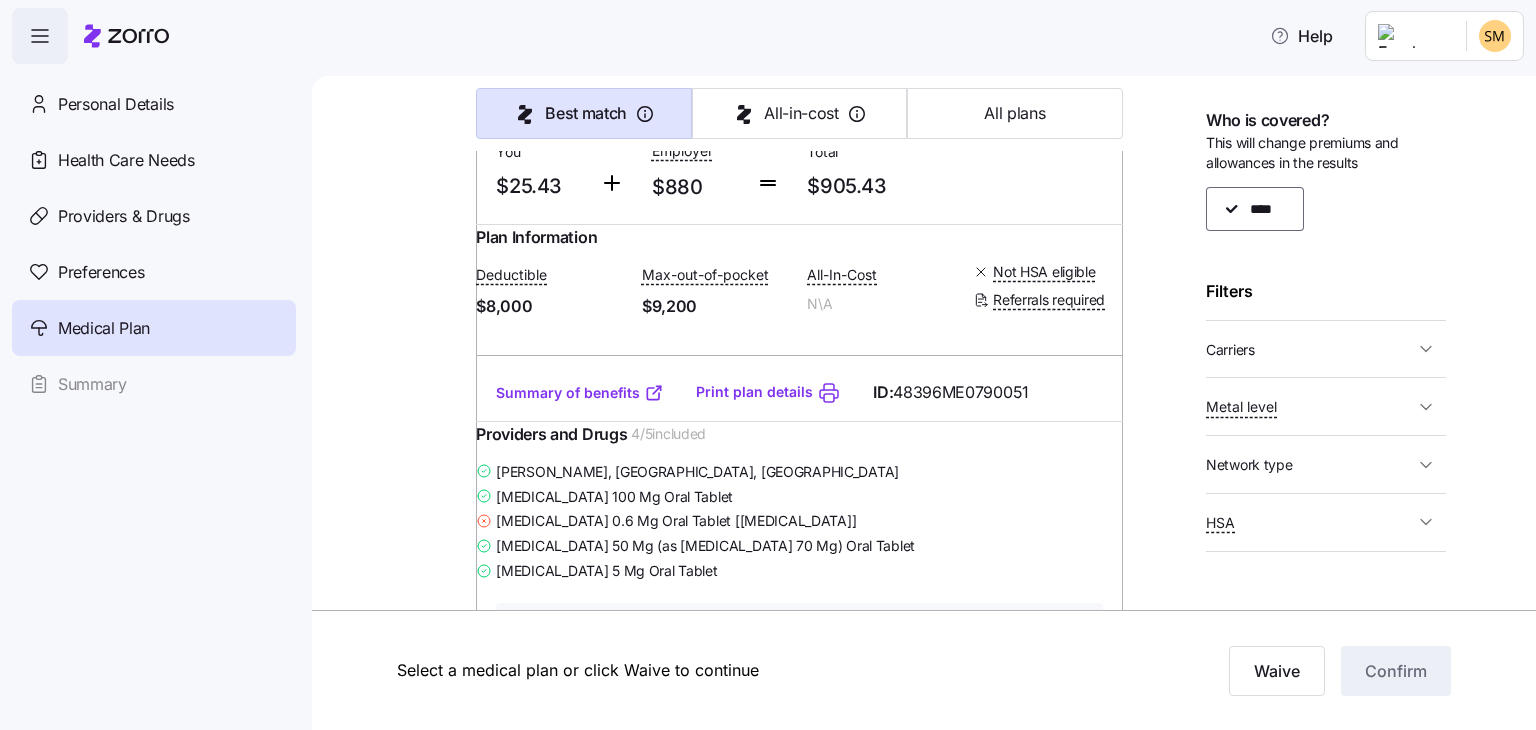 scroll, scrollTop: 400, scrollLeft: 0, axis: vertical 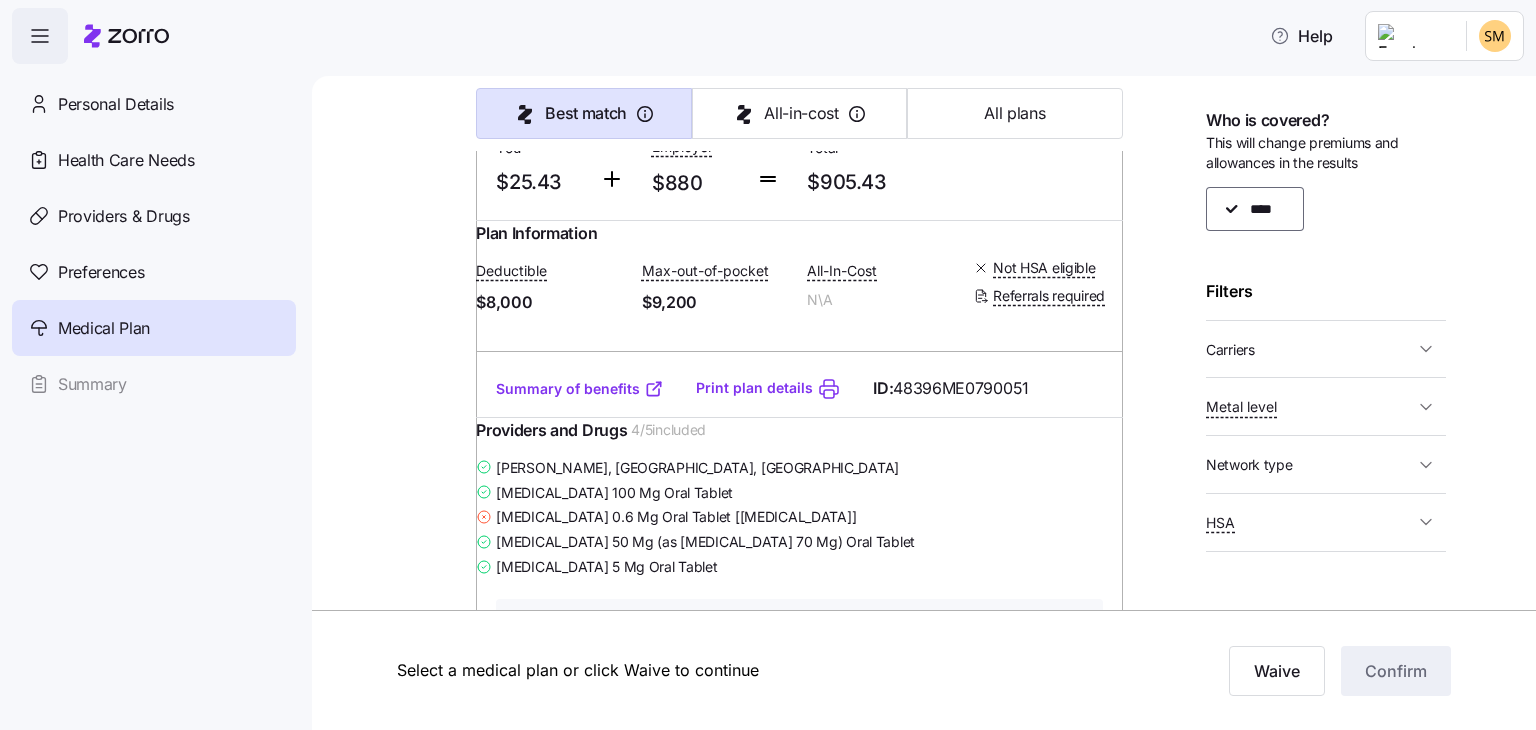 click at bounding box center (430, 1627) 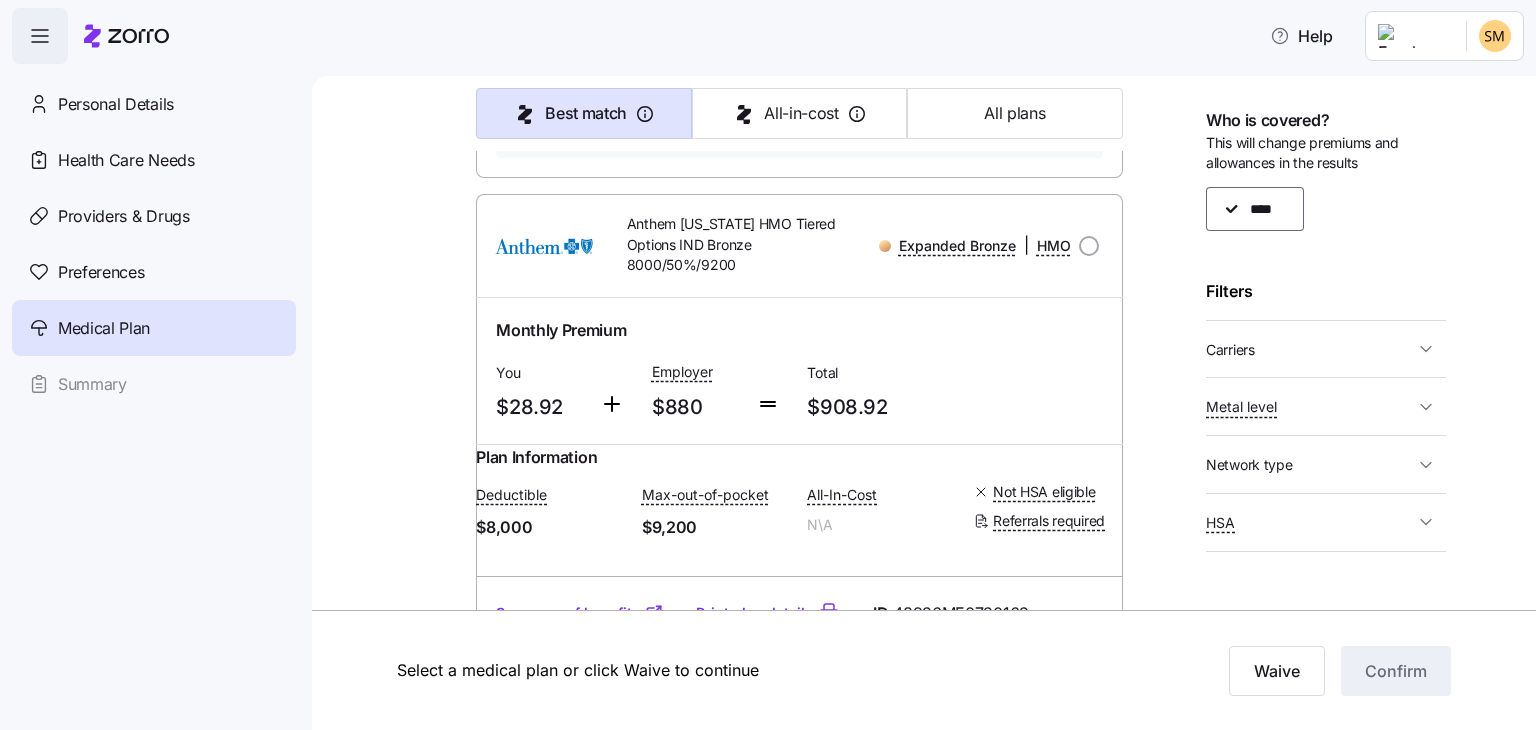 scroll, scrollTop: 1640, scrollLeft: 0, axis: vertical 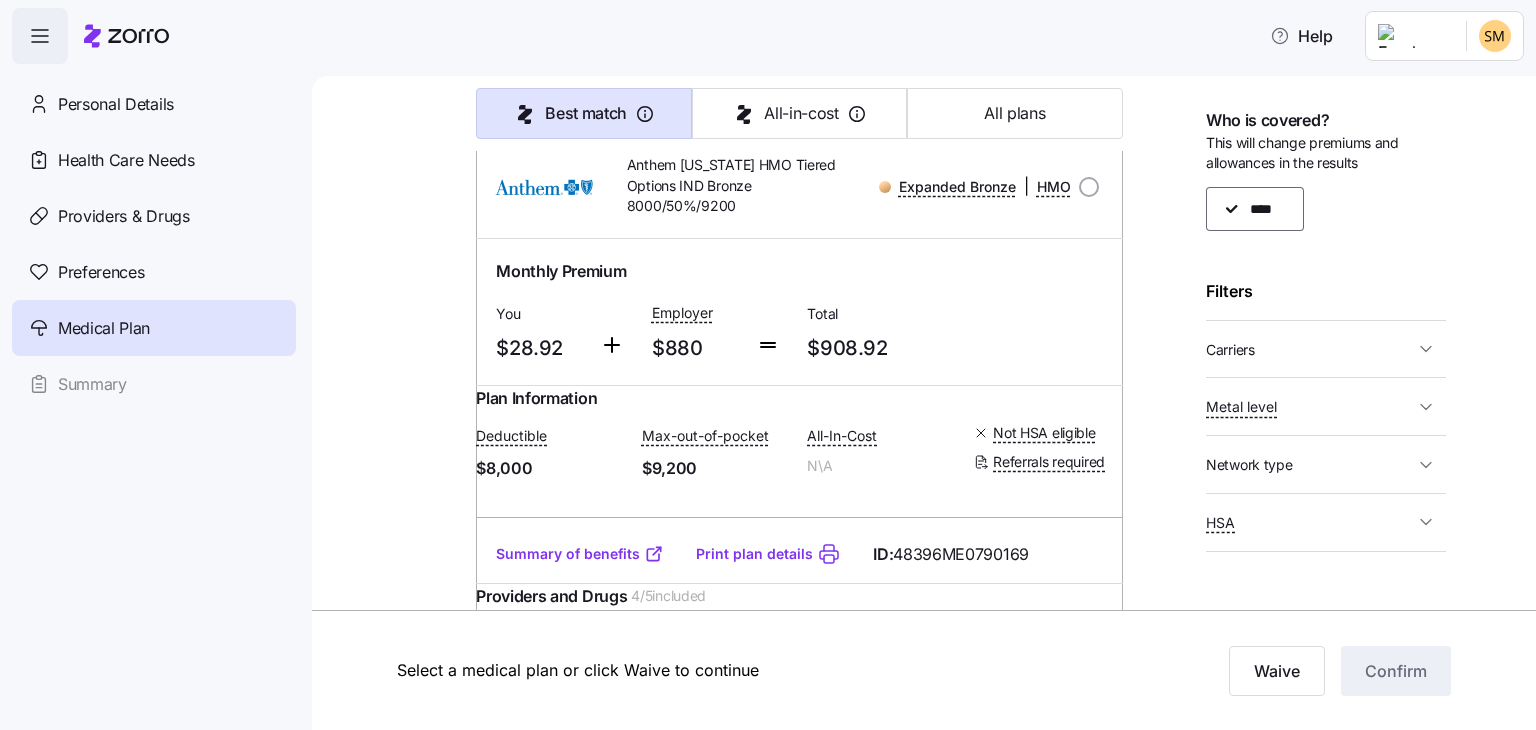click 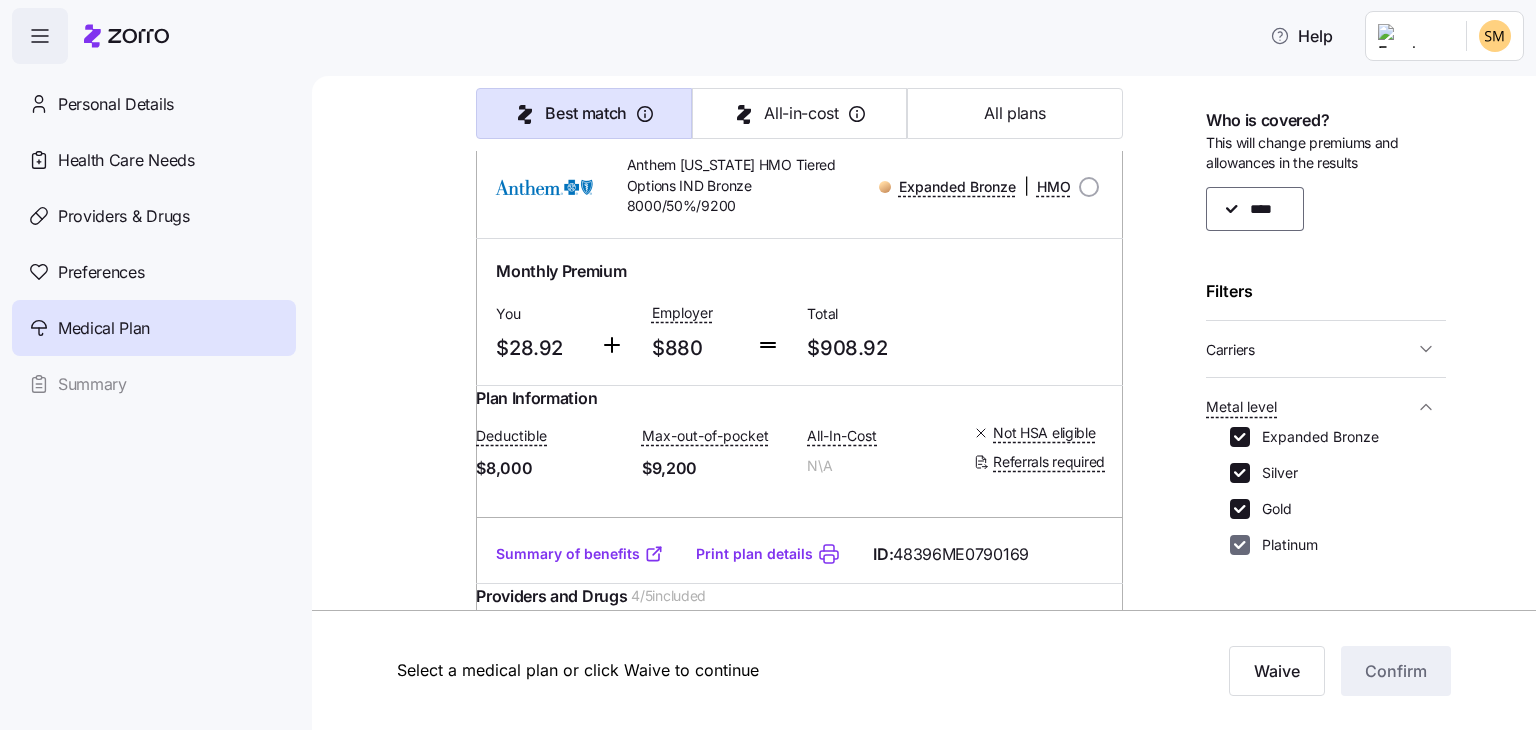 click on "Platinum" at bounding box center [1240, 545] 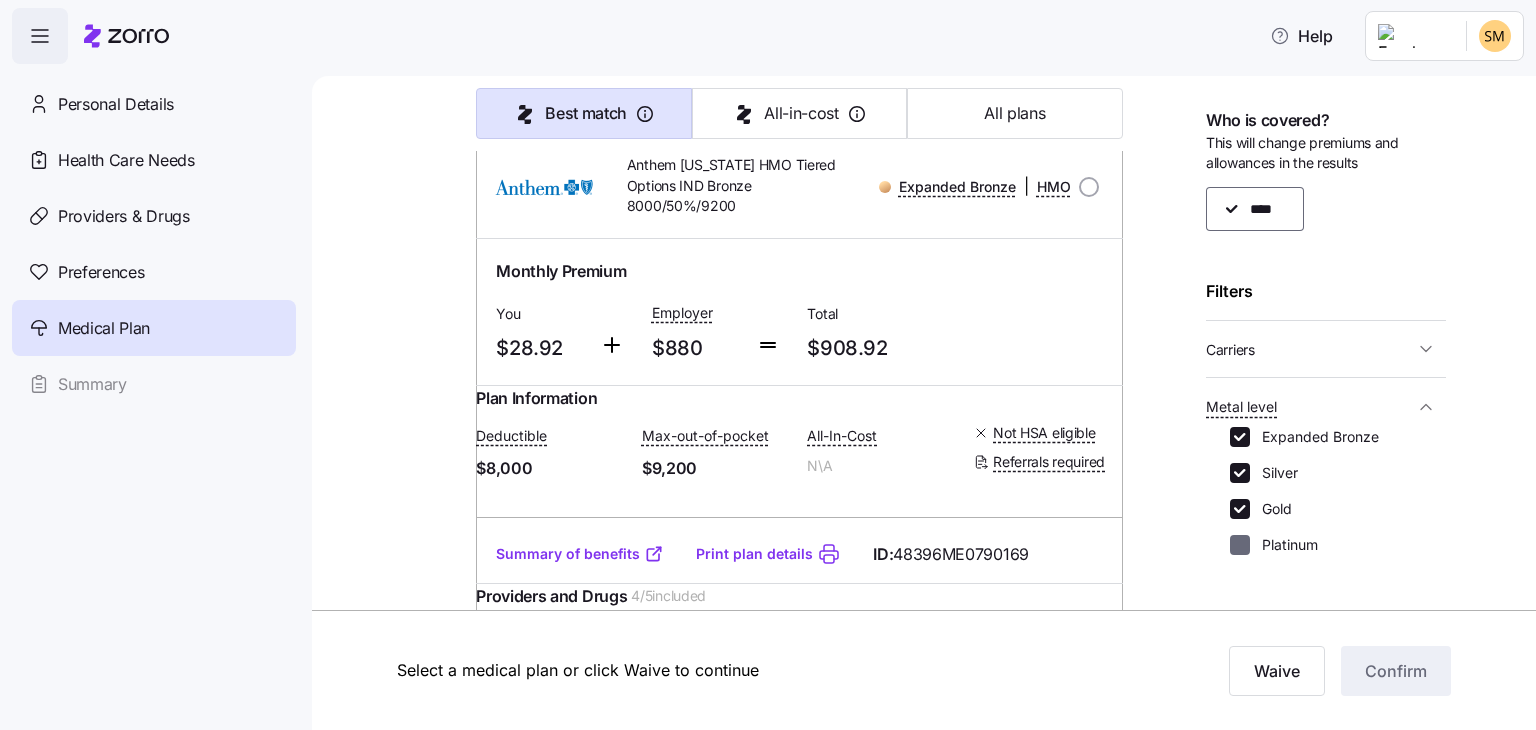 checkbox on "false" 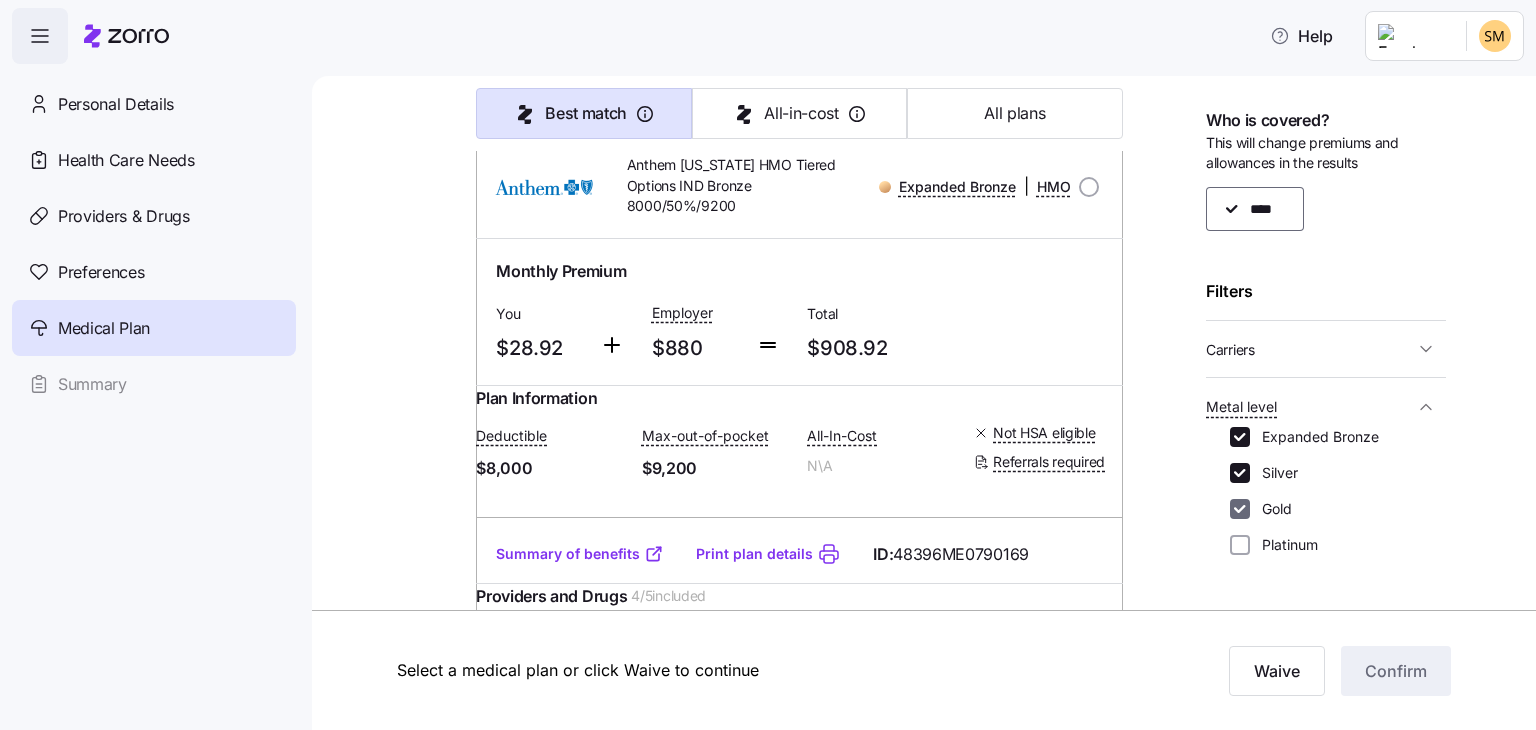 click on "Gold" at bounding box center [1240, 509] 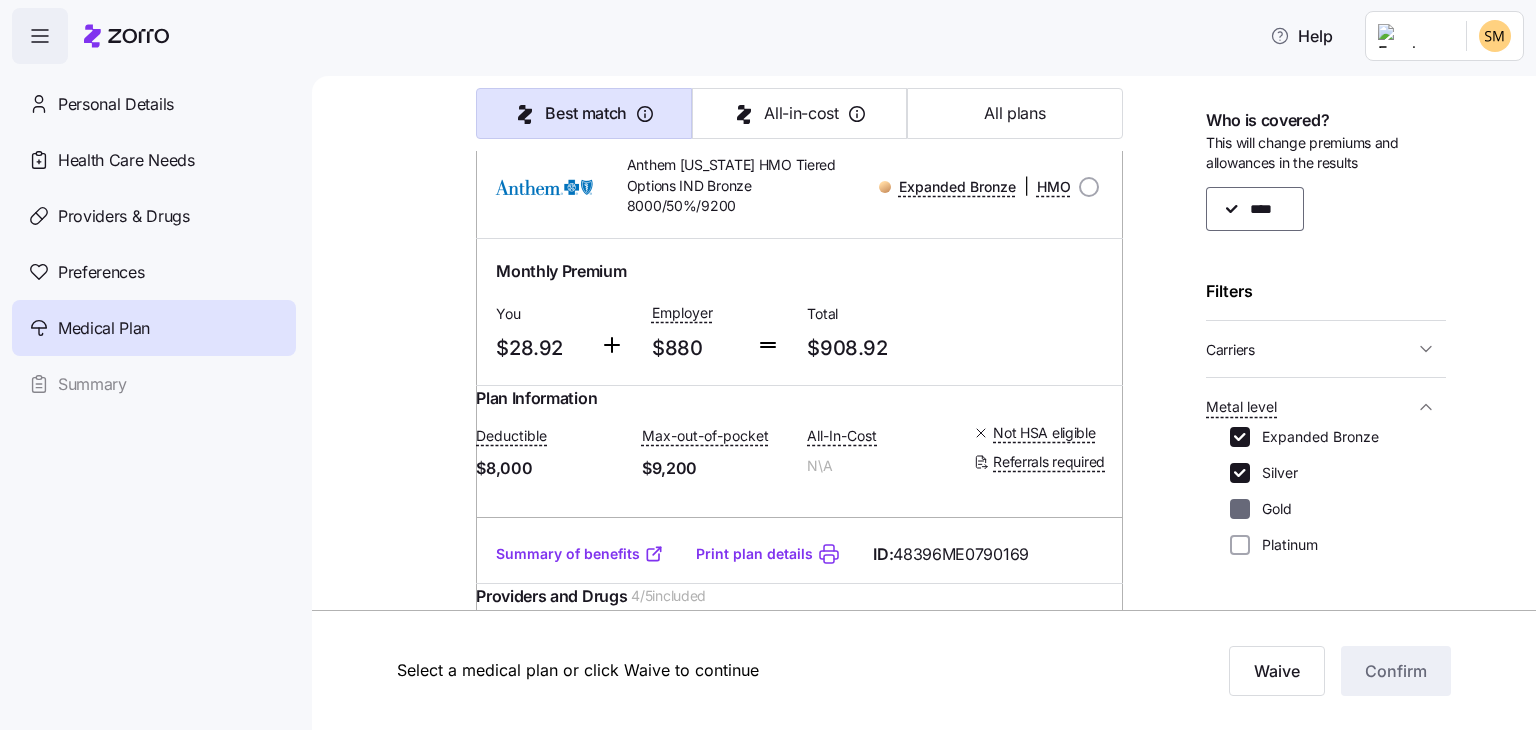 checkbox on "false" 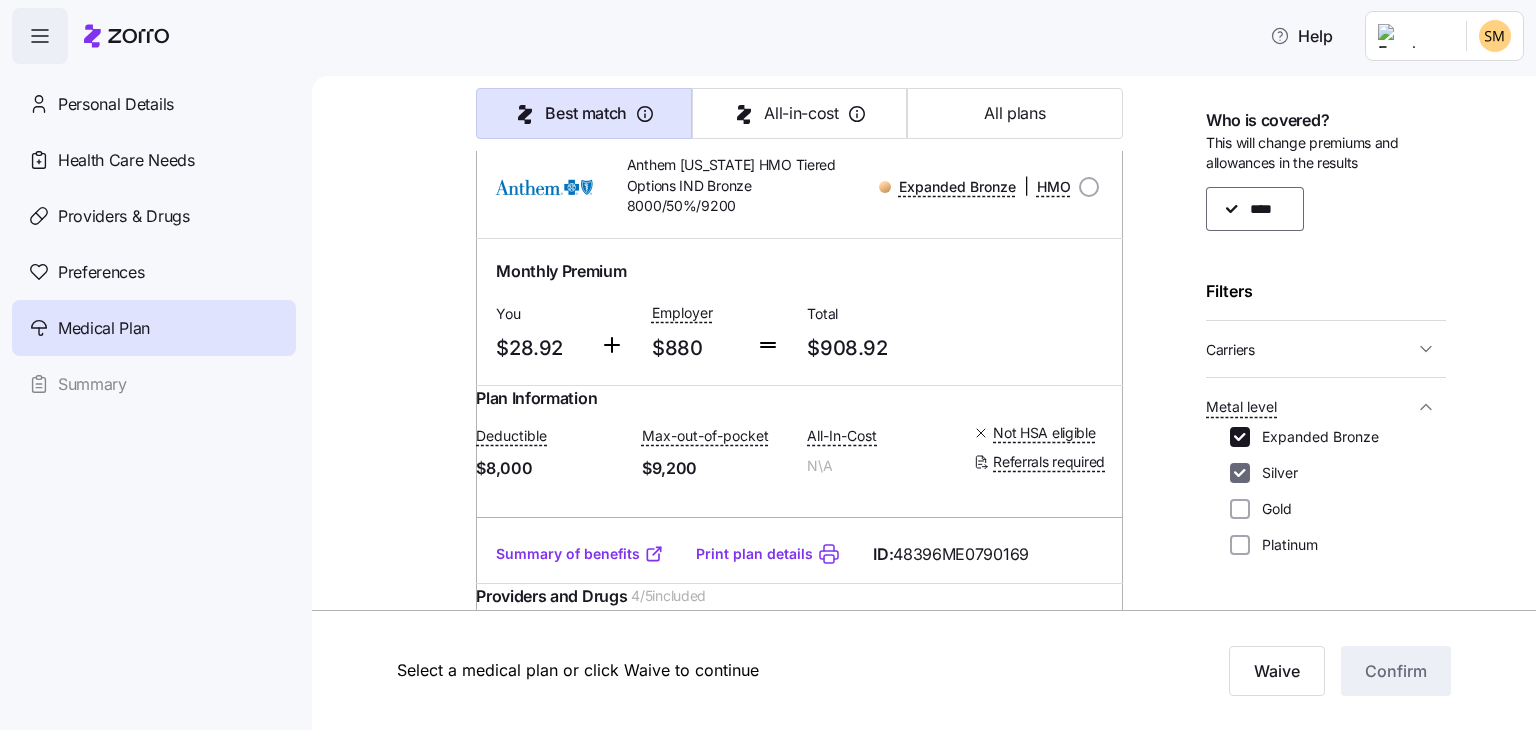 click on "Silver" at bounding box center (1240, 473) 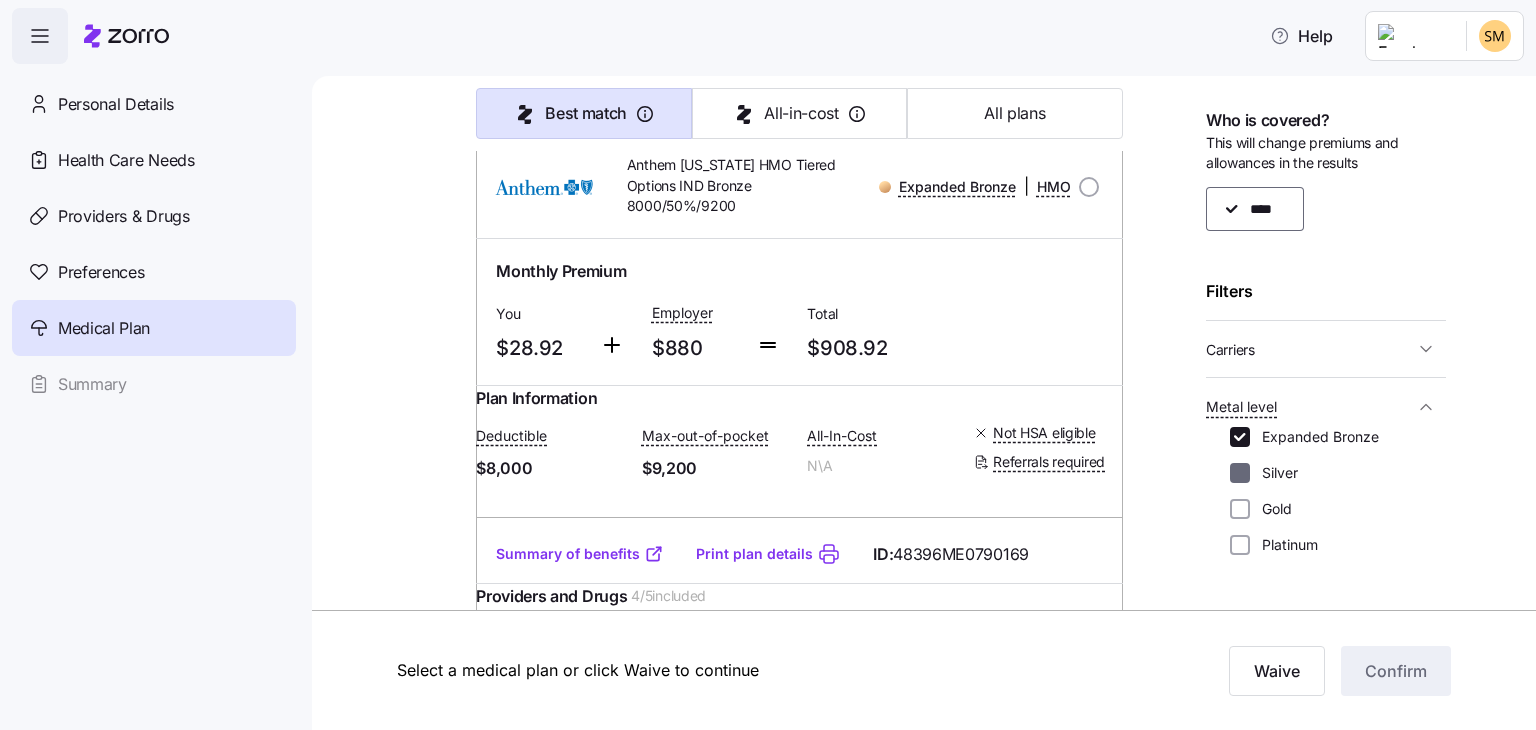 checkbox on "false" 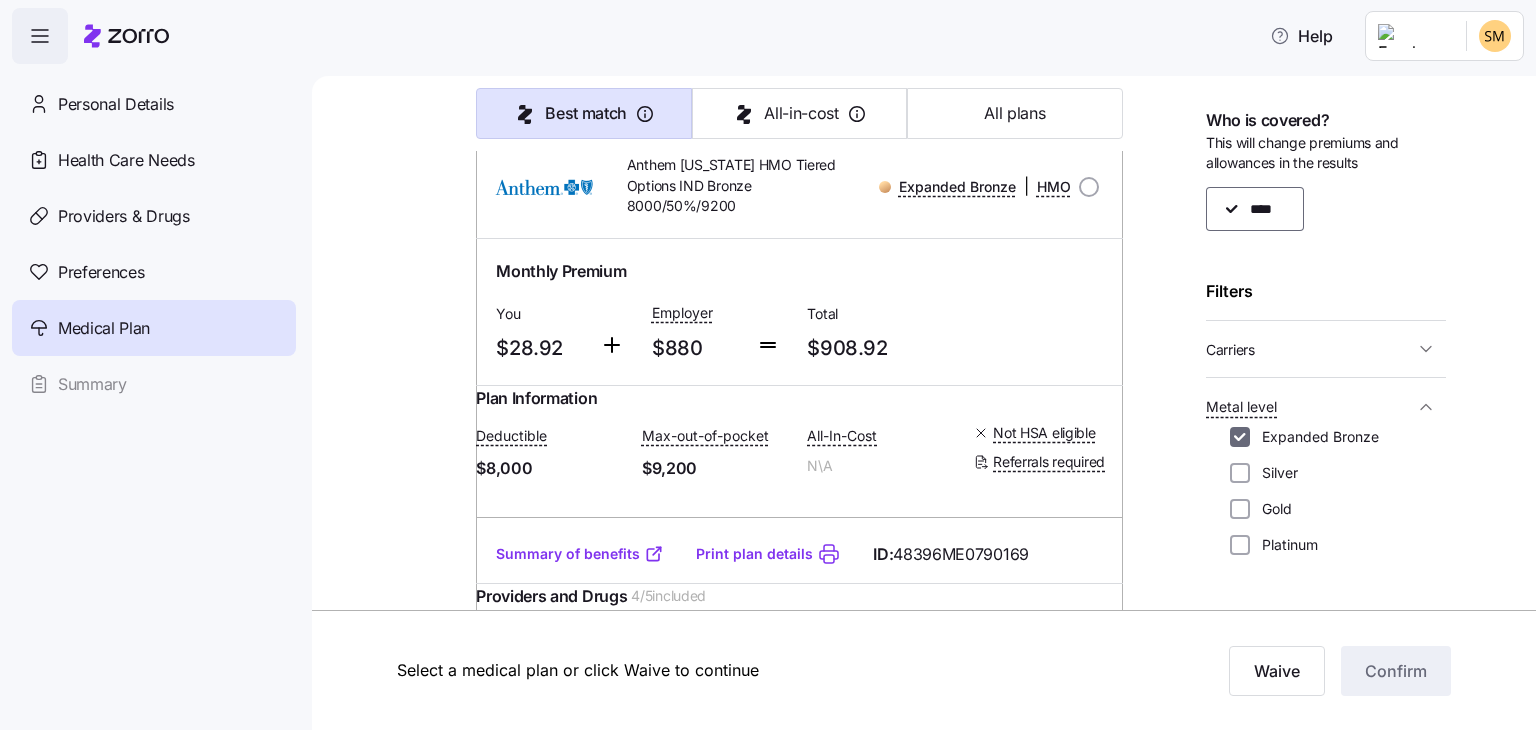 click on "Expanded Bronze" at bounding box center (1240, 437) 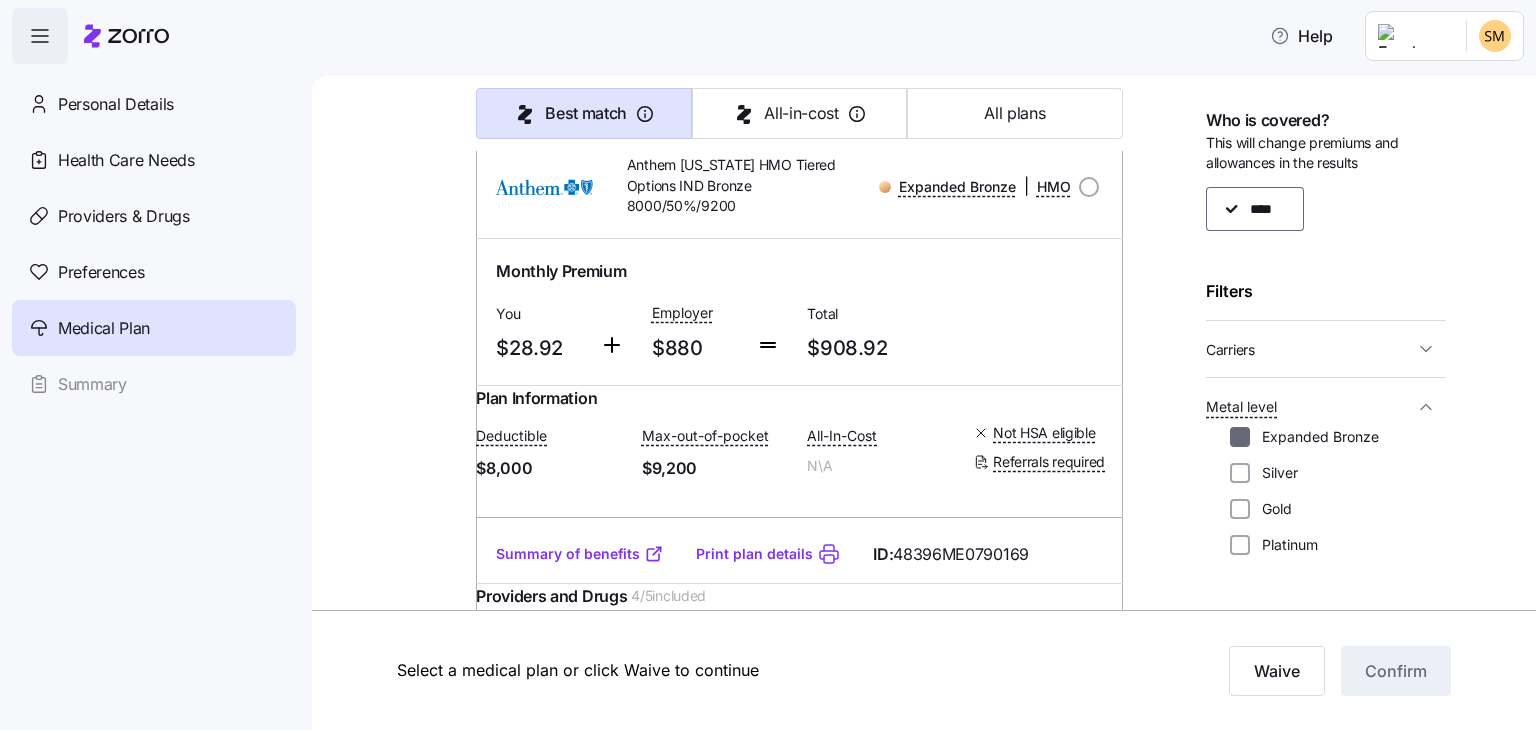 checkbox on "false" 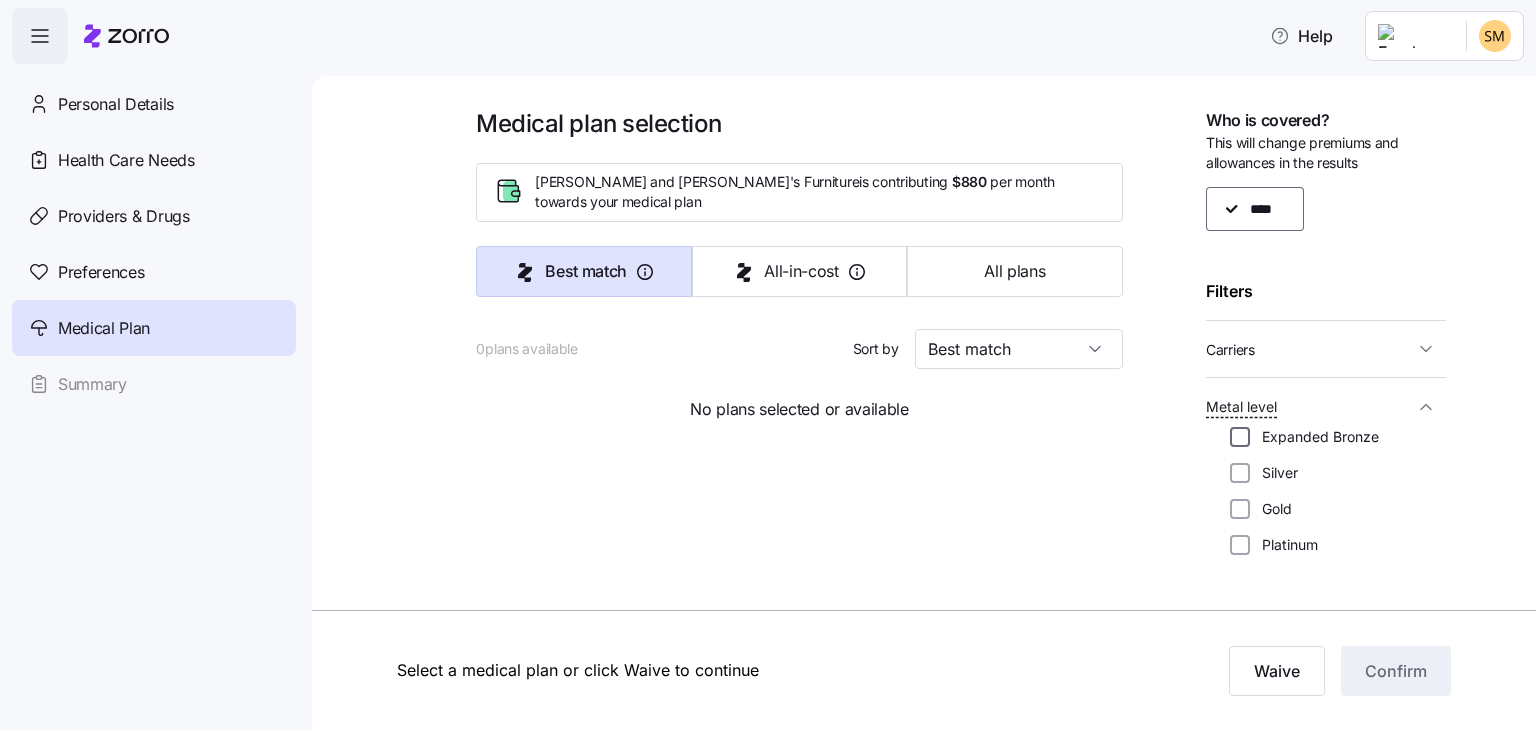 scroll, scrollTop: 0, scrollLeft: 0, axis: both 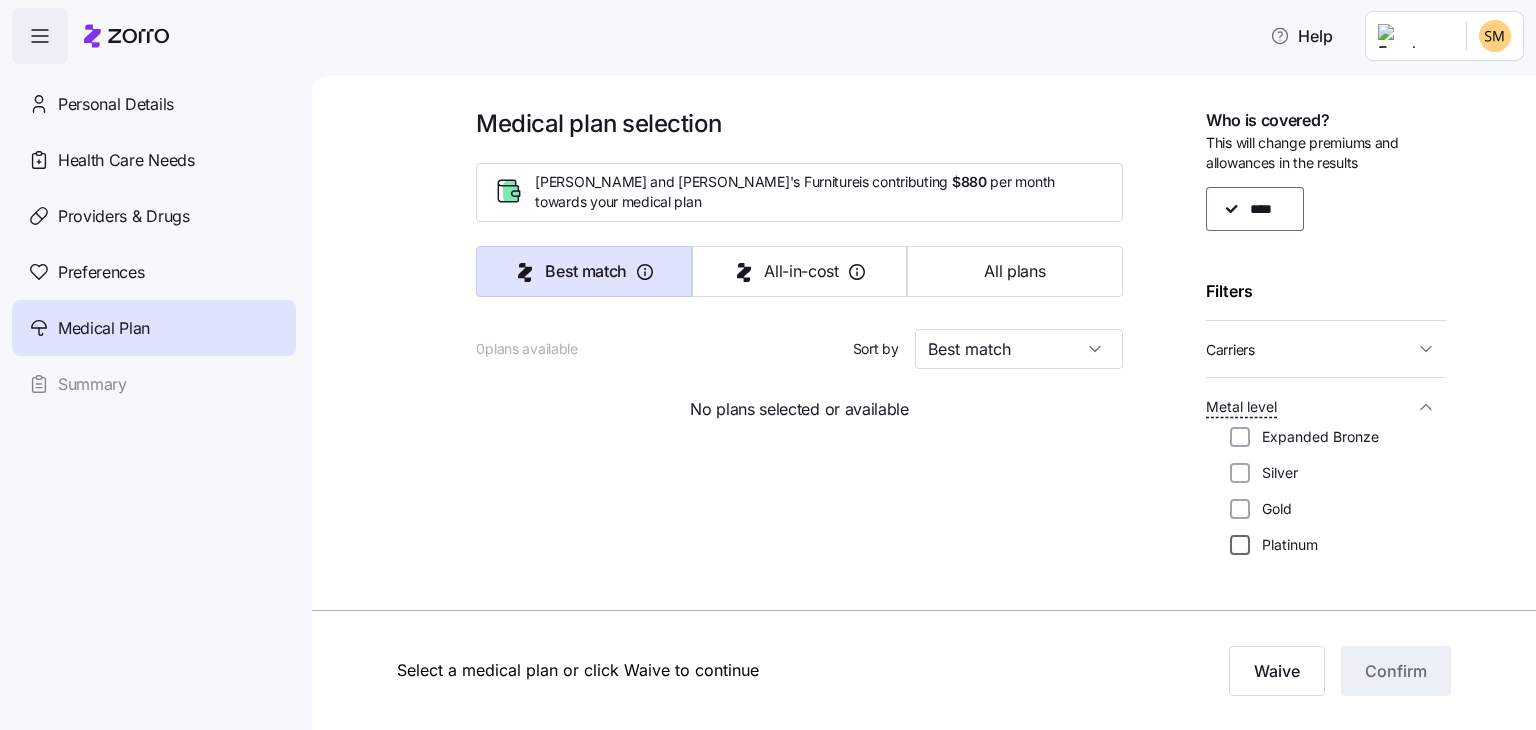 click on "Platinum" at bounding box center (1240, 545) 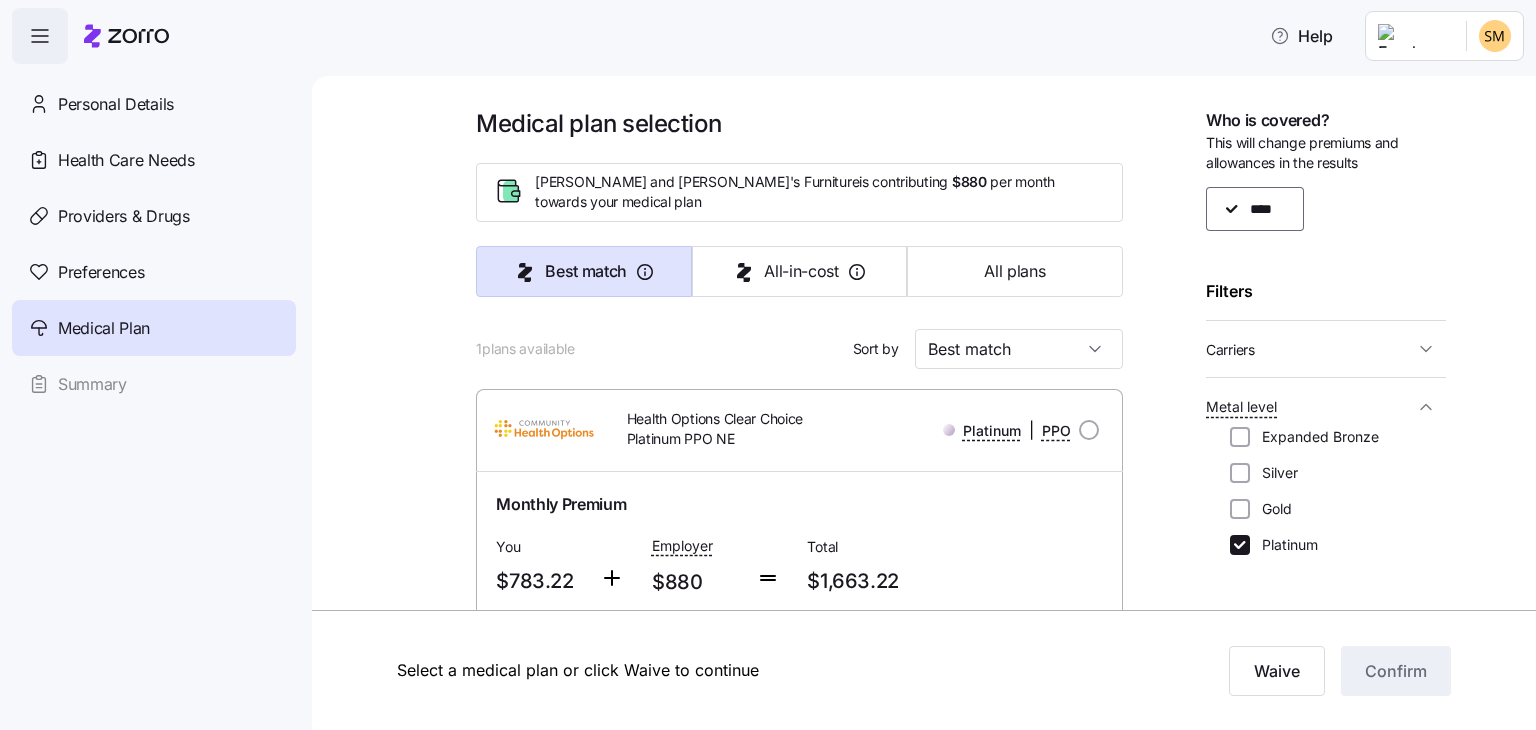 click at bounding box center (430, 611) 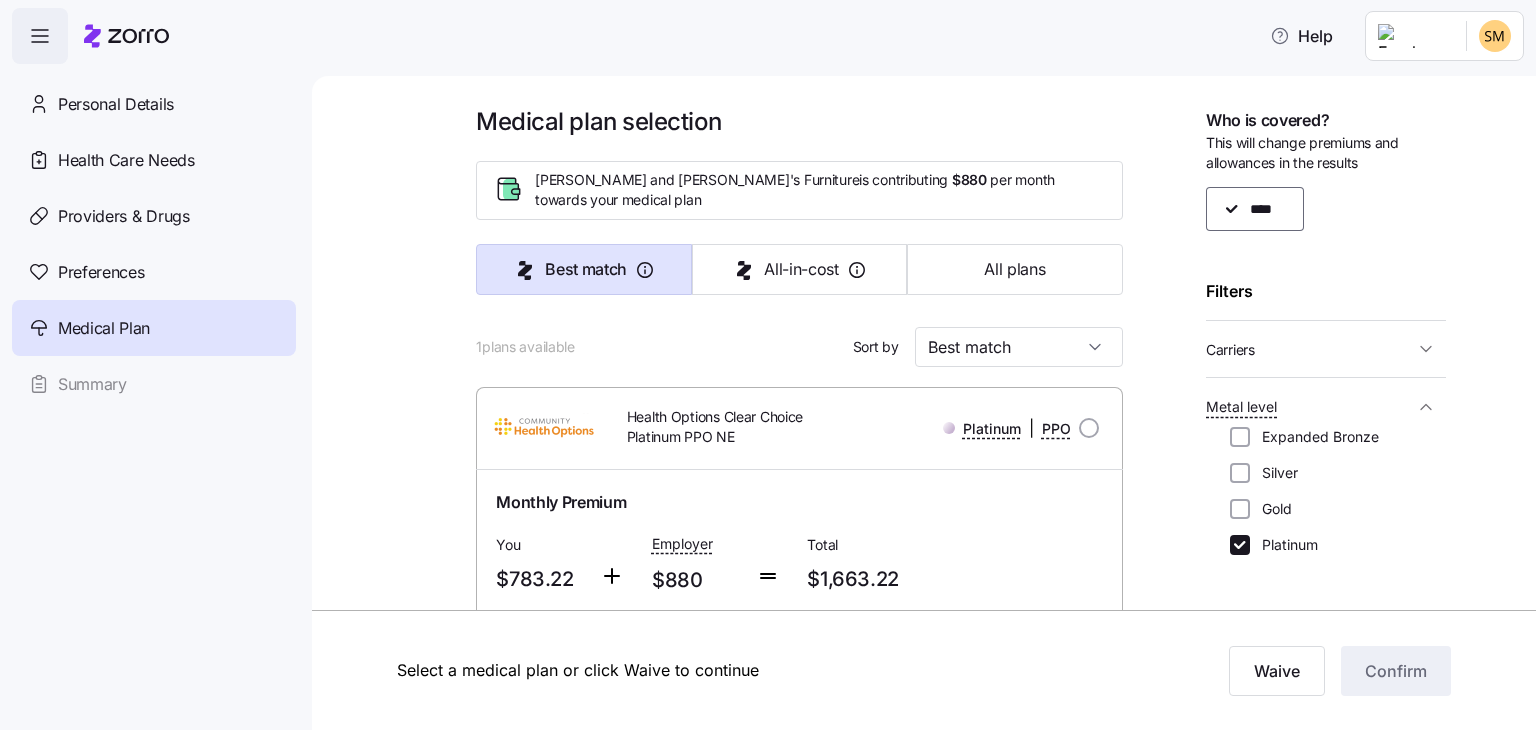 scroll, scrollTop: 0, scrollLeft: 0, axis: both 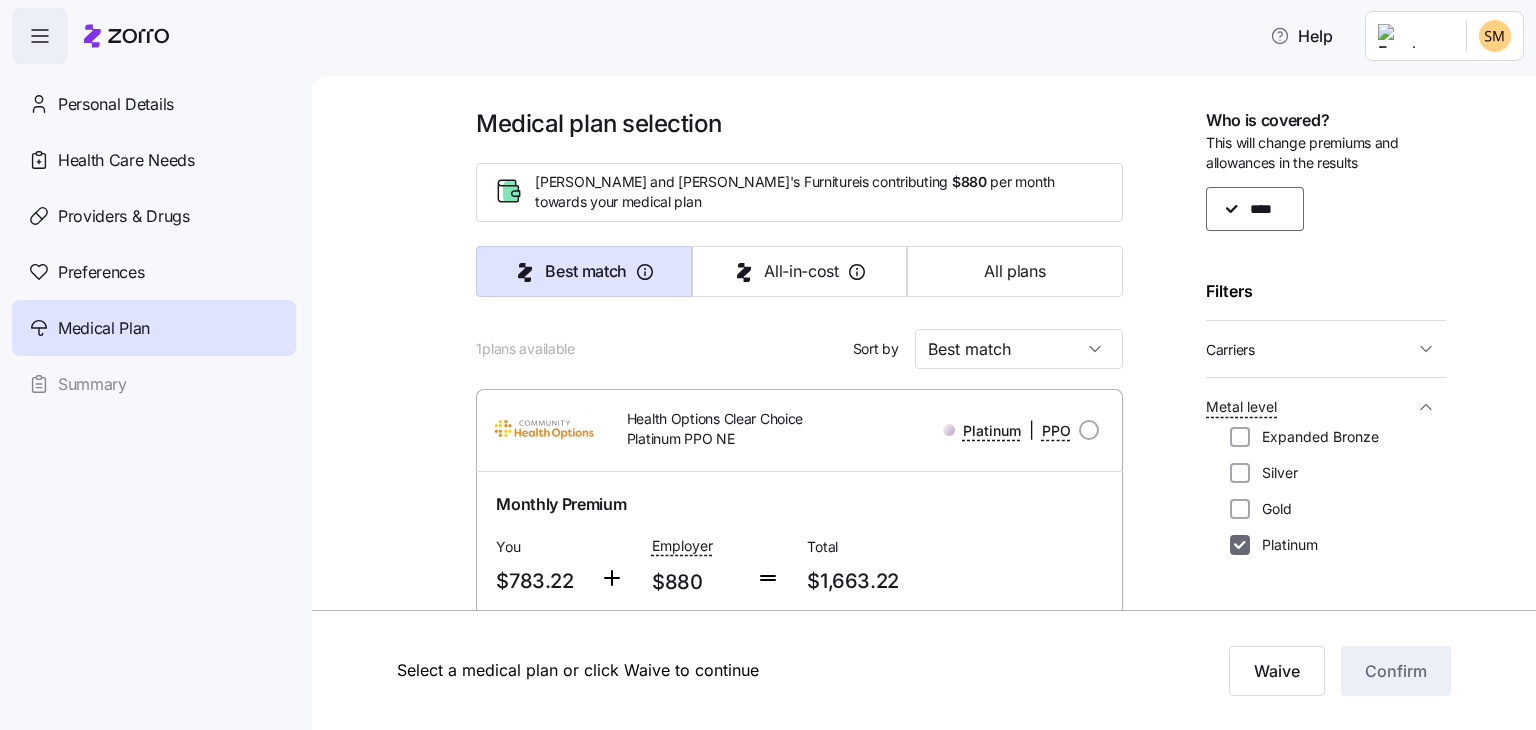 click on "Platinum" at bounding box center (1240, 545) 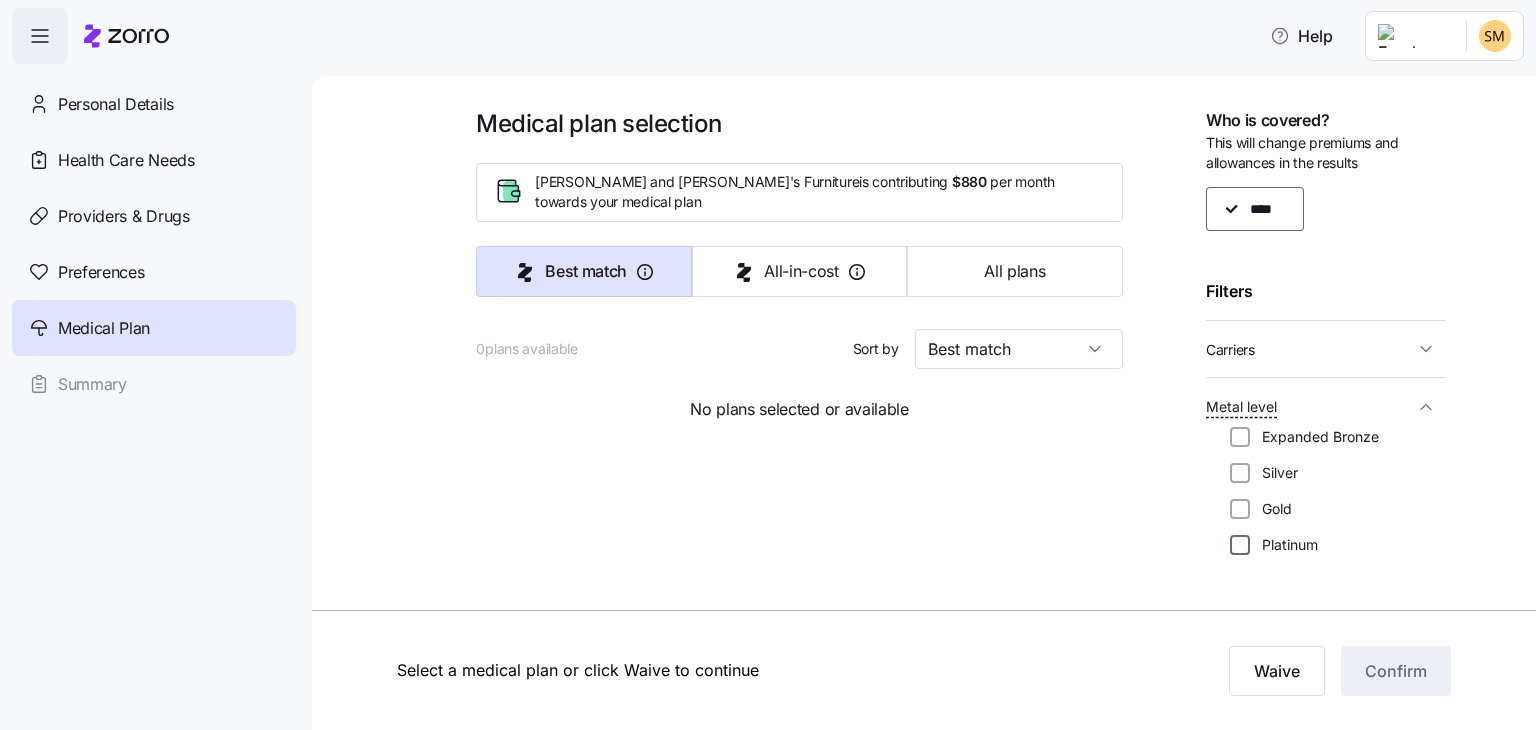 click on "Platinum" at bounding box center [1240, 545] 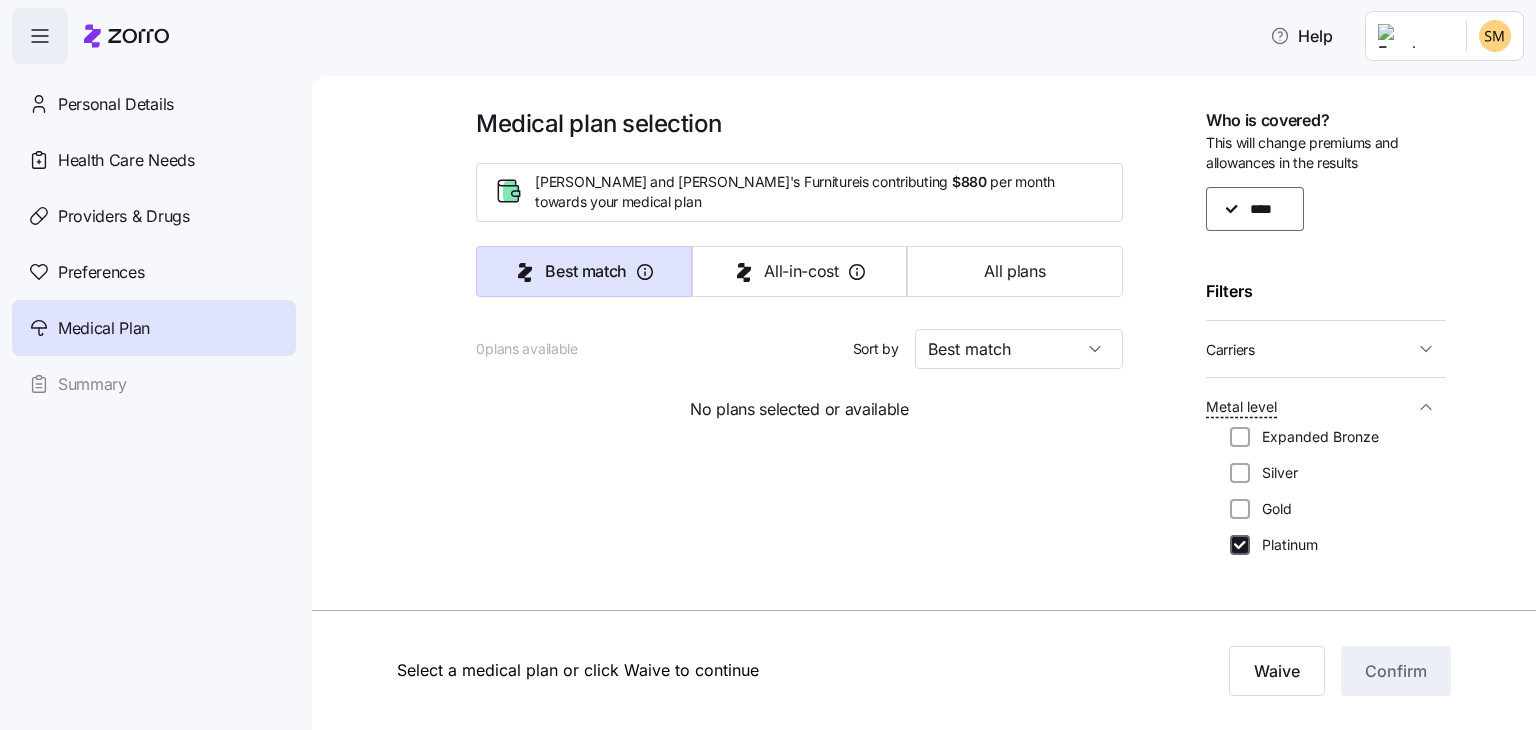 checkbox on "true" 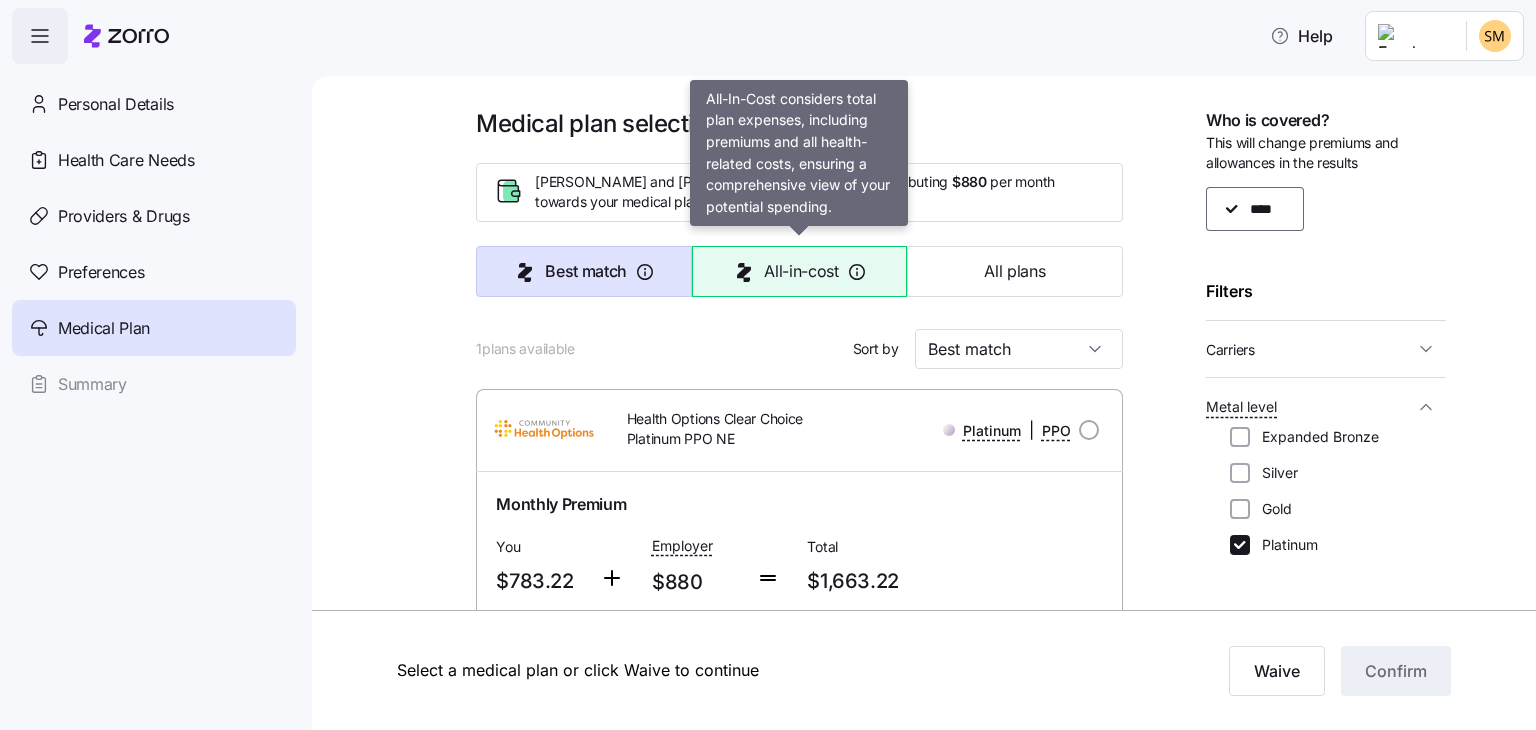 click on "All-in-cost" at bounding box center (799, 271) 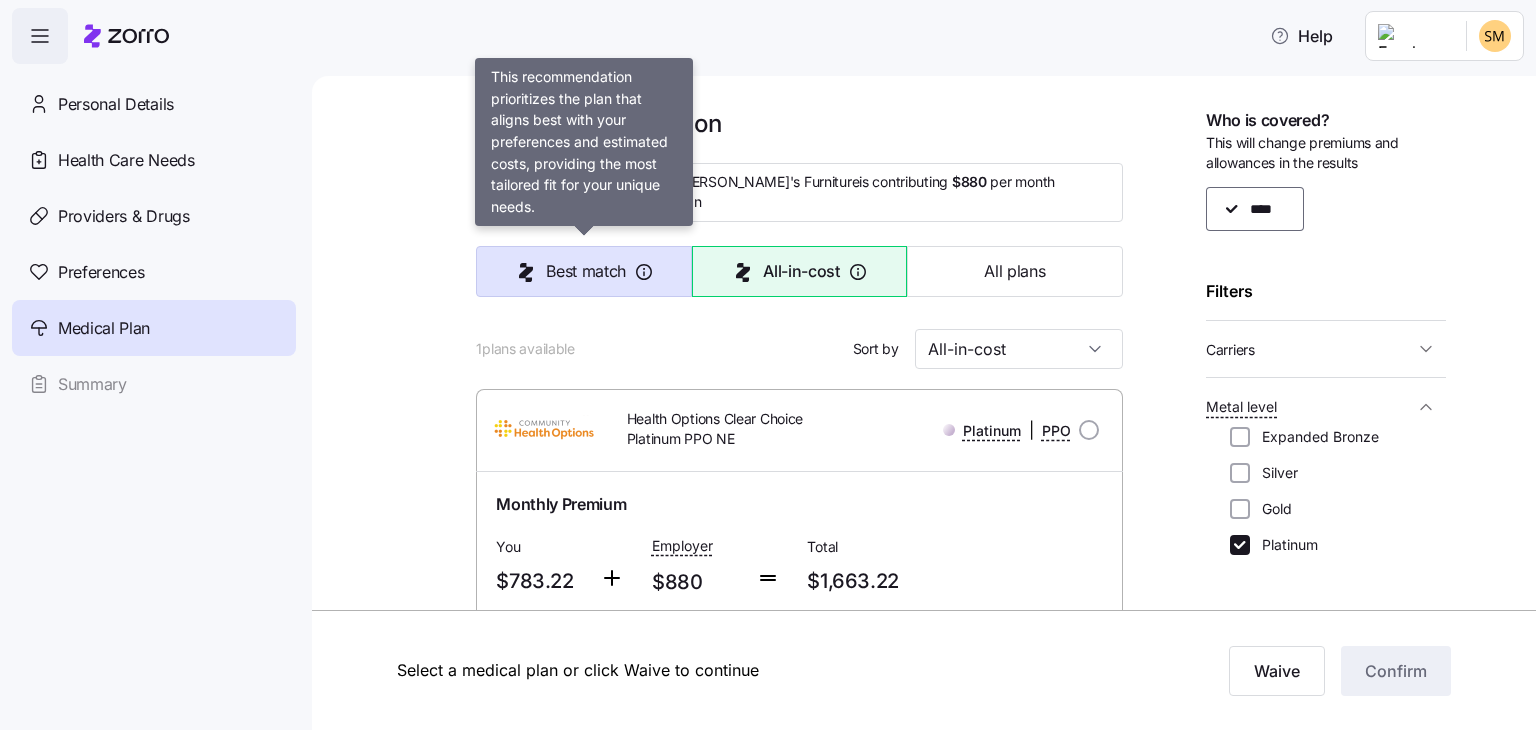 click on "Best match" at bounding box center (586, 271) 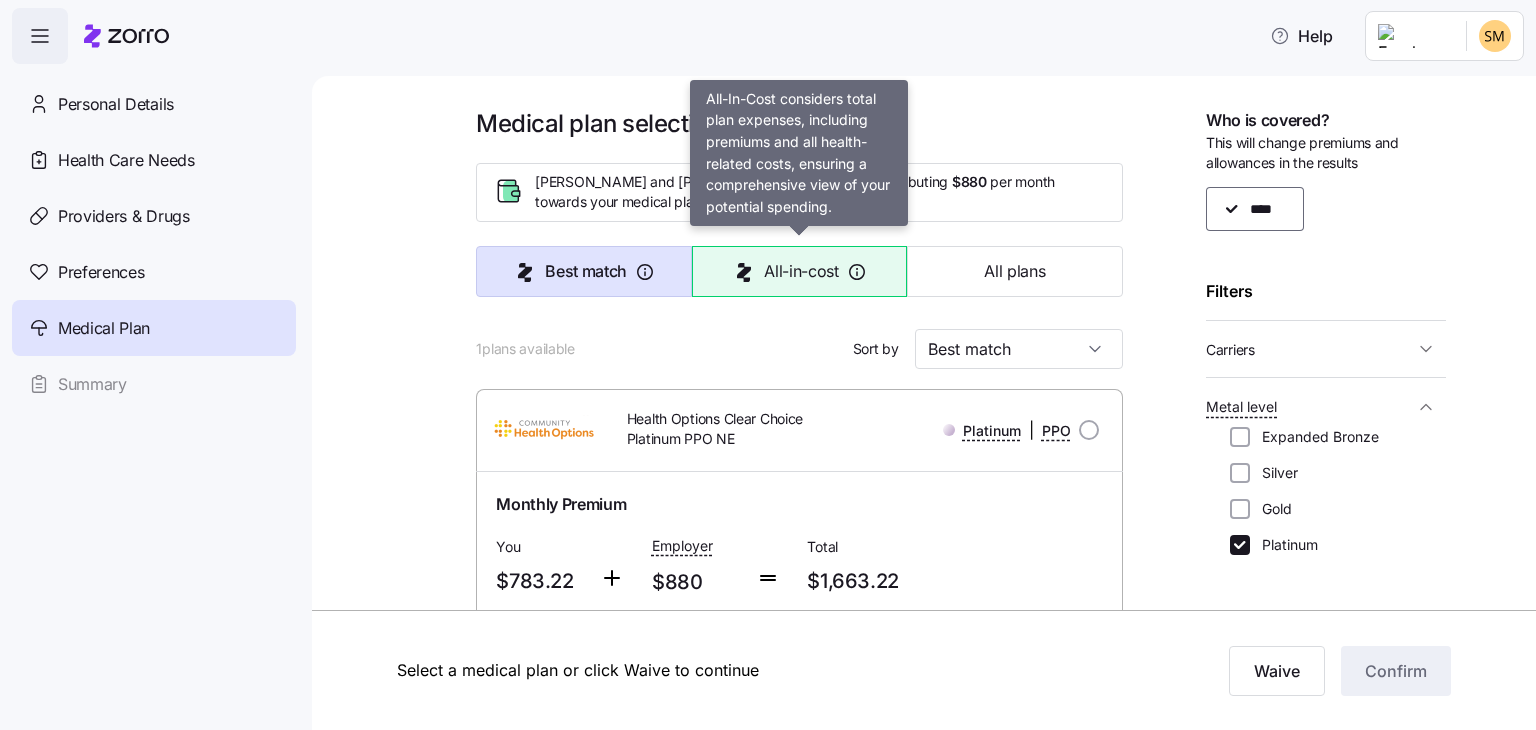 click 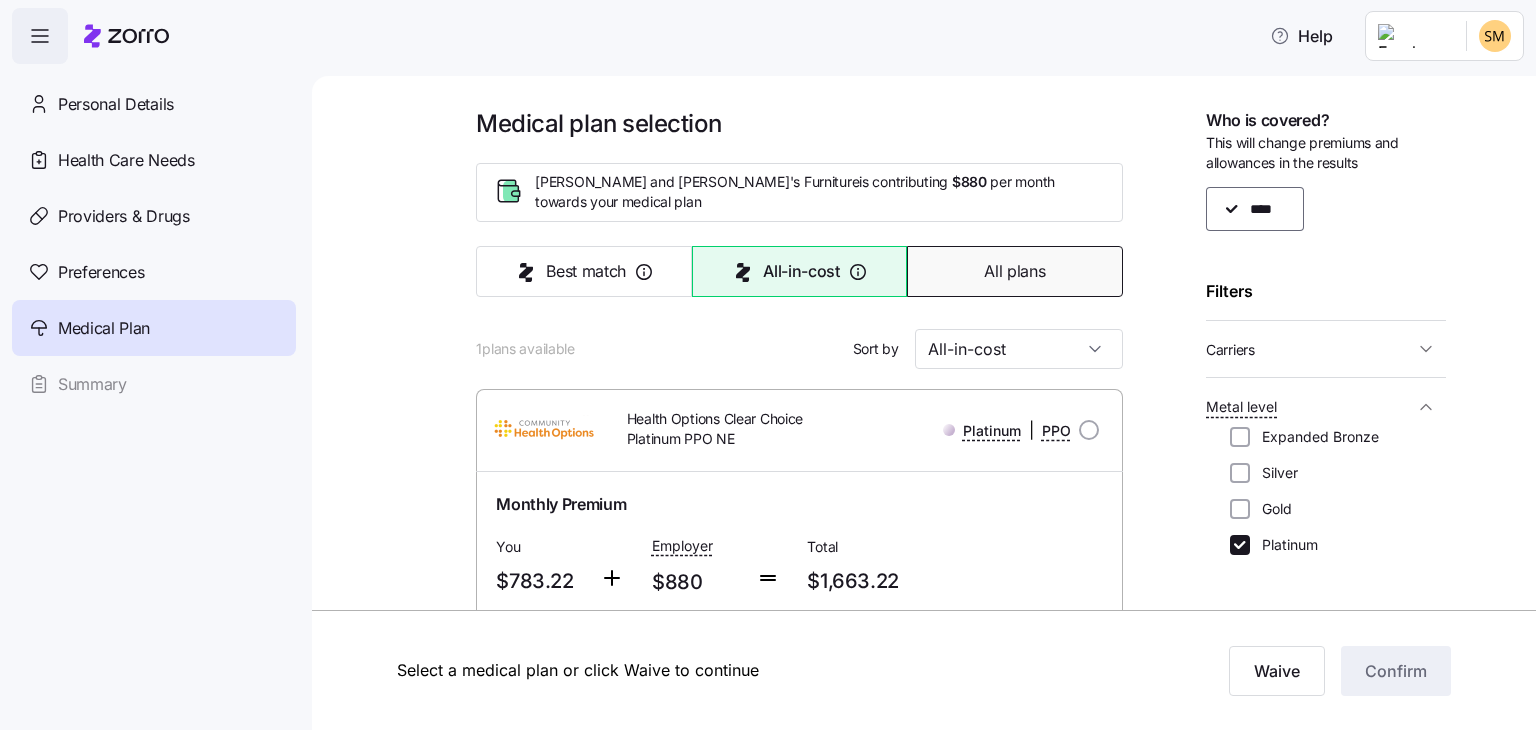 click on "All plans" at bounding box center [1014, 271] 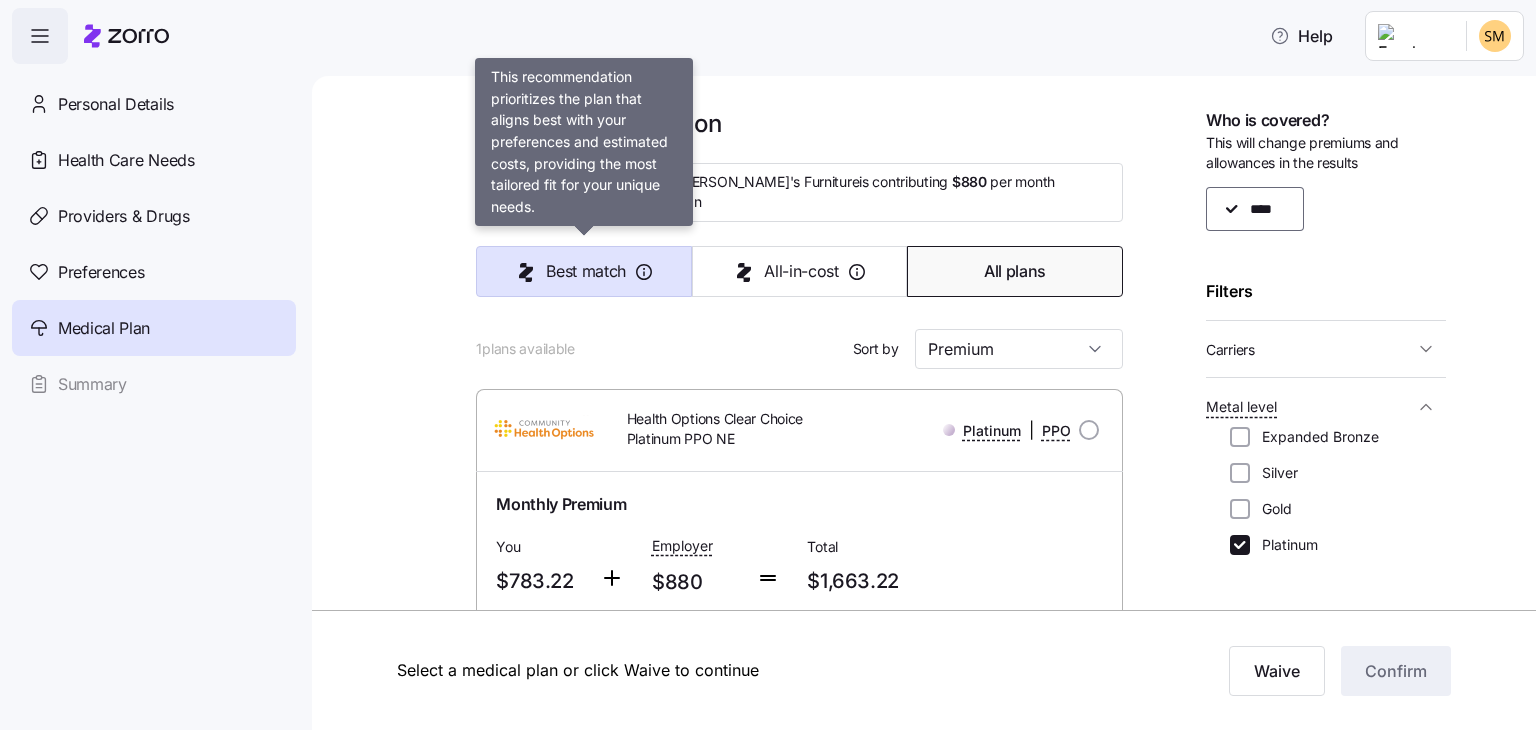 click on "Best match" at bounding box center (586, 271) 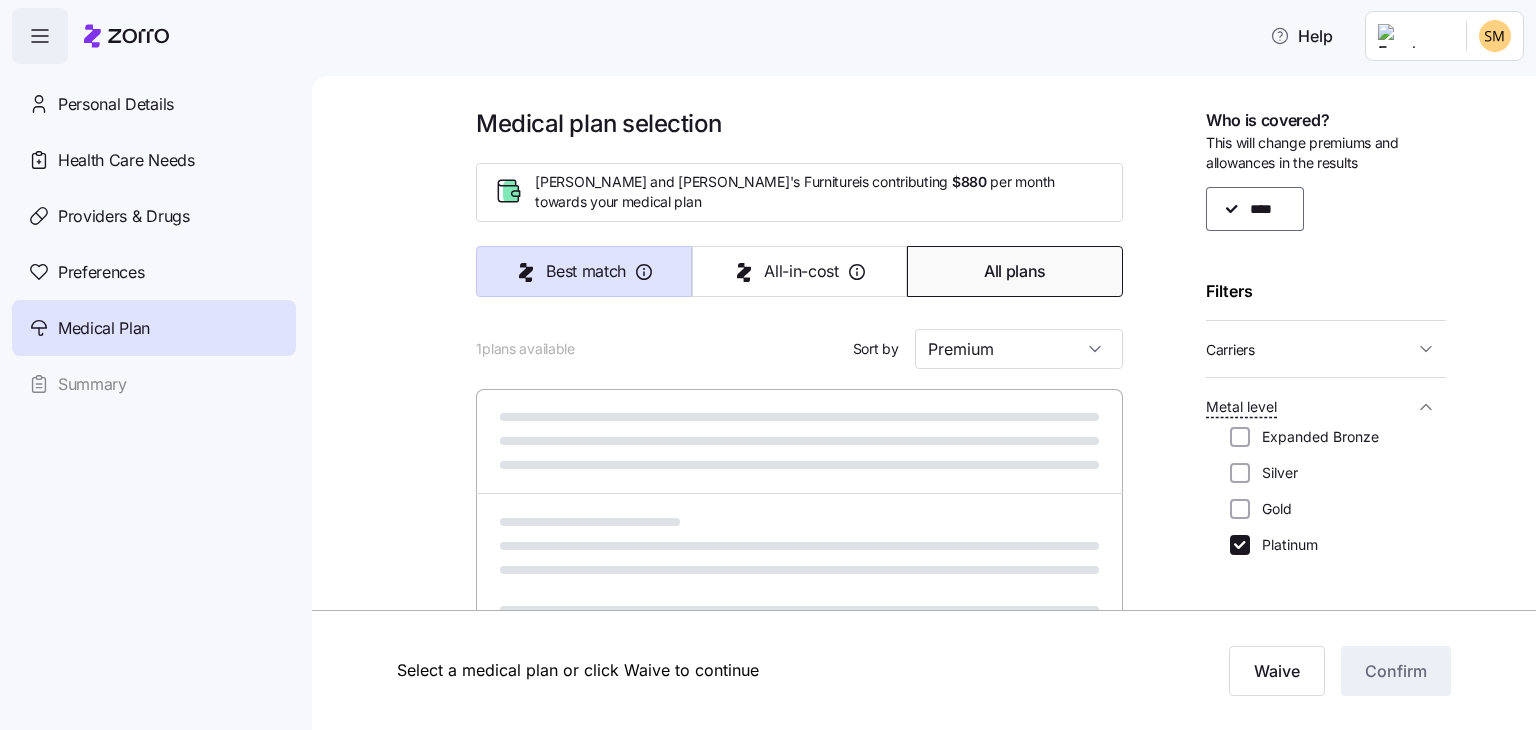 type on "Best match" 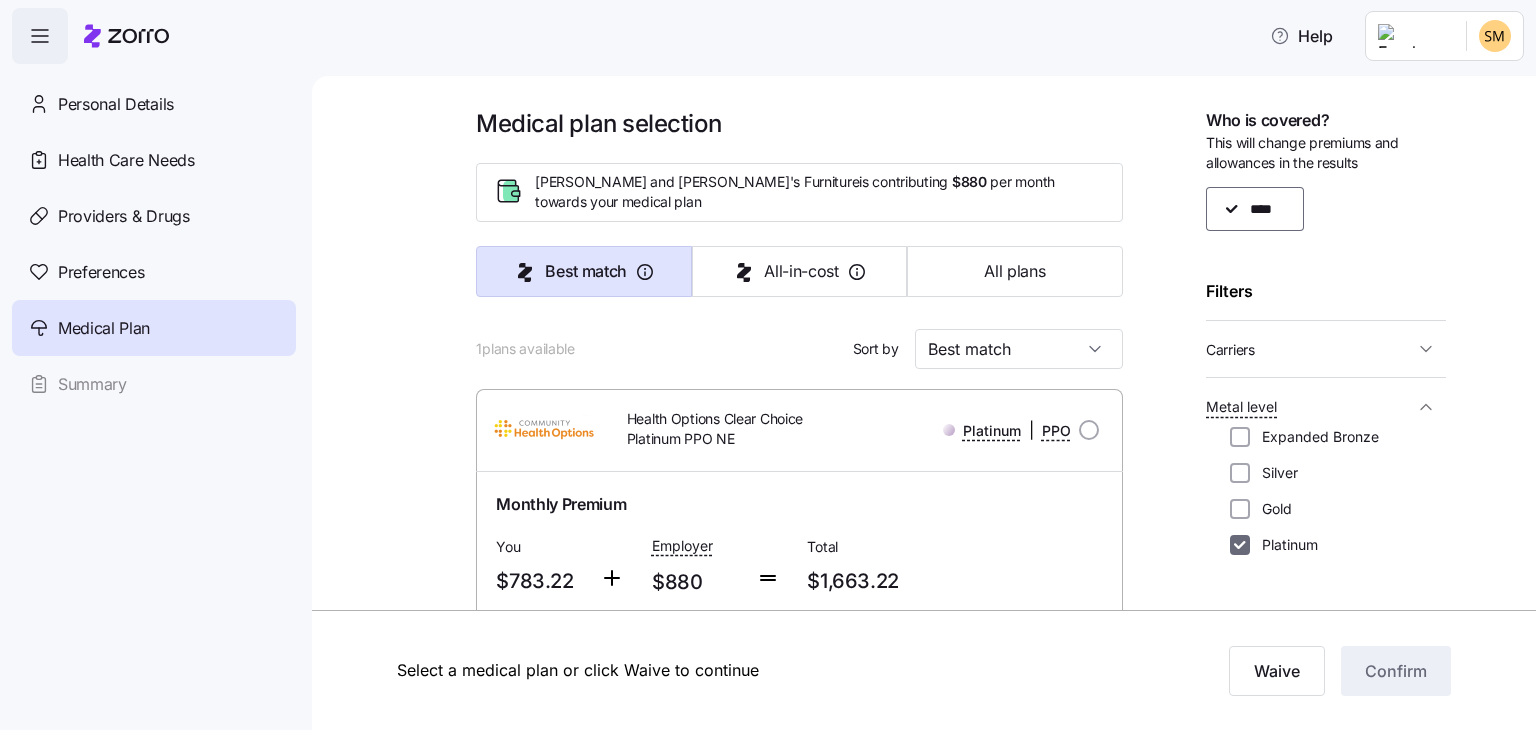 click on "Platinum" at bounding box center [1240, 545] 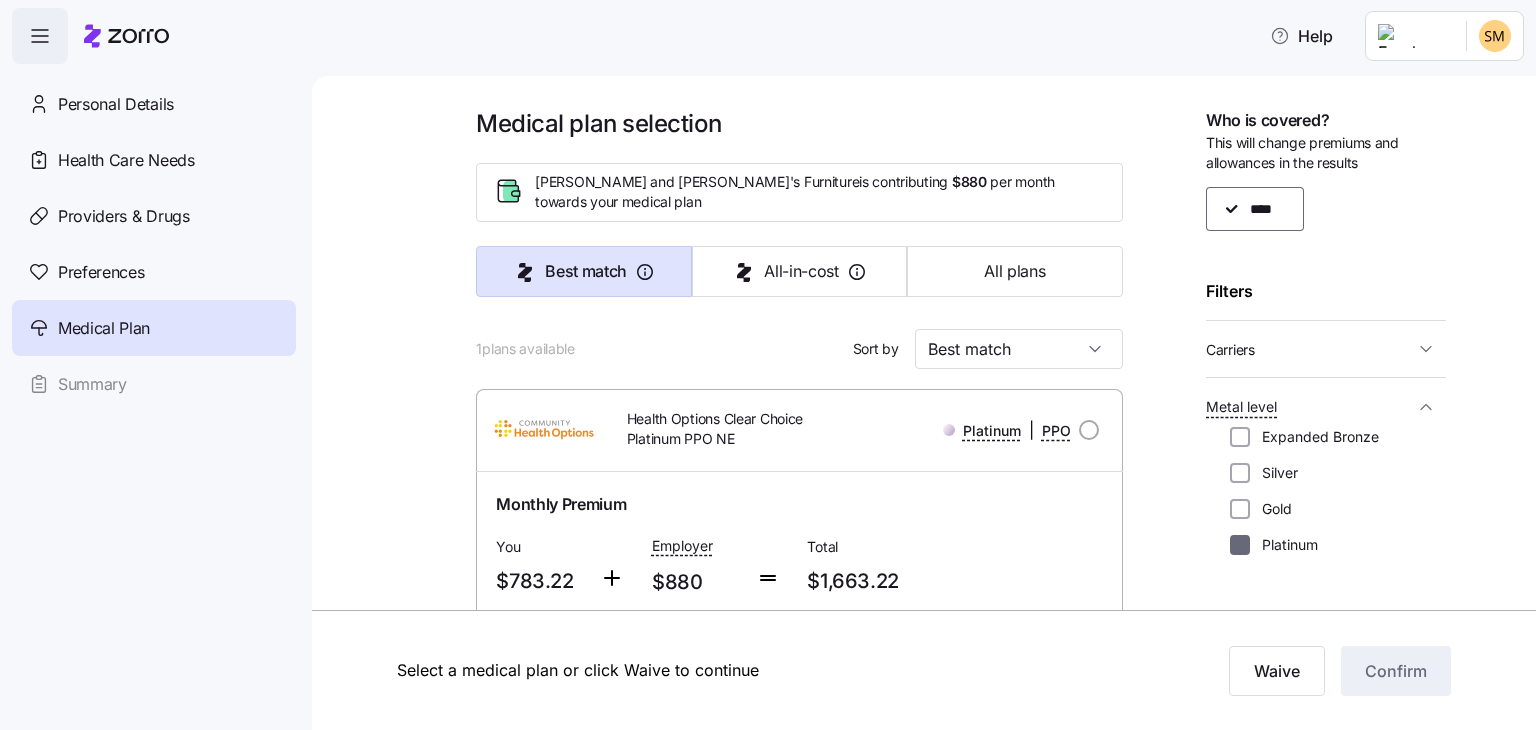 checkbox on "false" 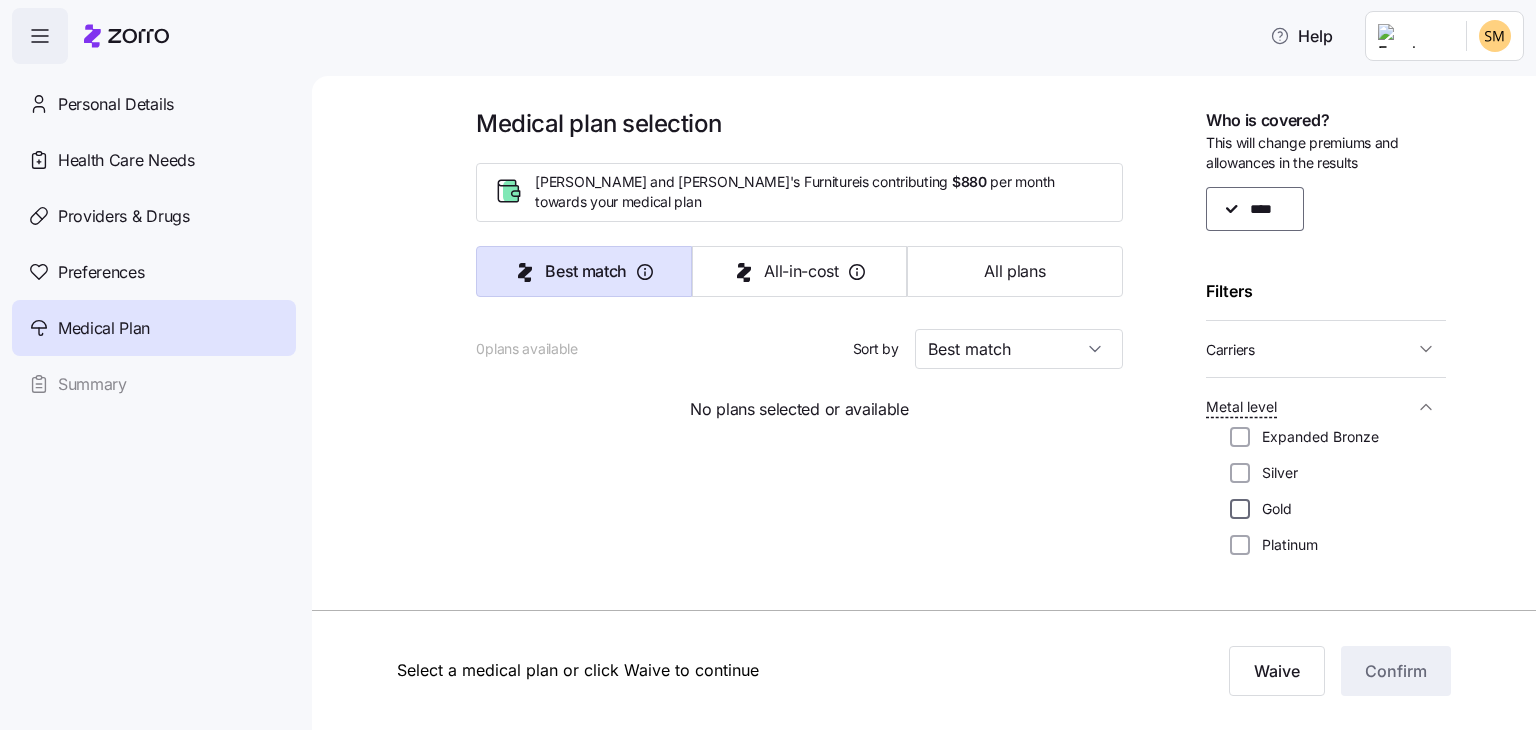 click on "Gold" at bounding box center (1240, 509) 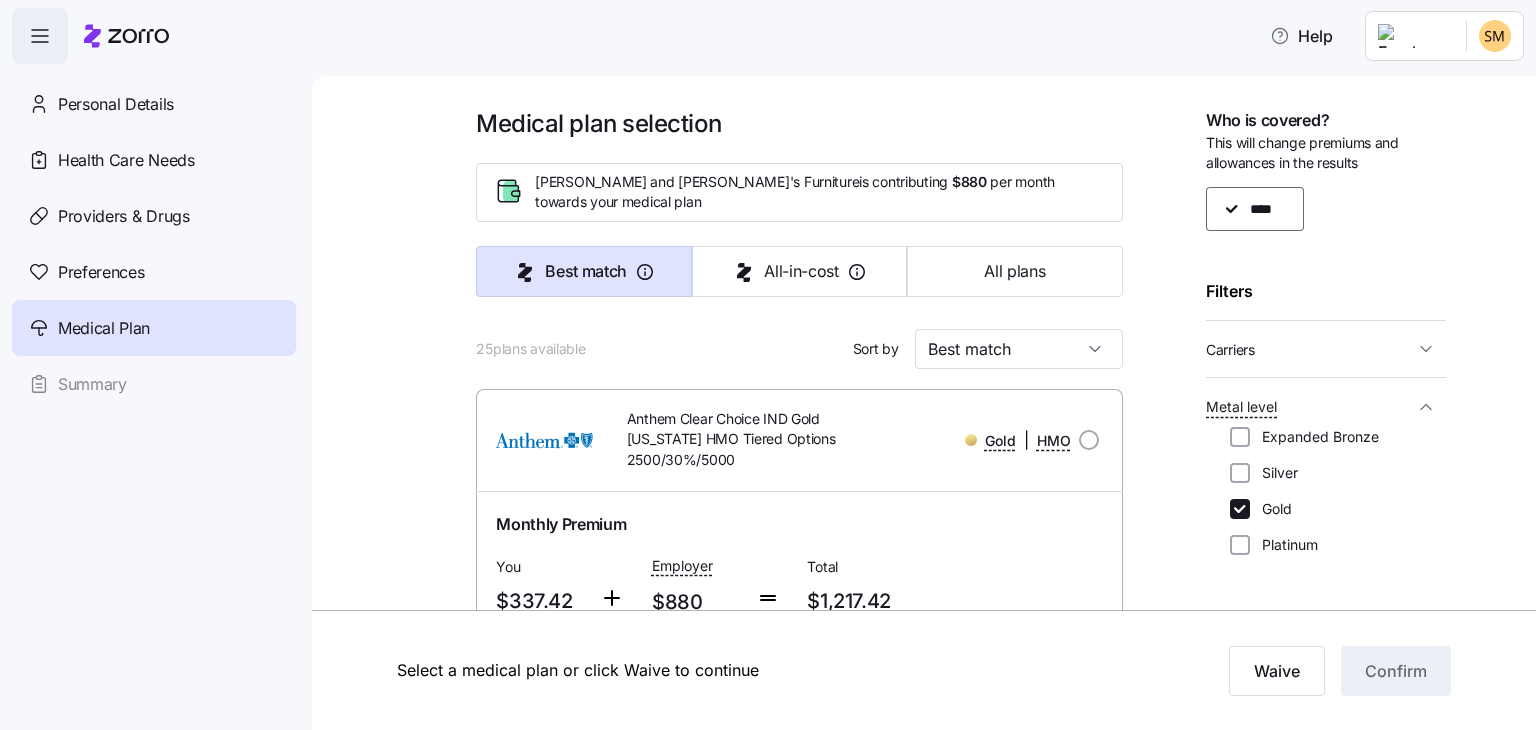 click at bounding box center [430, 2026] 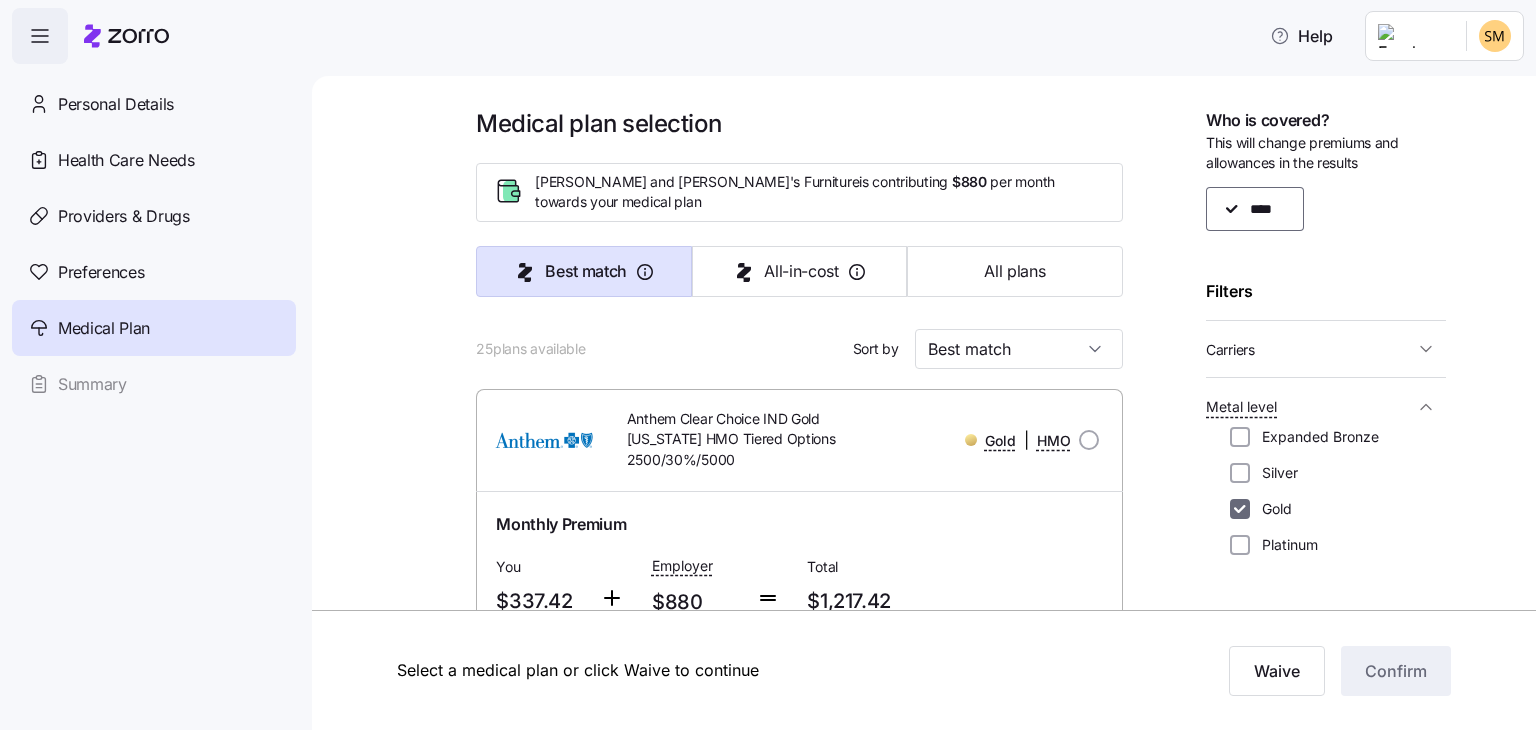 click on "Gold" at bounding box center [1240, 509] 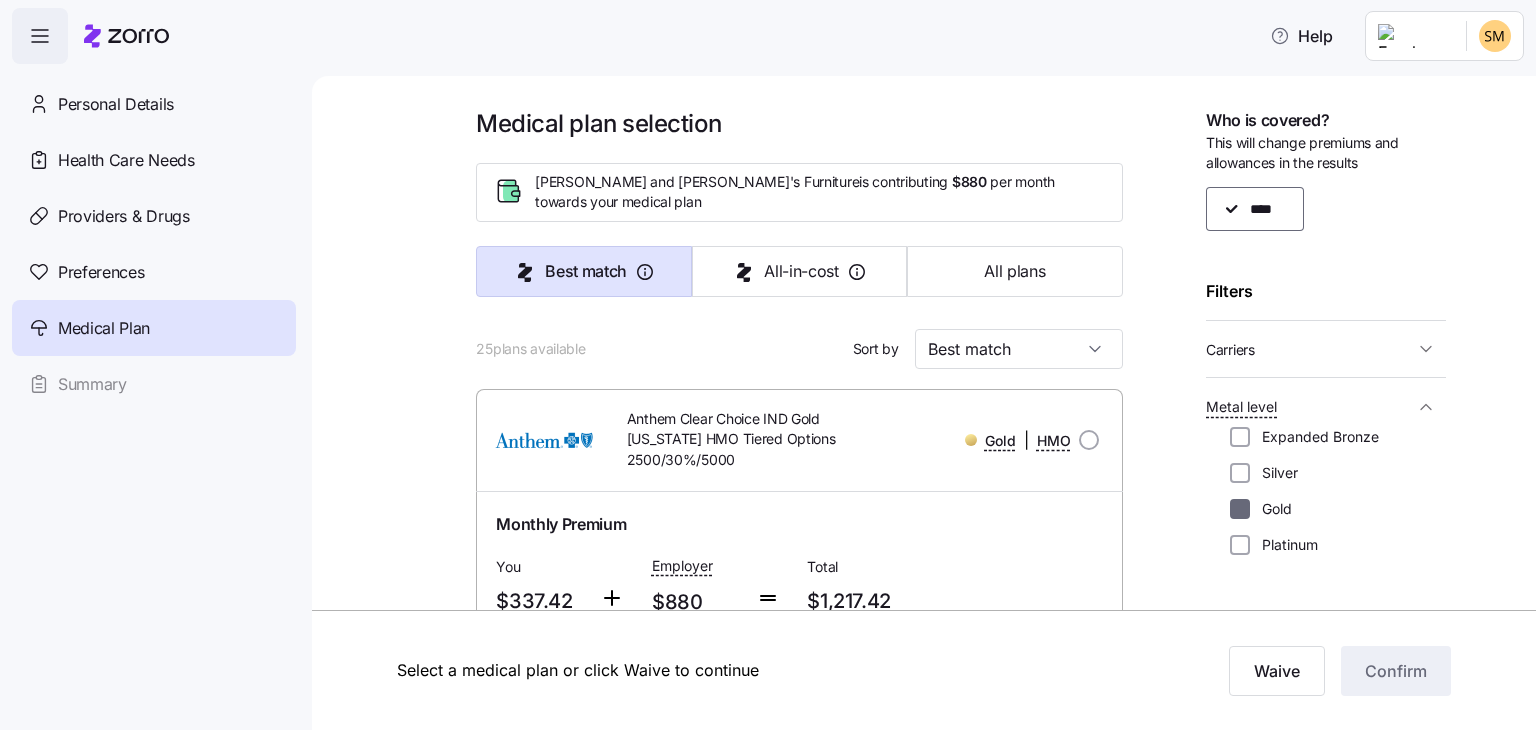 checkbox on "false" 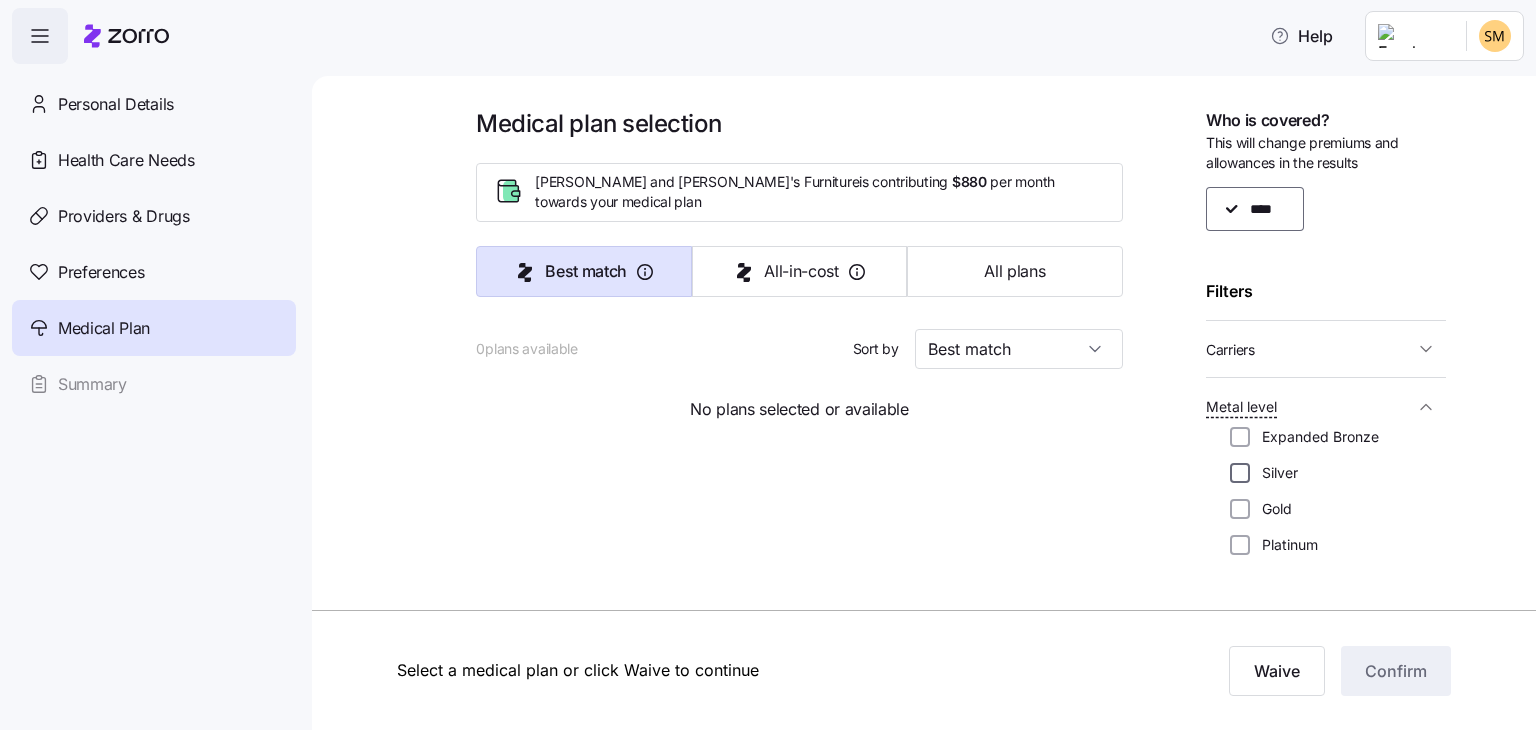 click on "Silver" at bounding box center (1240, 473) 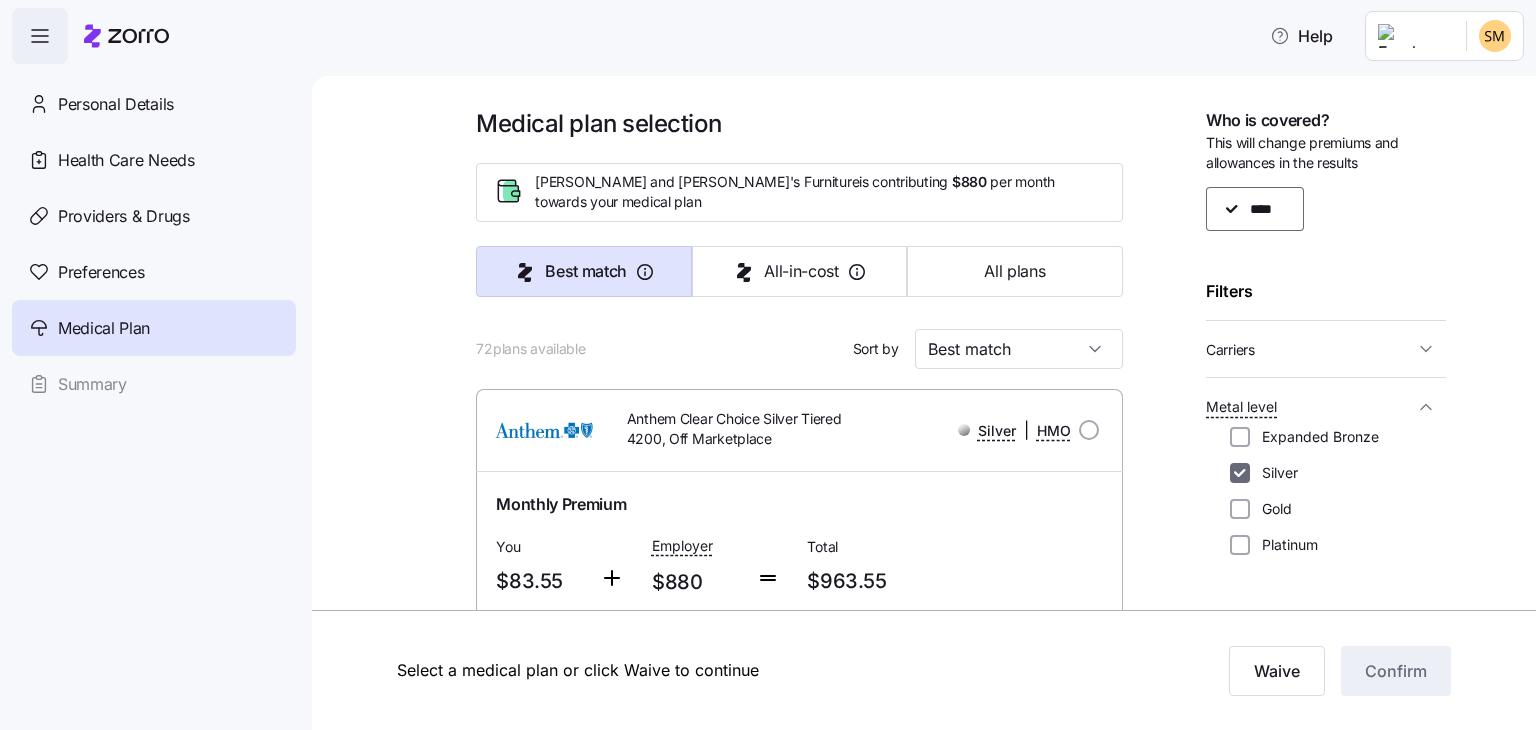 click on "Silver" at bounding box center [1240, 473] 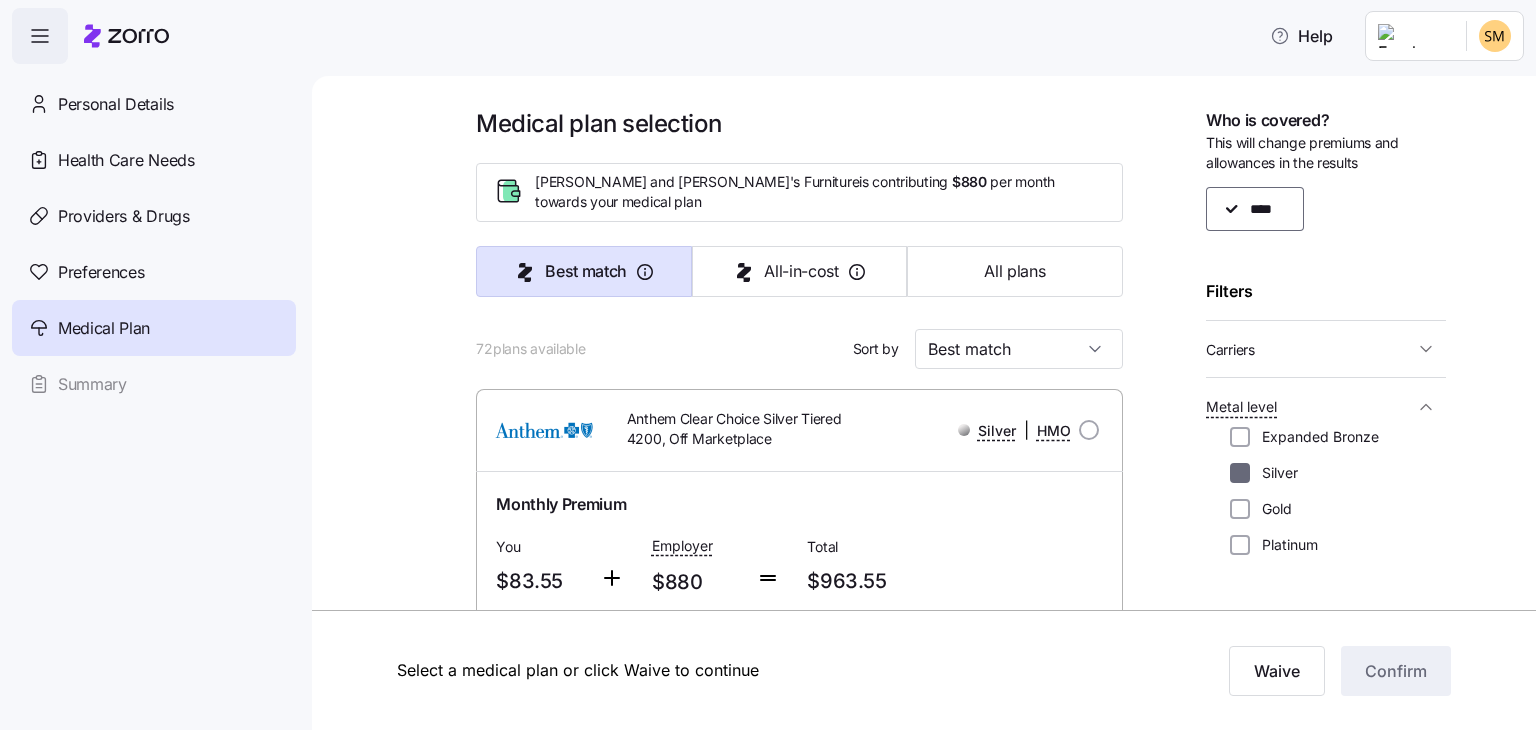 checkbox on "false" 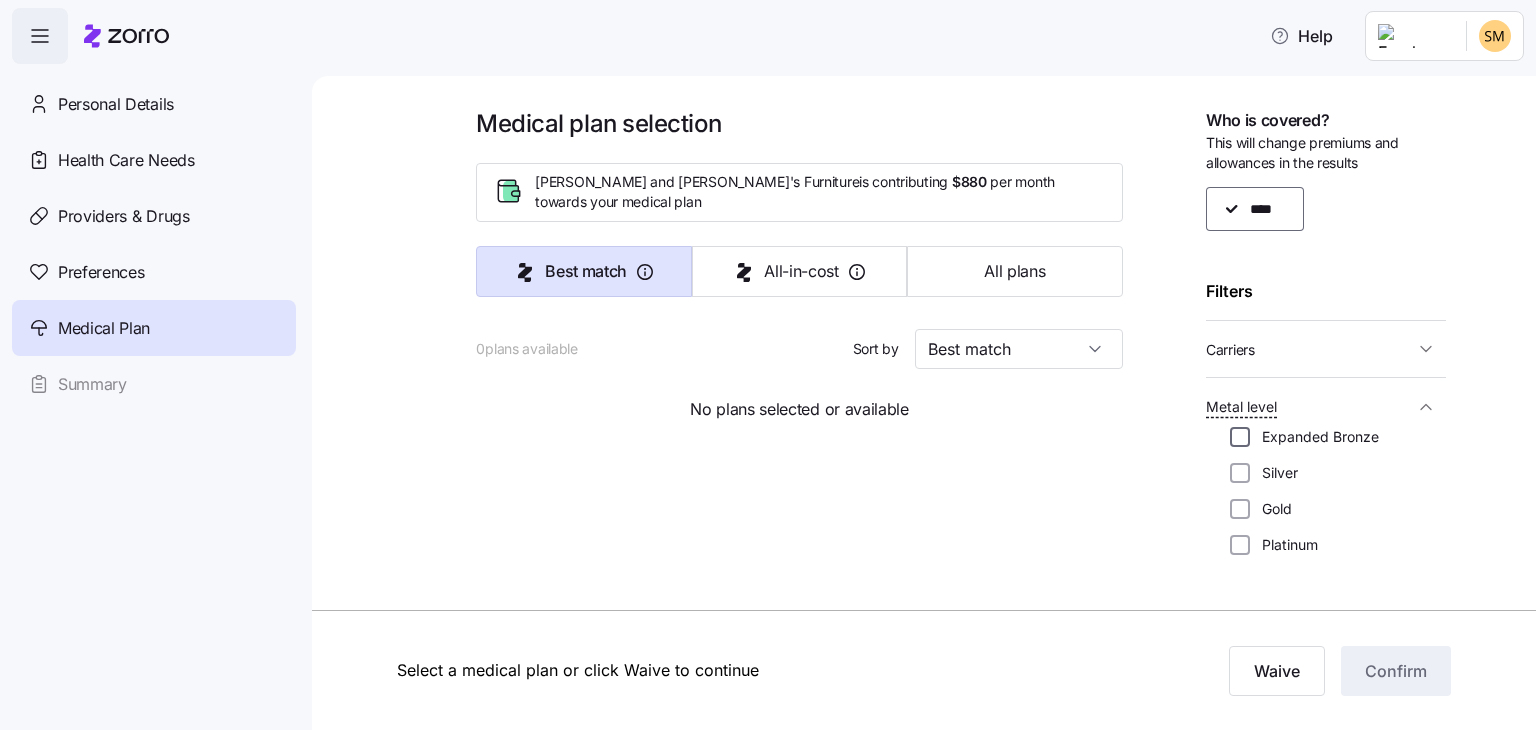 click on "Expanded Bronze" at bounding box center [1240, 437] 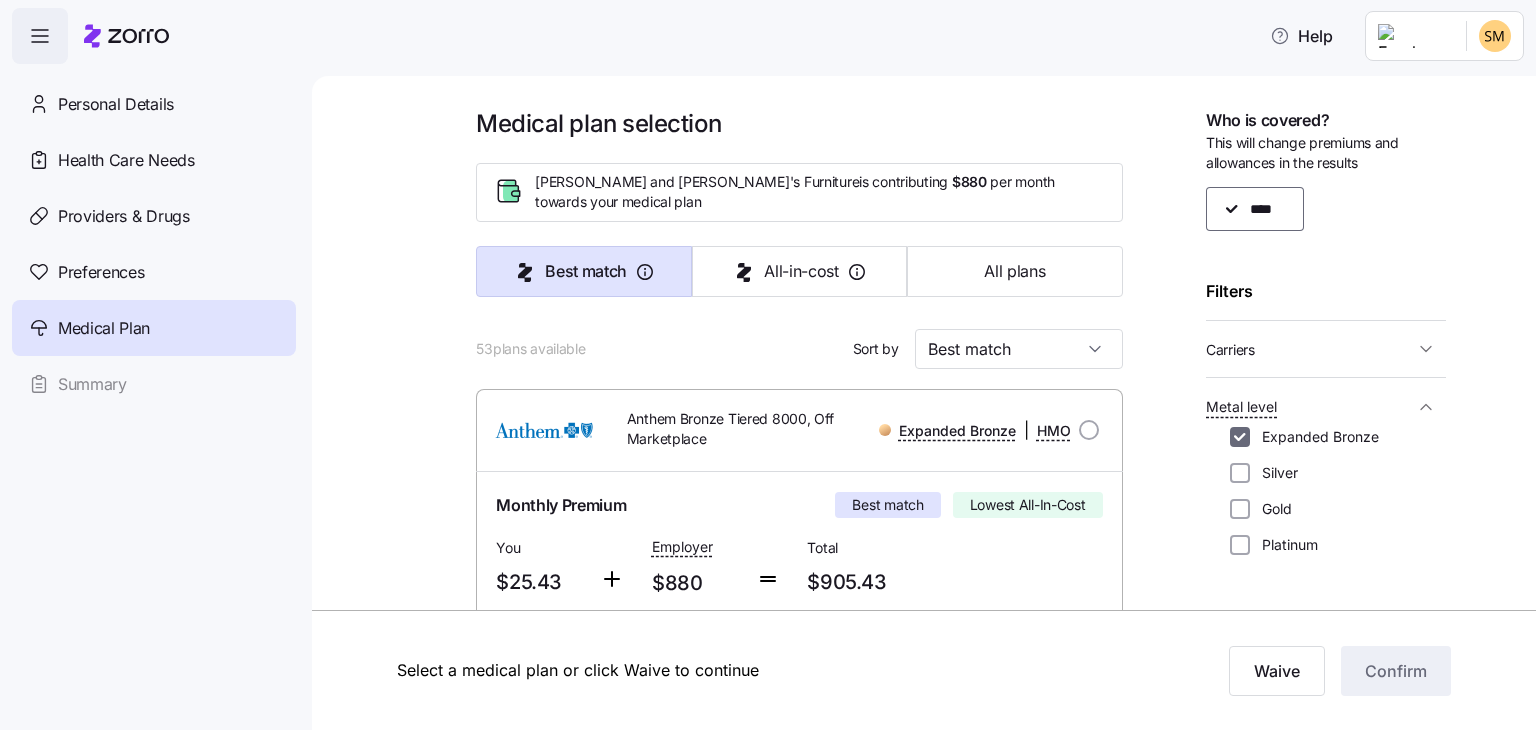 click on "Expanded Bronze" at bounding box center [1240, 437] 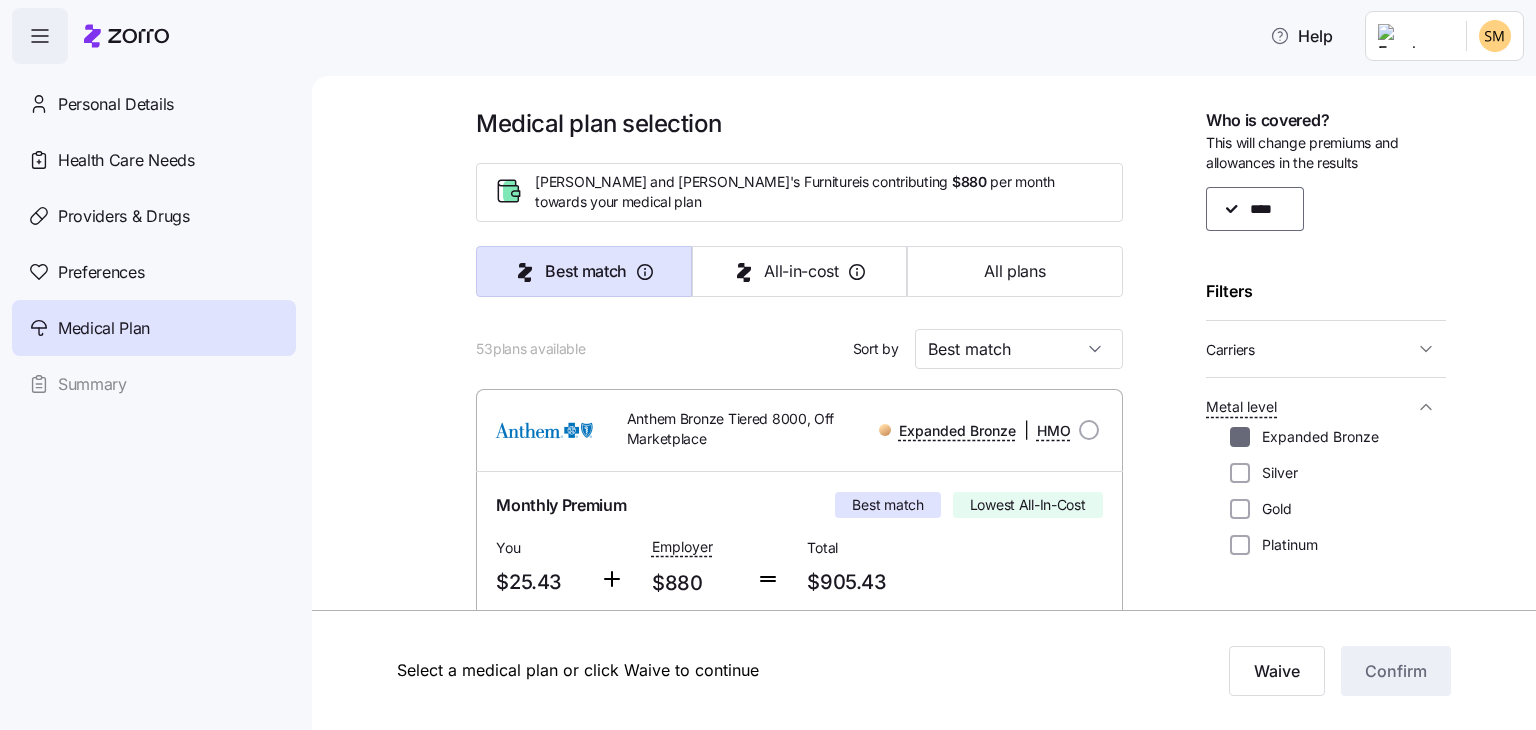 checkbox on "false" 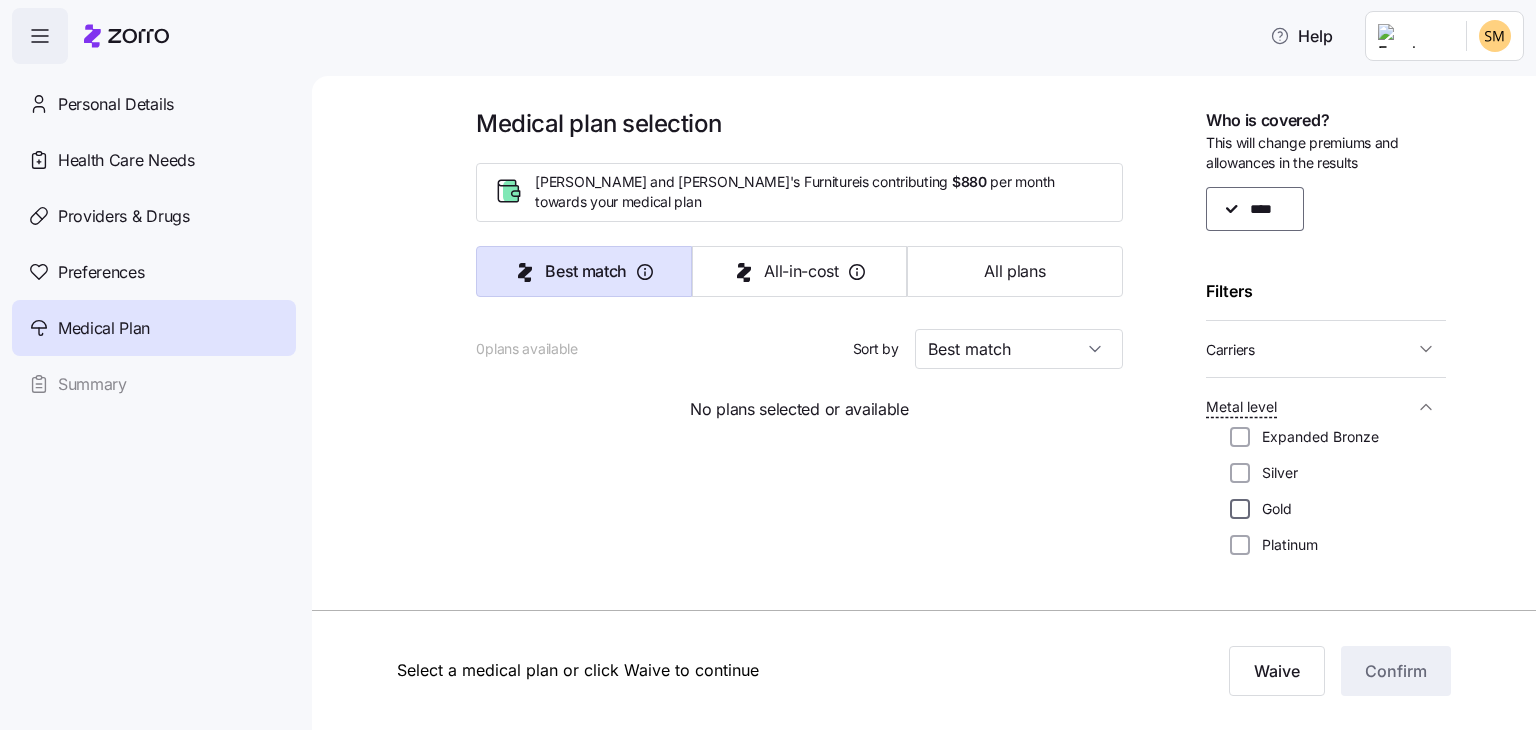 click on "Gold" at bounding box center [1240, 509] 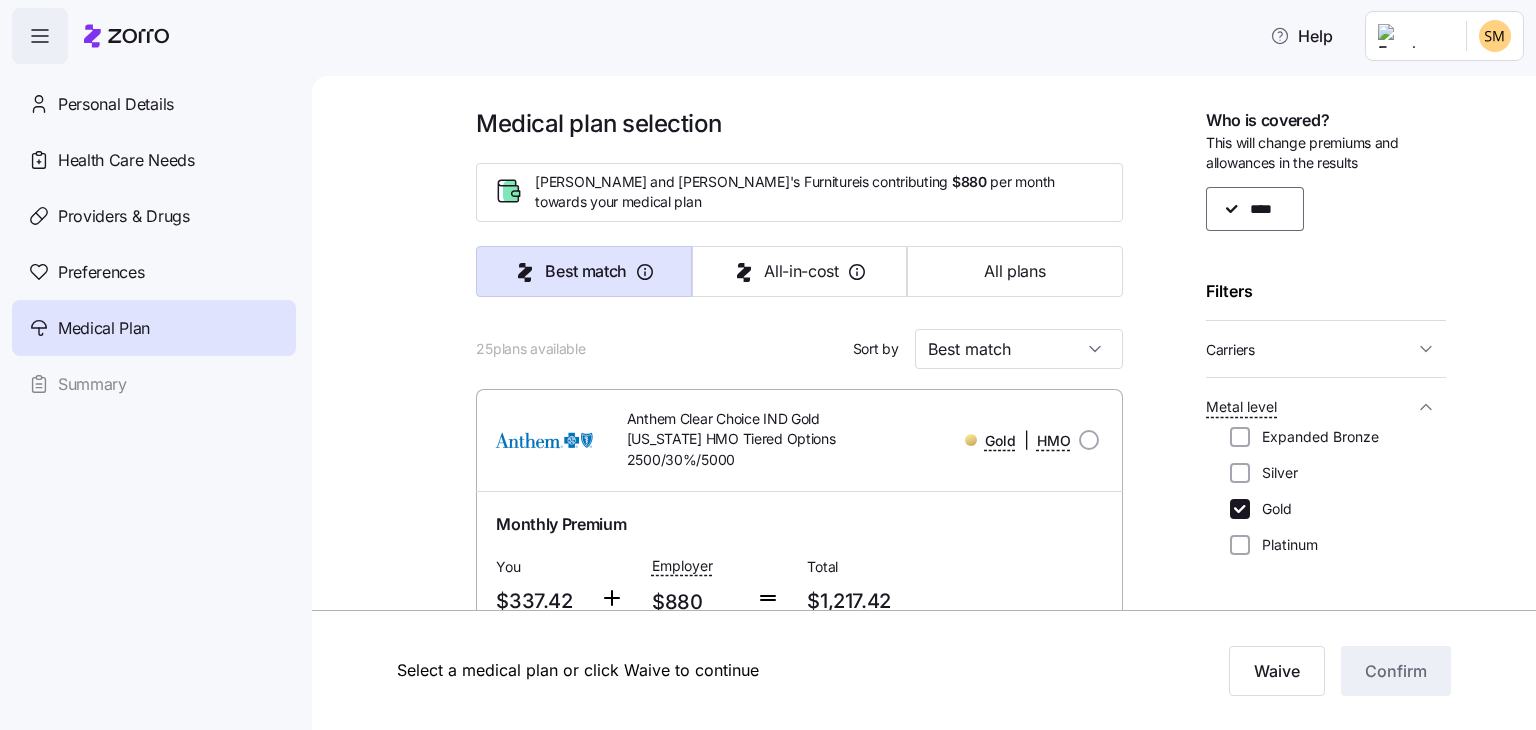 click at bounding box center [430, 2026] 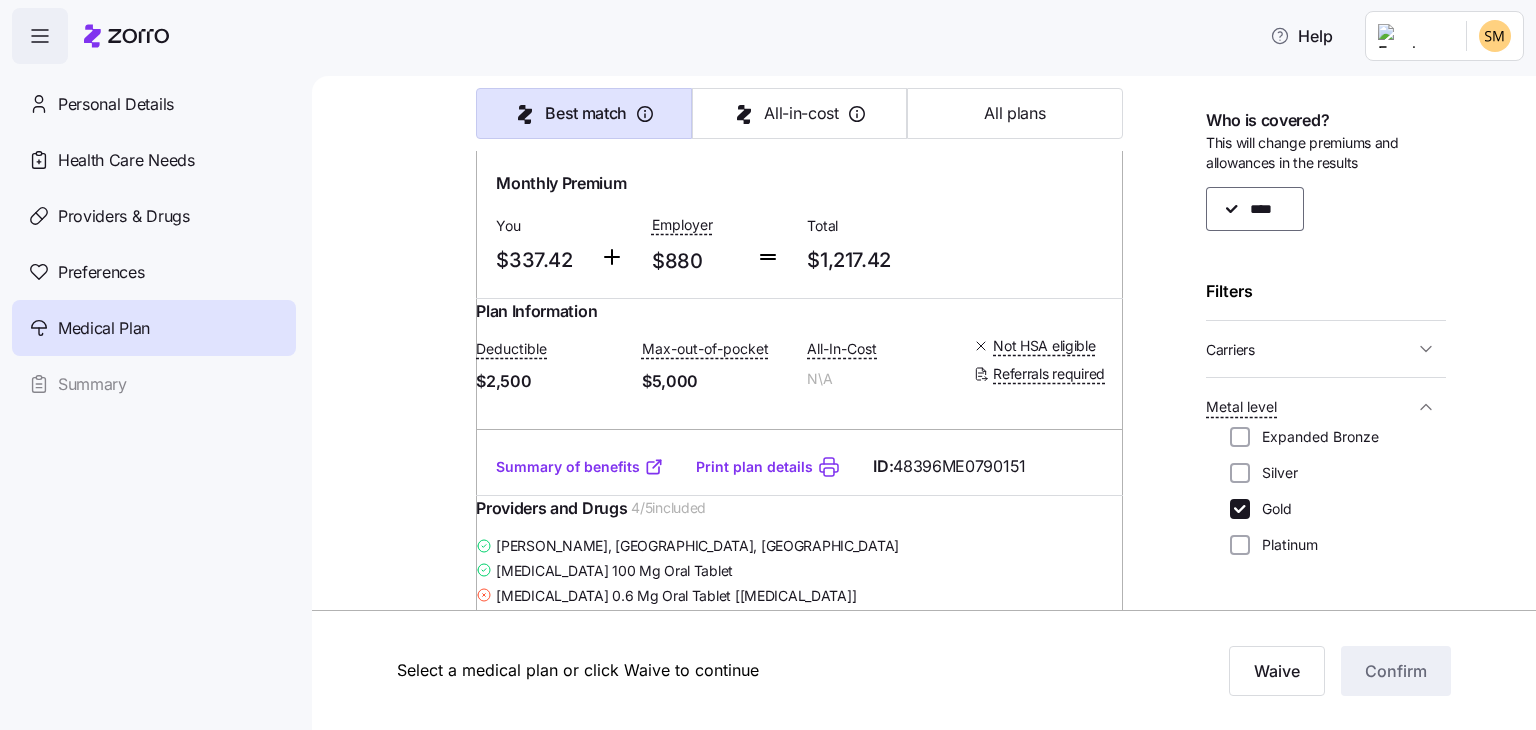 scroll, scrollTop: 360, scrollLeft: 0, axis: vertical 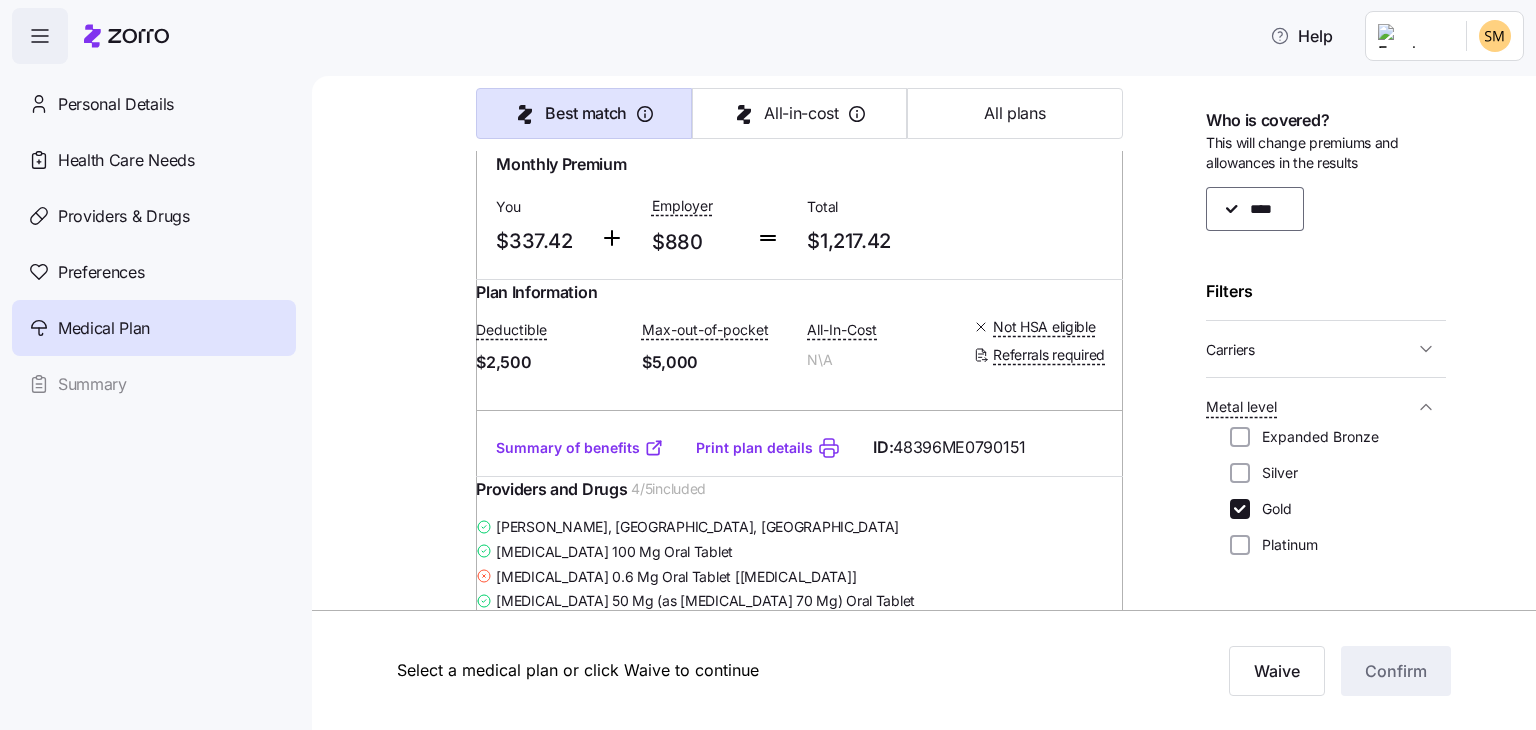 click on "Summary of benefits" at bounding box center (580, 448) 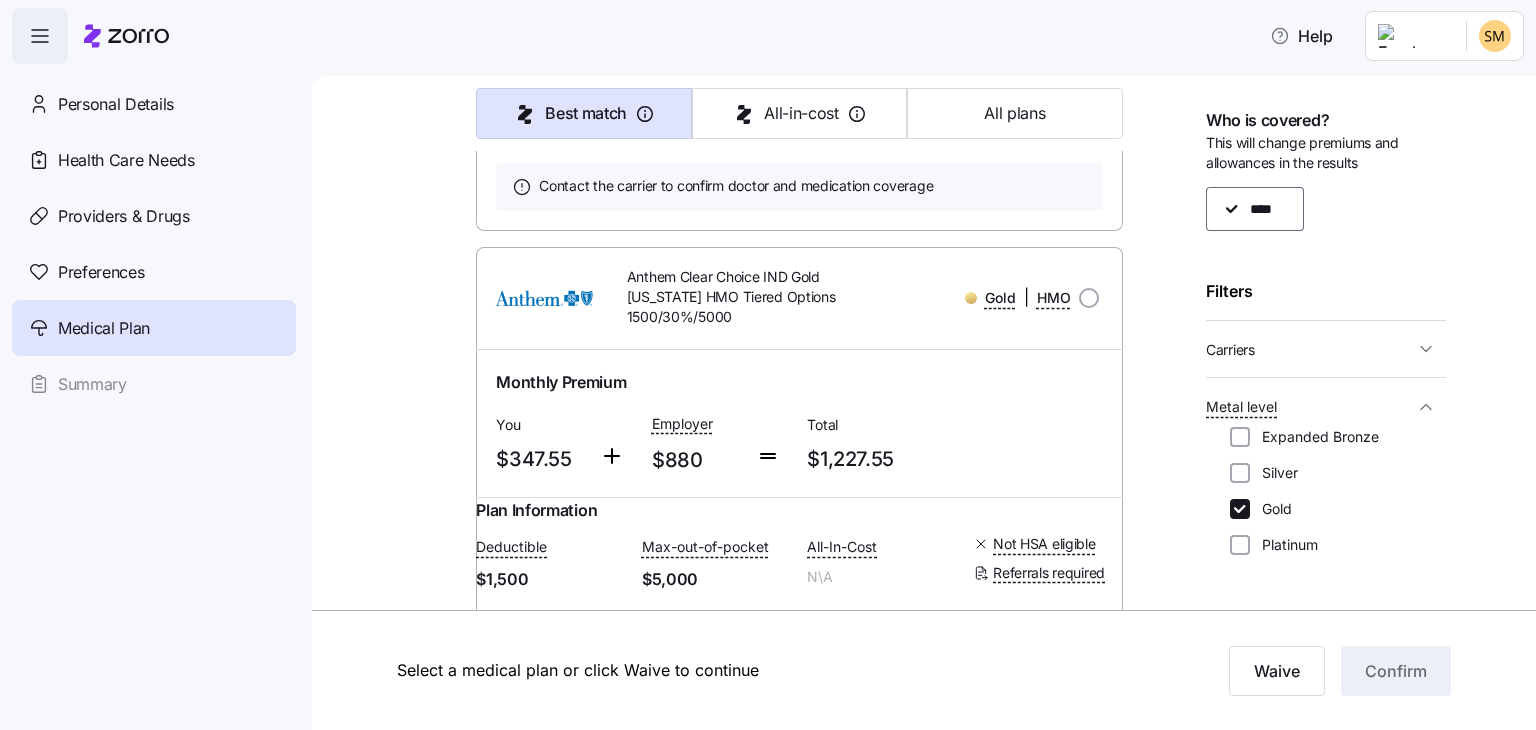 scroll, scrollTop: 2280, scrollLeft: 0, axis: vertical 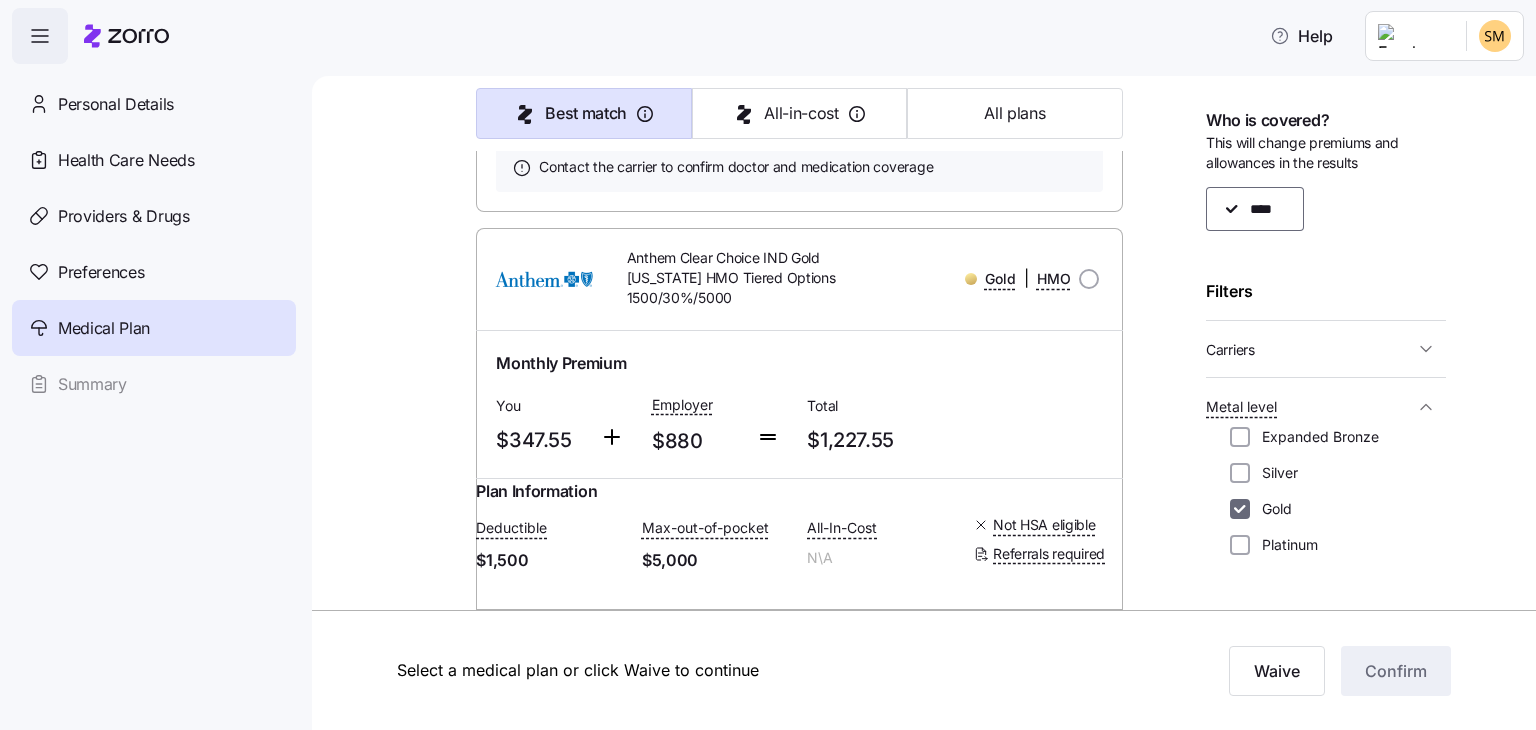 click on "Gold" at bounding box center (1240, 509) 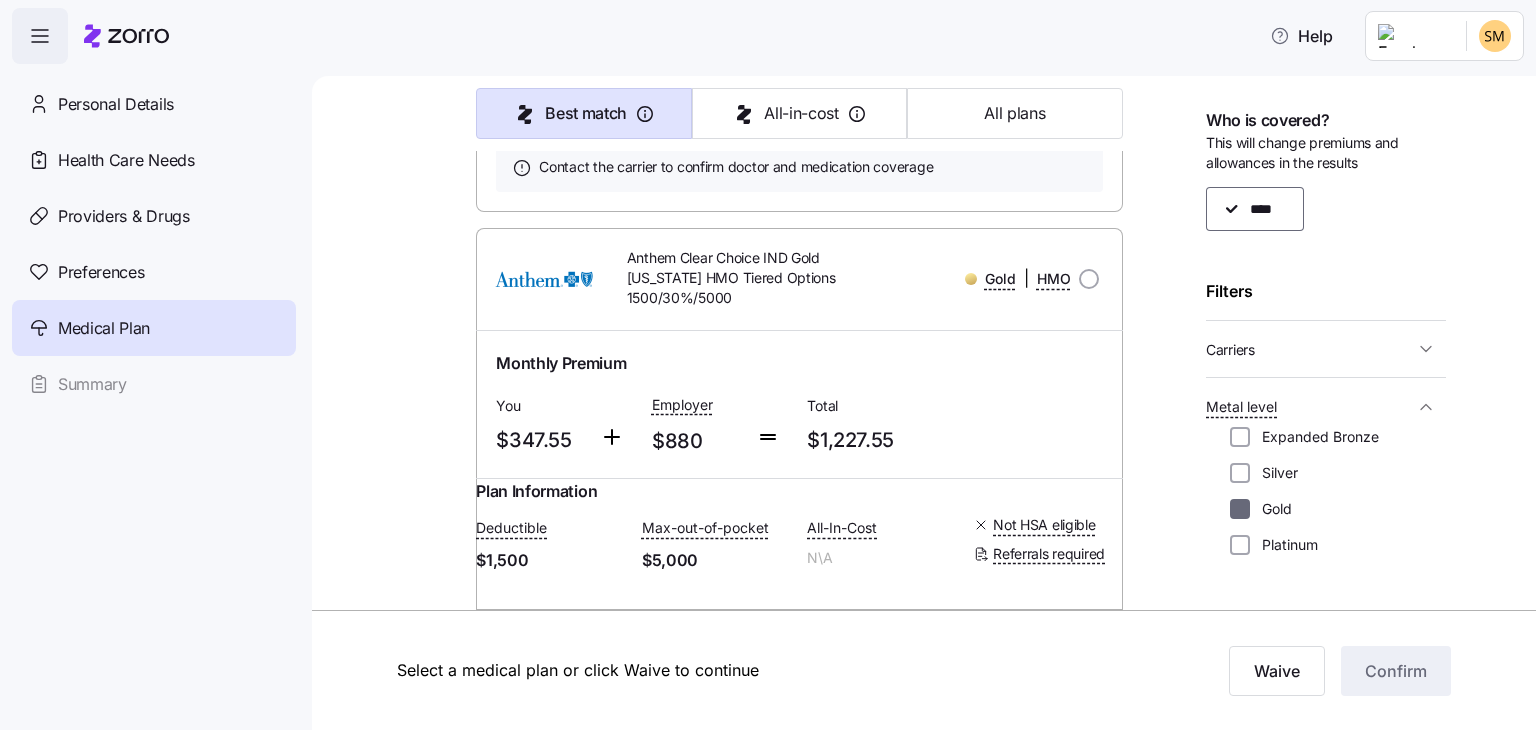 checkbox on "false" 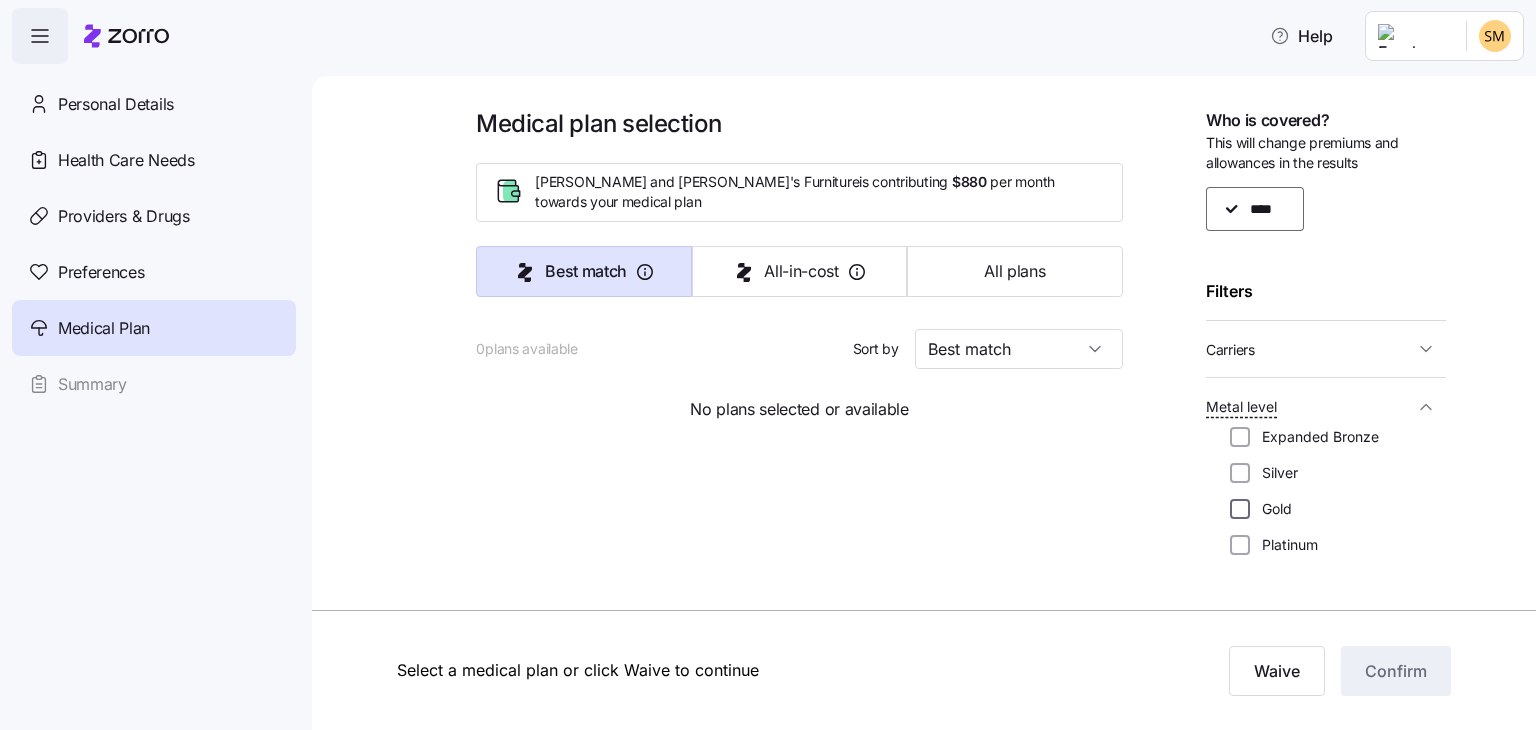scroll, scrollTop: 0, scrollLeft: 0, axis: both 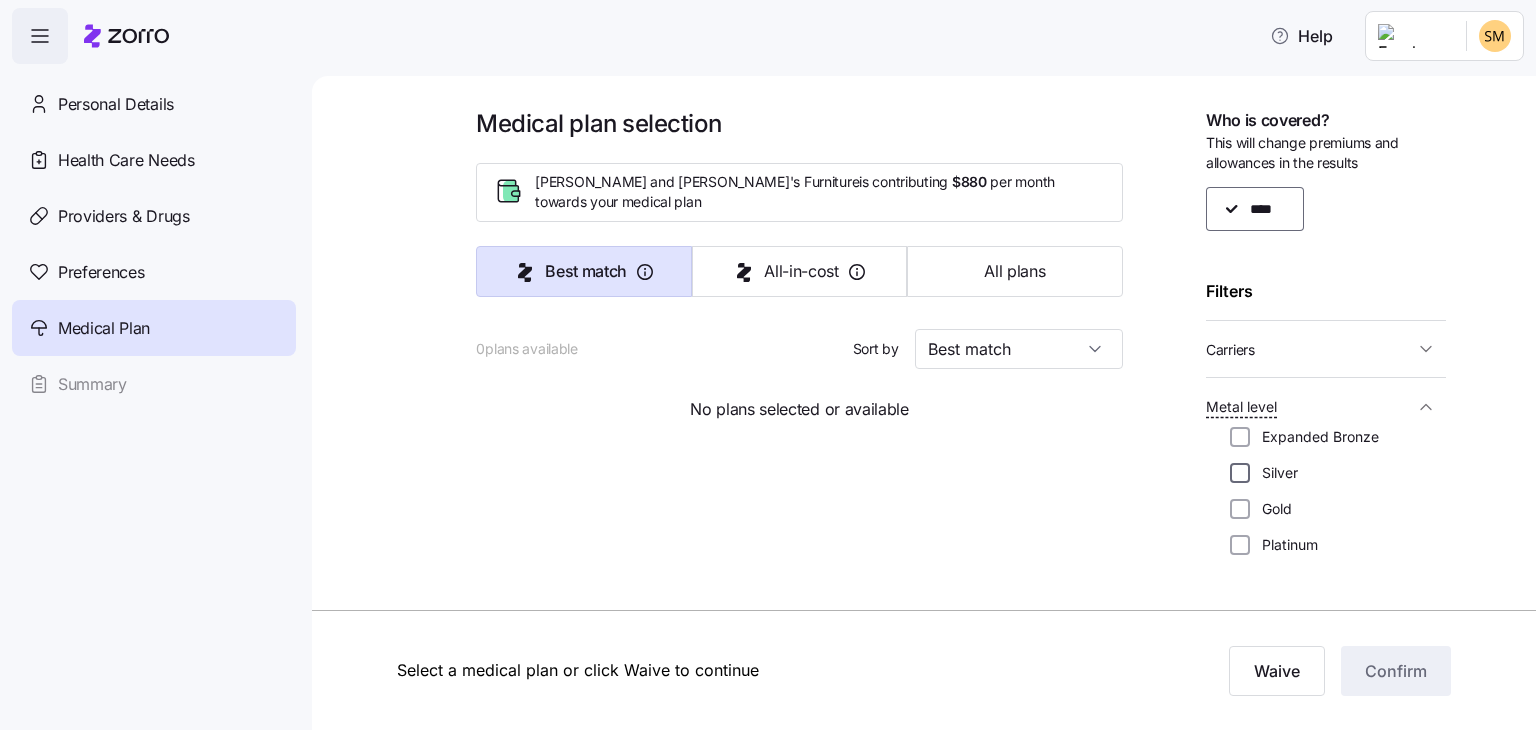 click on "Silver" at bounding box center [1240, 473] 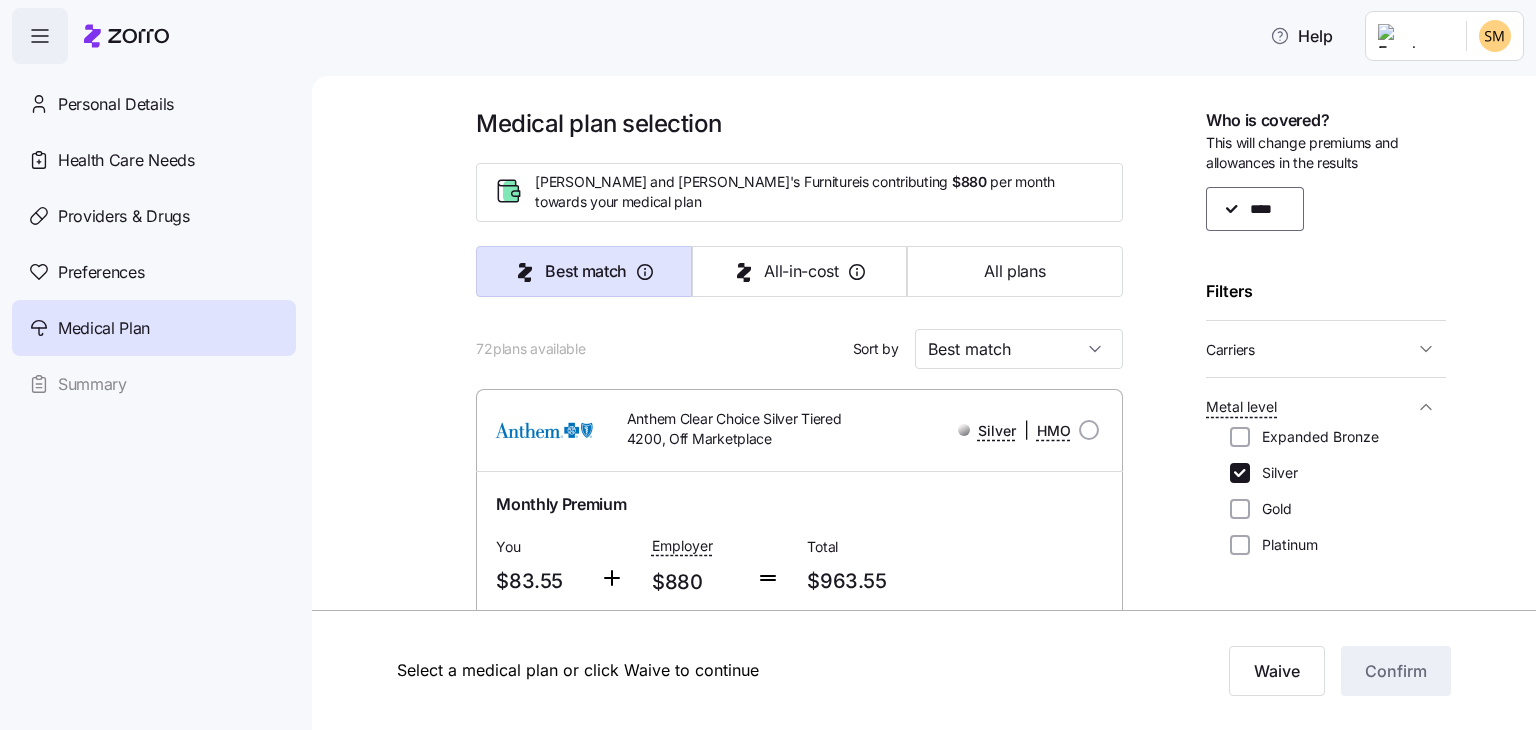 click at bounding box center [430, 2016] 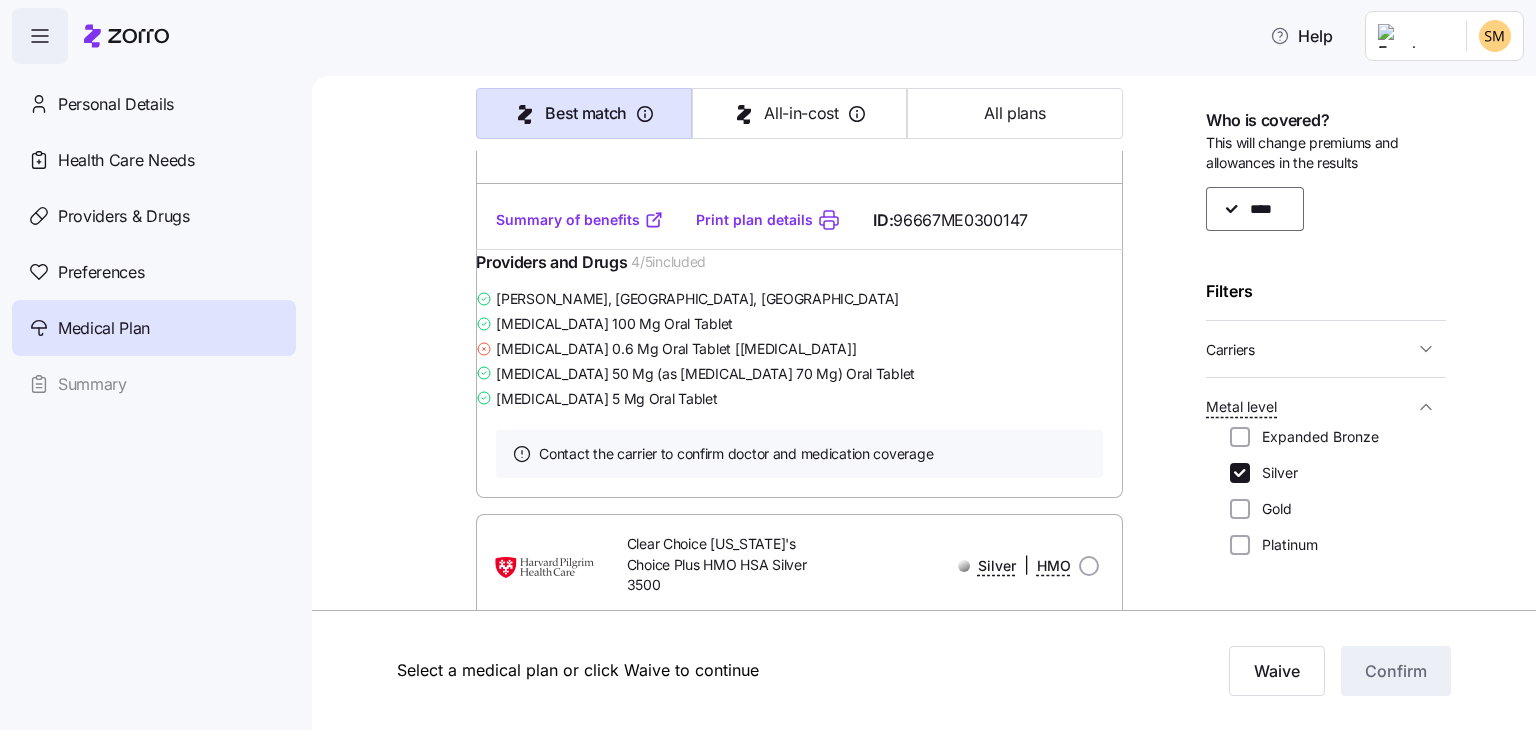 scroll, scrollTop: 13240, scrollLeft: 0, axis: vertical 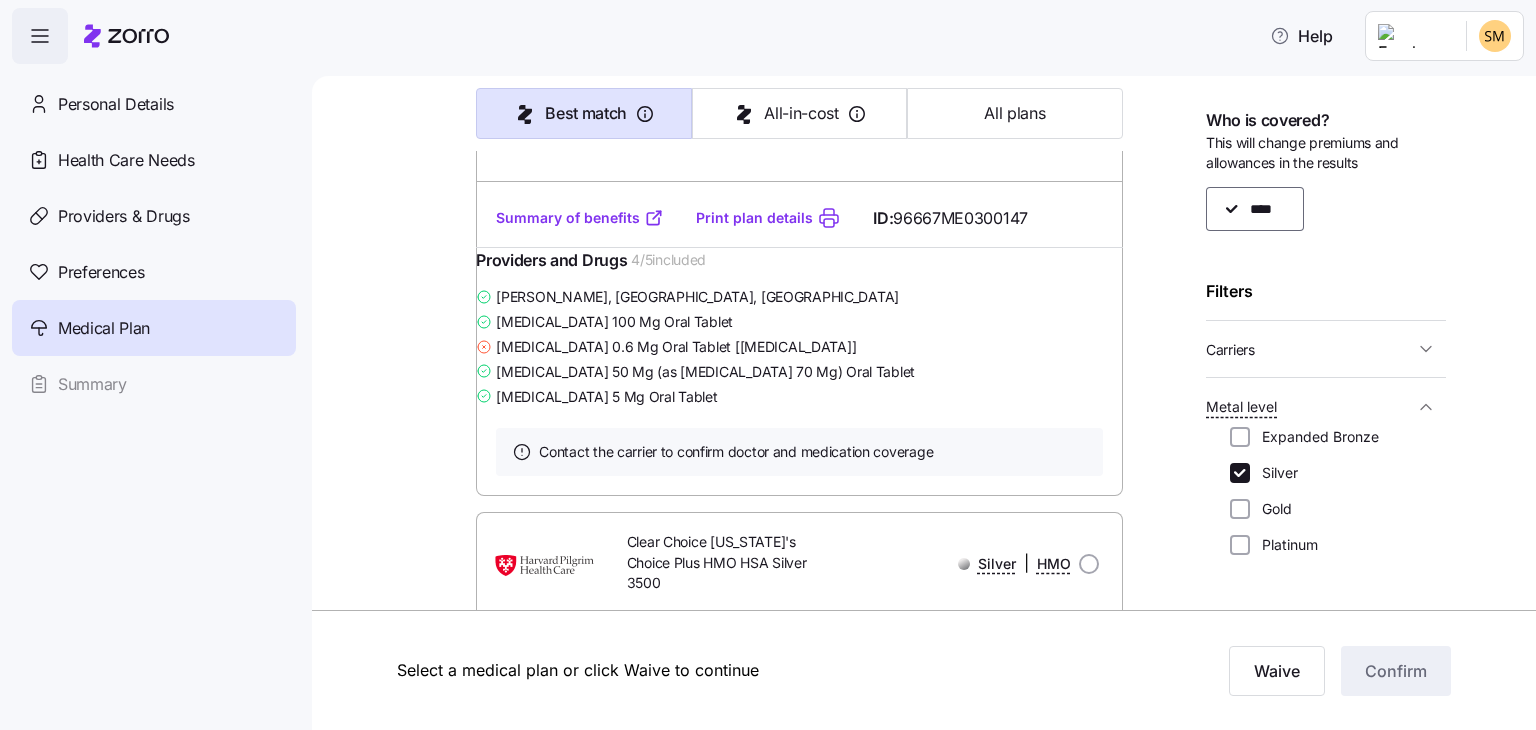 click at bounding box center [430, -4165] 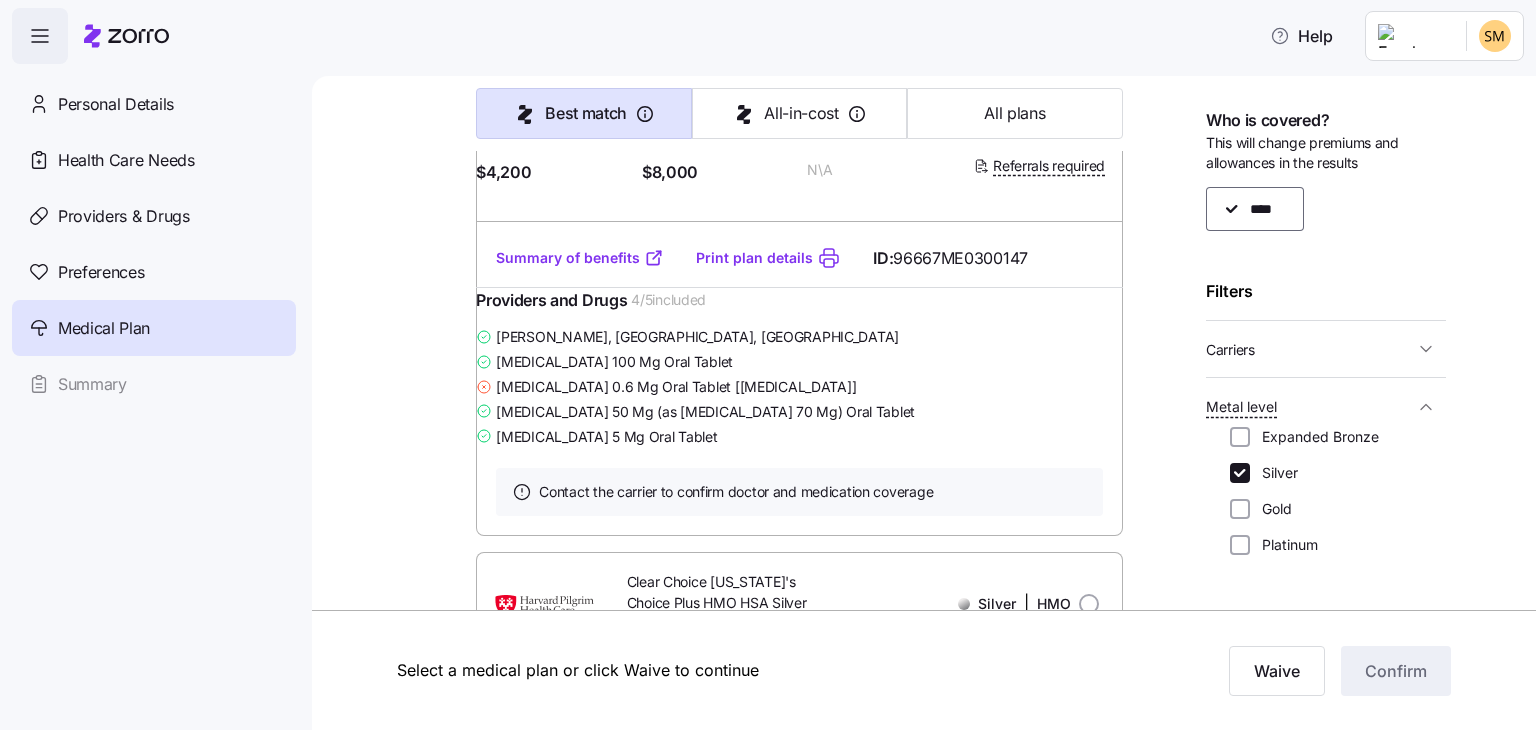 scroll, scrollTop: 13160, scrollLeft: 0, axis: vertical 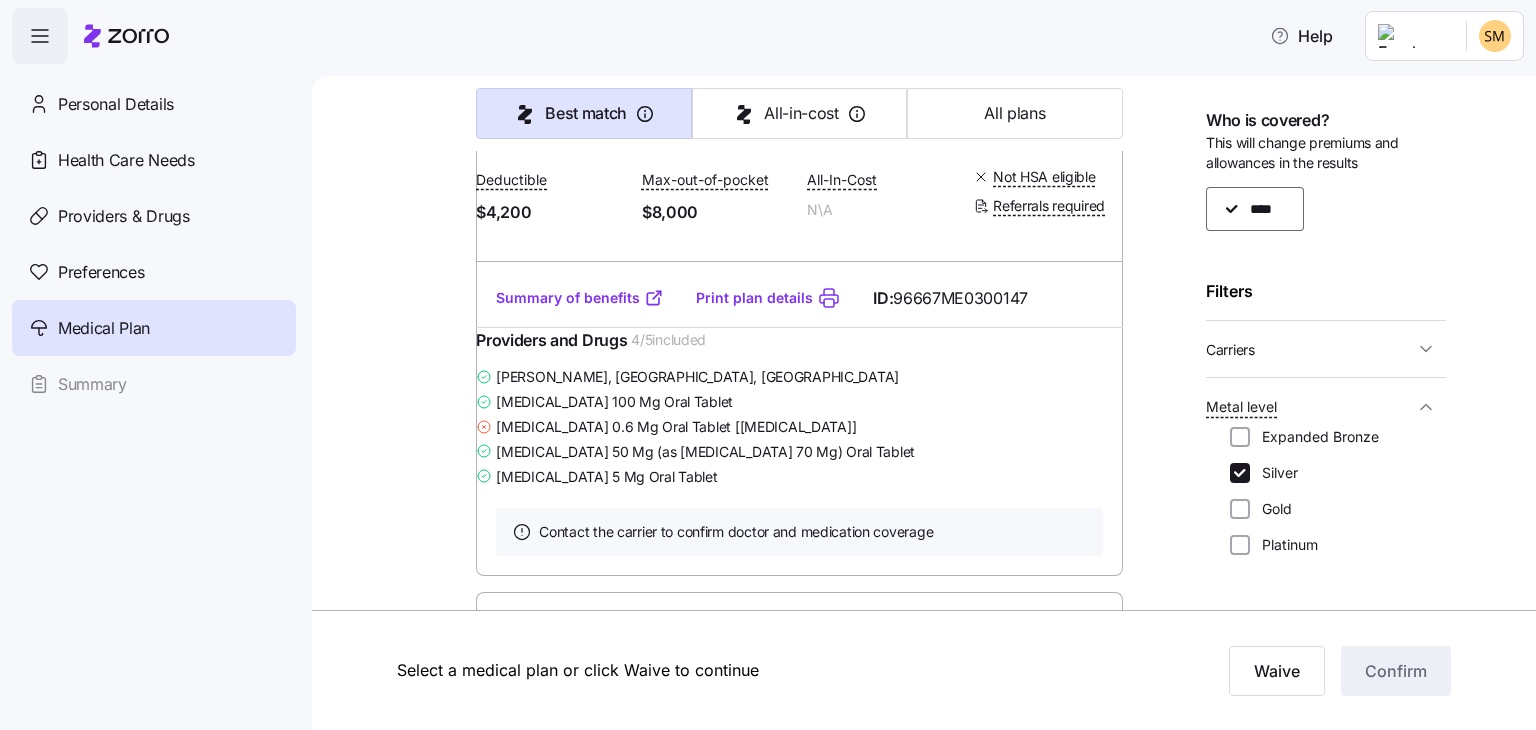 click on "Medical plan selection [PERSON_NAME] and [PERSON_NAME]'s Furniture  is contributing   $880   per month towards your medical plan Best match All-in-cost All plans 72  plans available Sort by Best match Anthem Clear Choice Silver Tiered 4200, Off Marketplace   Silver | HMO Monthly Premium You $83.55 Employer $880 Total $963.55 Plan Information Deductible $4,200 Max-out-of-pocket $8,000 All-In-Cost N\A Not HSA eligible Referrals required [PERSON_NAME] ,  [DATE] ,   [STREET_ADDRESS][PERSON_NAME] ; Who is covered:   Me ;   Employer contribution:  up to $880 Medical Plan Anthem Clear Choice Silver Tiered 4200, Off Marketplace   Silver  |  HMO Summary of benefits Select Your current choice Premium Total Premium $963.55 After allowance $83.55 Deductible Individual: Medical $4,200 Individual: Drug 0 Family: Medical $8,400 Family: Drug 0 Max Out of Pocket Individual: Medical $8,000 Individual: Drug 0 Family: Medical $16,000 Family: Drug 0 HSA Eligible HSA Eligible No Doctor visits Primary Care Specialist Ambulance" at bounding box center [938, -4073] 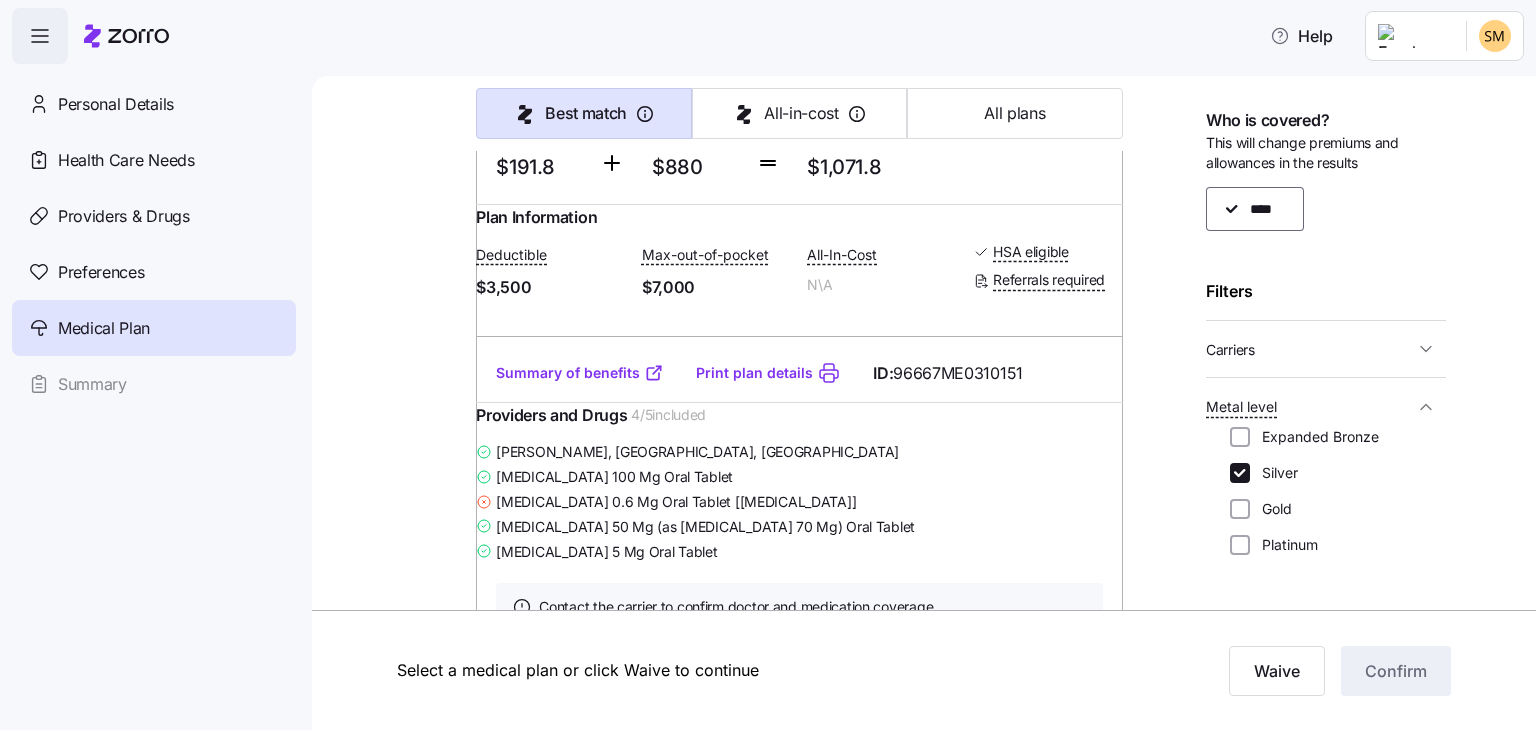 scroll, scrollTop: 13800, scrollLeft: 0, axis: vertical 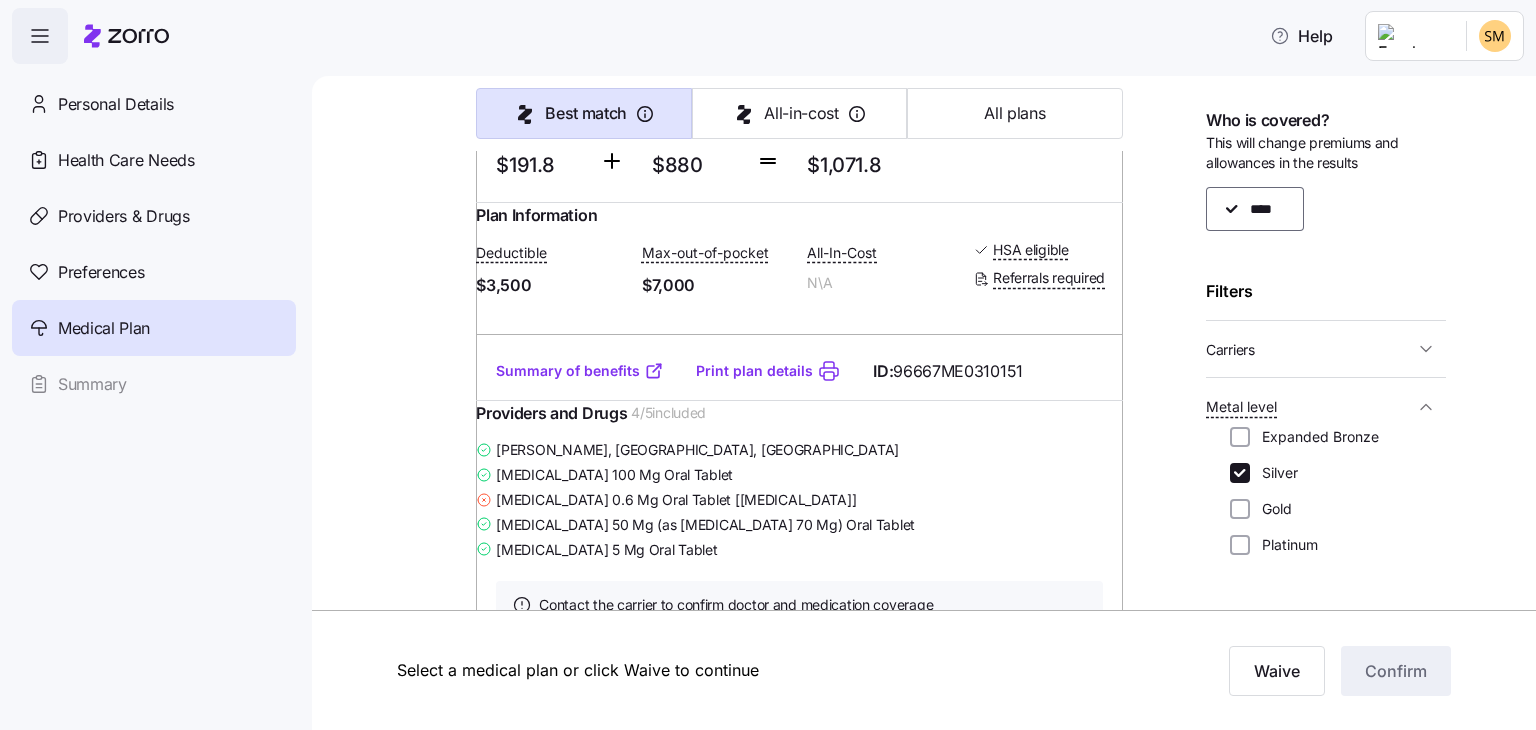 click at bounding box center [430, -4725] 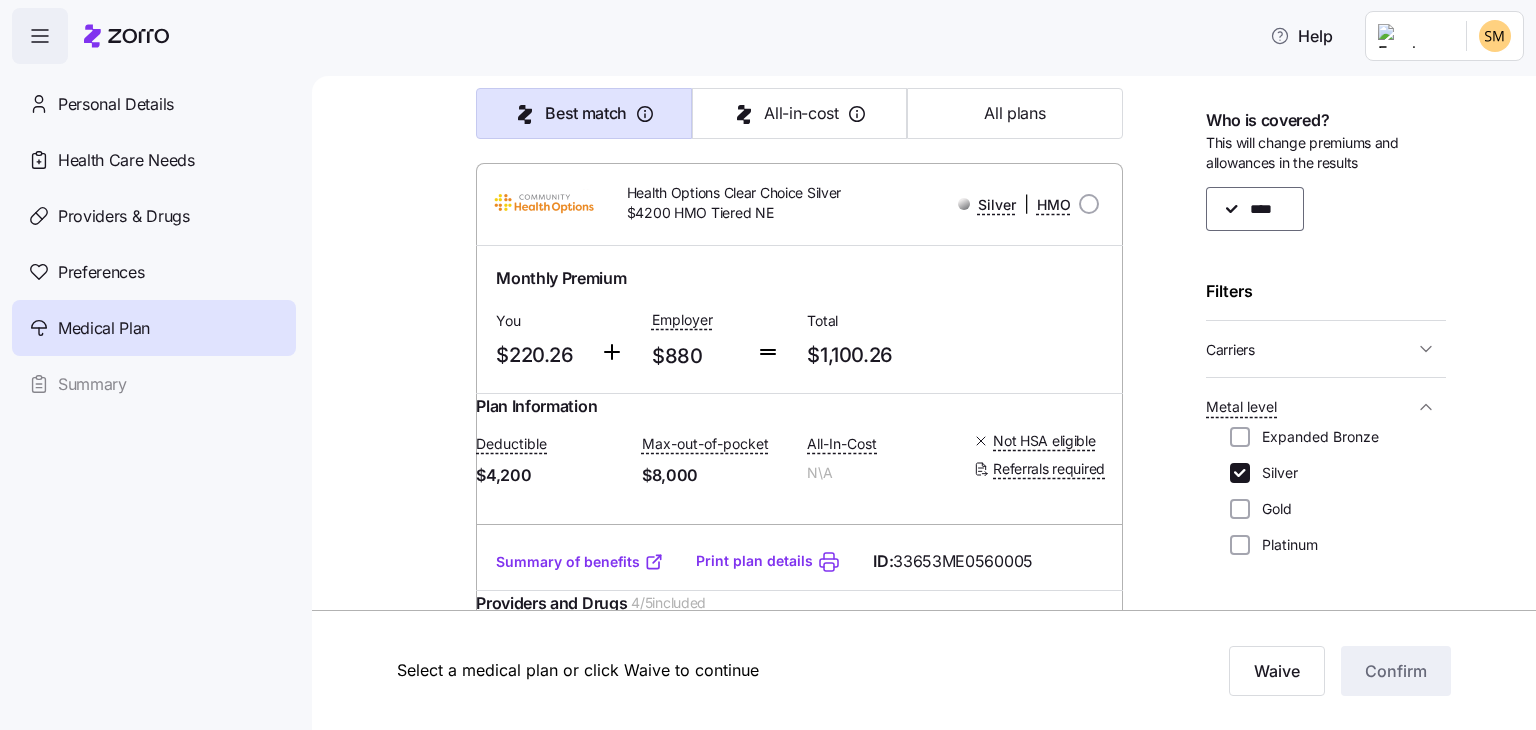 scroll, scrollTop: 17200, scrollLeft: 0, axis: vertical 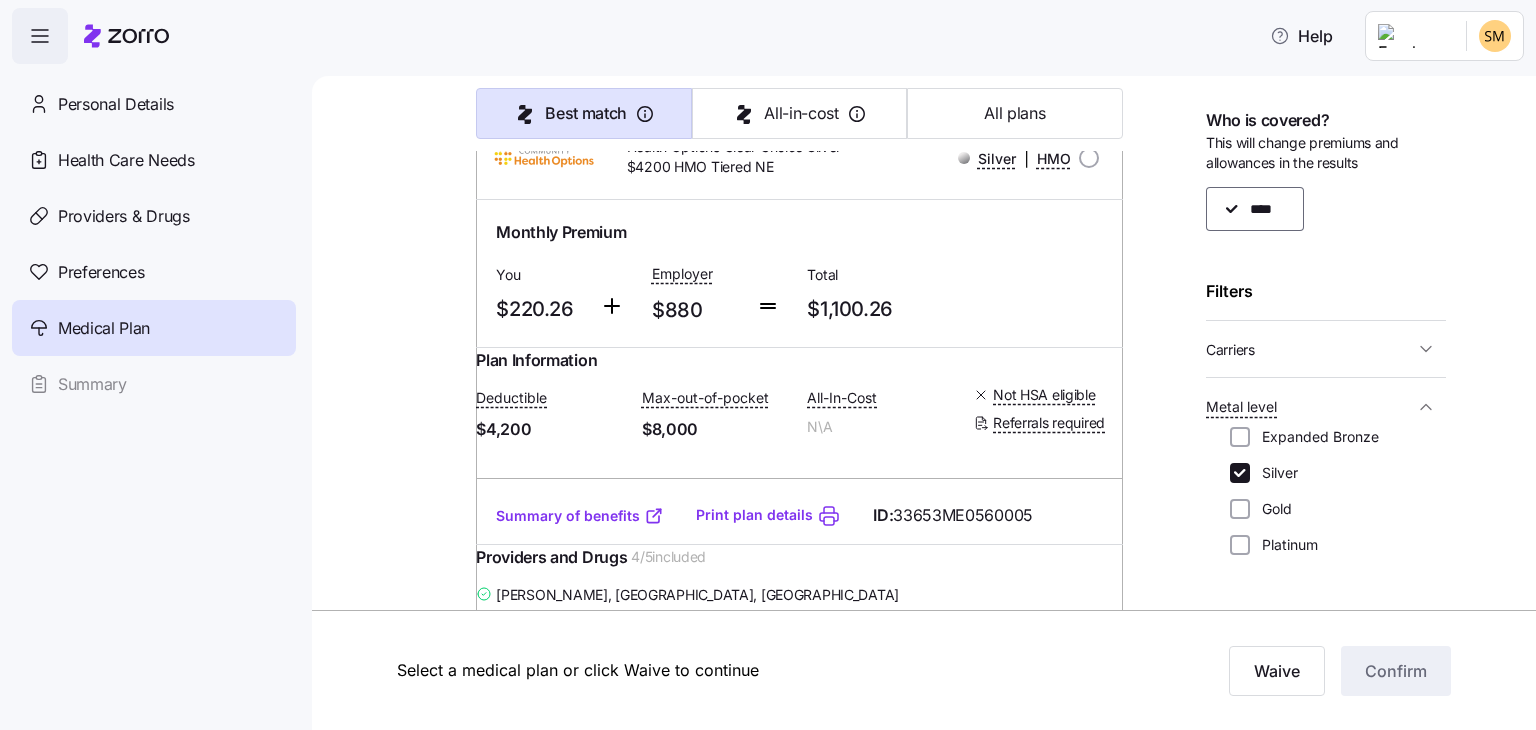 click on "Summary of benefits" at bounding box center (580, -890) 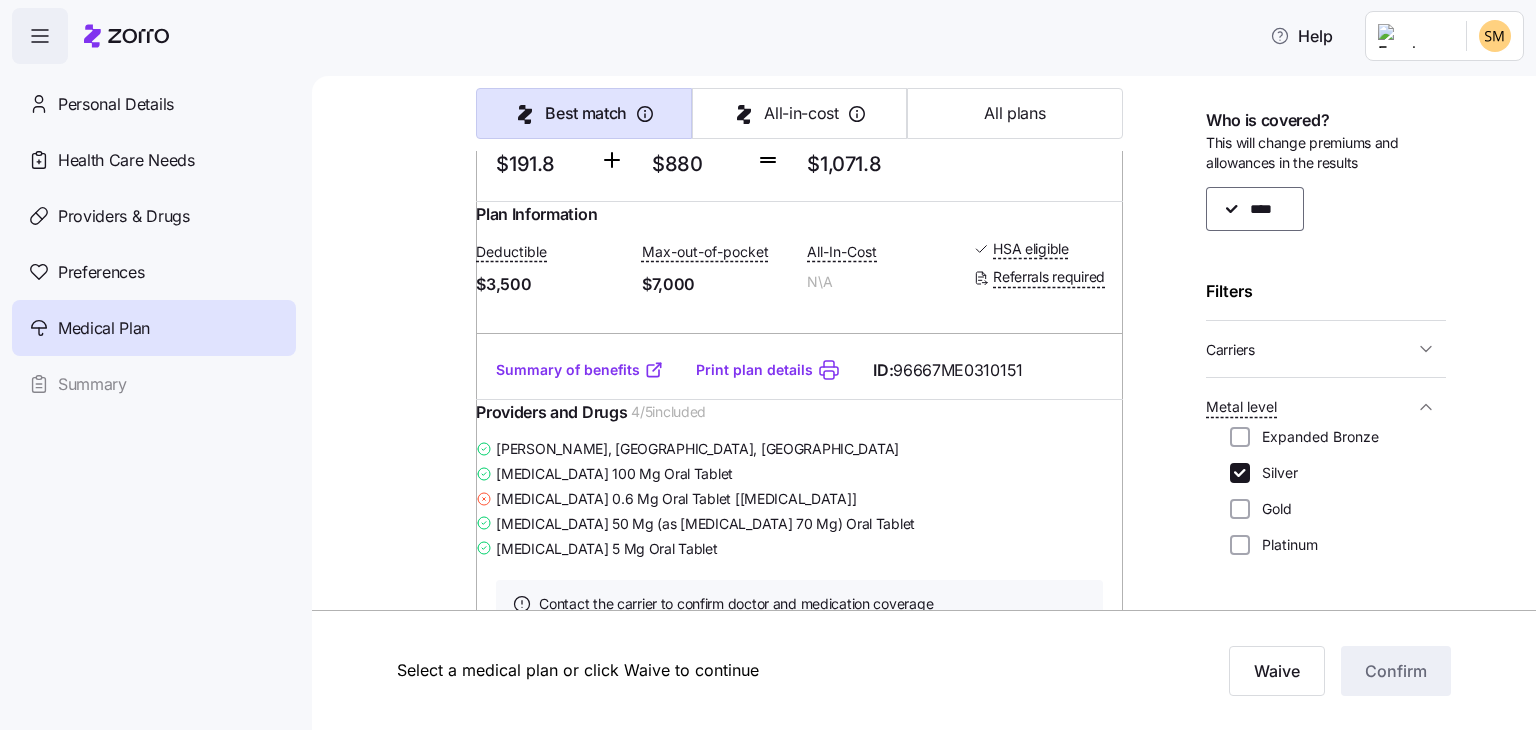 scroll, scrollTop: 13800, scrollLeft: 0, axis: vertical 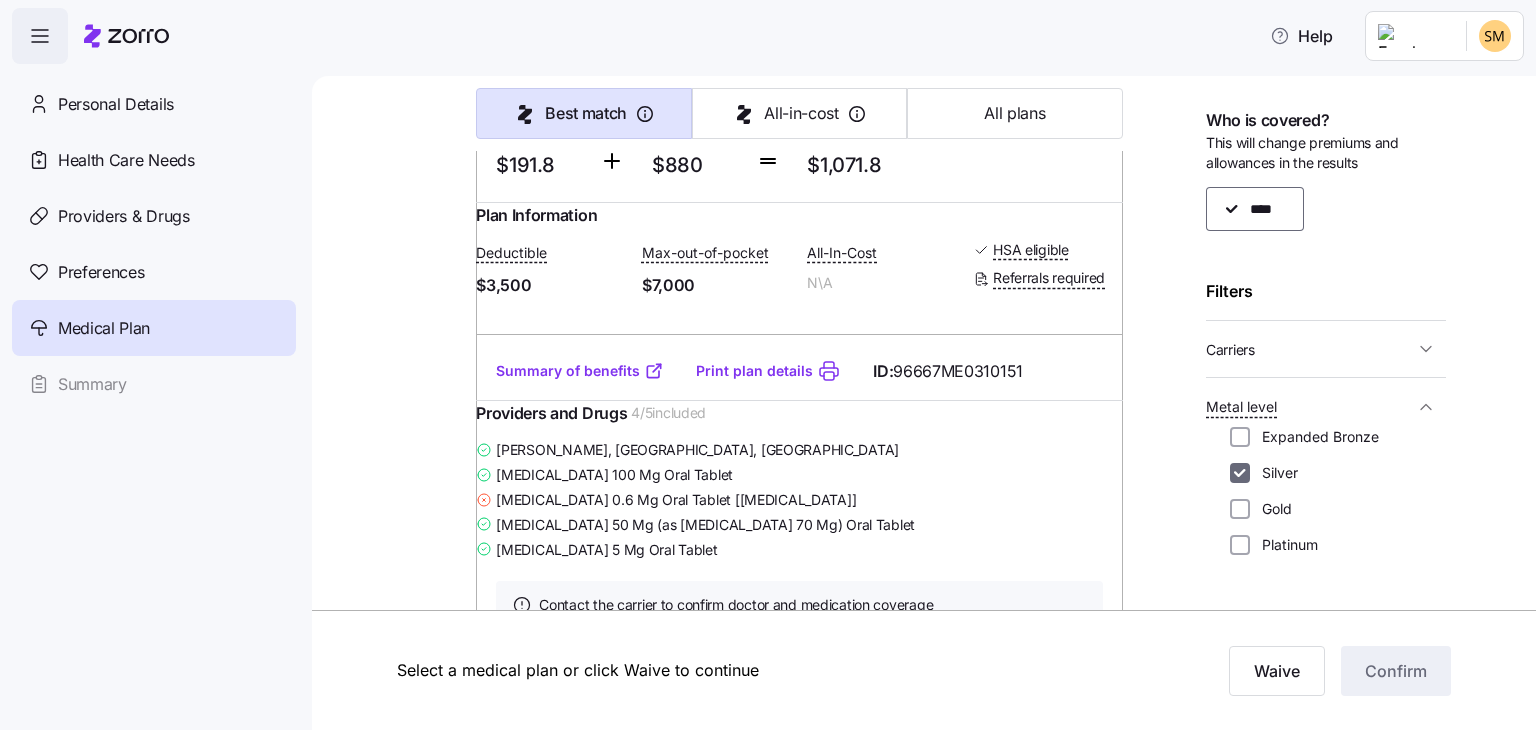 click on "Silver" at bounding box center [1240, 473] 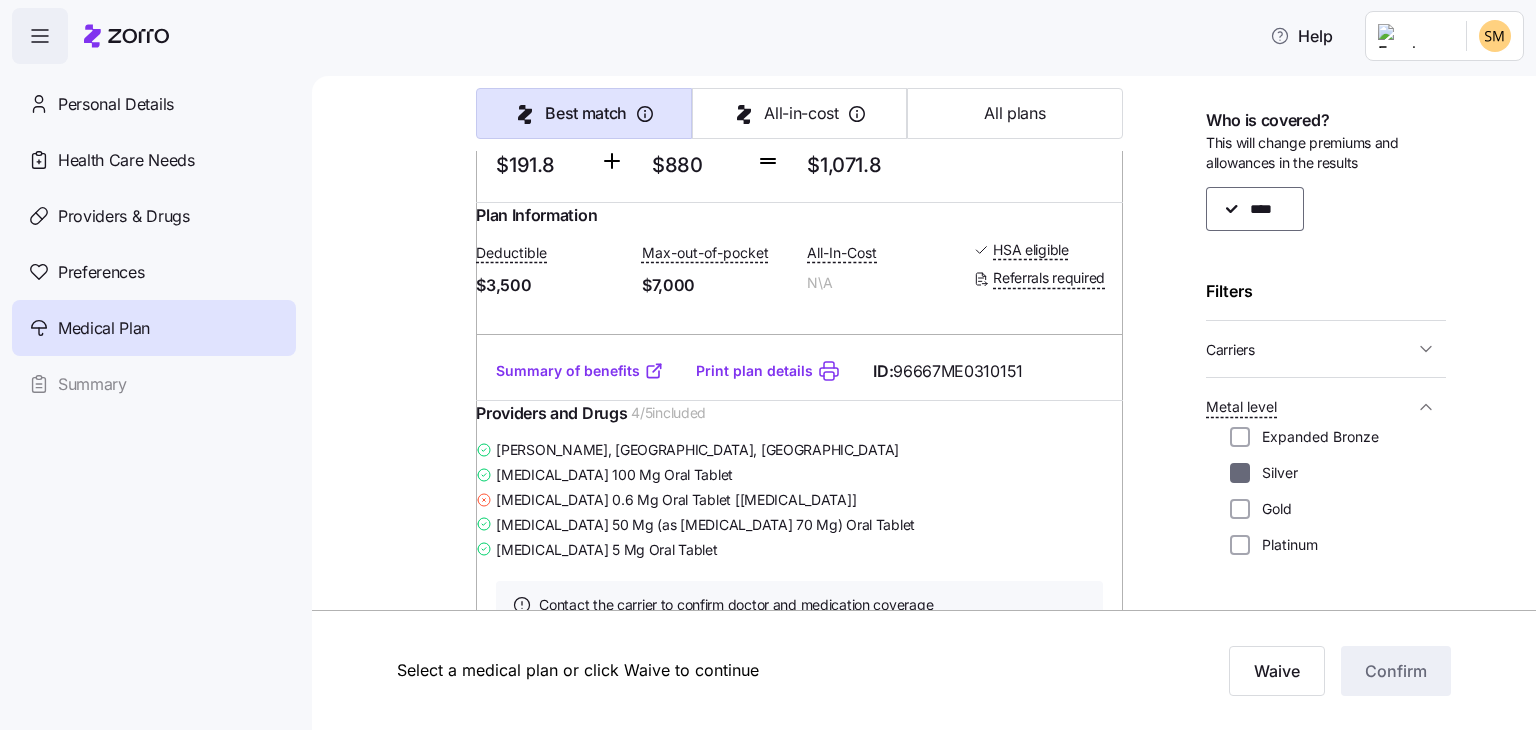checkbox on "false" 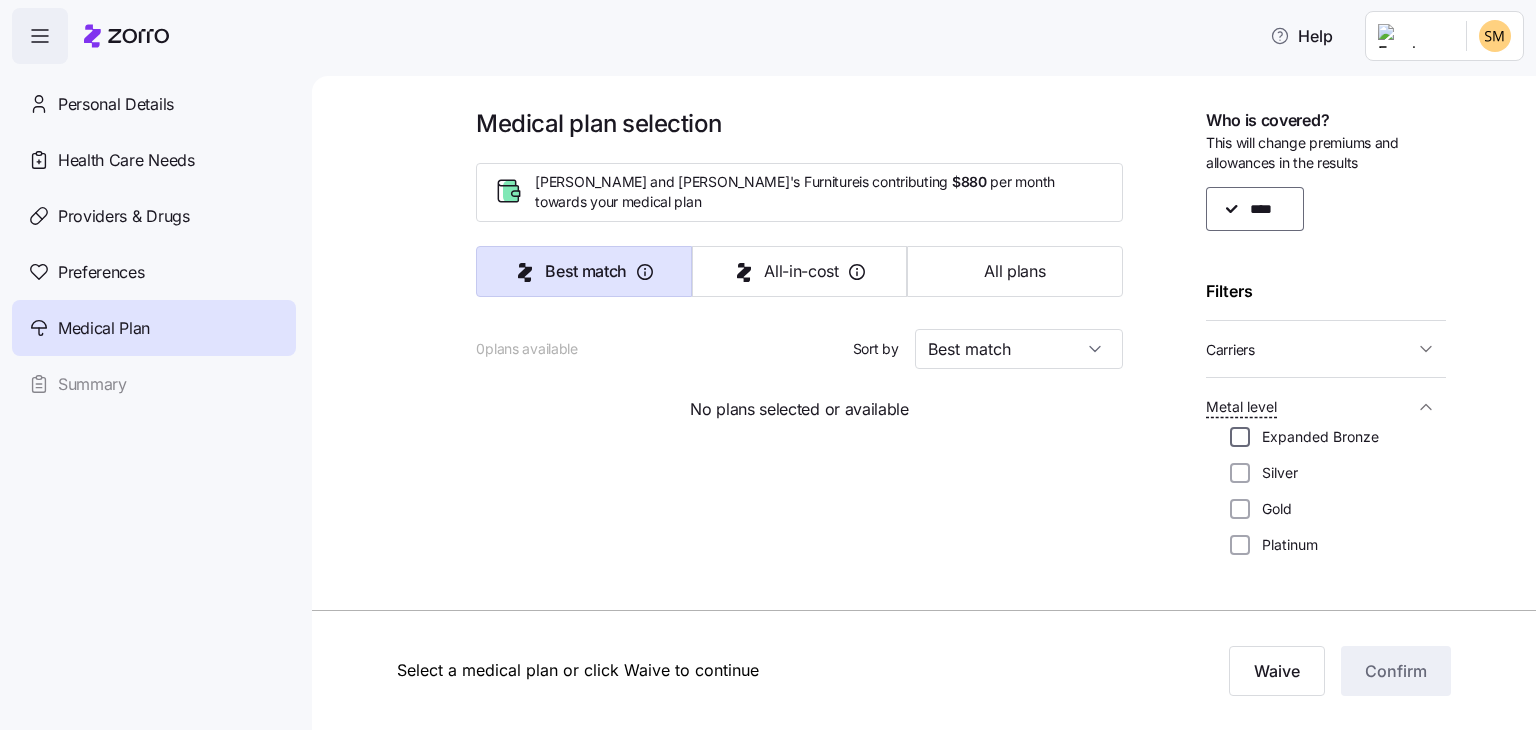 scroll, scrollTop: 0, scrollLeft: 0, axis: both 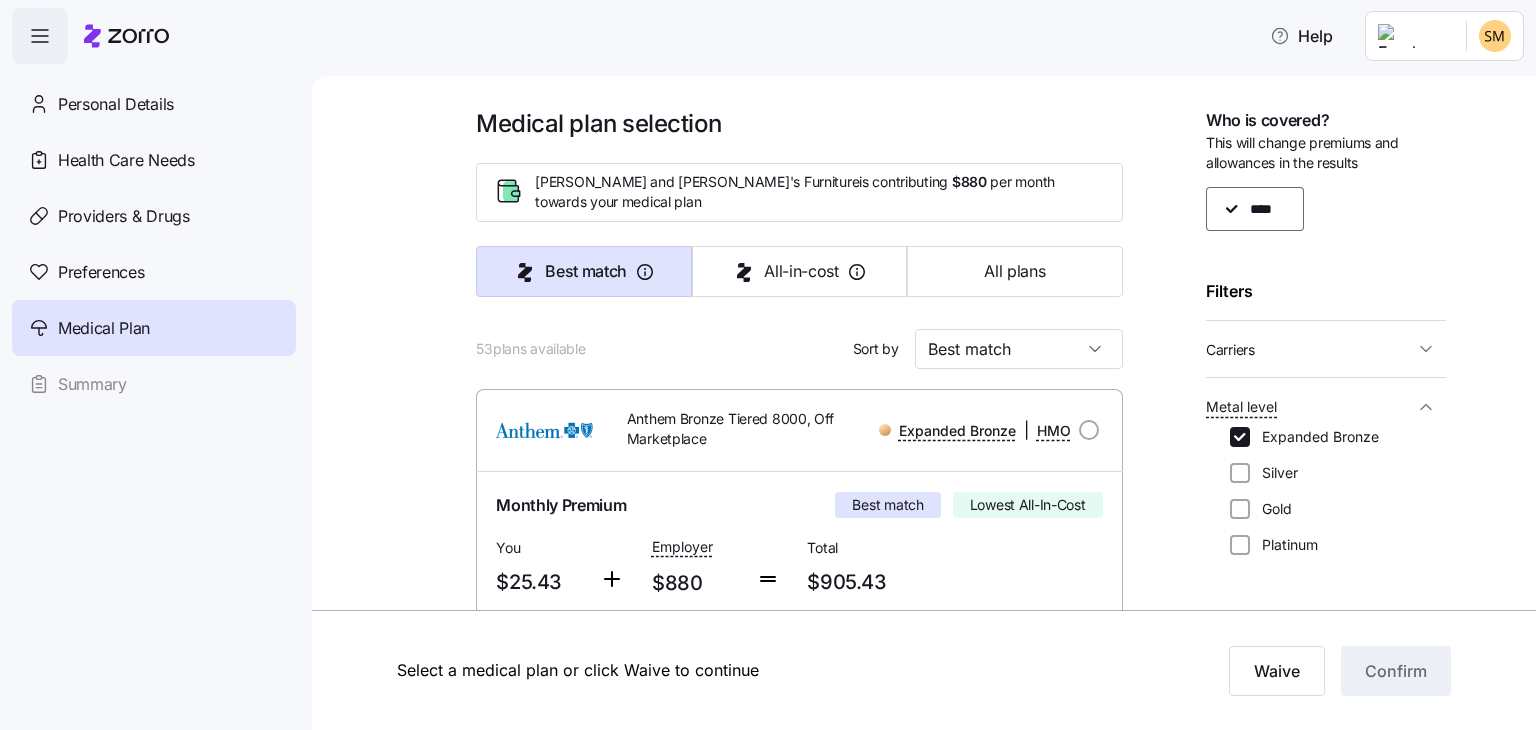 click at bounding box center [430, 12417] 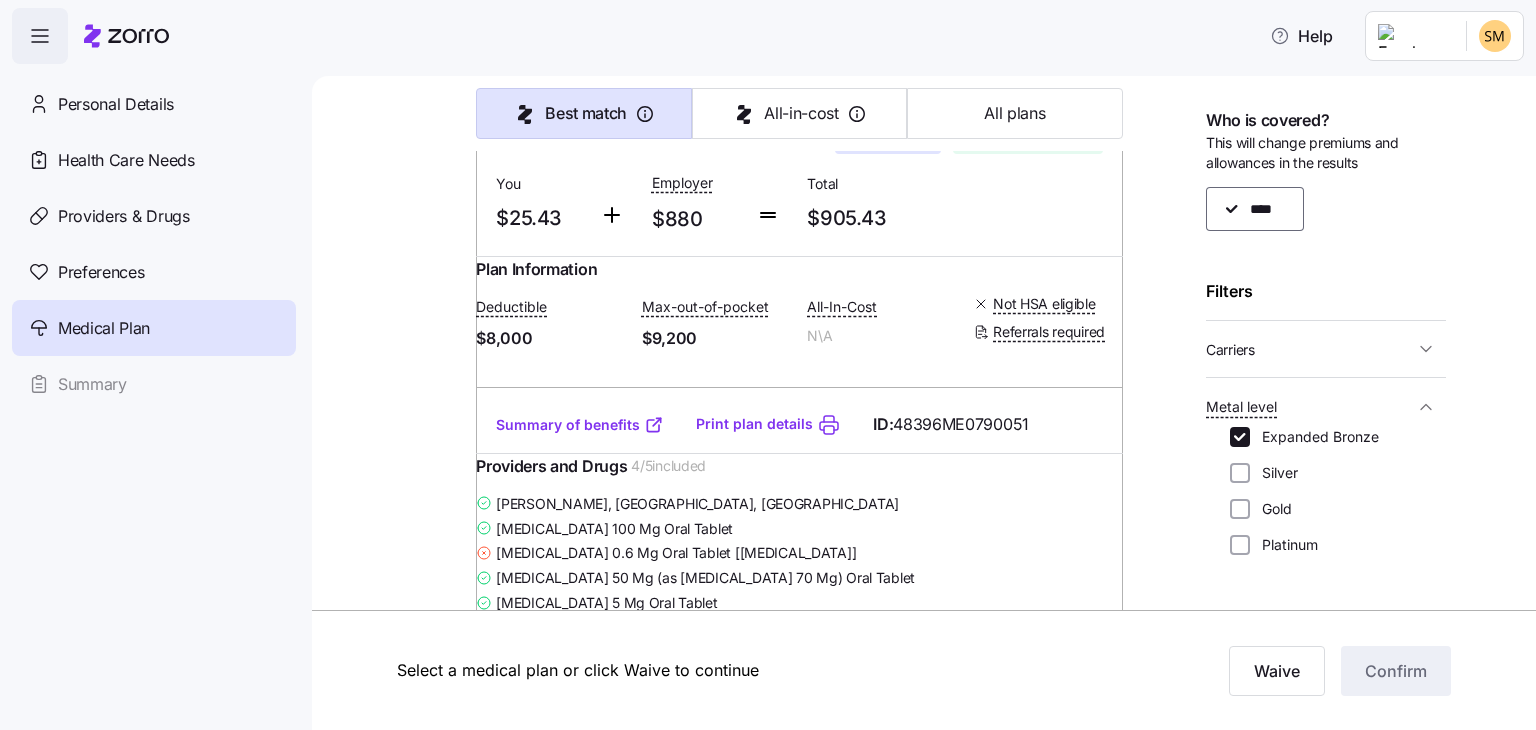 scroll, scrollTop: 360, scrollLeft: 0, axis: vertical 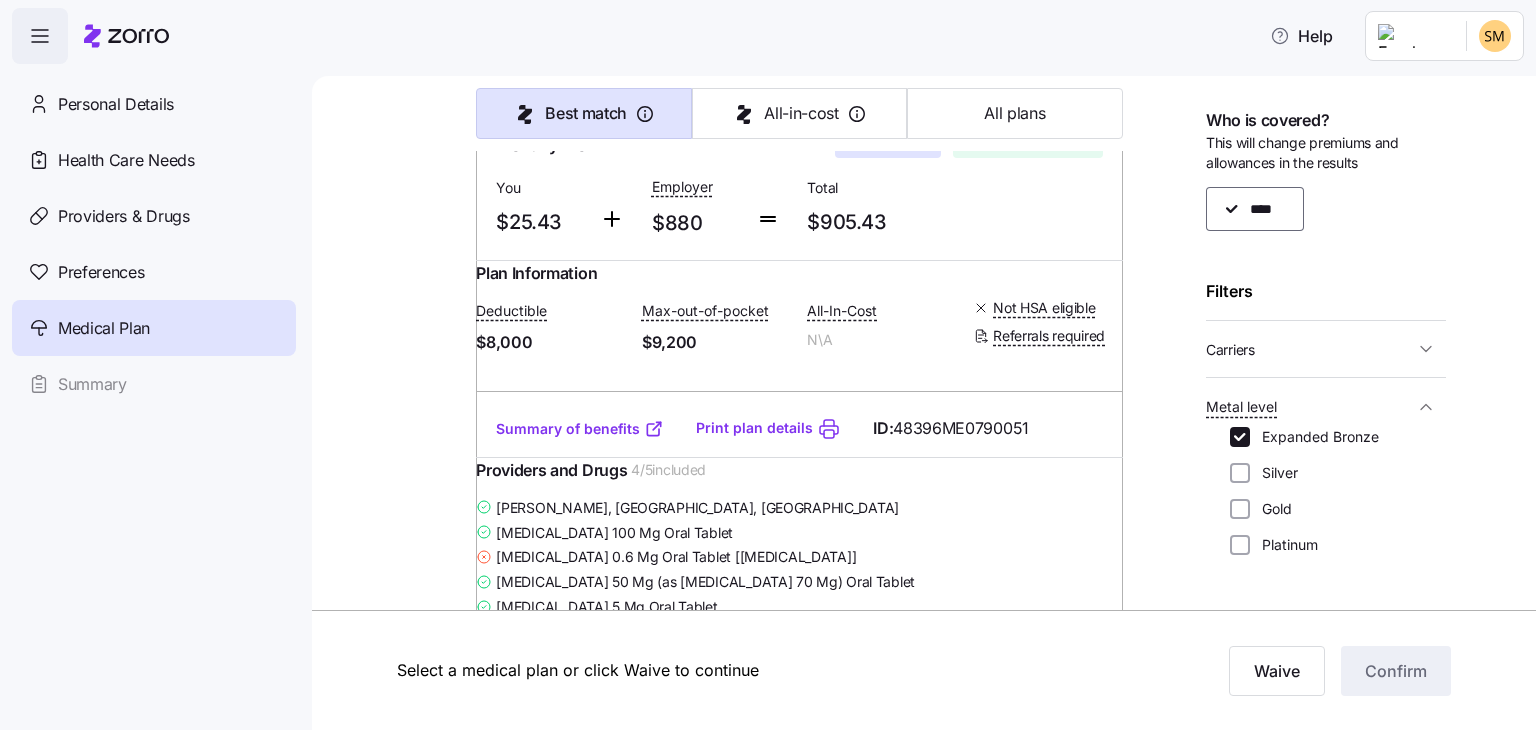 click at bounding box center (430, 12057) 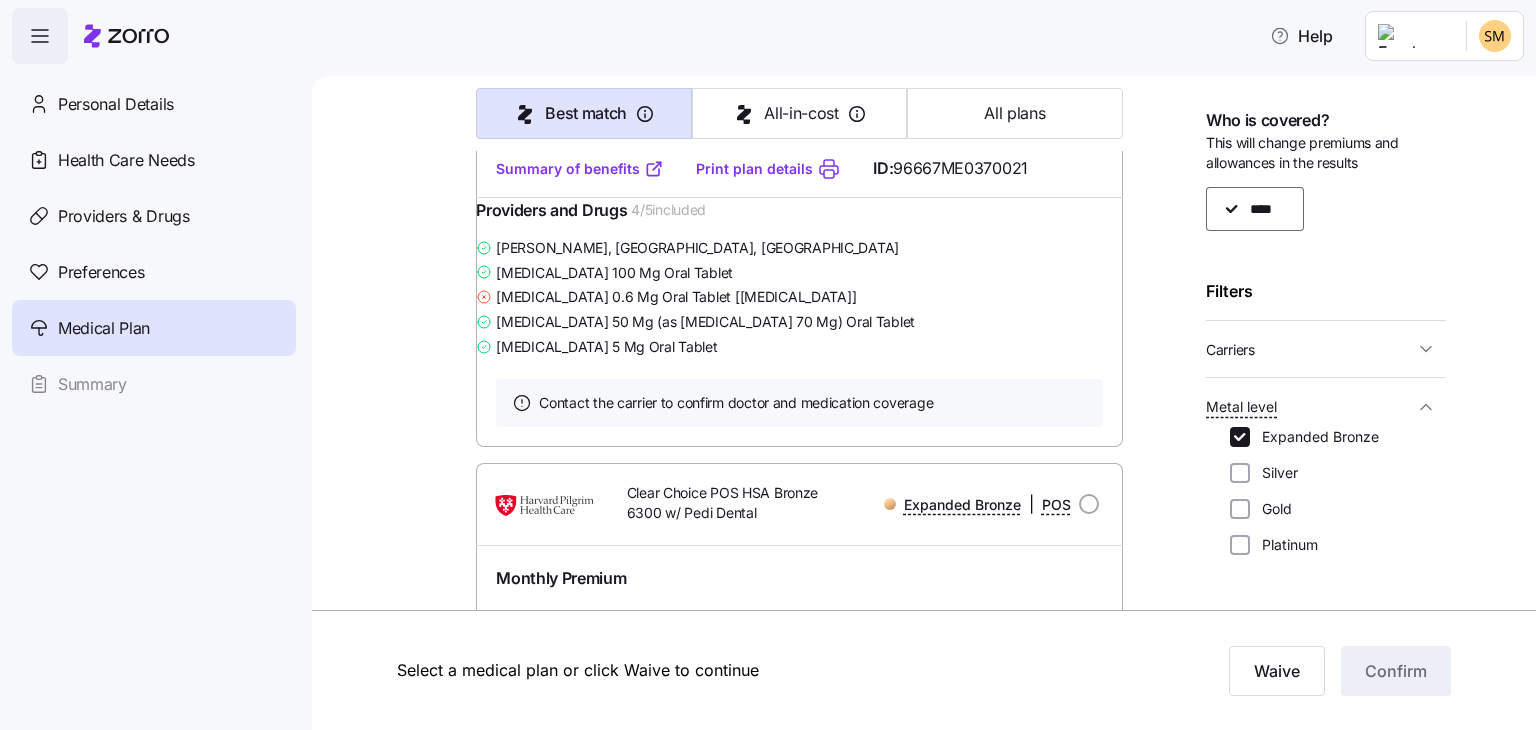 scroll, scrollTop: 26320, scrollLeft: 0, axis: vertical 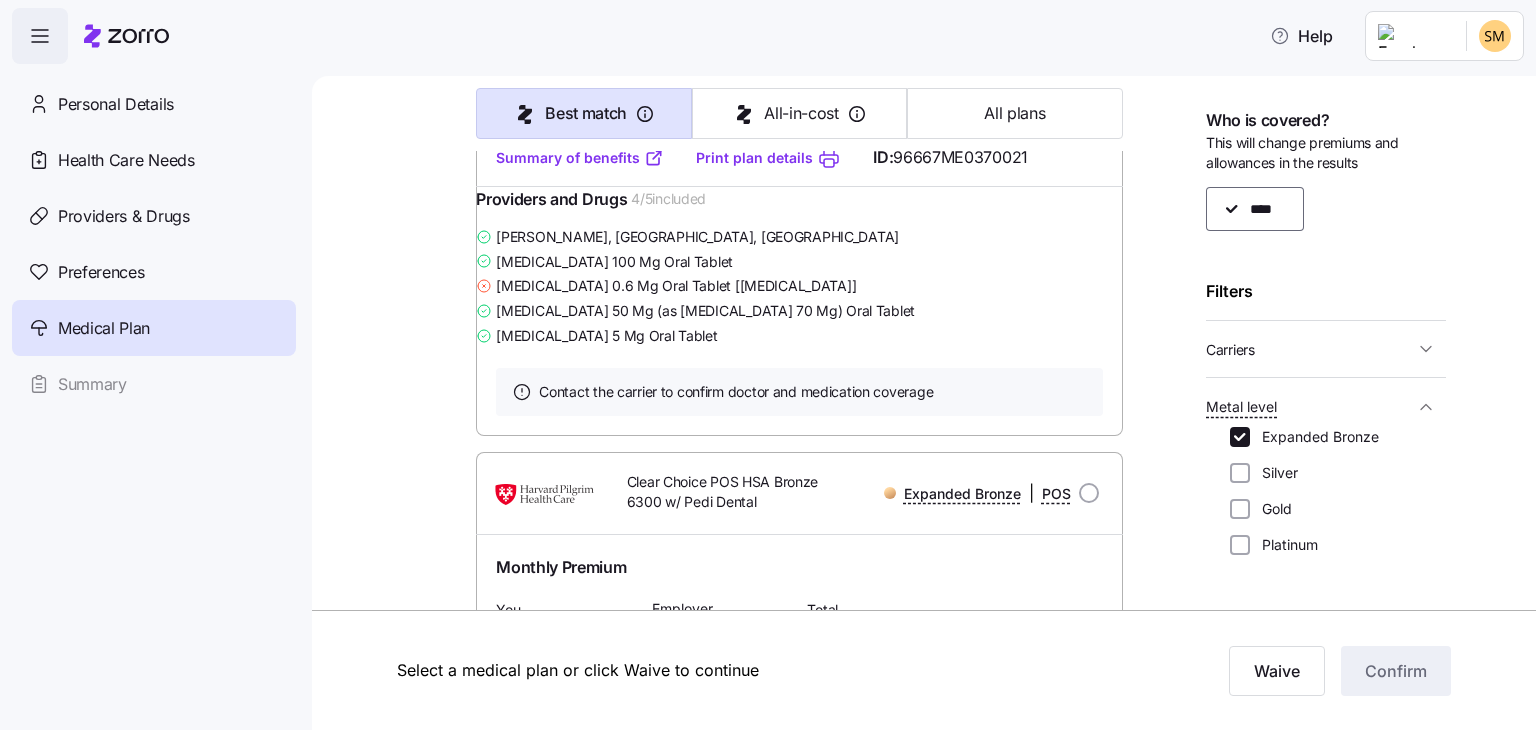 click at bounding box center (430, -10420) 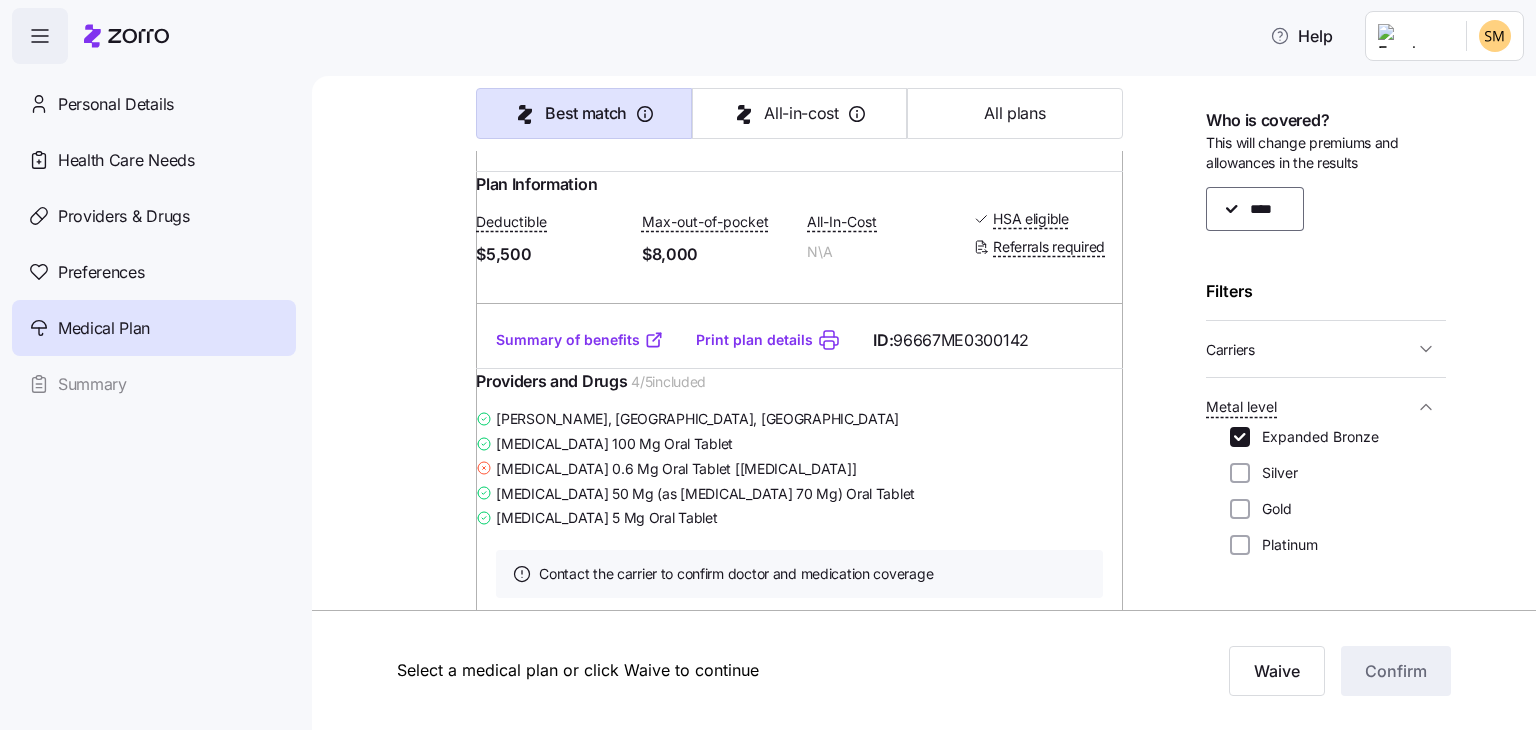 scroll, scrollTop: 28240, scrollLeft: 0, axis: vertical 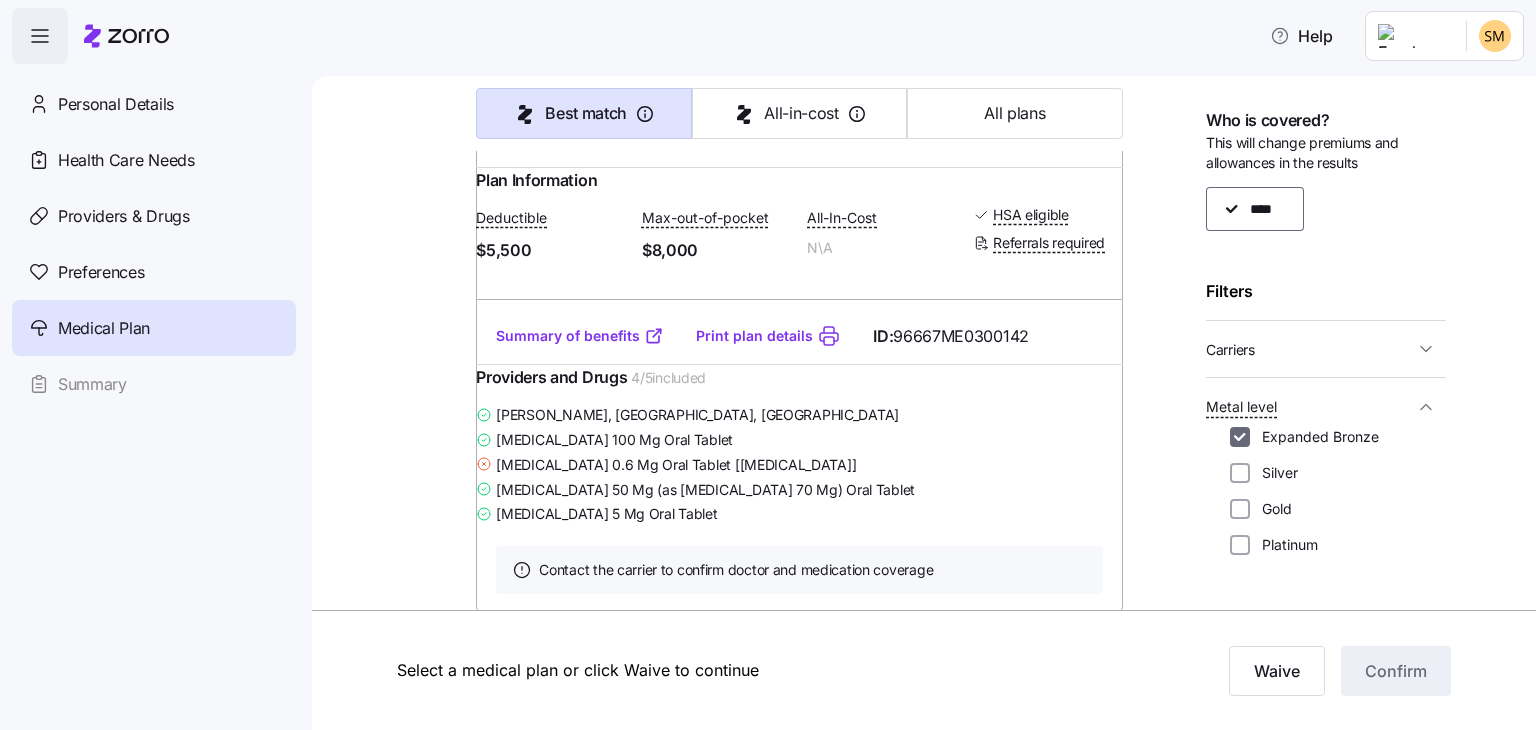 click on "Expanded Bronze" at bounding box center [1240, 437] 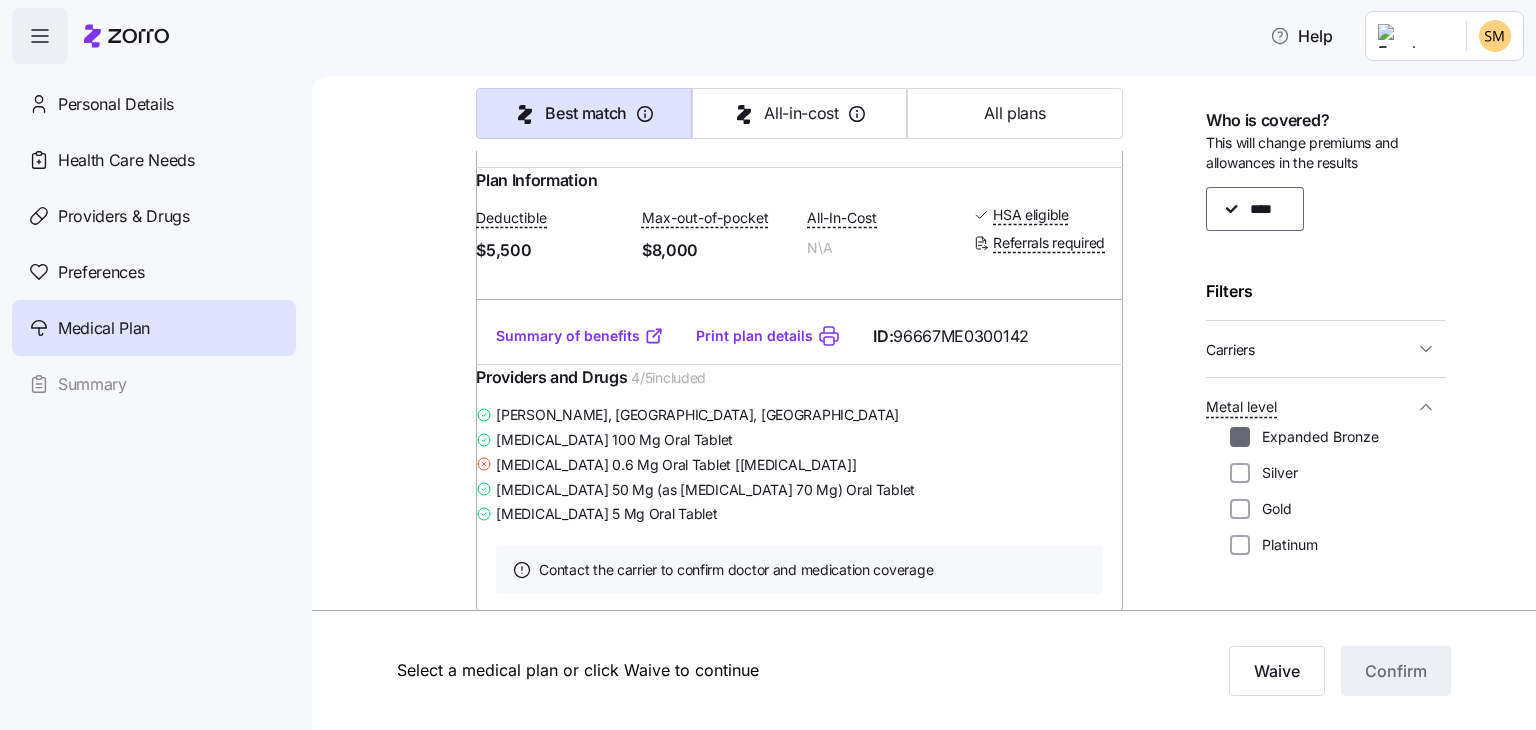 checkbox on "false" 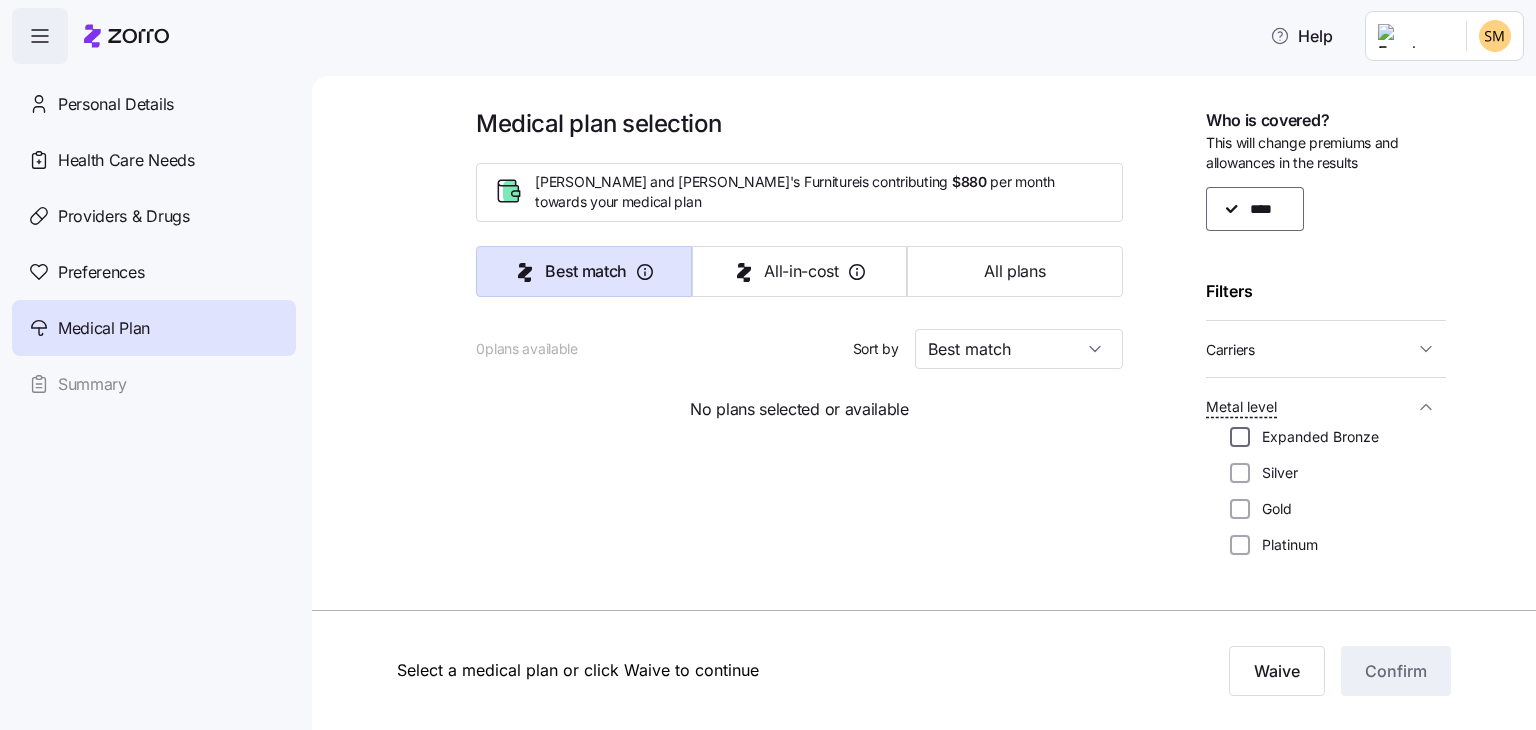 scroll, scrollTop: 0, scrollLeft: 0, axis: both 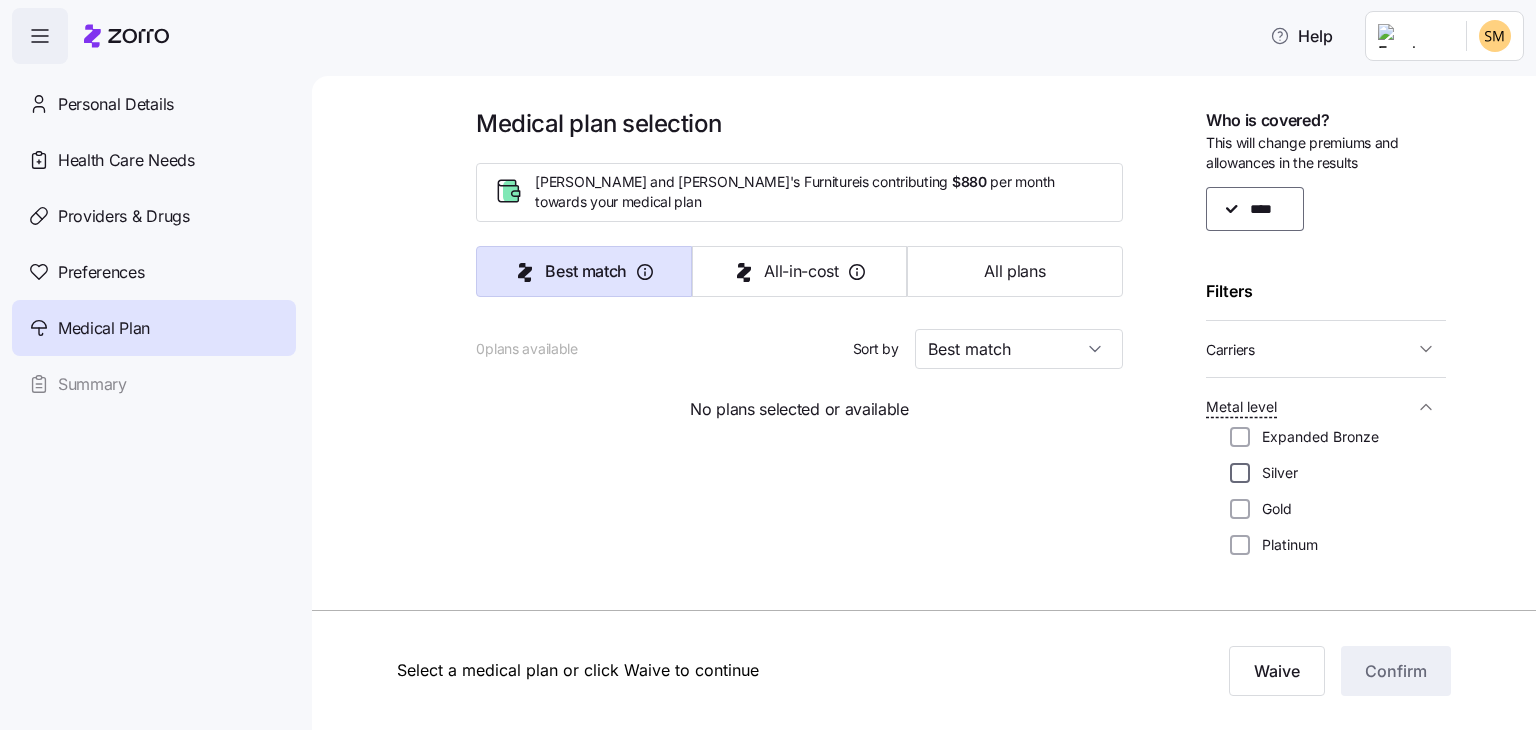 click on "Silver" at bounding box center [1240, 473] 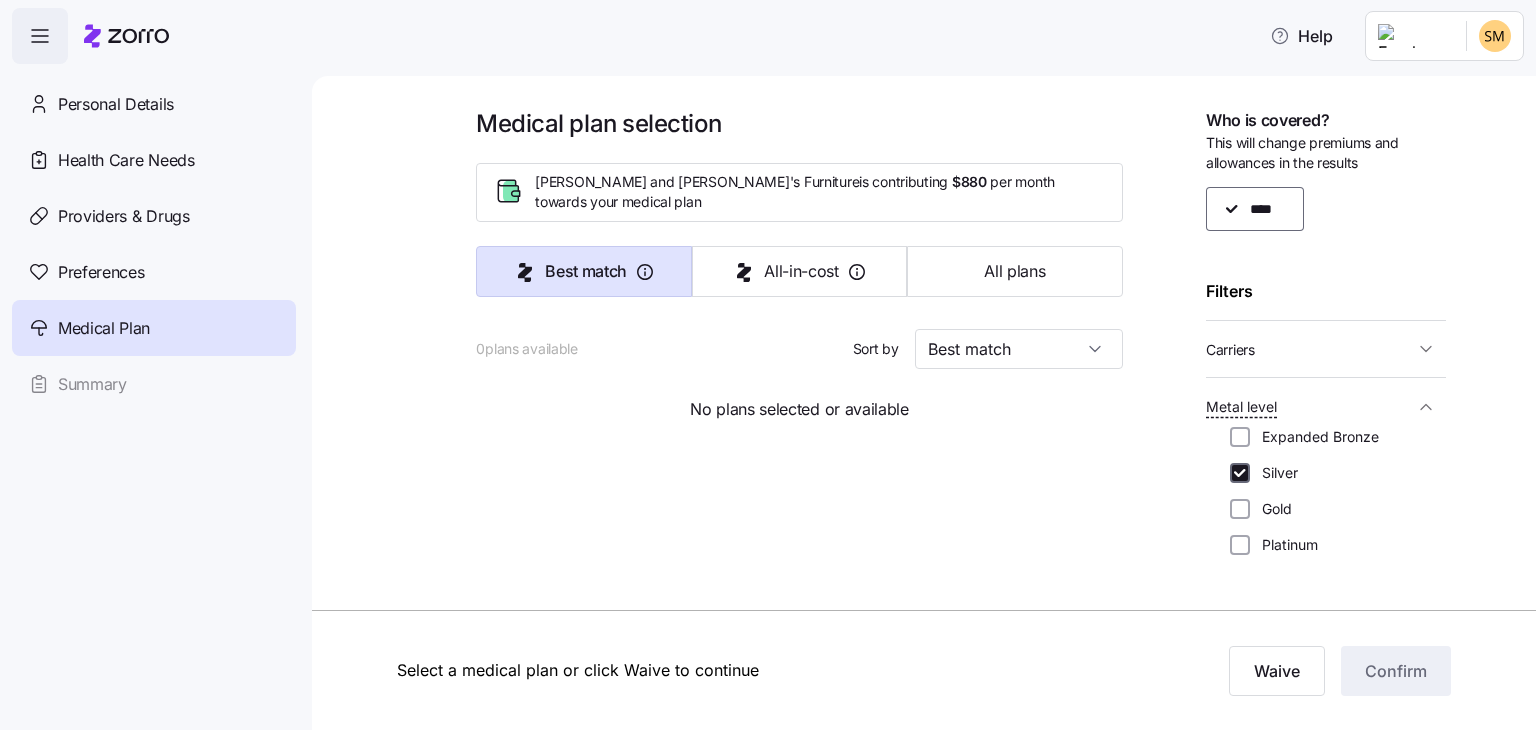 checkbox on "true" 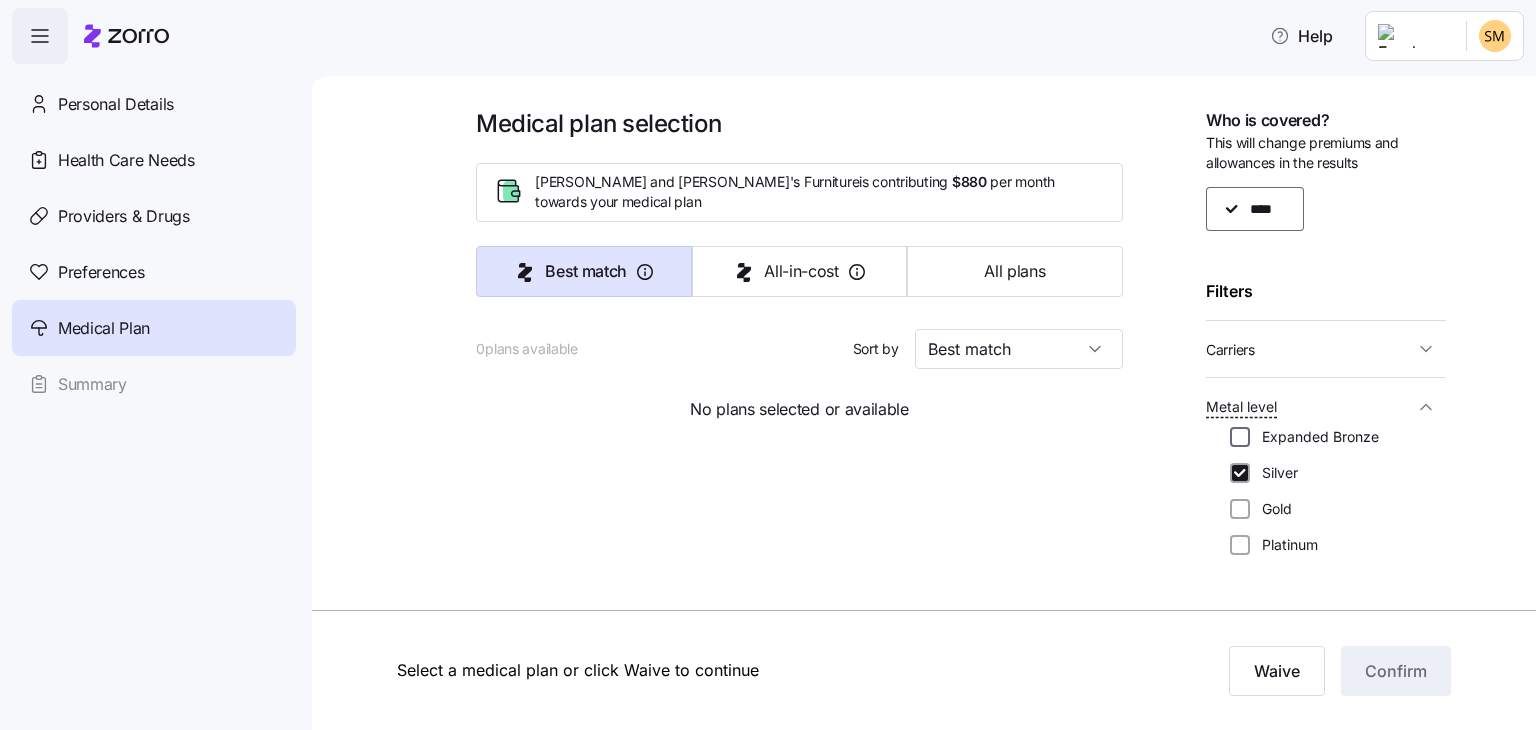 click on "Expanded Bronze" at bounding box center (1240, 437) 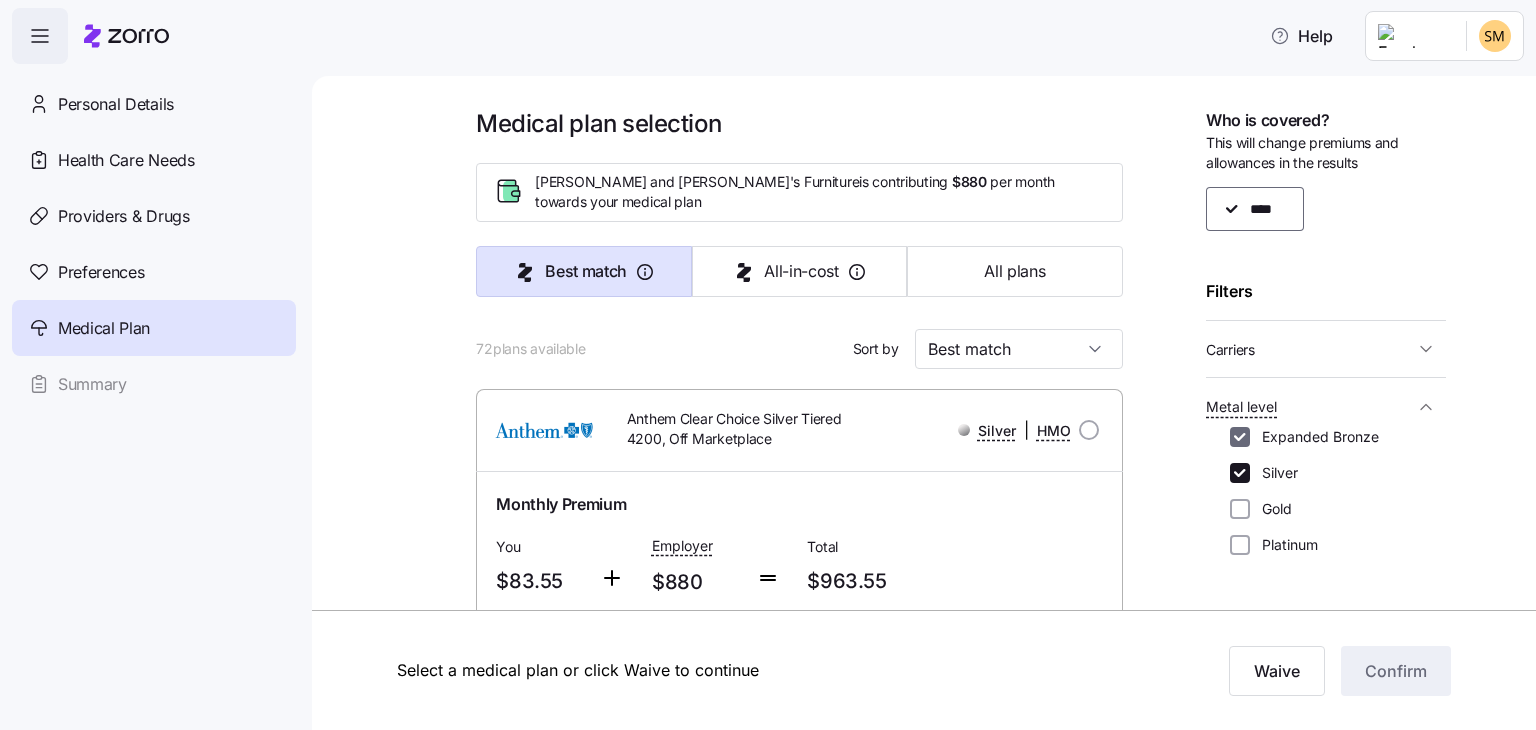 click on "Expanded Bronze" at bounding box center [1240, 437] 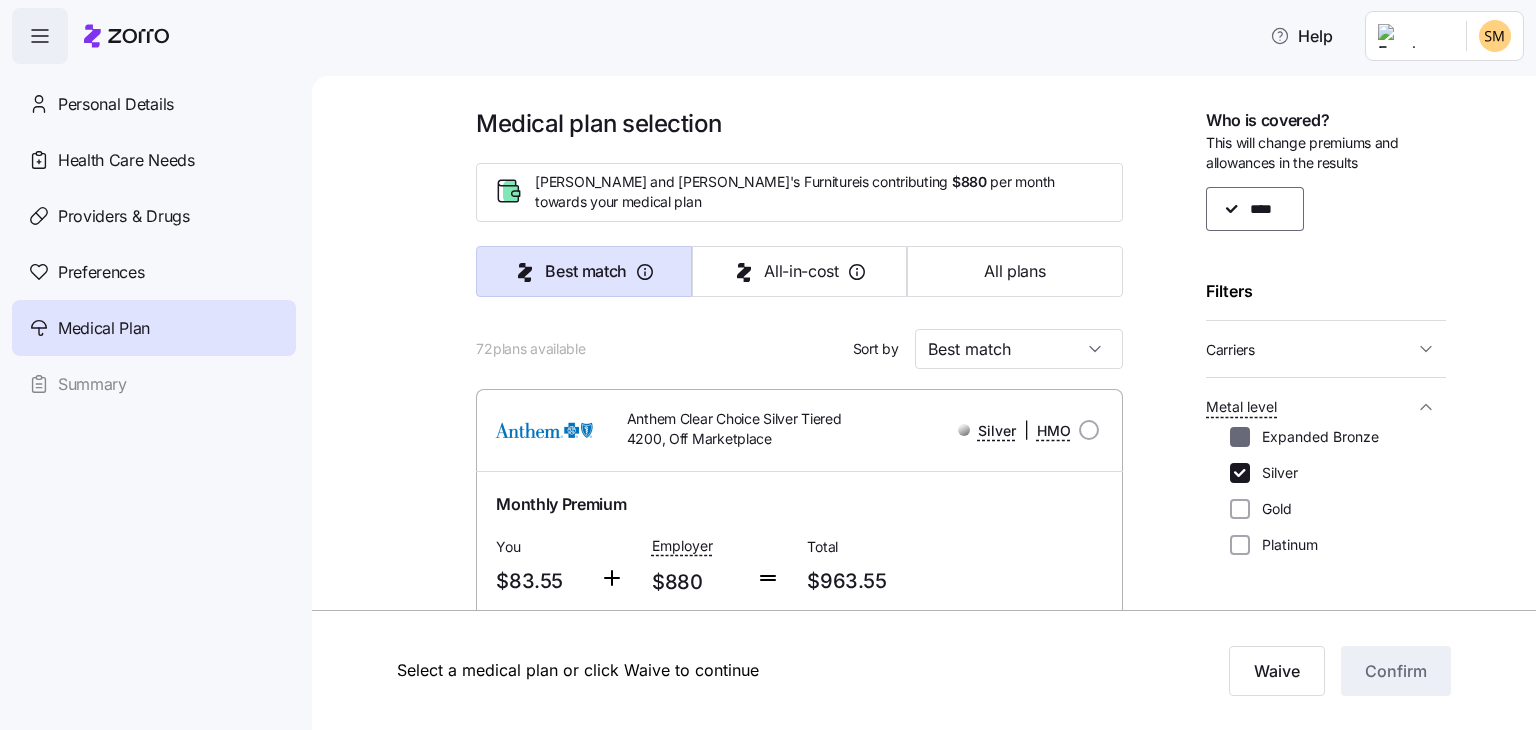 click on "Expanded Bronze" at bounding box center [1240, 437] 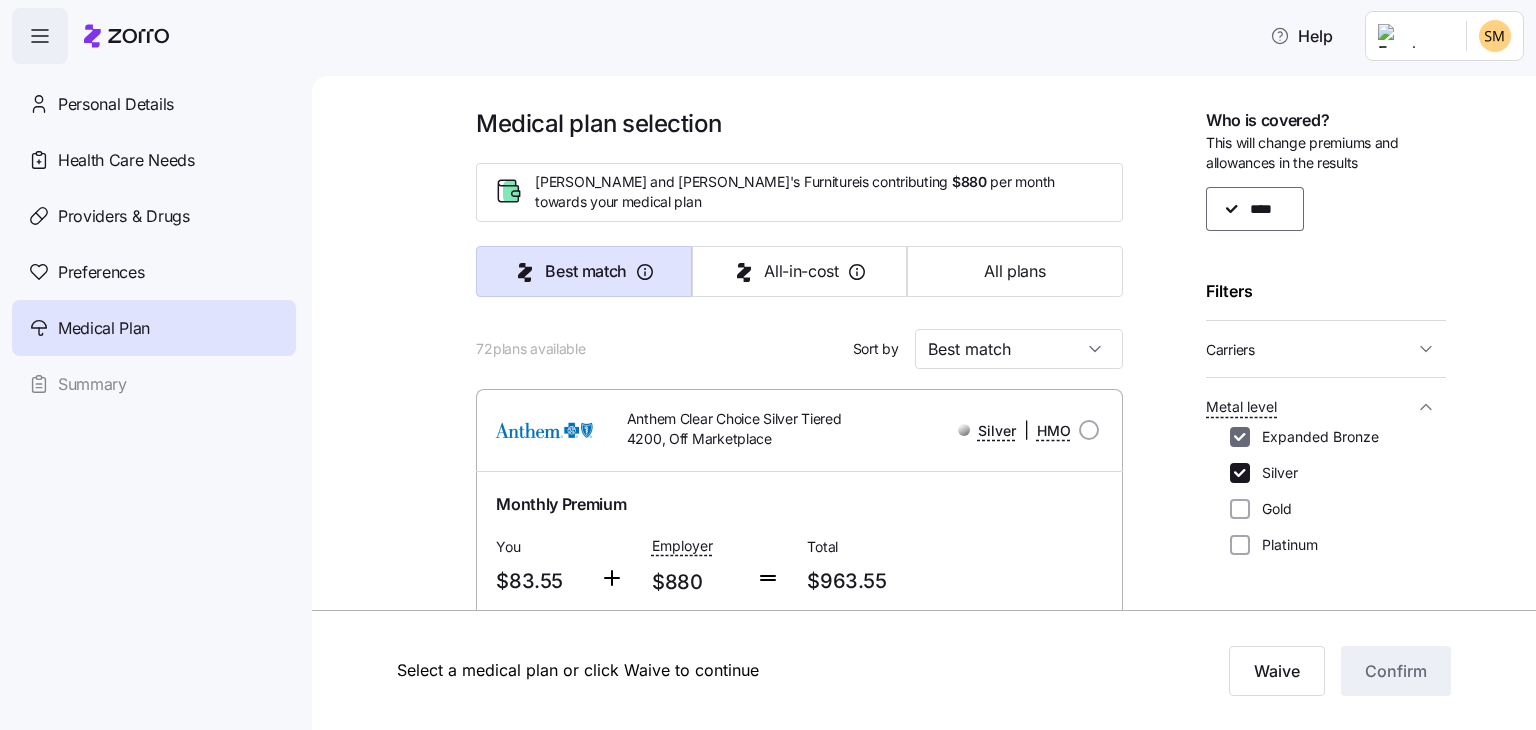click on "Expanded Bronze" at bounding box center [1240, 437] 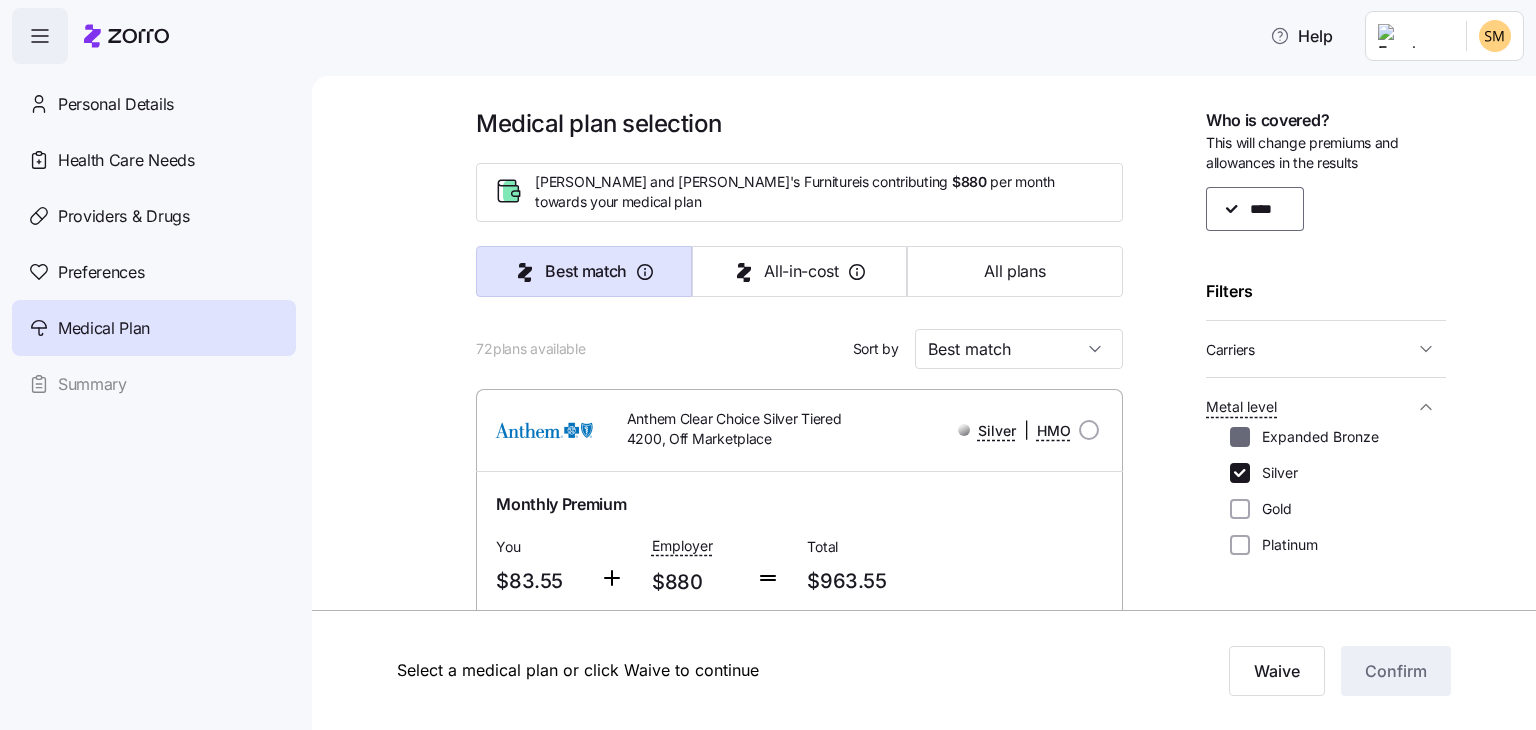 checkbox on "false" 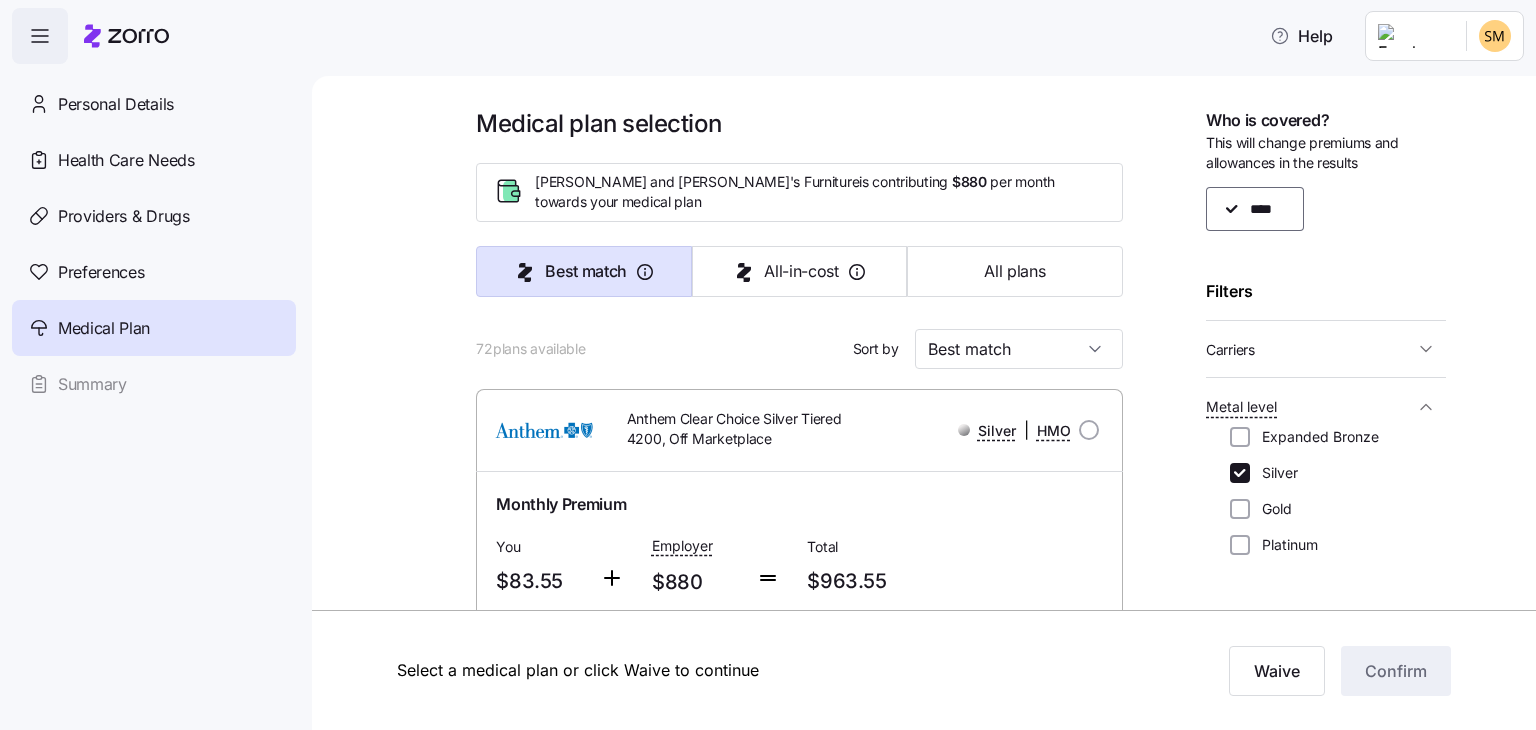 click 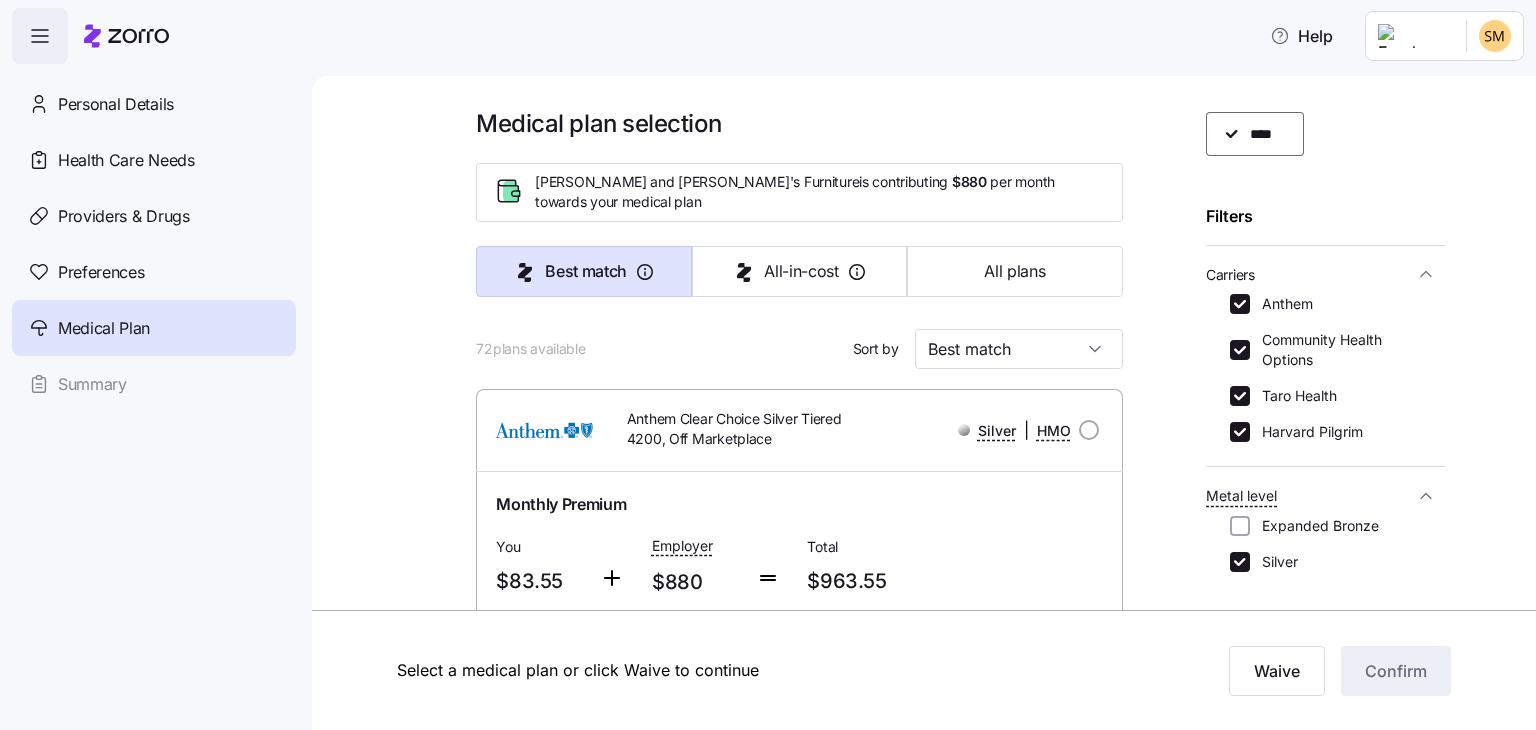 scroll, scrollTop: 76, scrollLeft: 0, axis: vertical 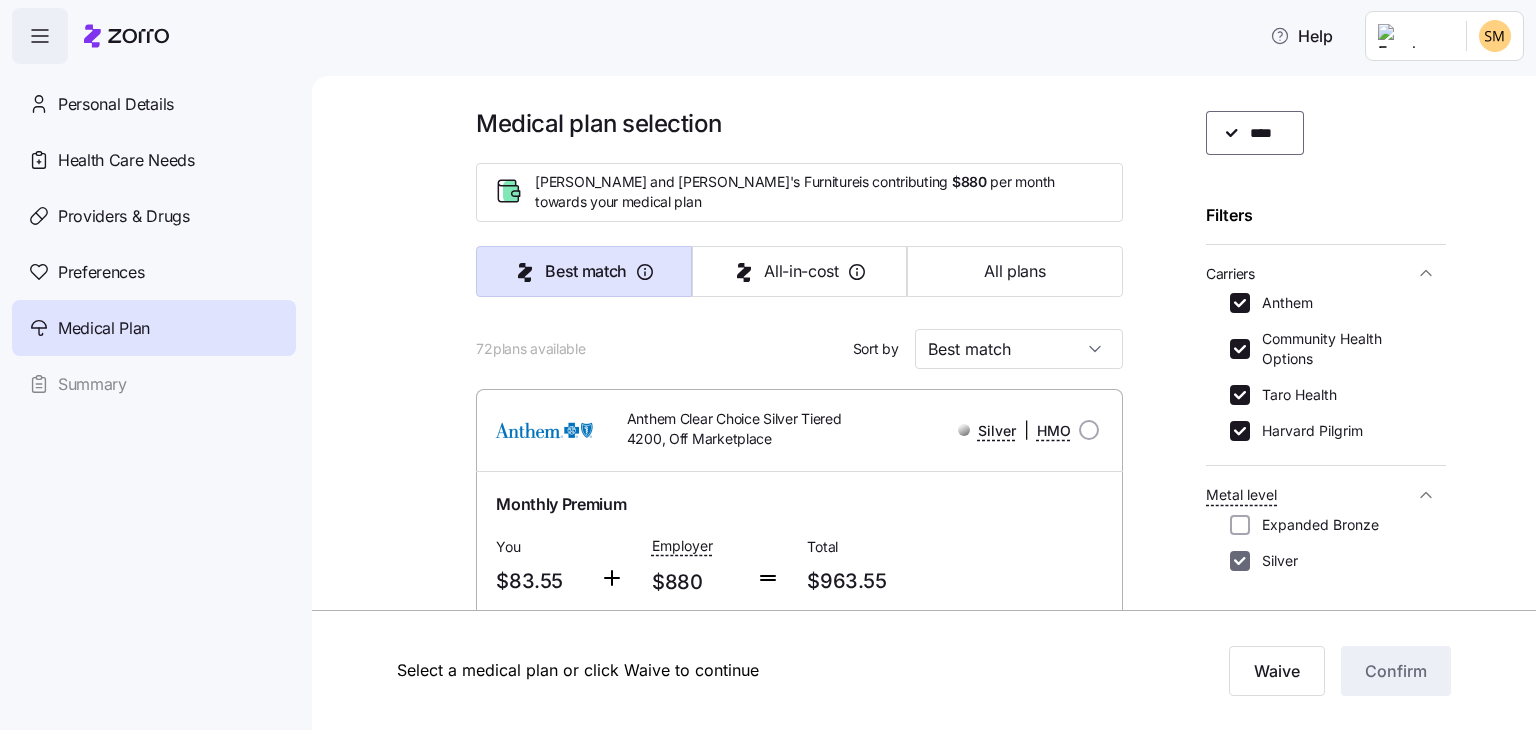 click on "Silver" at bounding box center (1240, 561) 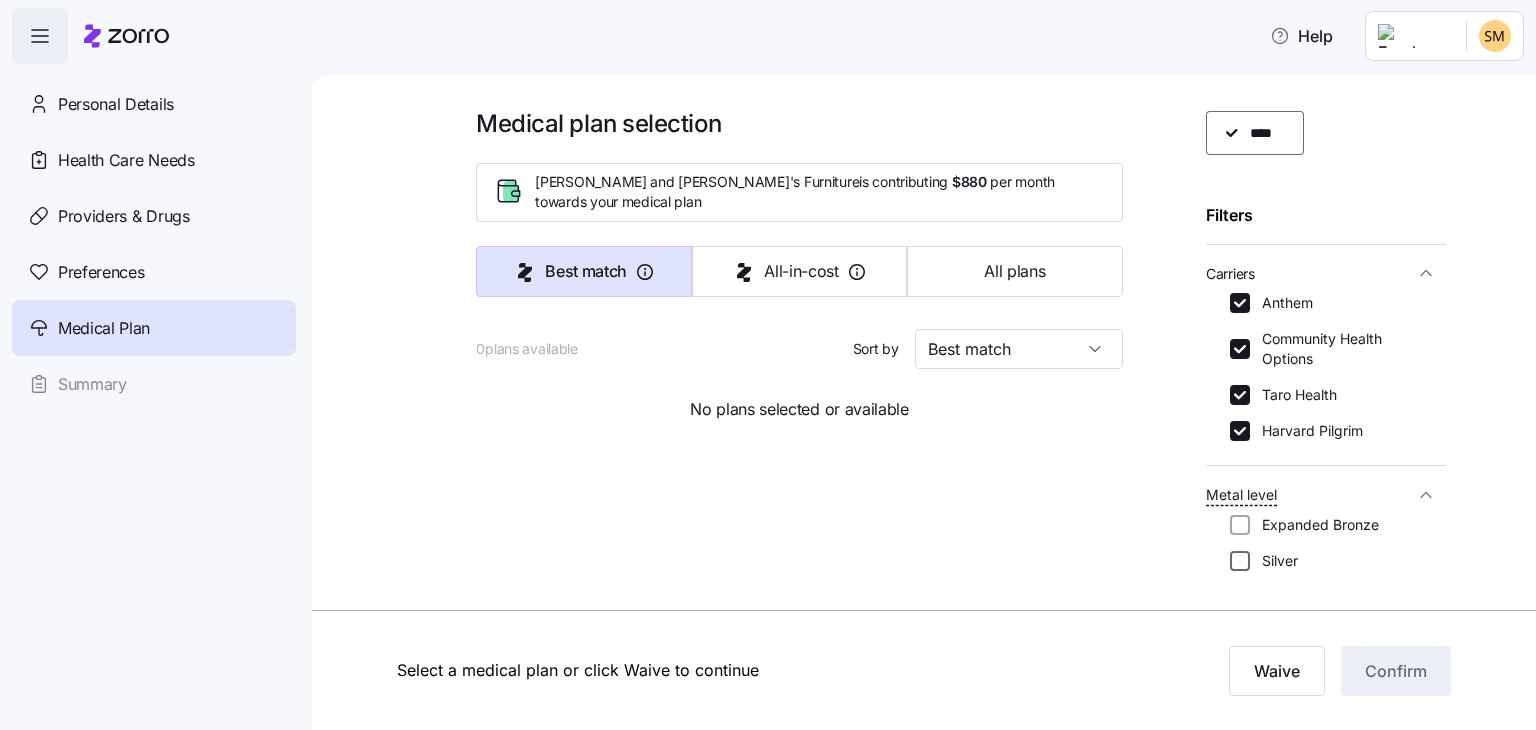 click on "Silver" at bounding box center [1240, 561] 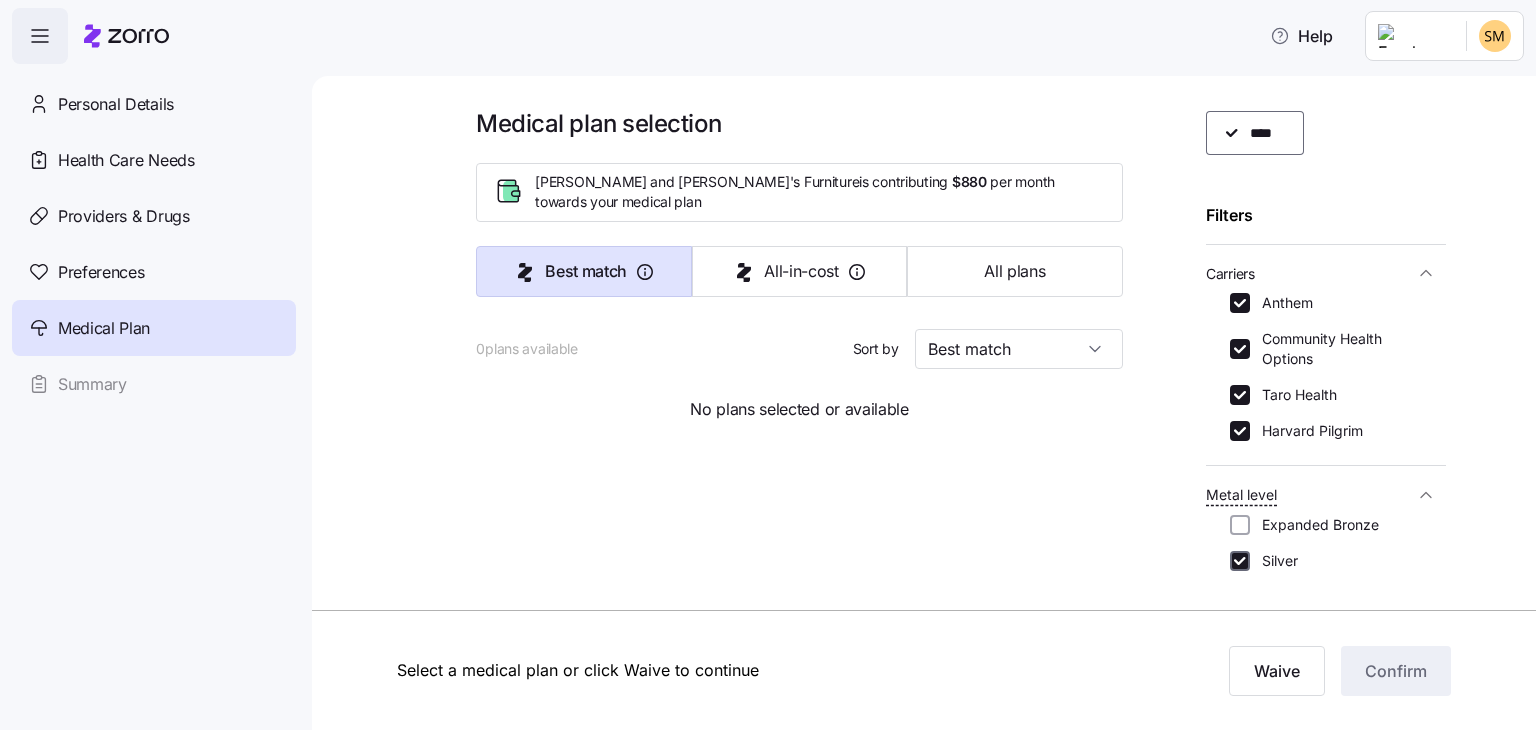 checkbox on "true" 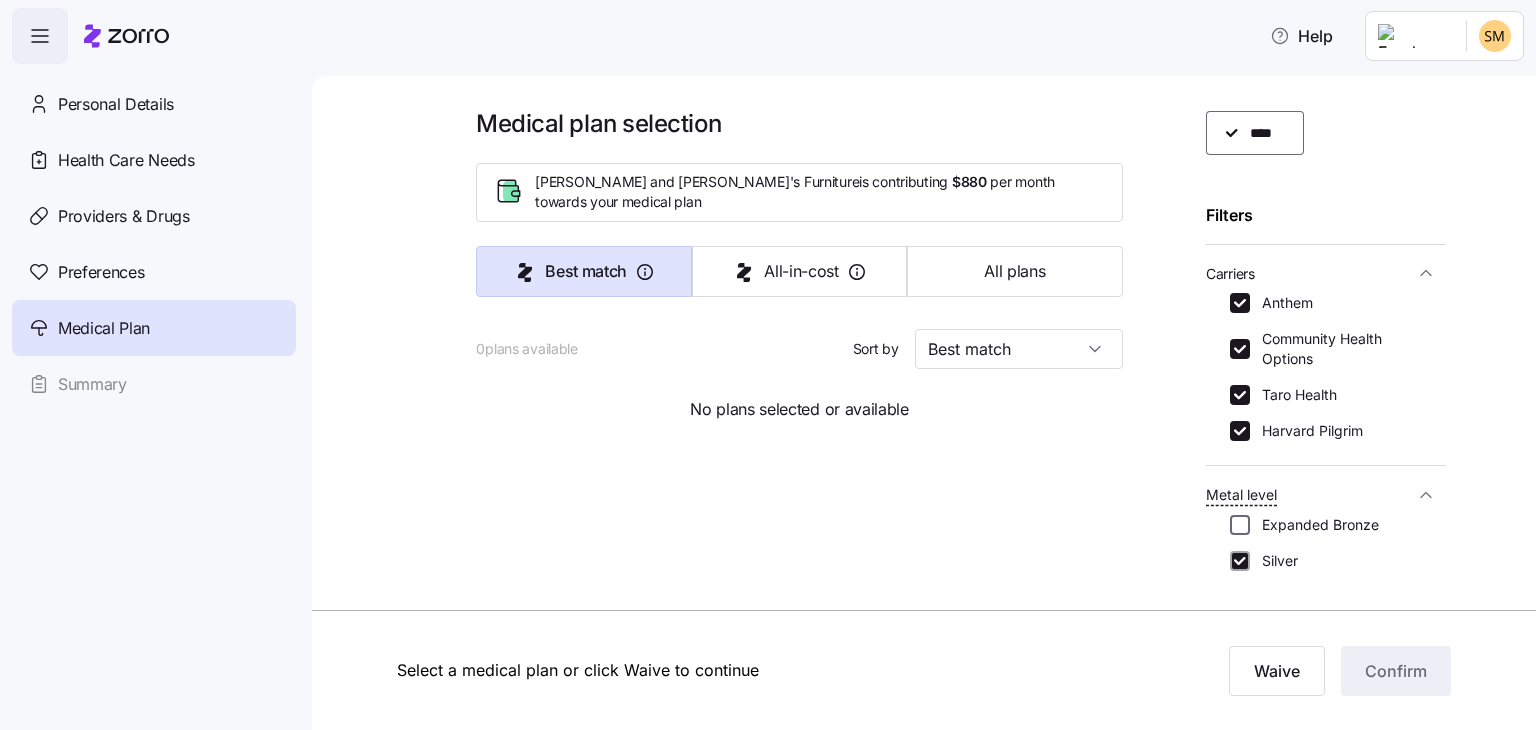 click on "Expanded Bronze" at bounding box center [1240, 525] 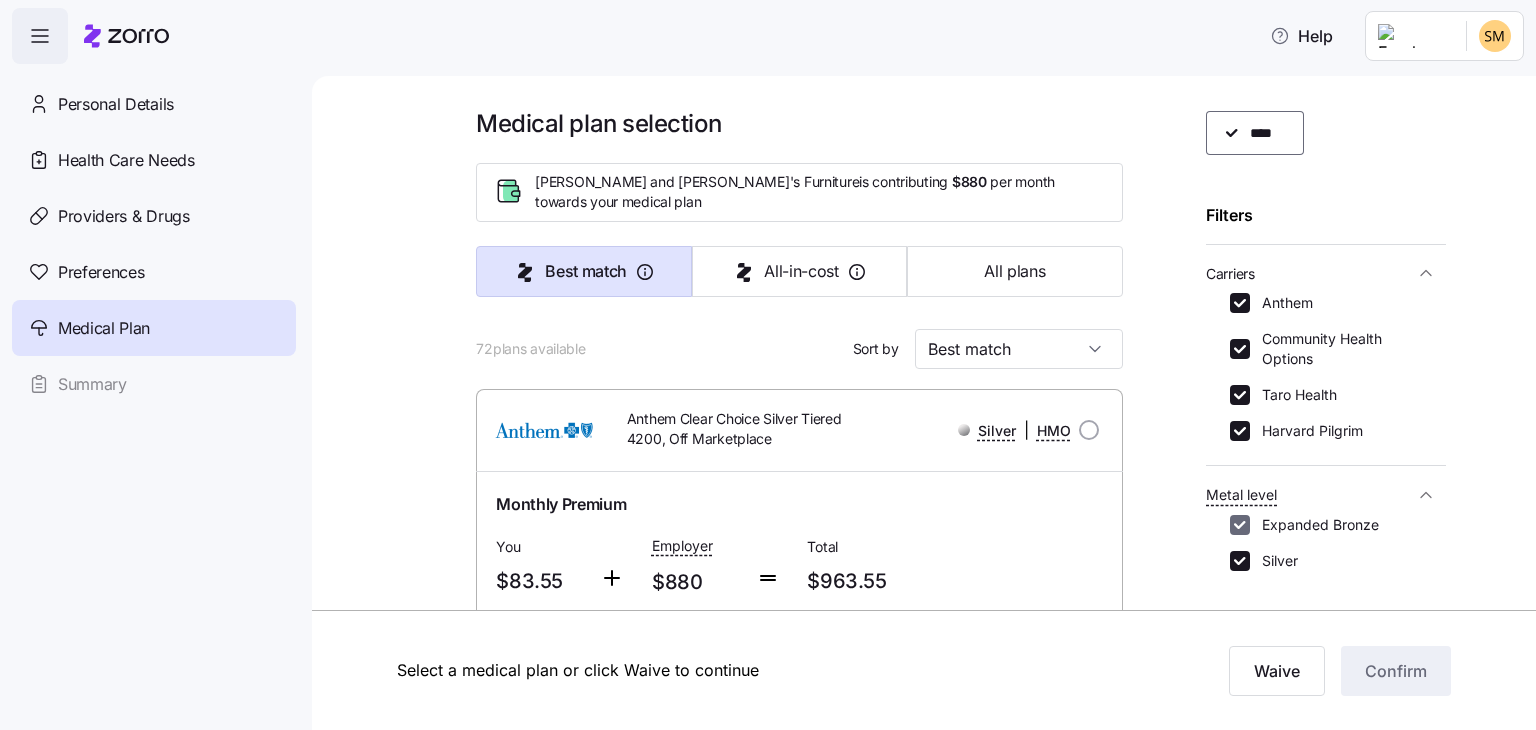 click on "Expanded Bronze" at bounding box center [1240, 525] 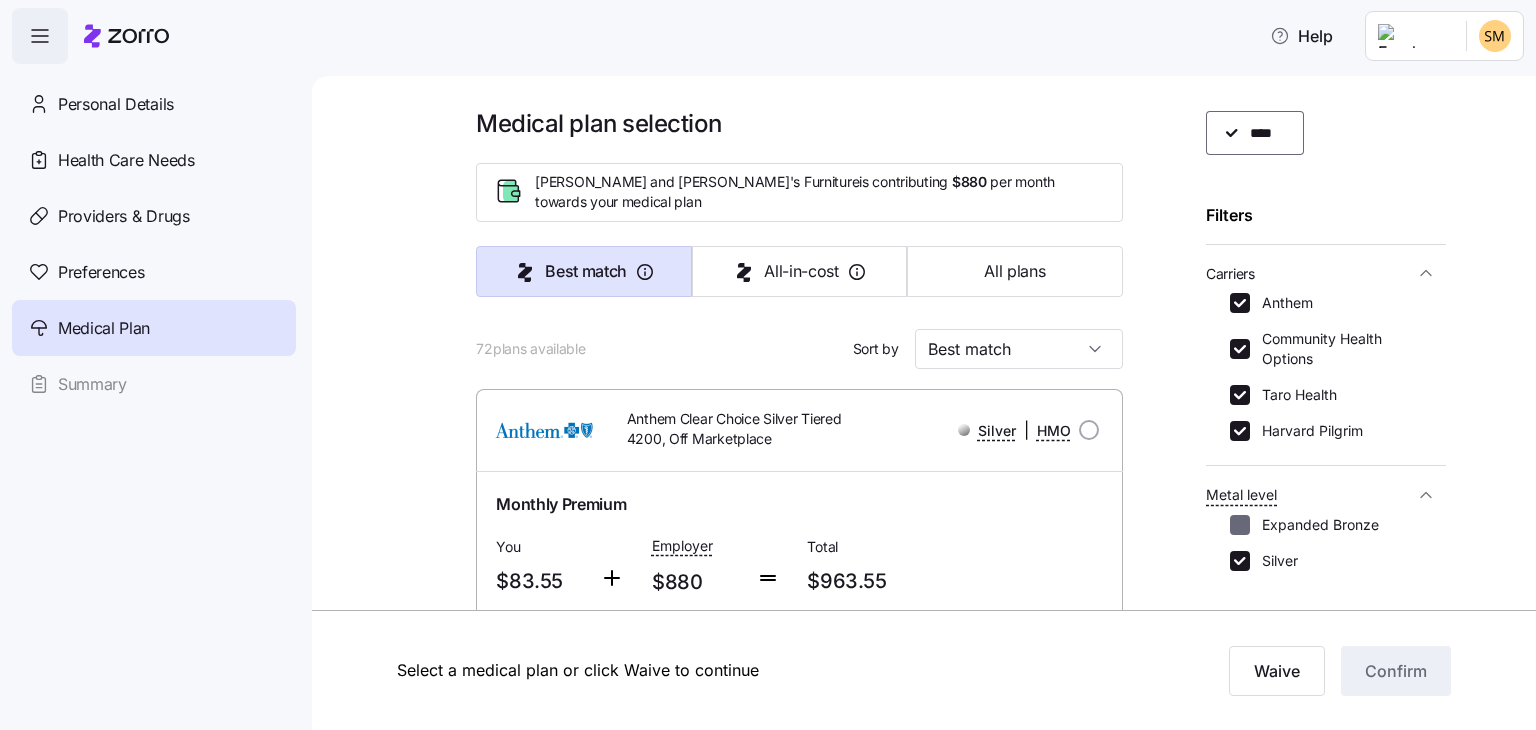 click on "Expanded Bronze" at bounding box center [1240, 525] 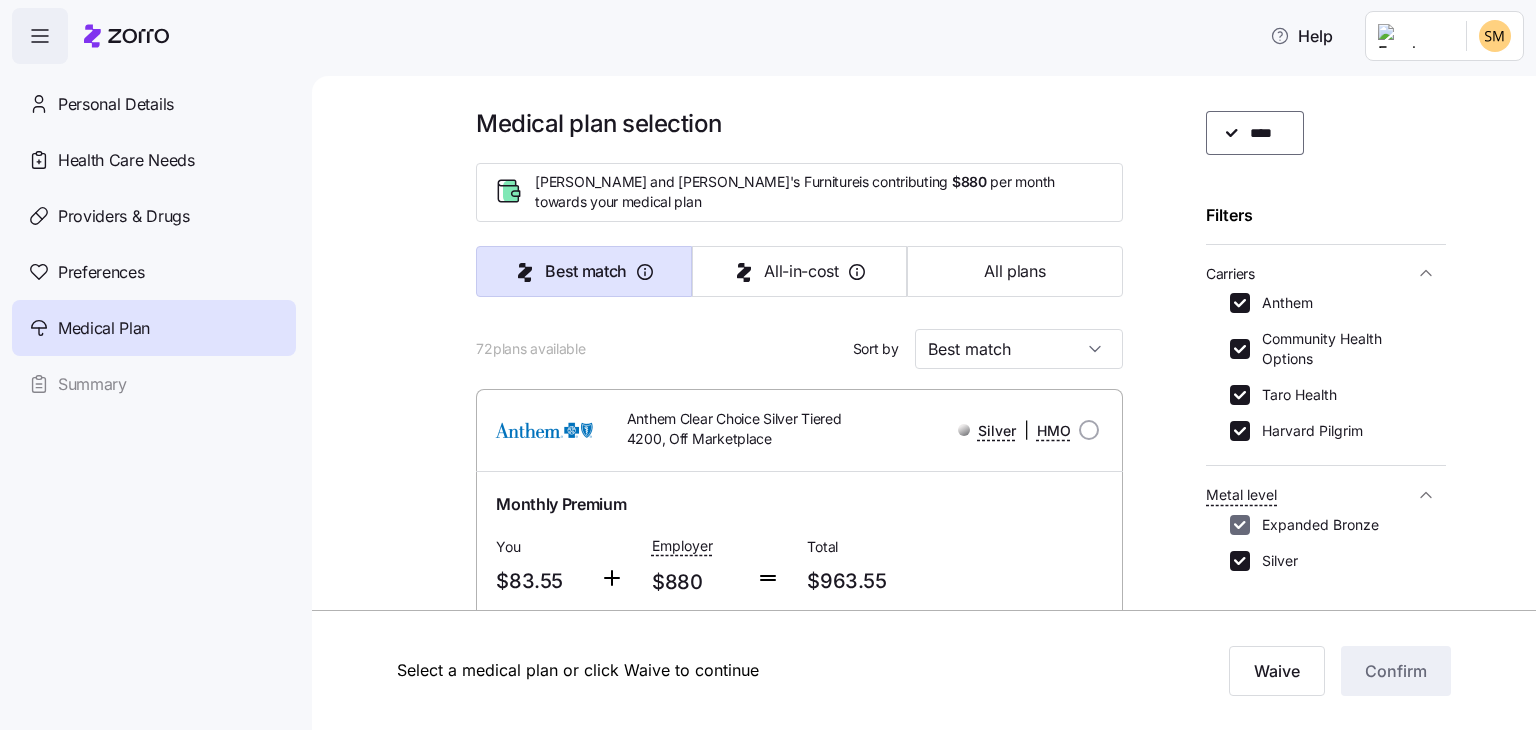 click on "Expanded Bronze" at bounding box center (1240, 525) 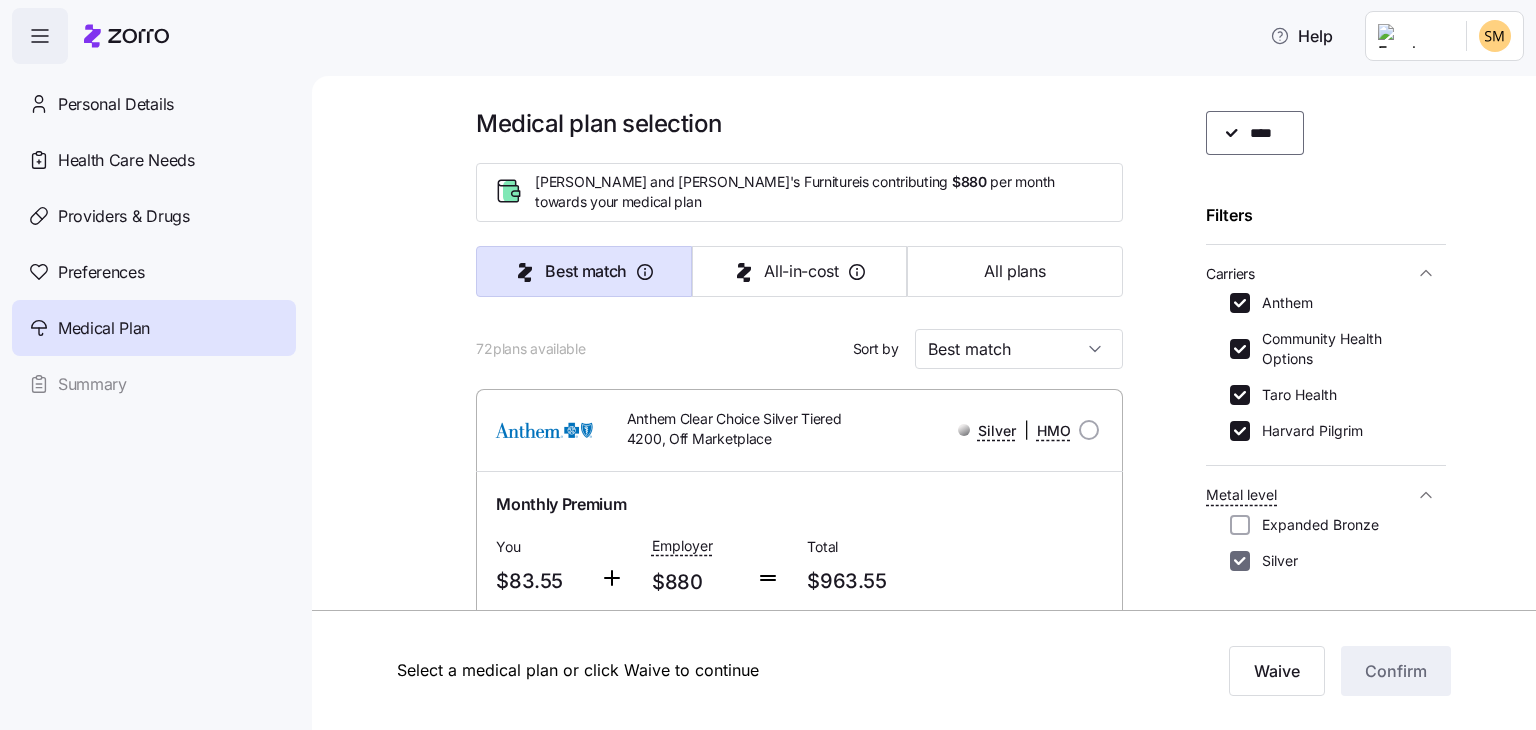 click on "Expanded Bronze" at bounding box center [1240, 525] 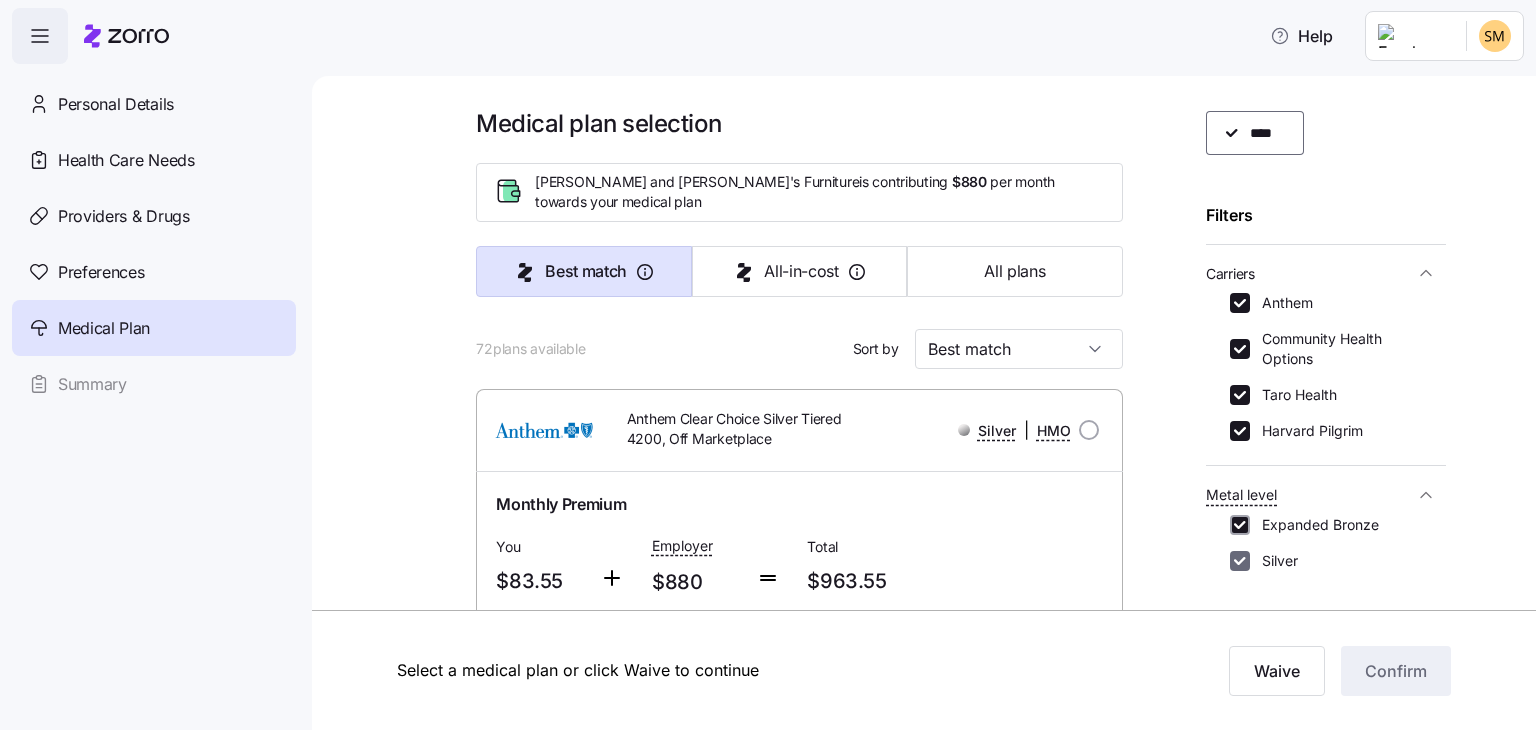 checkbox on "true" 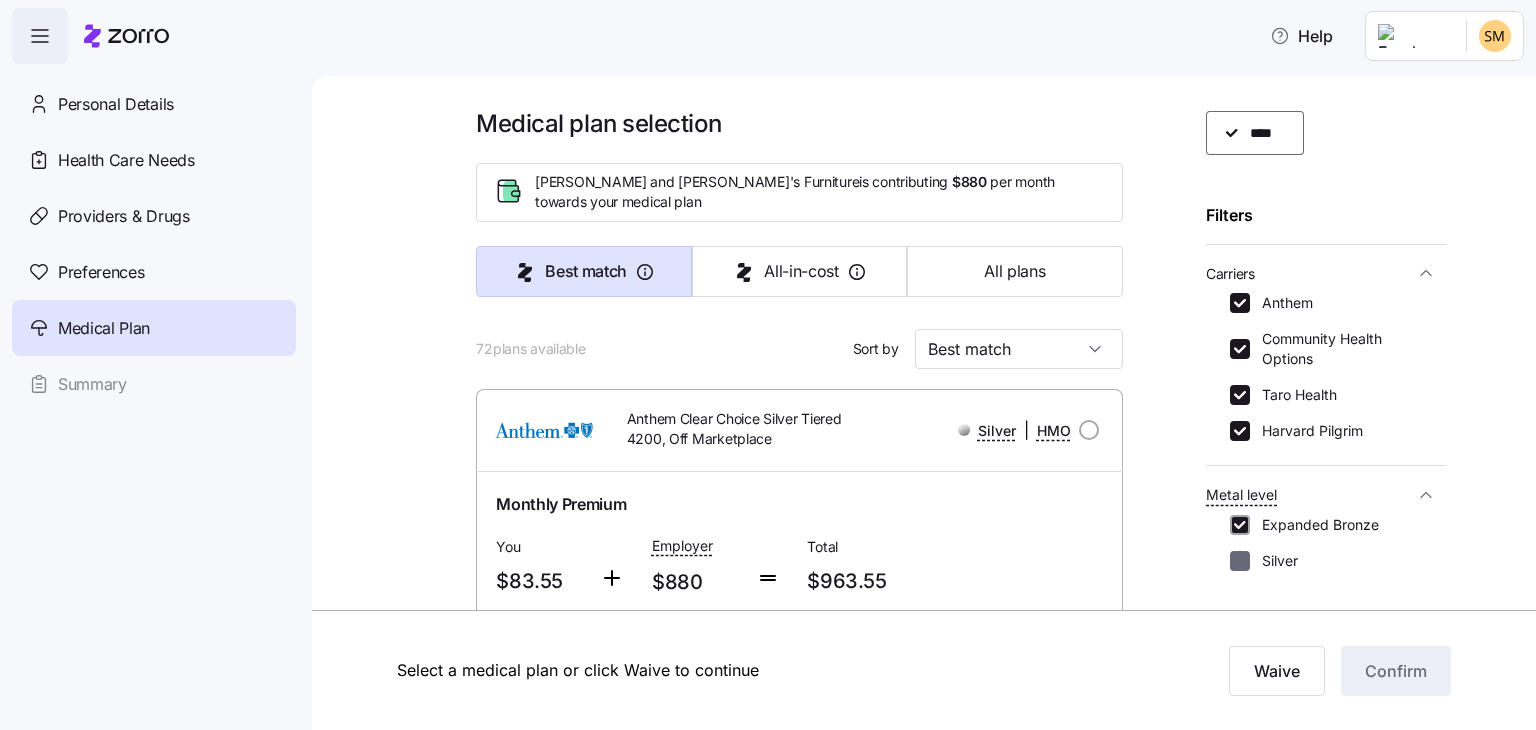 checkbox on "false" 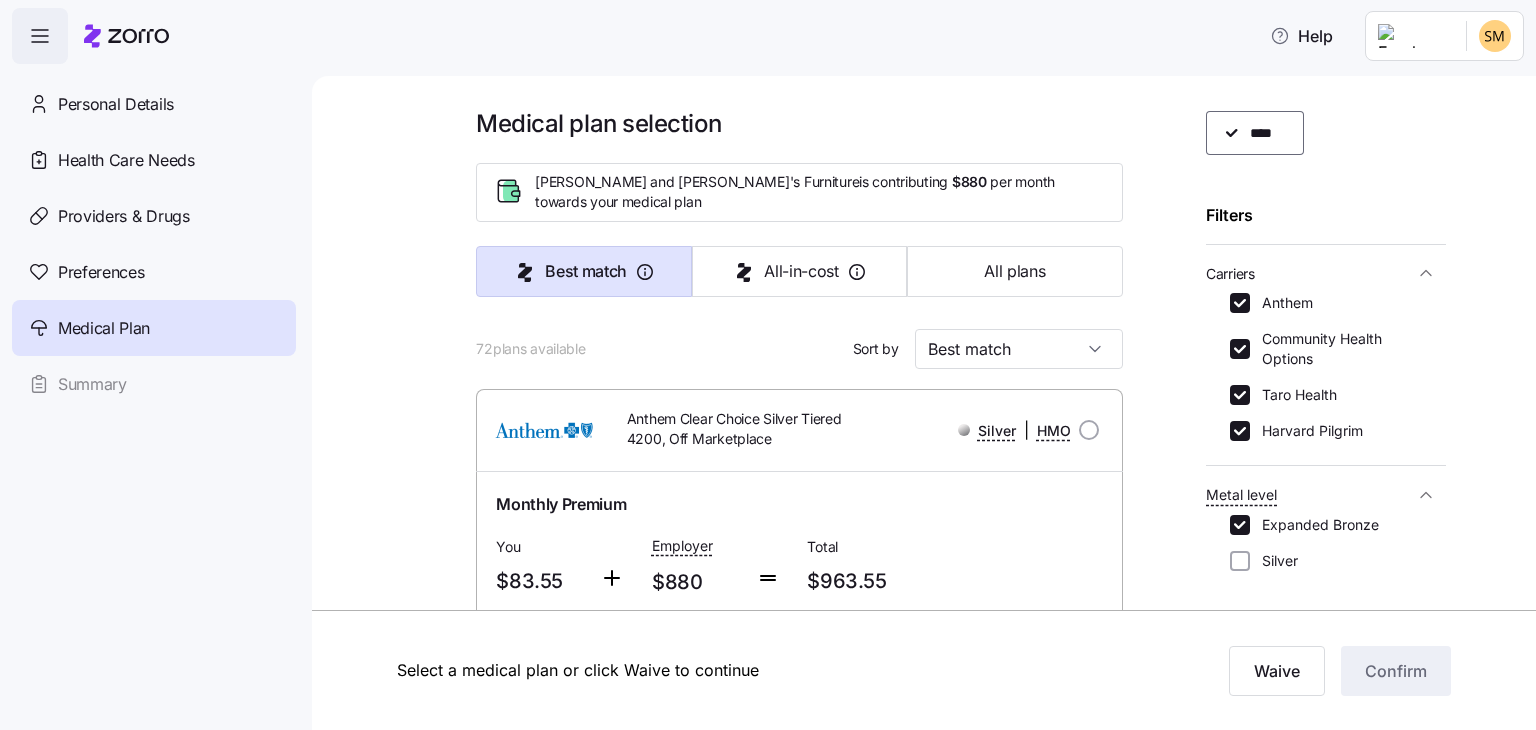 click on "Expanded Bronze" at bounding box center [1240, 525] 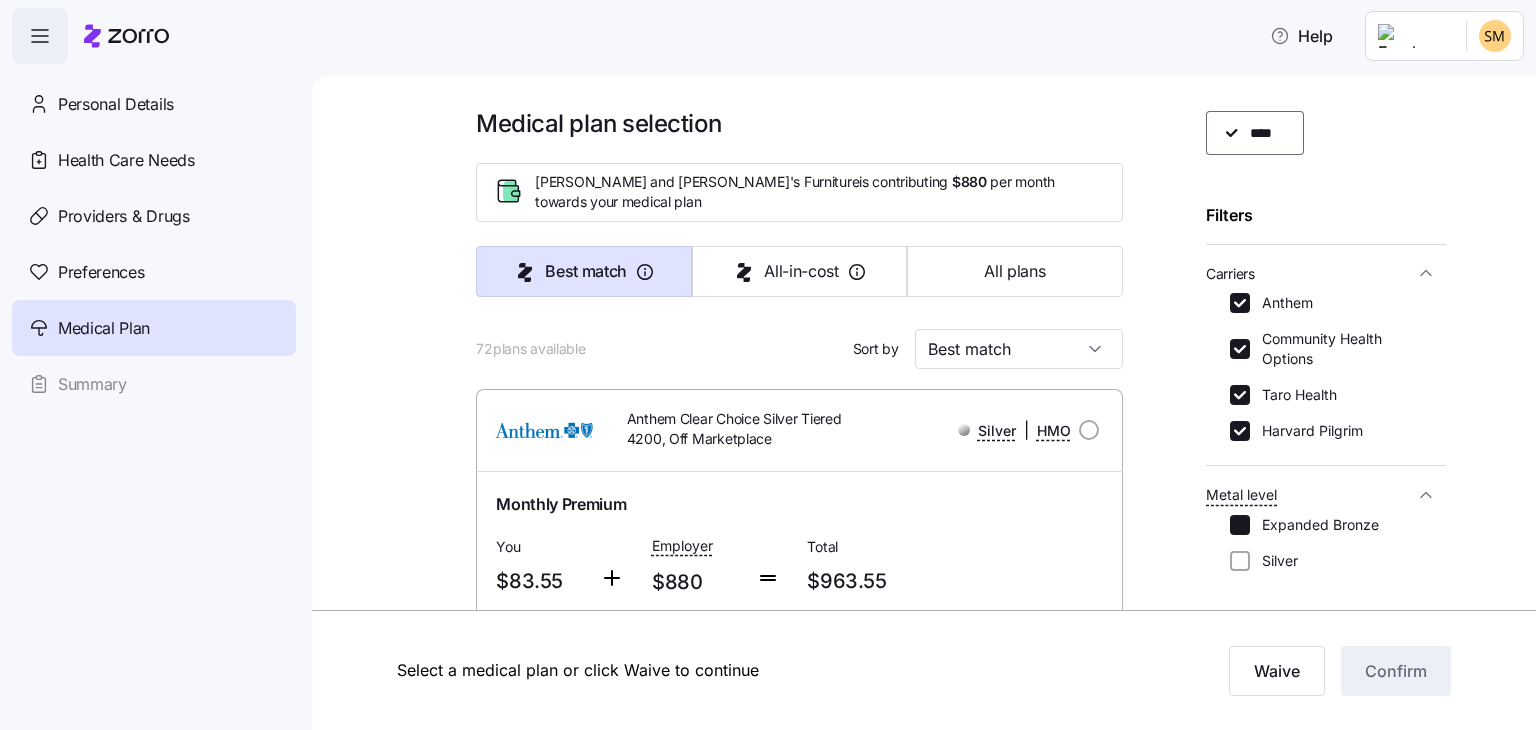 click on "Expanded Bronze" at bounding box center (1240, 525) 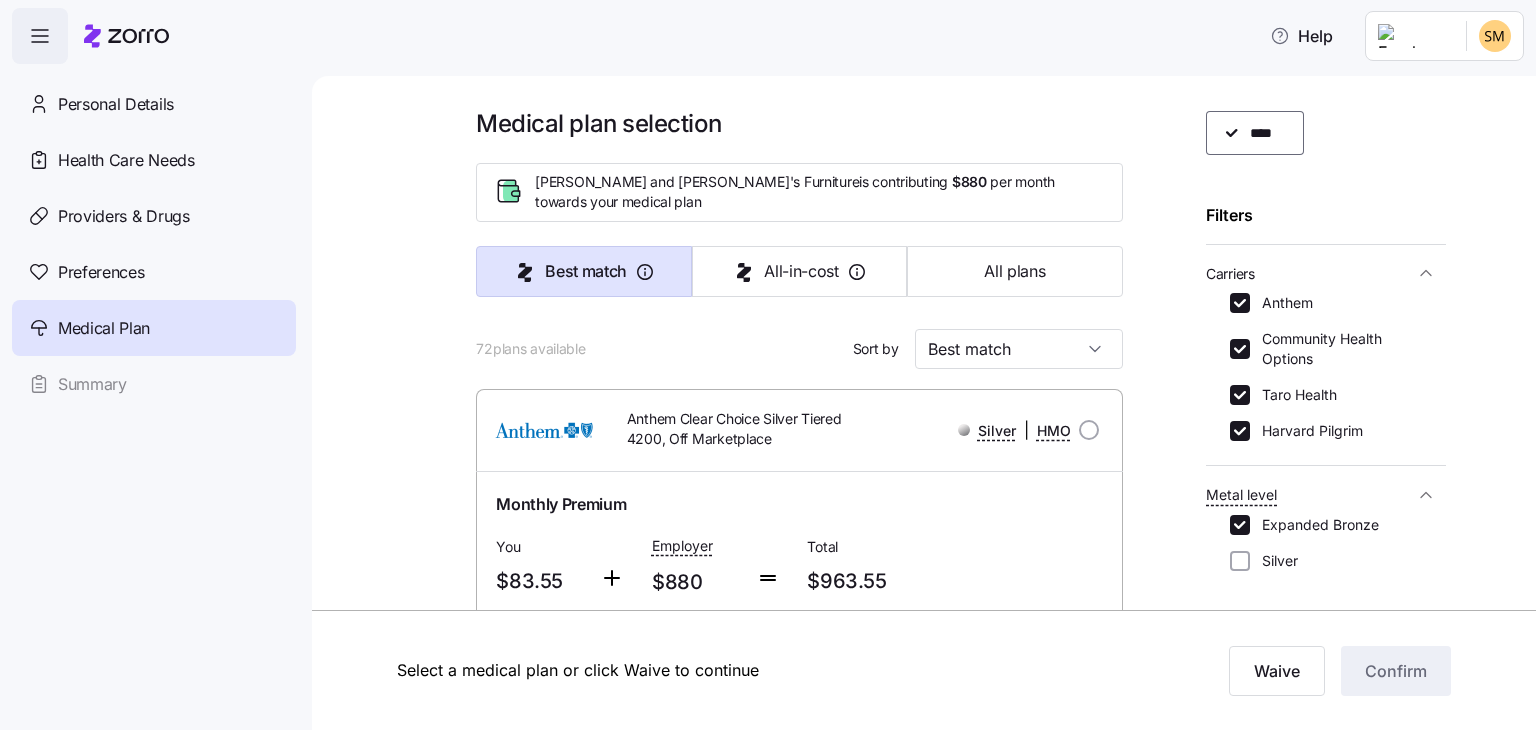 click on "Expanded Bronze" at bounding box center (1240, 525) 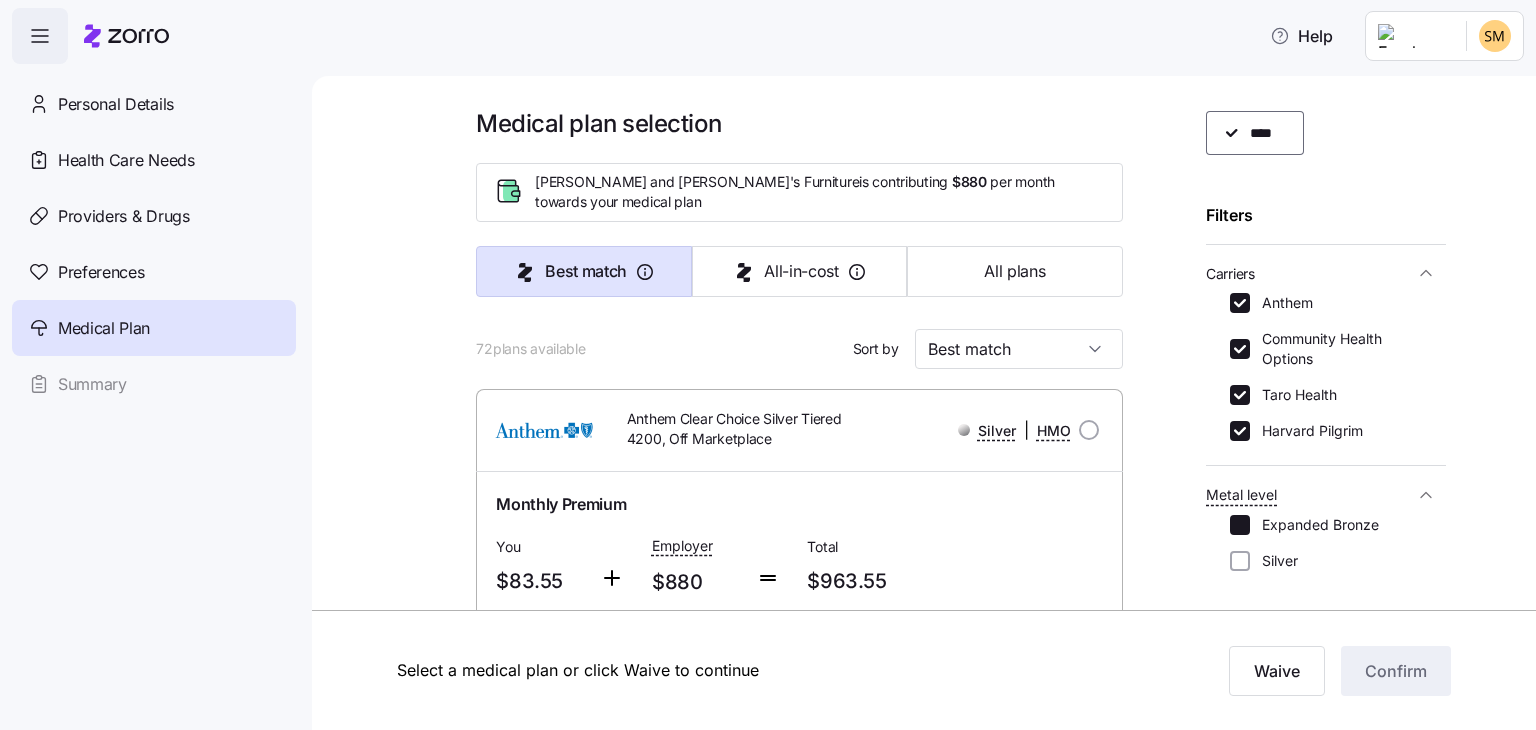 click on "Expanded Bronze" at bounding box center [1240, 525] 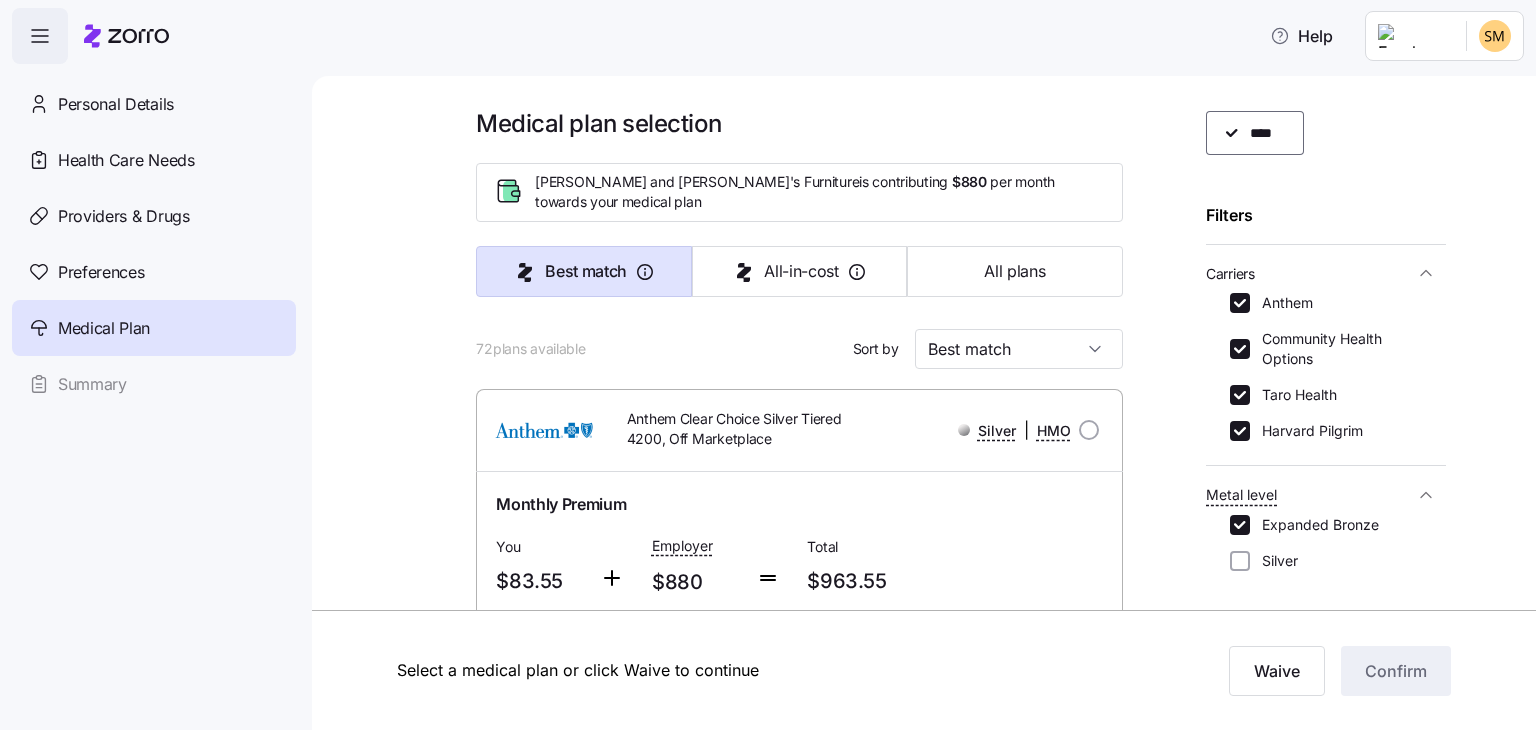 click on "Expanded Bronze" at bounding box center [1314, 525] 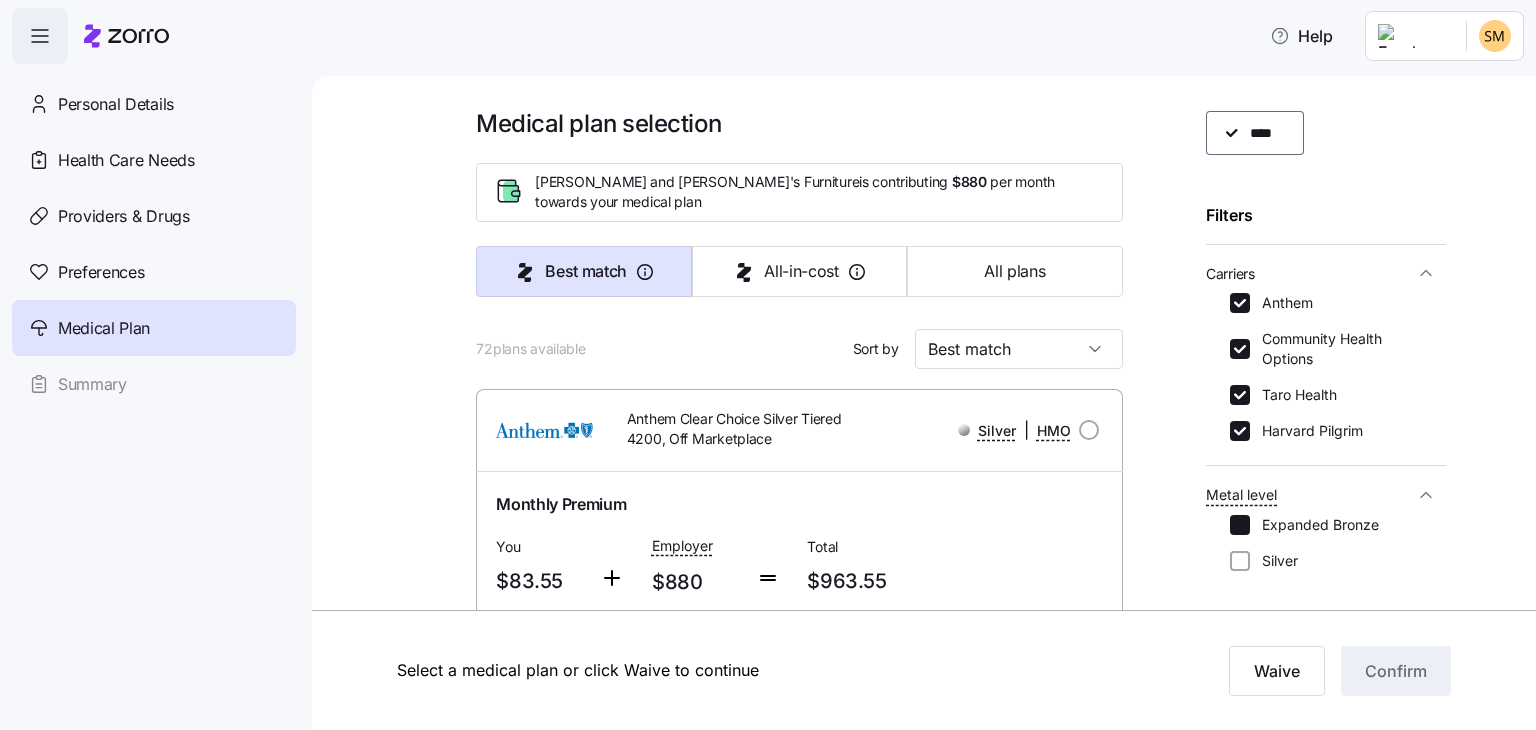 checkbox on "false" 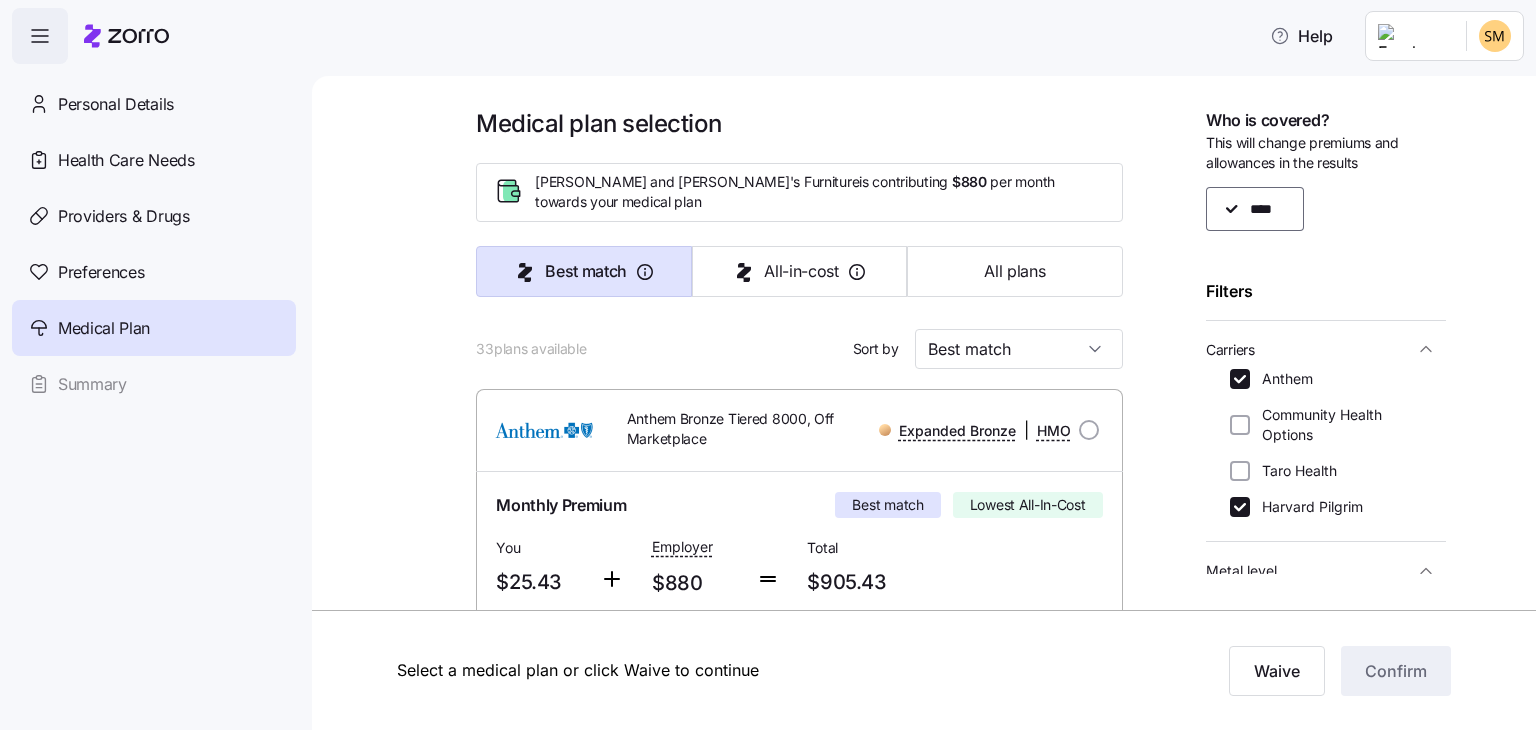 scroll, scrollTop: 0, scrollLeft: 0, axis: both 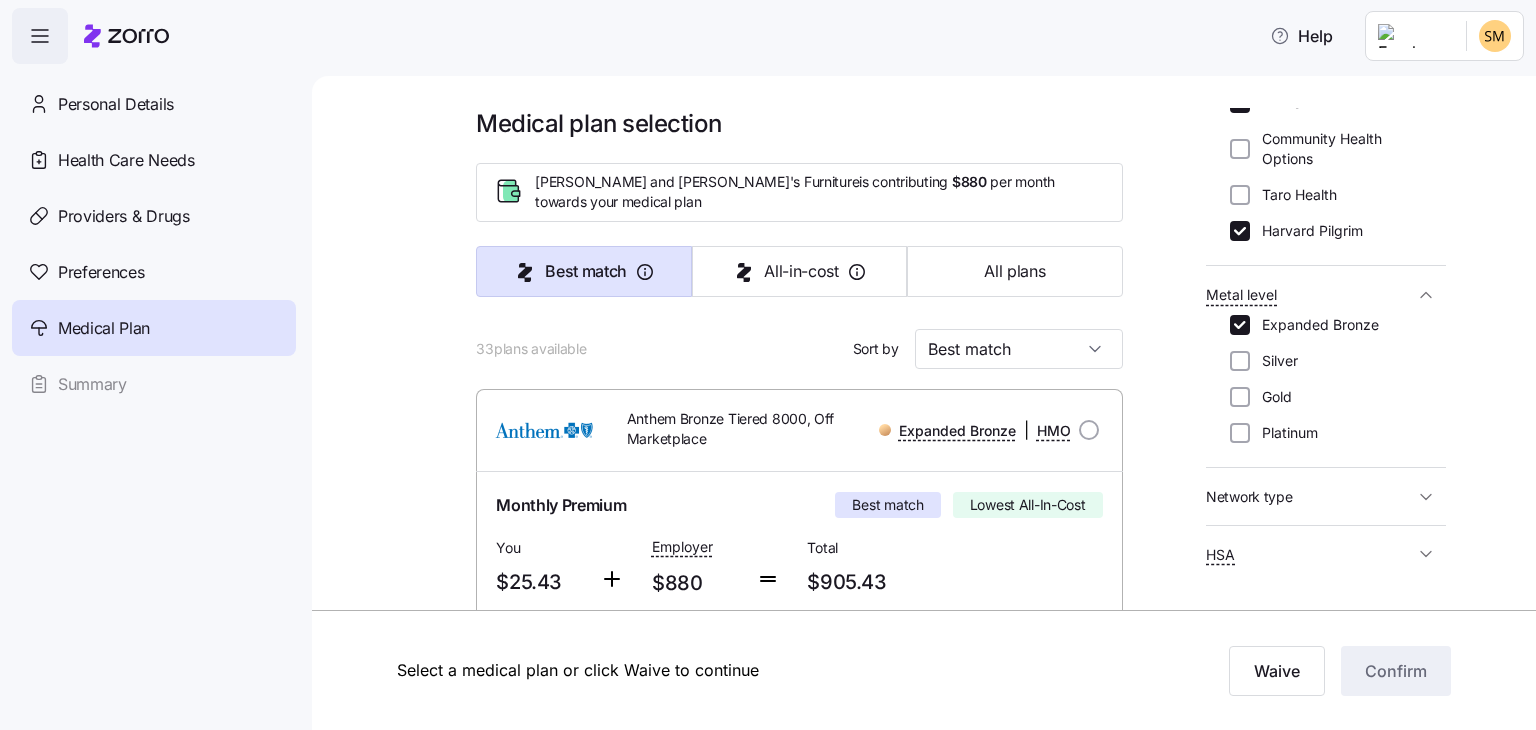 click on "Medical plan selection [PERSON_NAME] and [PERSON_NAME]'s Furniture  is contributing   $880   per month towards your medical plan Best match All-in-cost All plans 33  plans available Sort by Best match Anthem Bronze Tiered 8000, Off Marketplace   Expanded Bronze | HMO Monthly Premium Best match Lowest All-In-Cost You $25.43 Employer $880 Total $905.43 Plan Information Deductible $8,000 Max-out-of-pocket $9,200 All-In-Cost N\A Not HSA eligible Referrals required [PERSON_NAME] ,  [DATE] ,   [STREET_ADDRESS][PERSON_NAME] ; Who is covered:   Me ;   Employer contribution:  up to $880 Medical Plan Anthem Bronze Tiered 8000, Off Marketplace   Expanded Bronze  |  HMO Summary of benefits Select Best match Lowest All-In-Cost Premium Total Premium $905.43 After allowance $25.43 Deductible Individual: Medical $8,000 Individual: Drug 0 Family: Medical $16,000 Family: Drug 0 Max Out of Pocket Individual: Medical $9,200 Individual: Drug 0 Family: Medical $18,400 Family: Drug 0 HSA Eligible HSA Eligible No Doctor visits 4" at bounding box center [938, 11775] 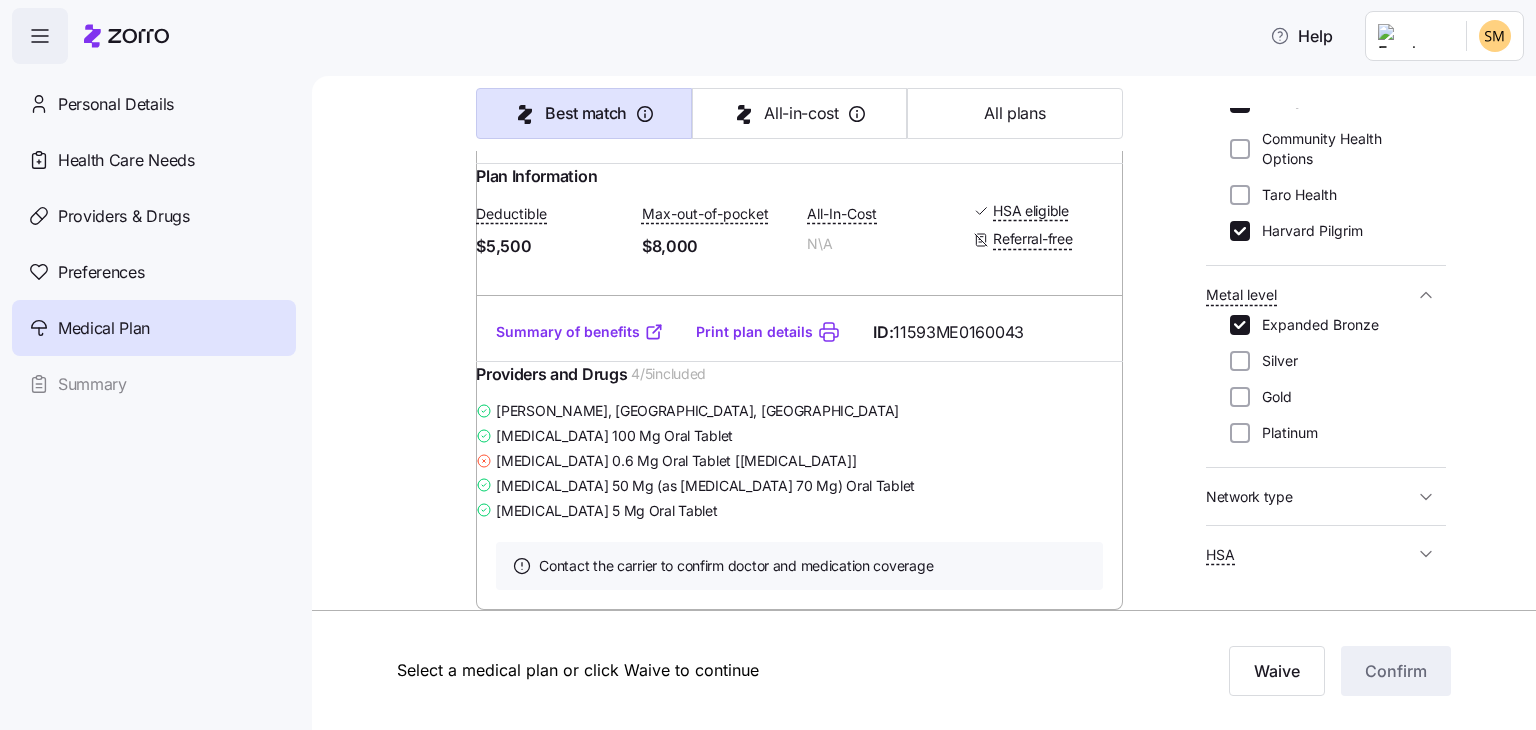 scroll, scrollTop: 23380, scrollLeft: 0, axis: vertical 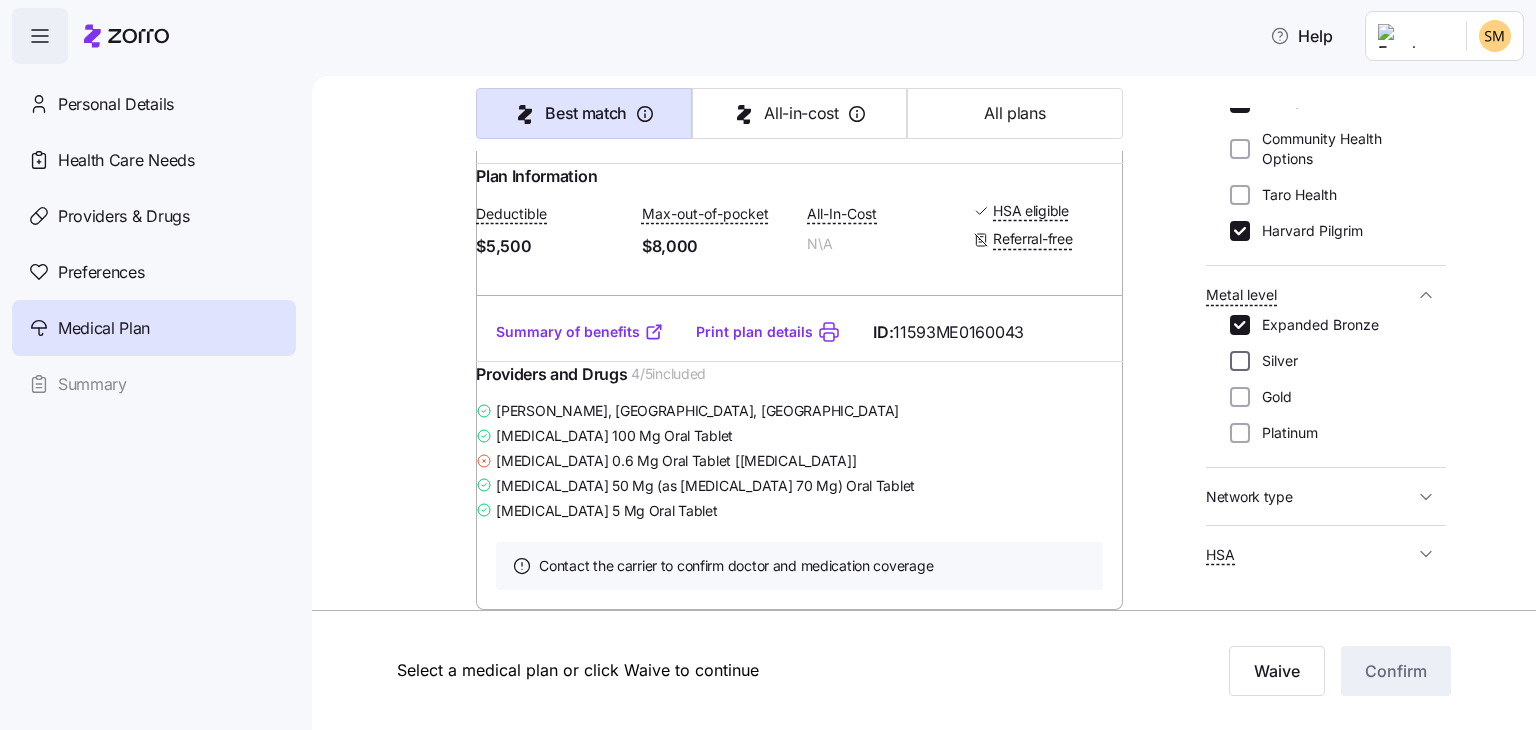 click on "Silver" at bounding box center [1240, 361] 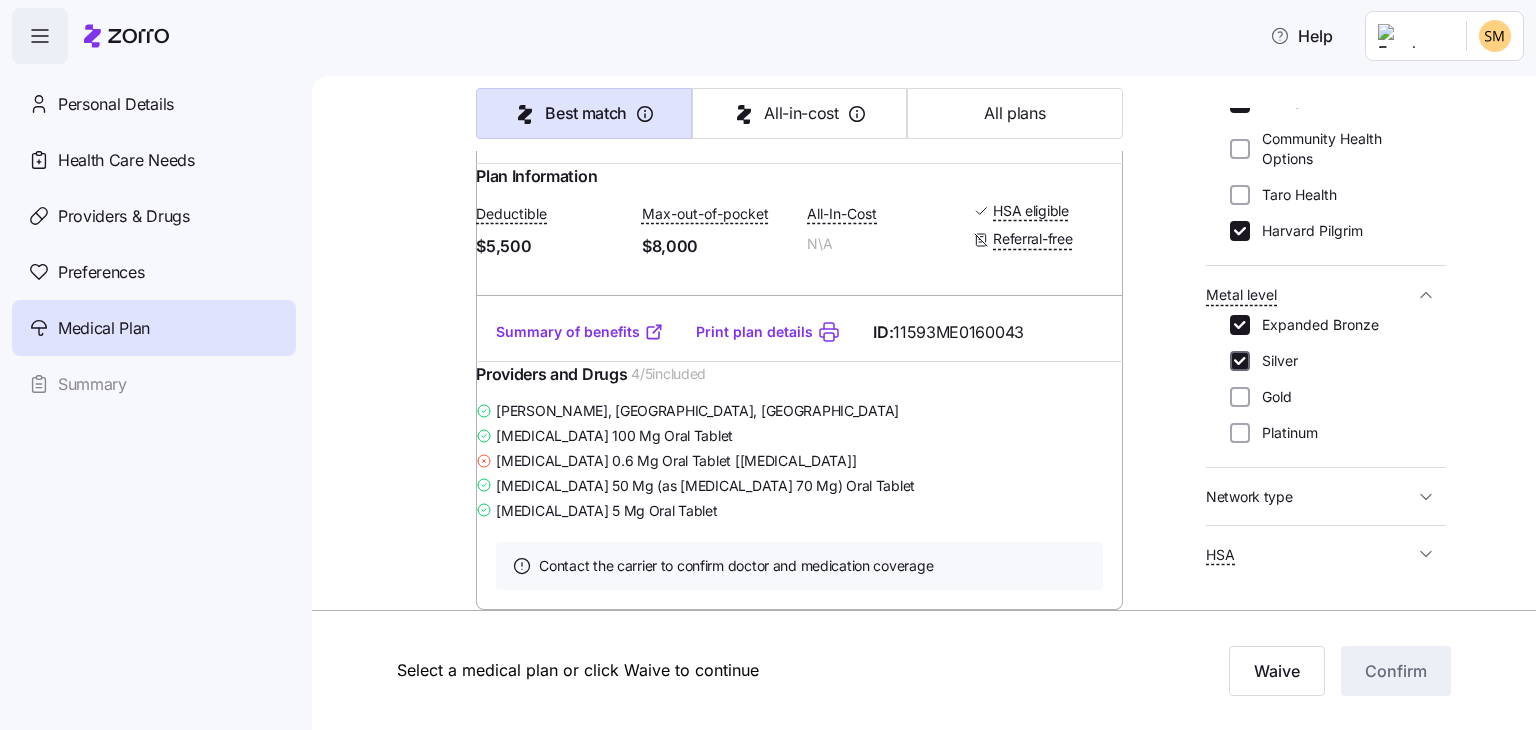 checkbox on "true" 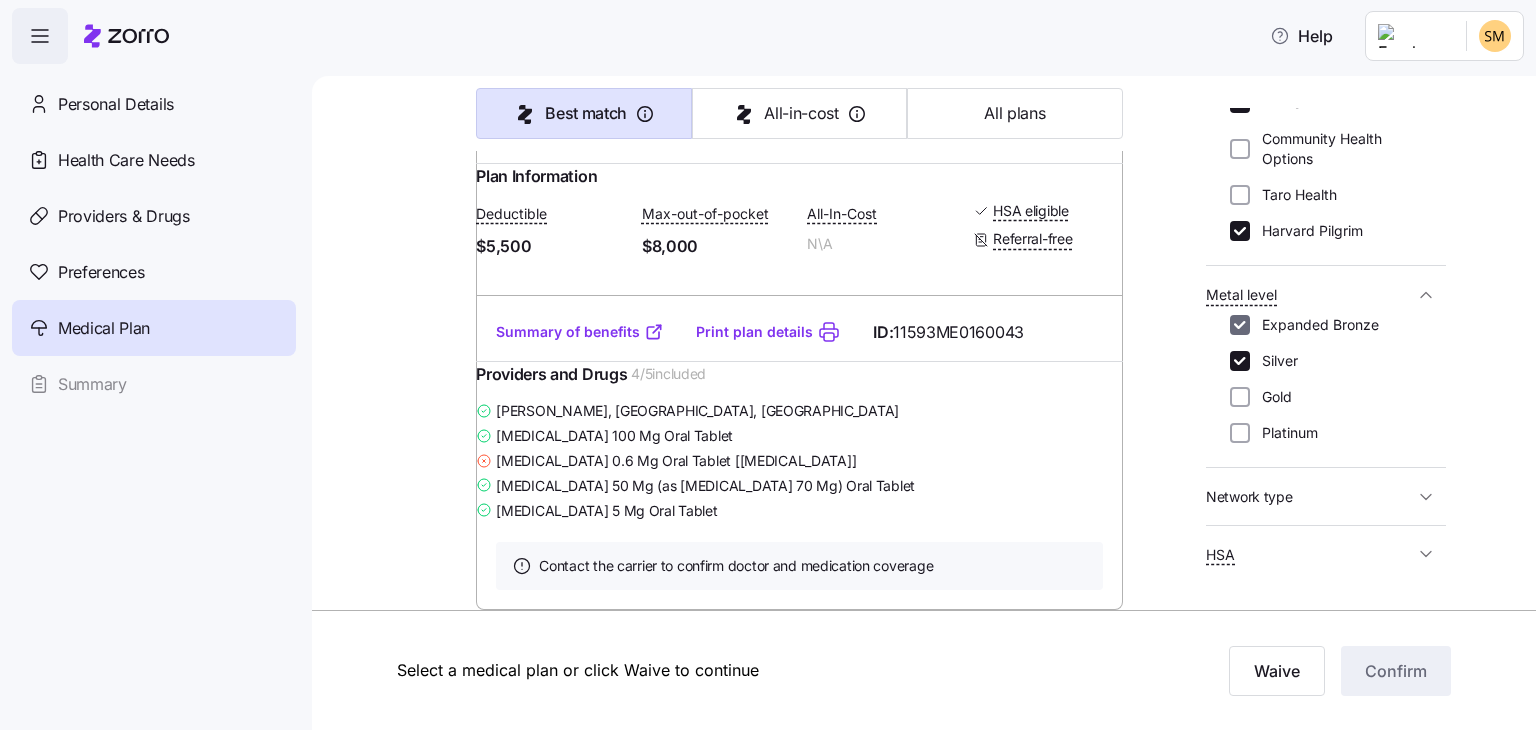 click on "Expanded Bronze" at bounding box center (1240, 325) 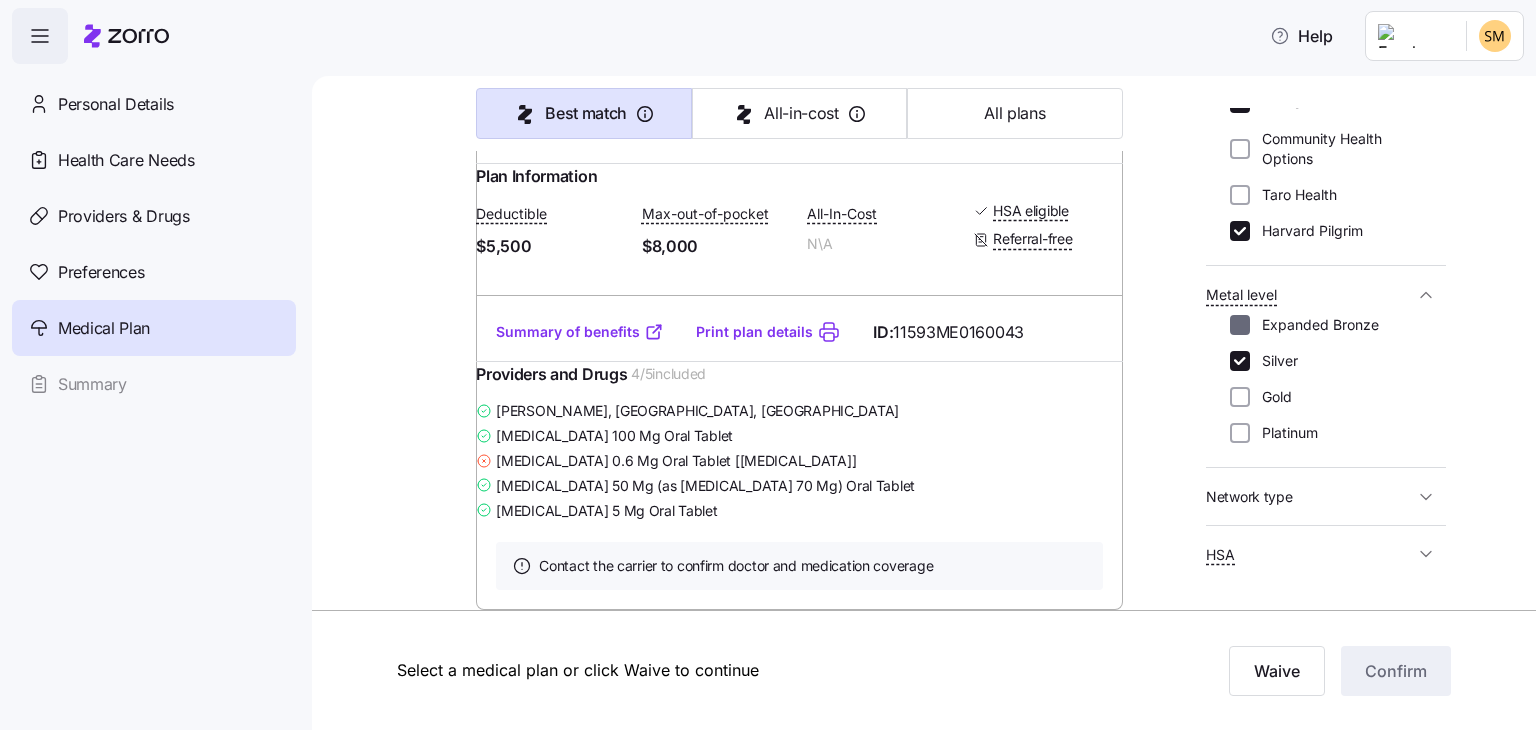 checkbox on "false" 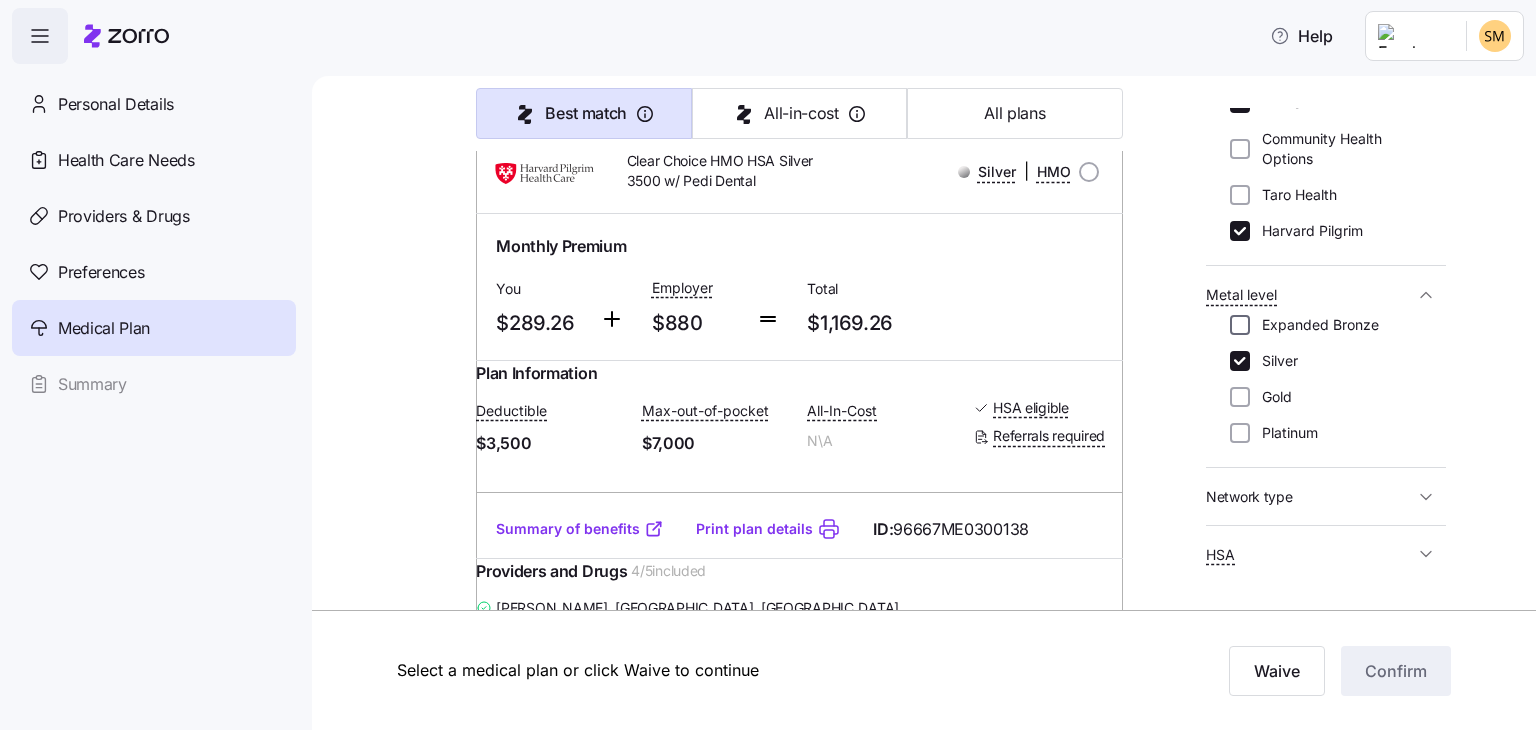 scroll, scrollTop: 22544, scrollLeft: 0, axis: vertical 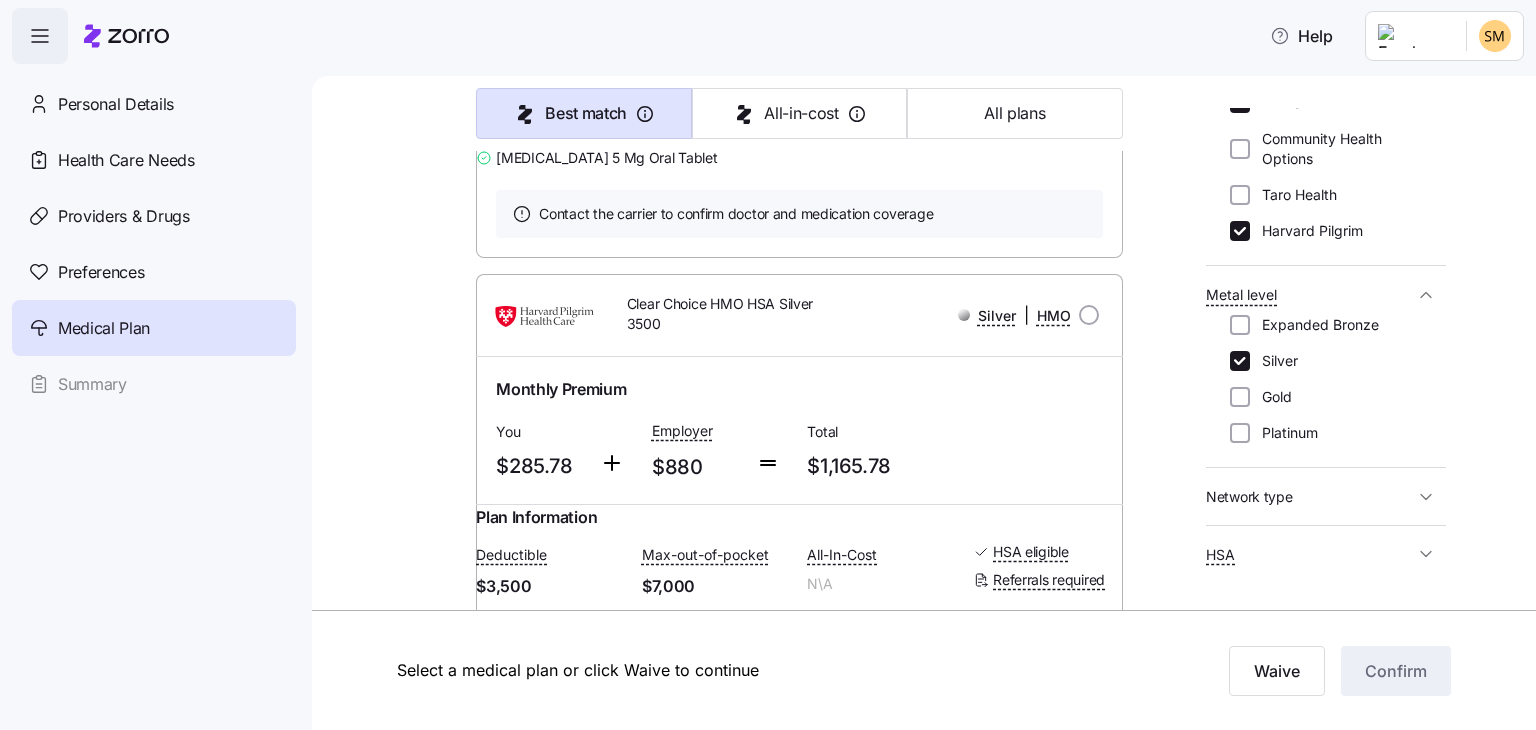 click on "Medical plan selection [PERSON_NAME] and [PERSON_NAME]'s Furniture  is contributing   $880   per month towards your medical plan Best match All-in-cost All plans 51  plans available Sort by Best match Anthem Clear Choice Silver Tiered 4200, Off Marketplace   Silver | HMO Monthly Premium You $83.55 Employer $880 Total $963.55 Plan Information Deductible $4,200 Max-out-of-pocket $8,000 All-In-Cost N\A Not HSA eligible Referrals required [PERSON_NAME] ,  [DATE] ,   [STREET_ADDRESS][PERSON_NAME] ; Who is covered:   Me ;   Employer contribution:  up to $880 Medical Plan Anthem Clear Choice Silver Tiered 4200, Off Marketplace   Silver  |  HMO Summary of benefits Select Your current choice Premium Total Premium $963.55 After allowance $83.55 Deductible Individual: Medical $4,200 Individual: Drug 0 Family: Medical $8,400 Family: Drug 0 Max Out of Pocket Individual: Medical $8,000 Individual: Drug 0 Family: Medical $16,000 Family: Drug 0 HSA Eligible HSA Eligible No Doctor visits Primary Care Specialist Ambulance" at bounding box center [938, -4505] 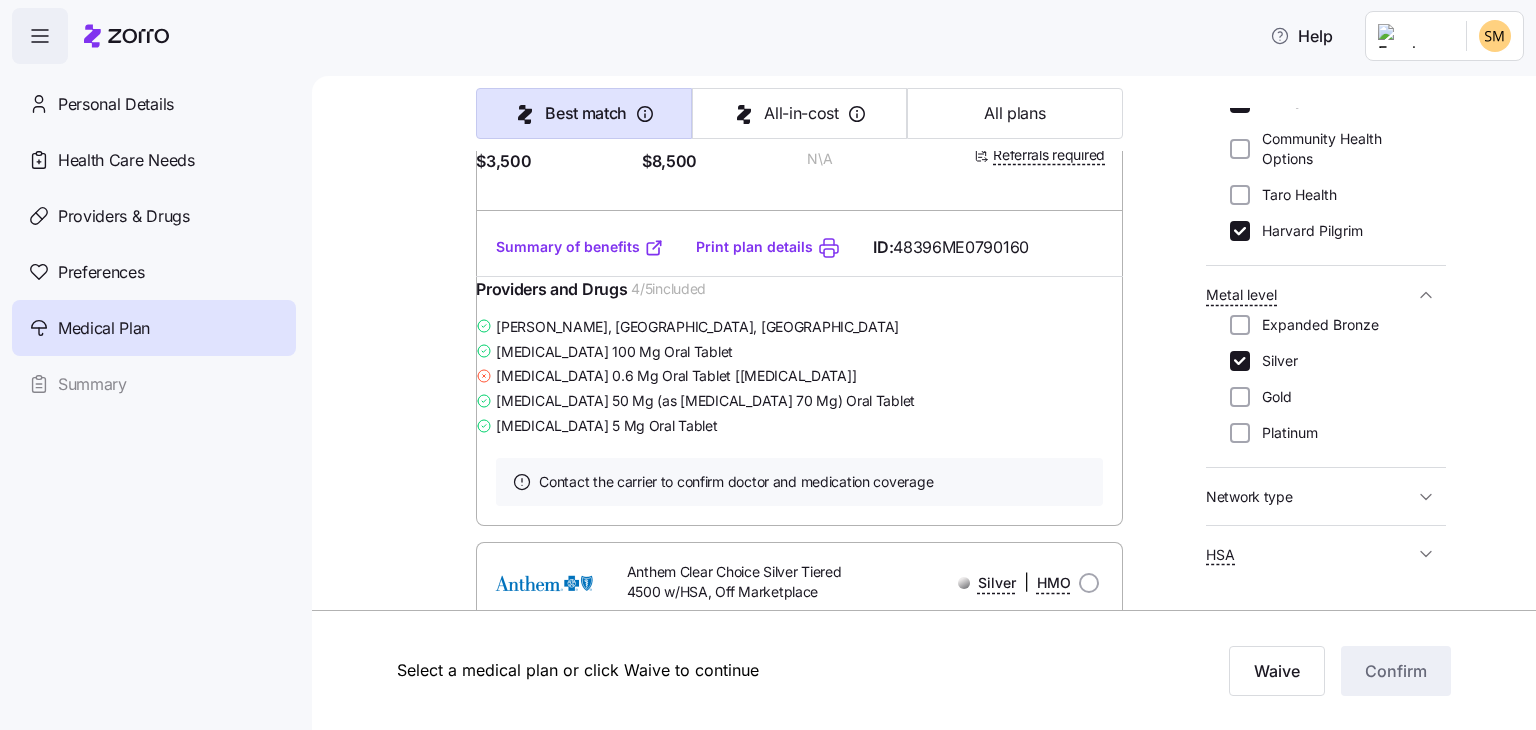 scroll, scrollTop: 4104, scrollLeft: 0, axis: vertical 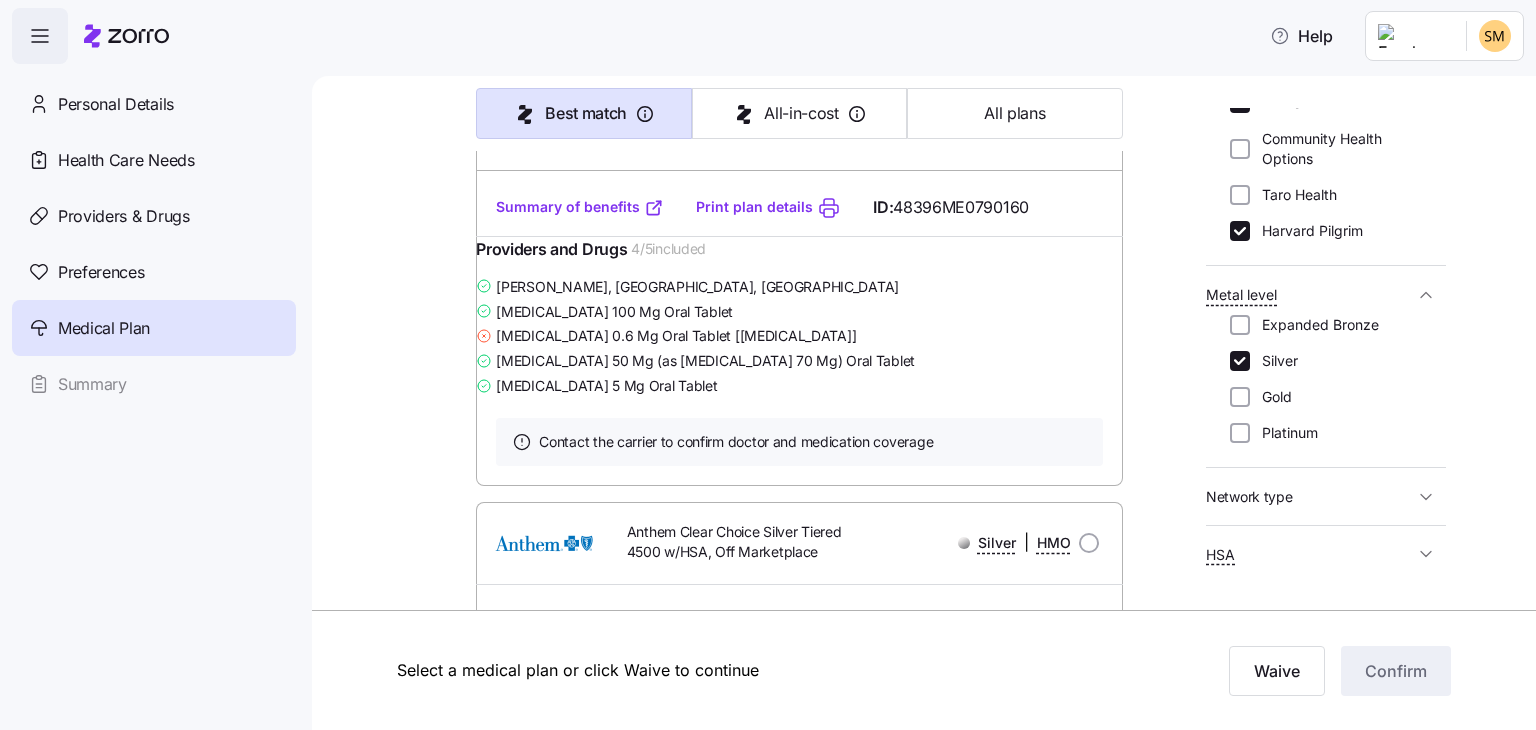 click on "Summary of benefits" at bounding box center [580, 207] 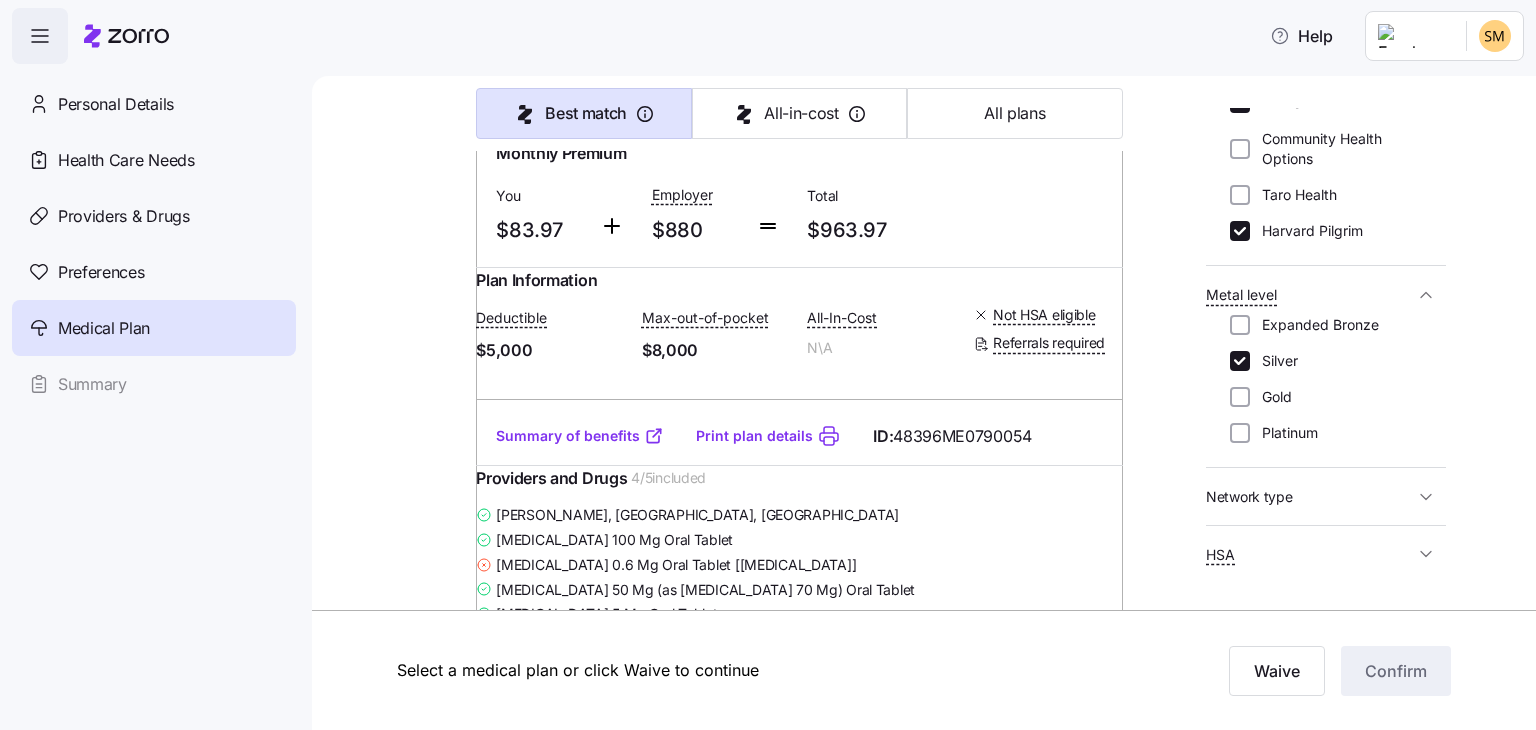 scroll, scrollTop: 1024, scrollLeft: 0, axis: vertical 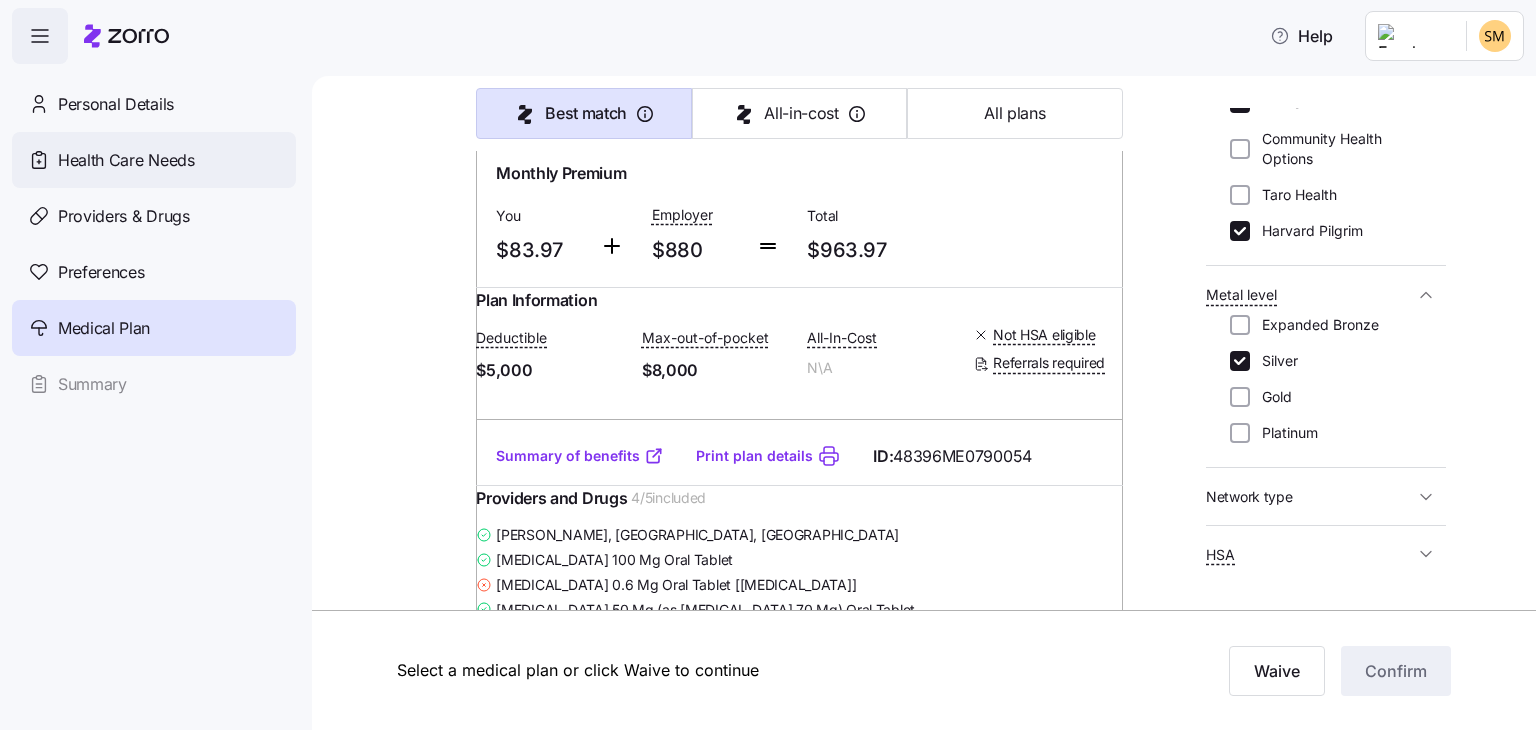 click on "Health Care Needs" at bounding box center [126, 160] 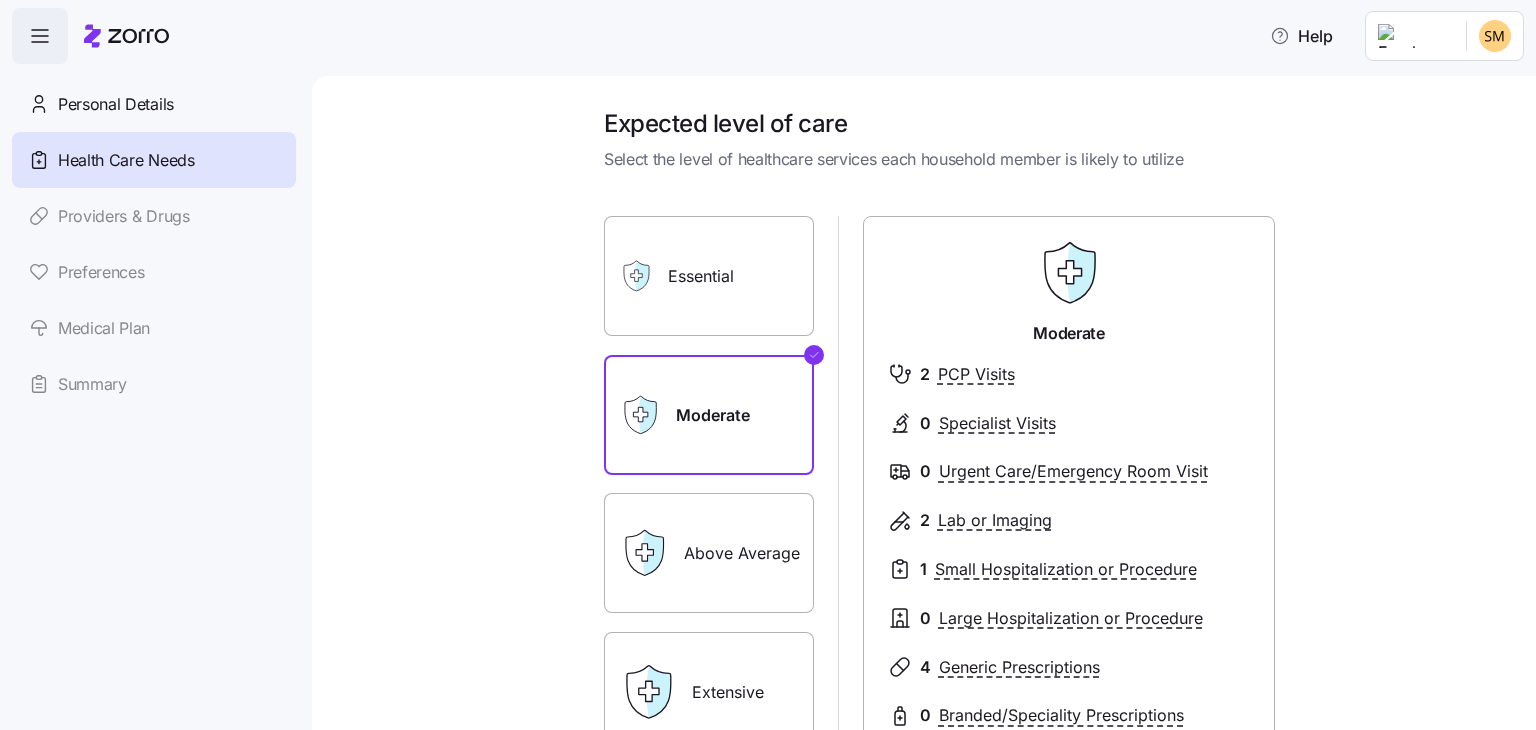 click on "Personal Details Health Care Needs Providers & Drugs Preferences Medical Plan Summary" at bounding box center [154, 244] 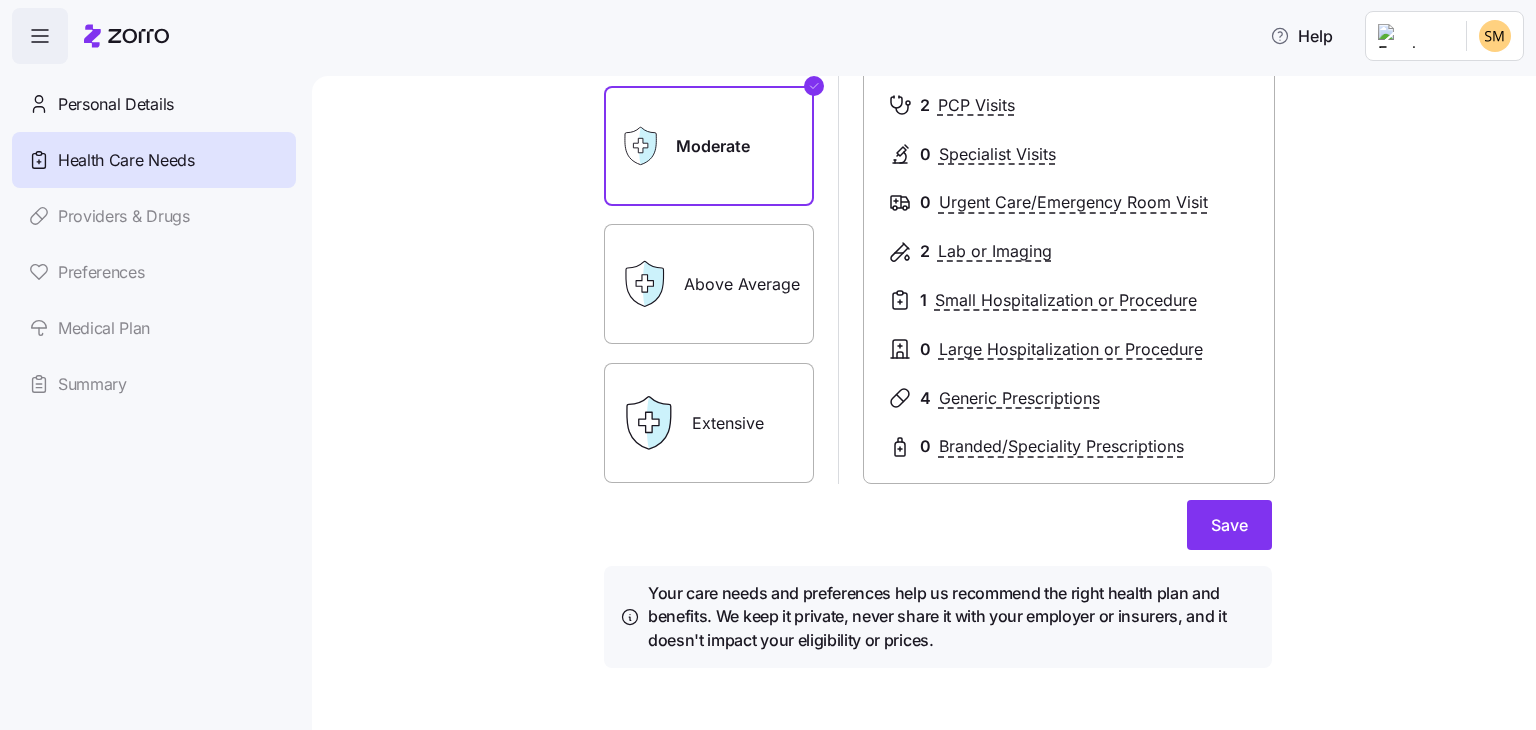 scroll, scrollTop: 279, scrollLeft: 0, axis: vertical 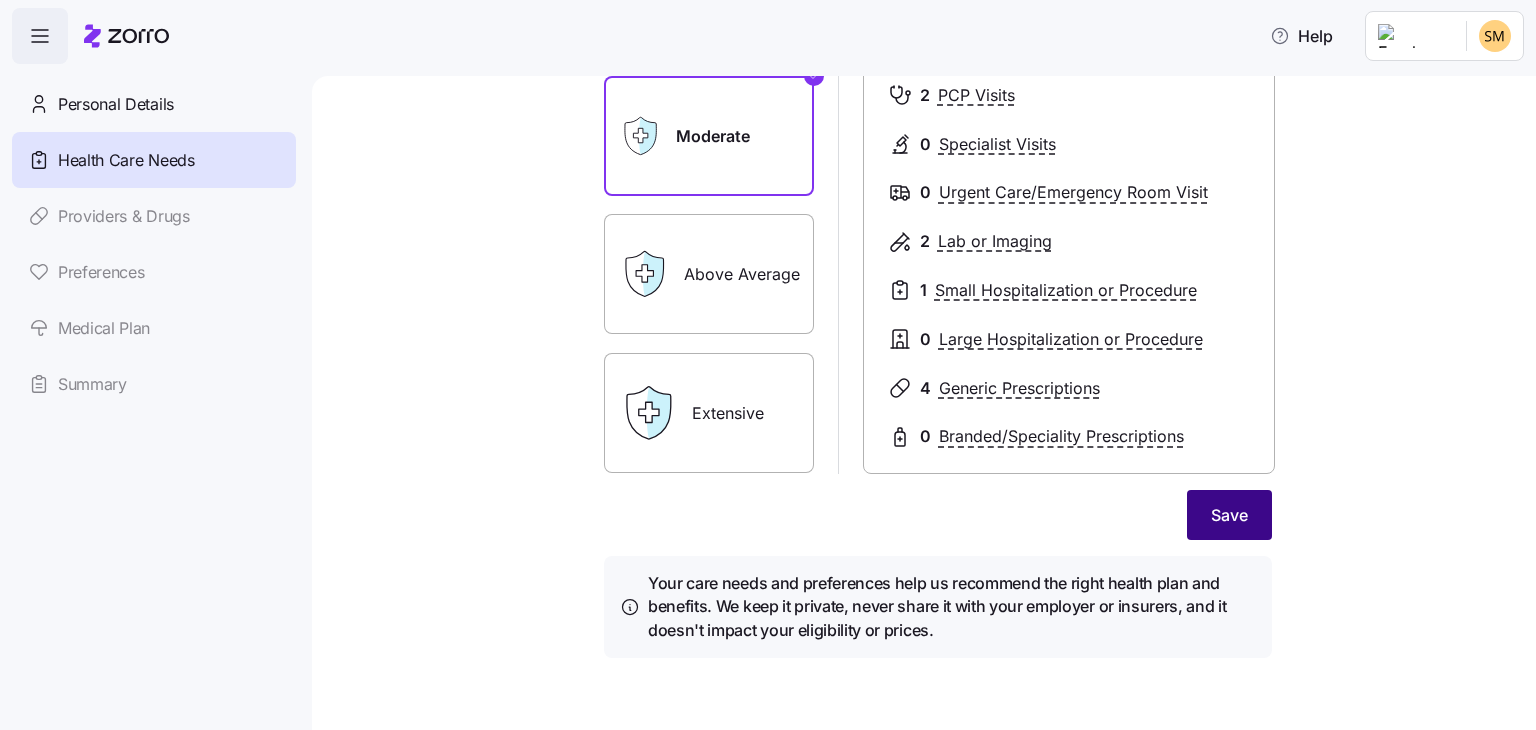 click on "Save" at bounding box center [1229, 515] 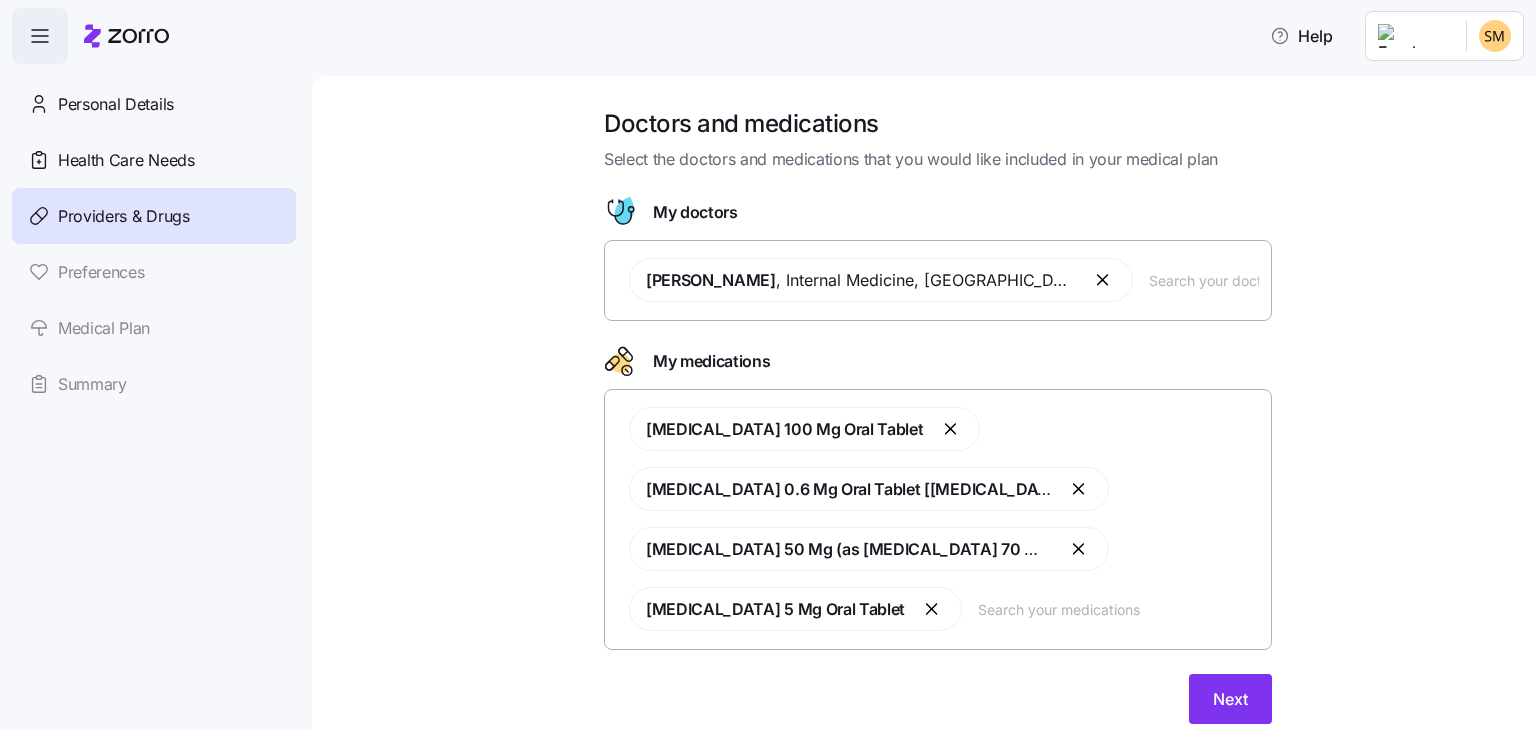 click on "Personal Details Health Care Needs Providers & Drugs Preferences Medical Plan Summary" at bounding box center [154, 244] 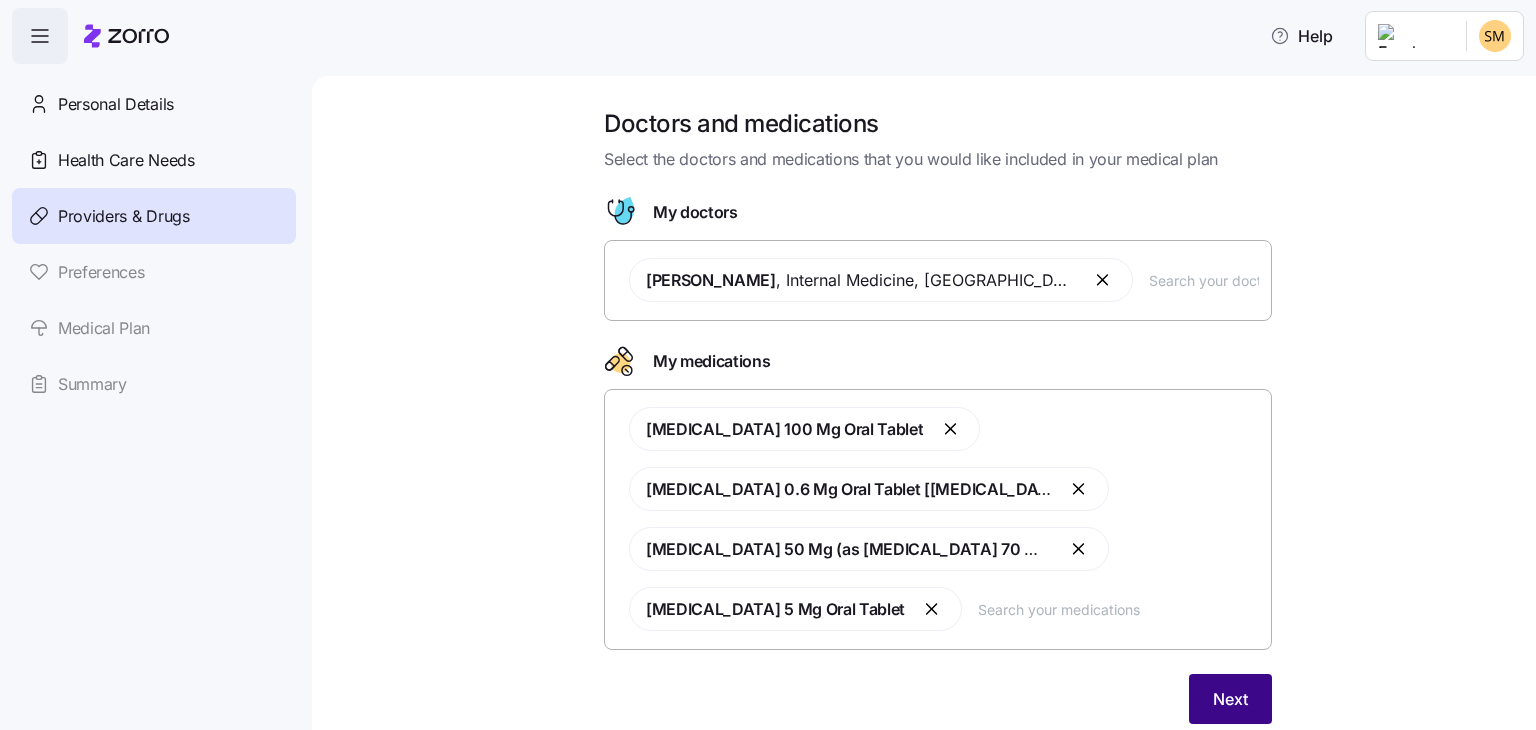 click on "Next" at bounding box center [1230, 699] 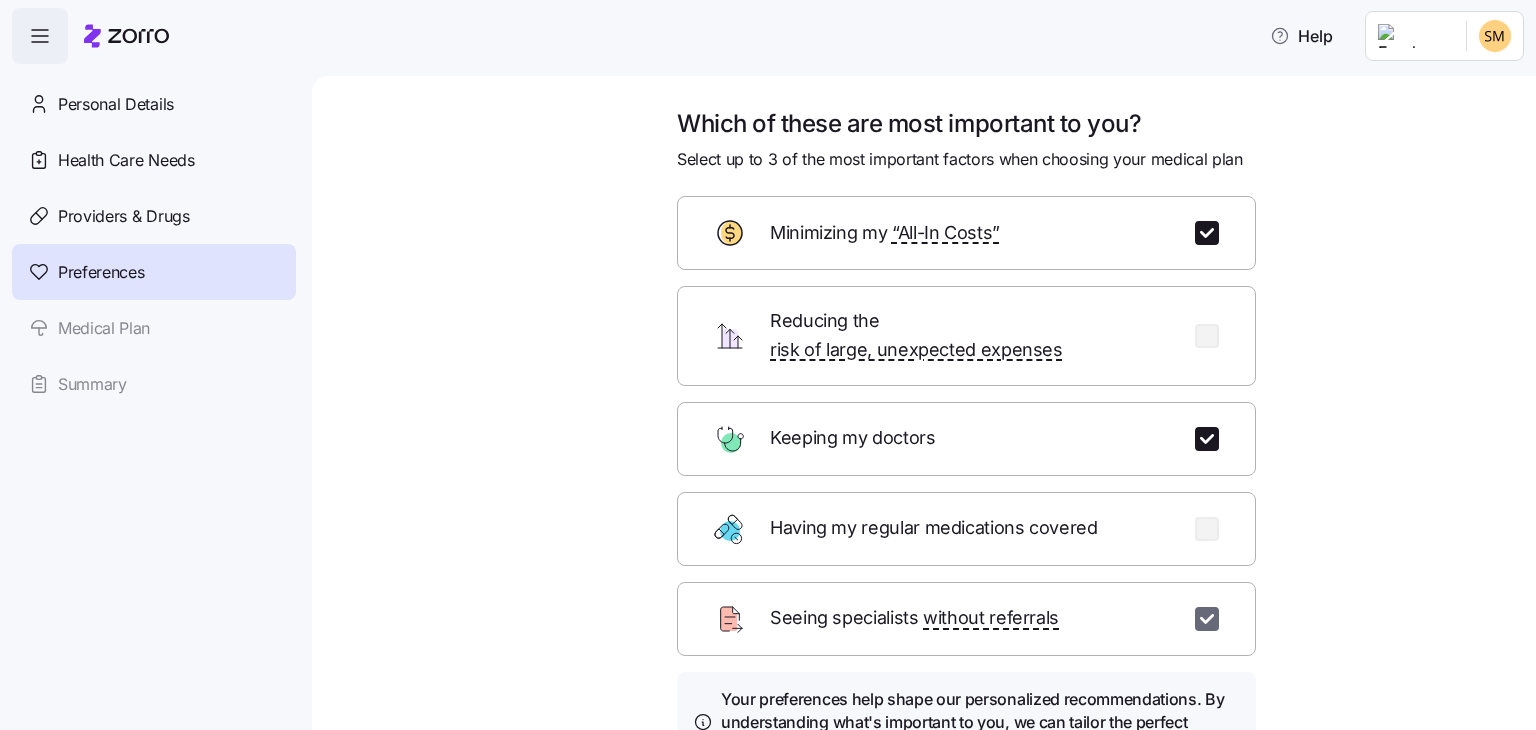 click at bounding box center (1207, 619) 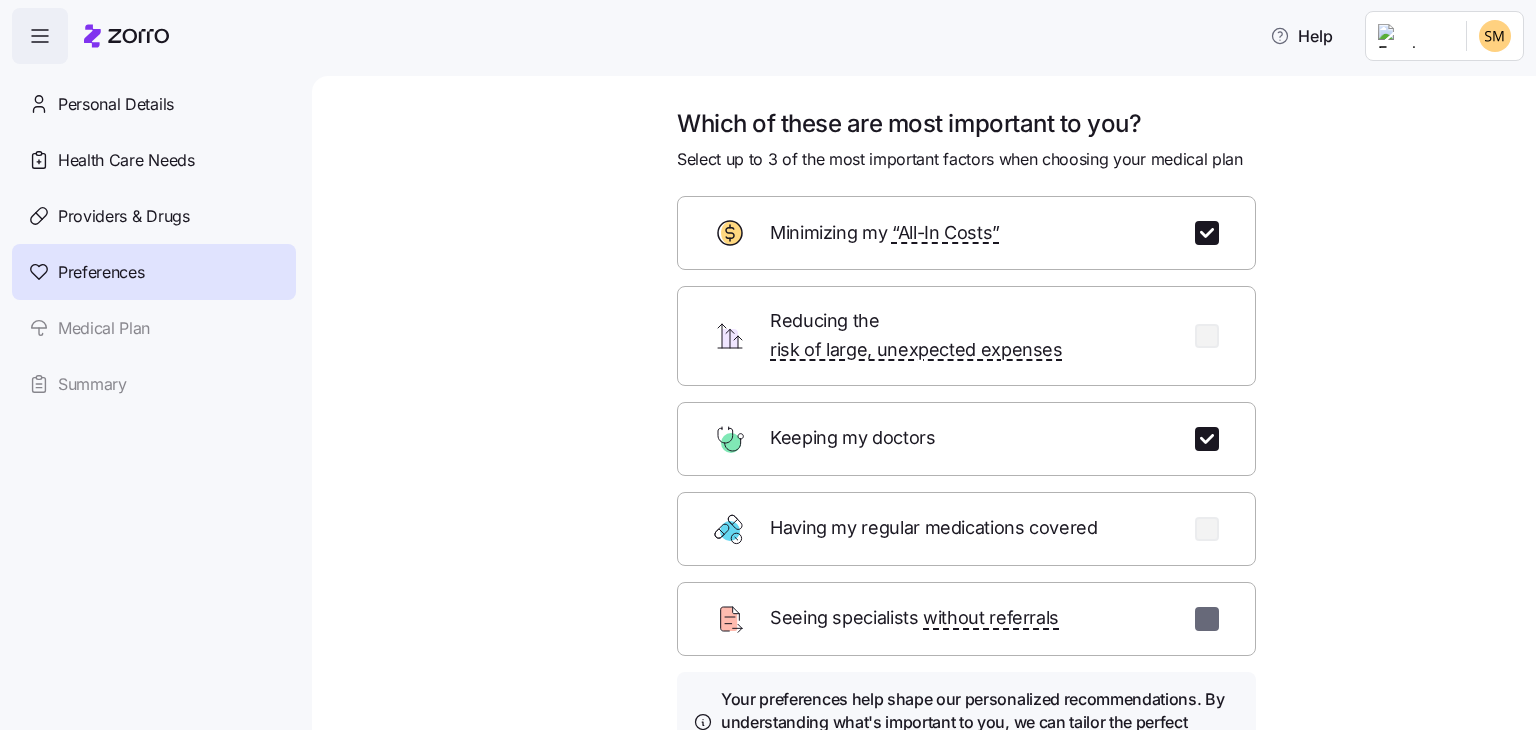 checkbox on "false" 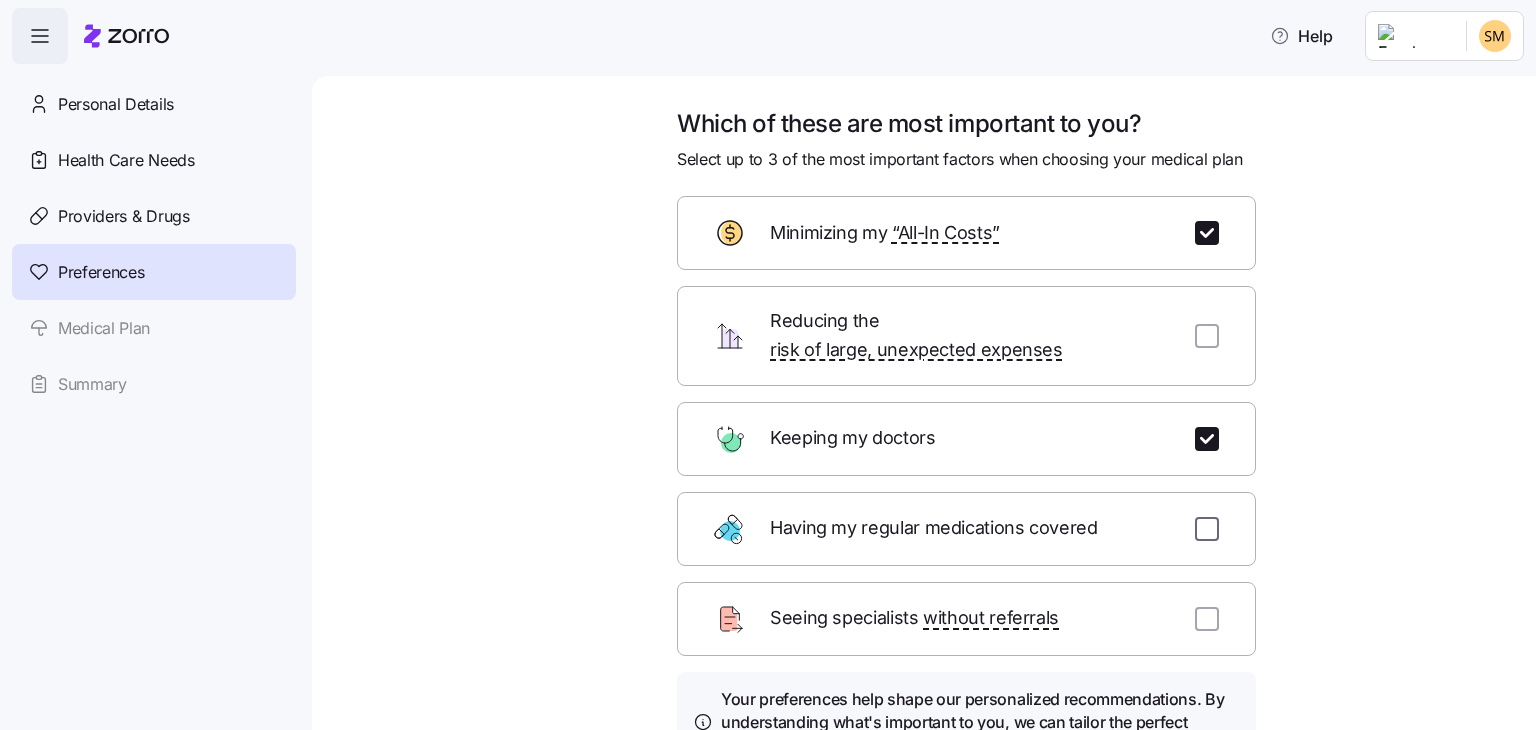 click at bounding box center [1207, 529] 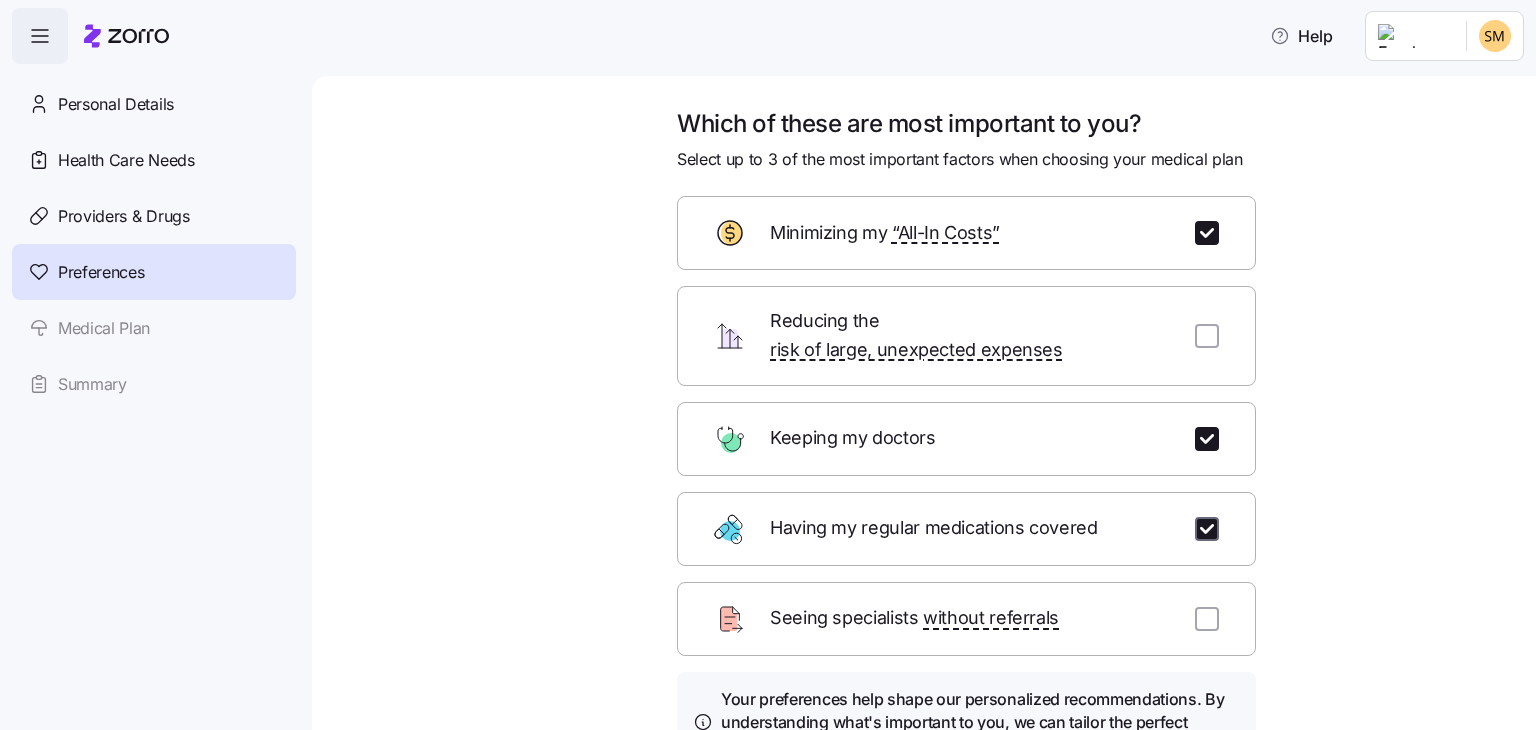 checkbox on "true" 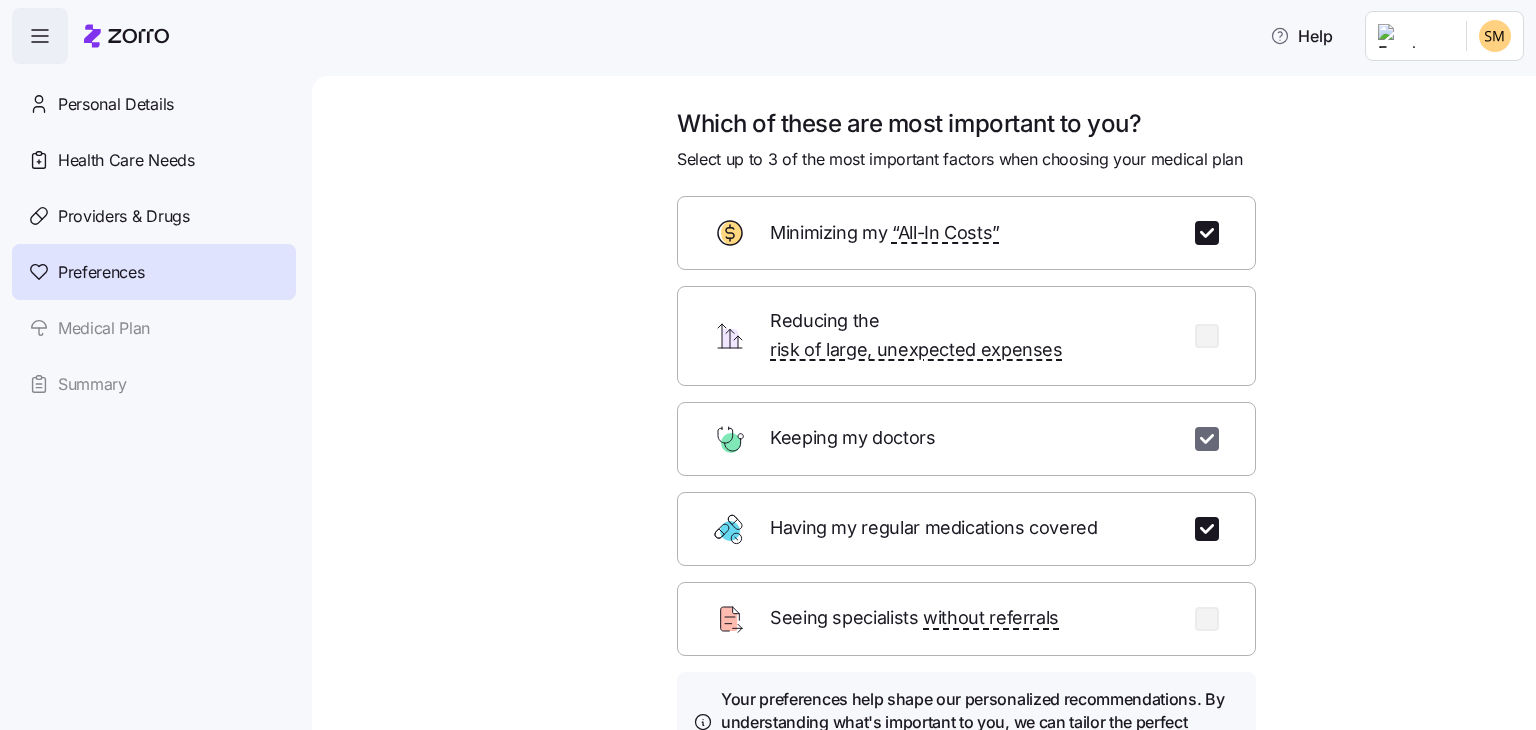 click at bounding box center (1207, 439) 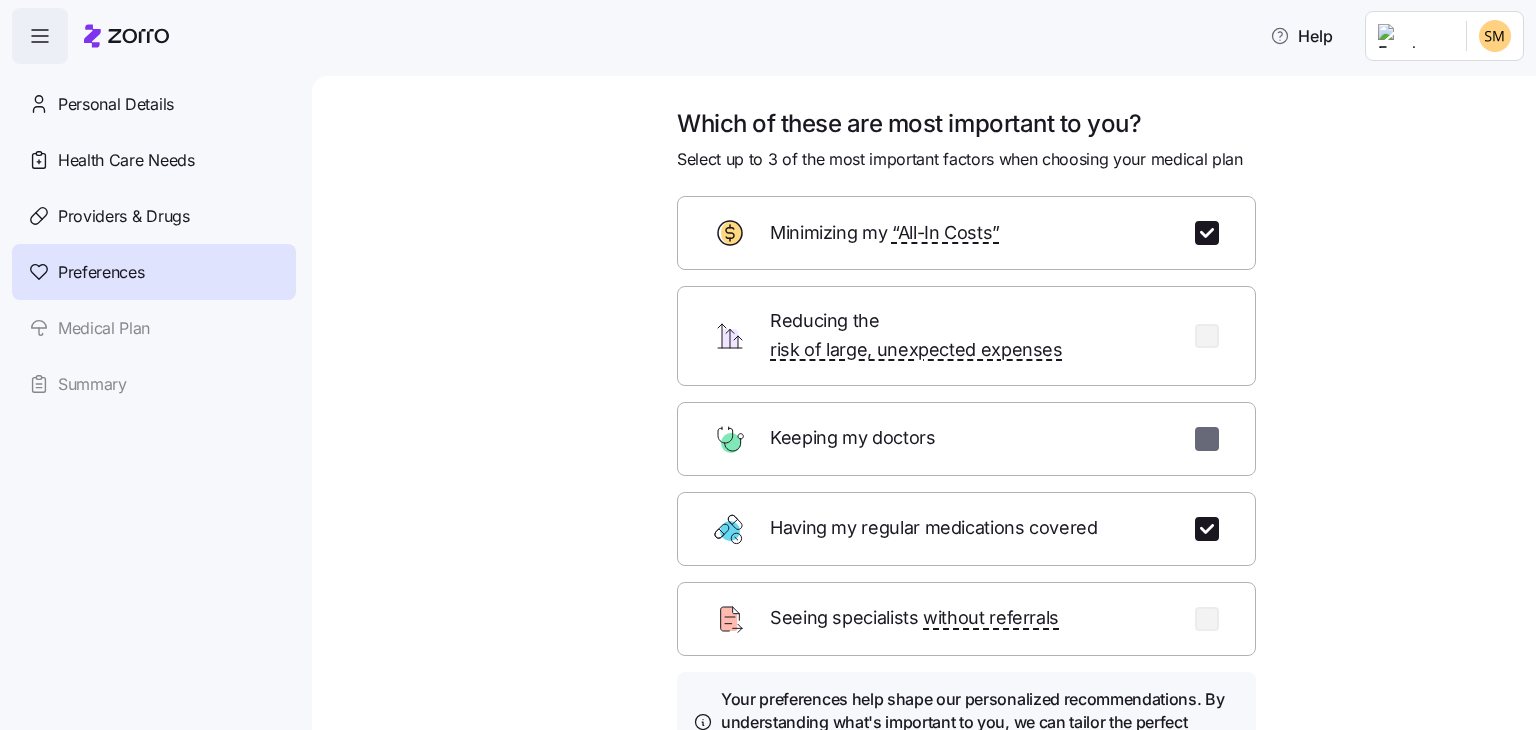 checkbox on "false" 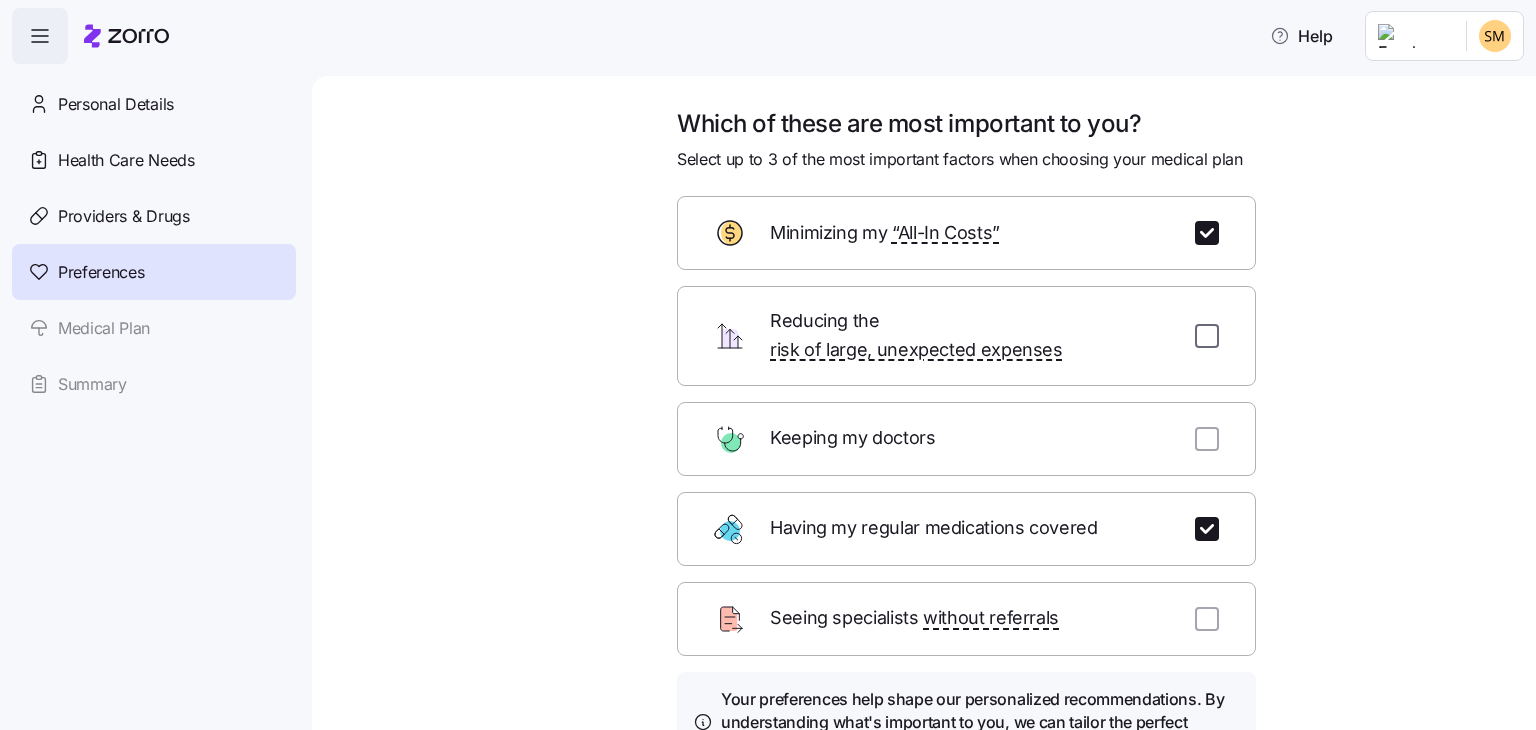 click at bounding box center (1207, 336) 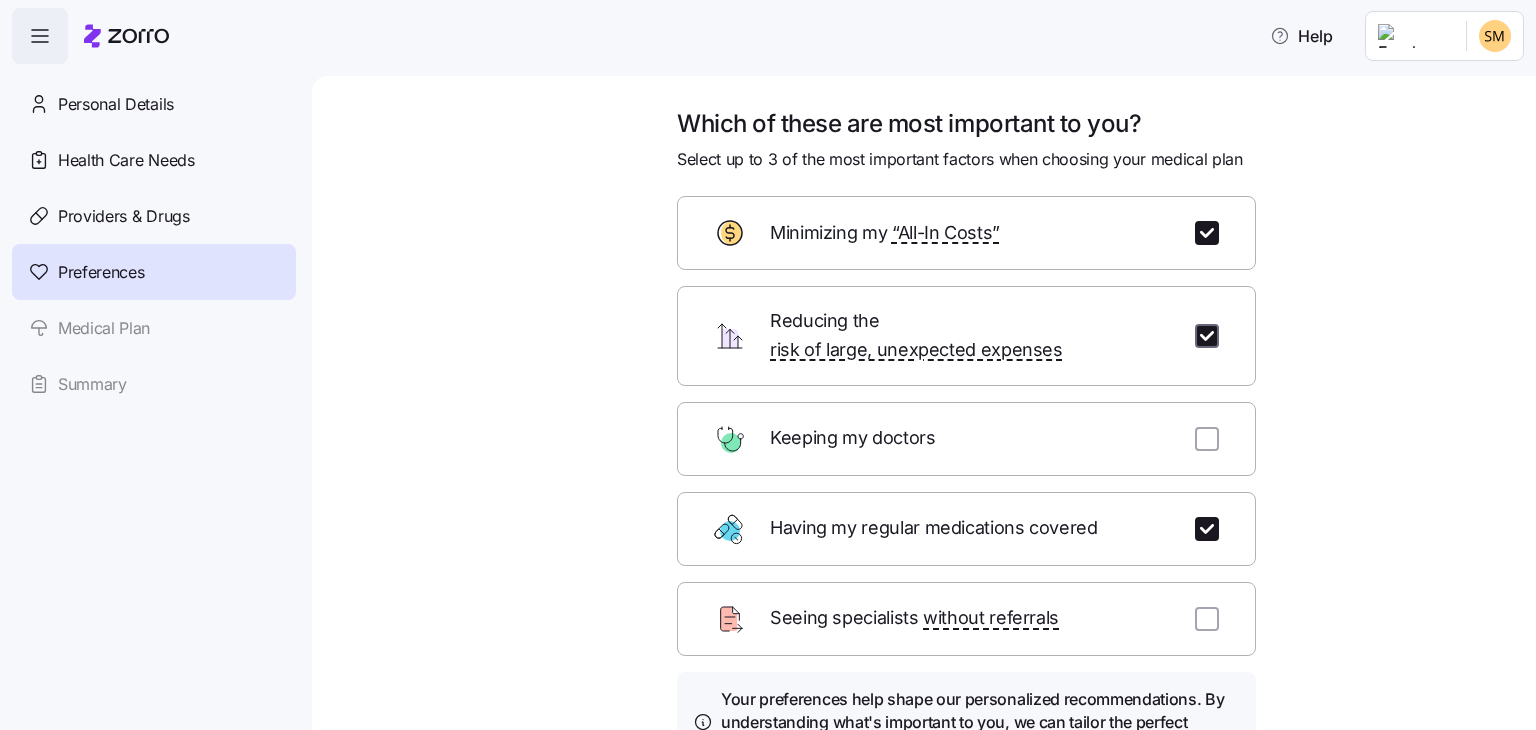 checkbox on "true" 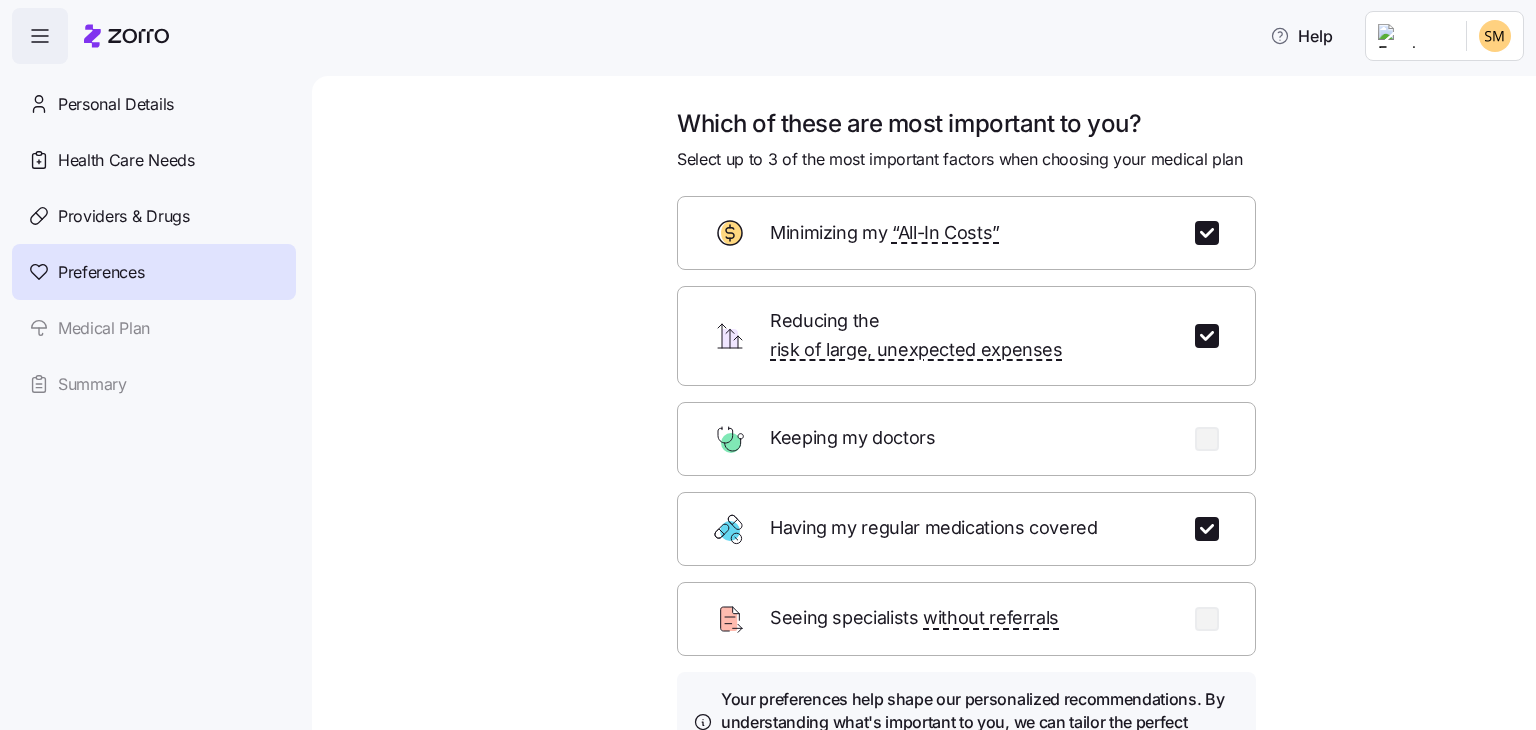 click on "Personal Details Health Care Needs Providers & Drugs Preferences Medical Plan Summary" at bounding box center (154, 244) 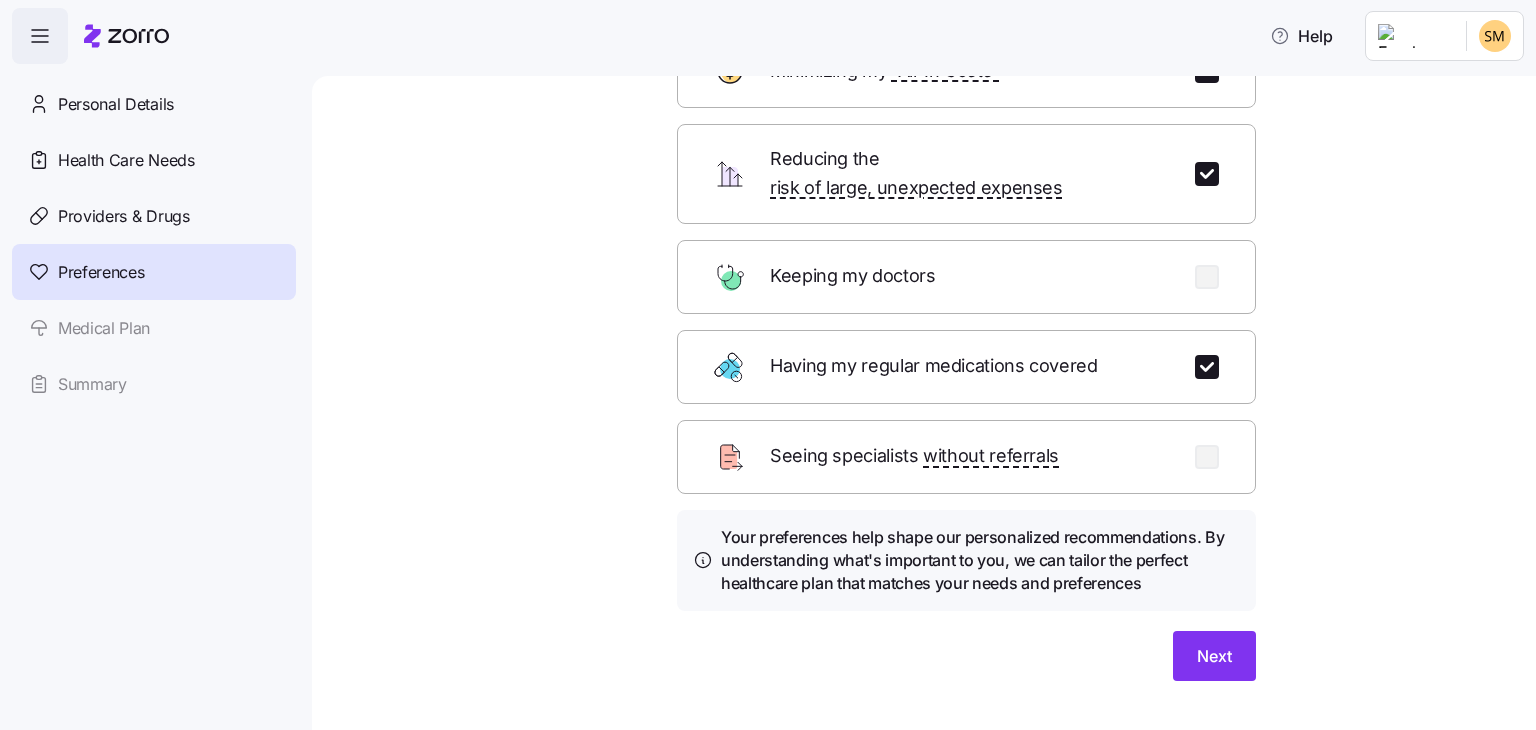 scroll, scrollTop: 182, scrollLeft: 0, axis: vertical 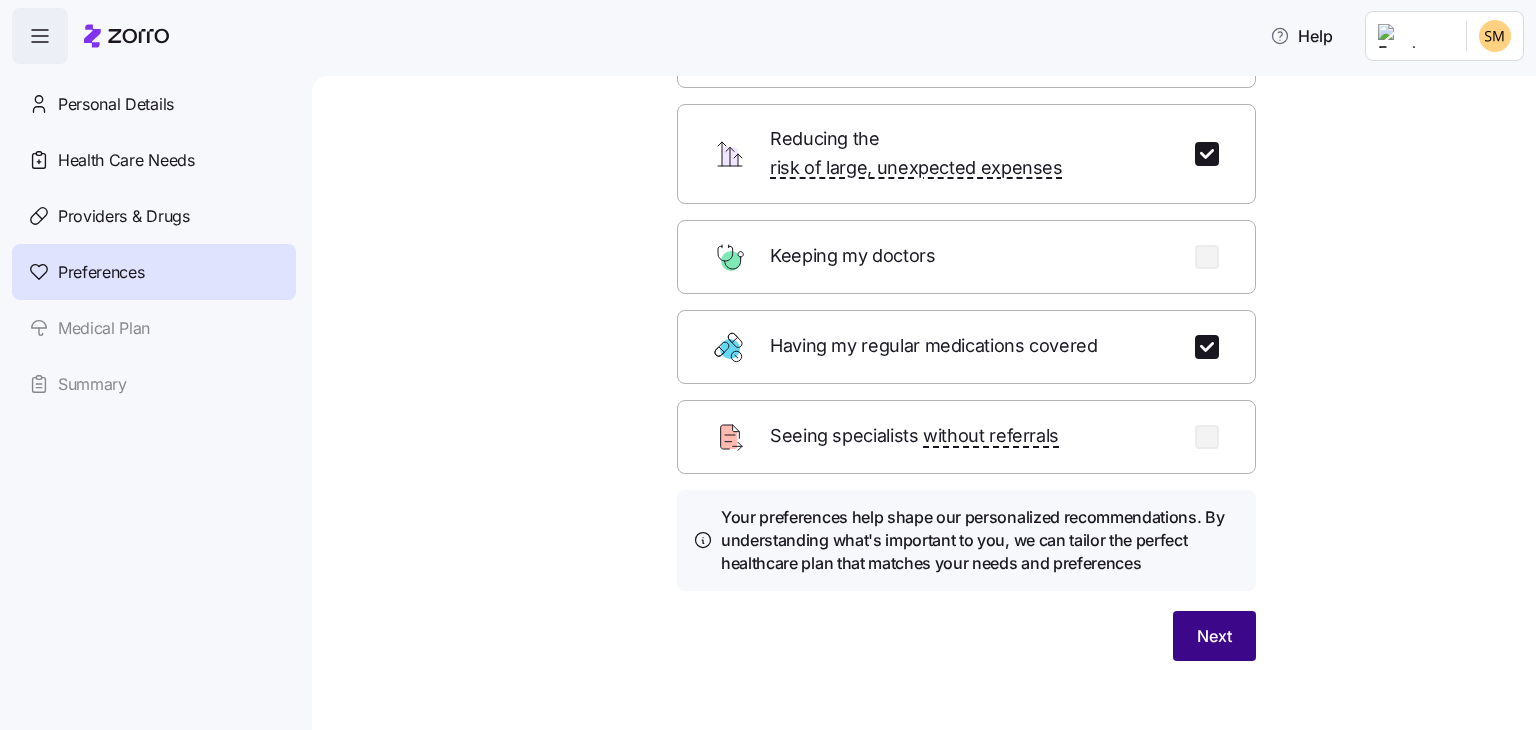 click on "Next" at bounding box center [1214, 636] 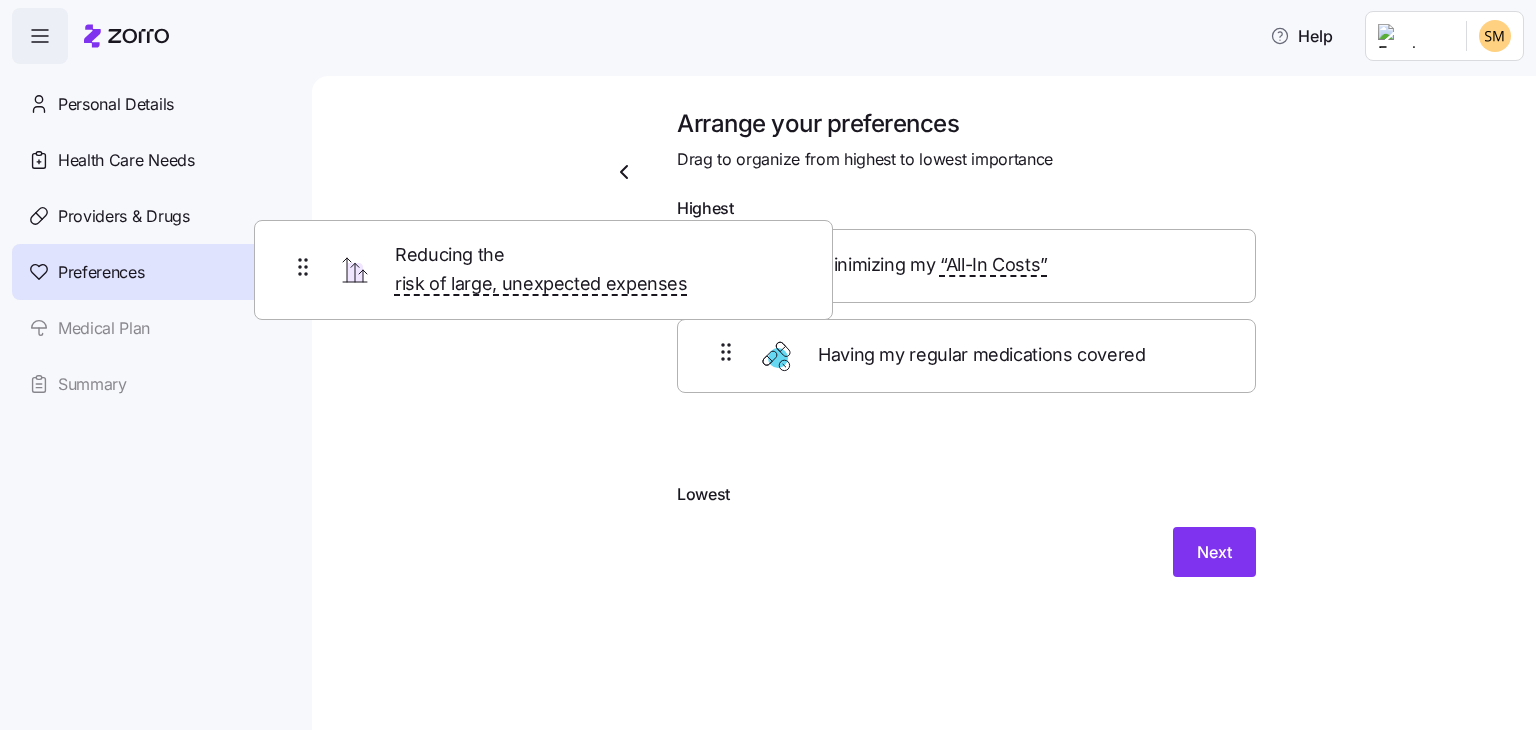 drag, startPoint x: 906, startPoint y: 366, endPoint x: 472, endPoint y: 266, distance: 445.37177 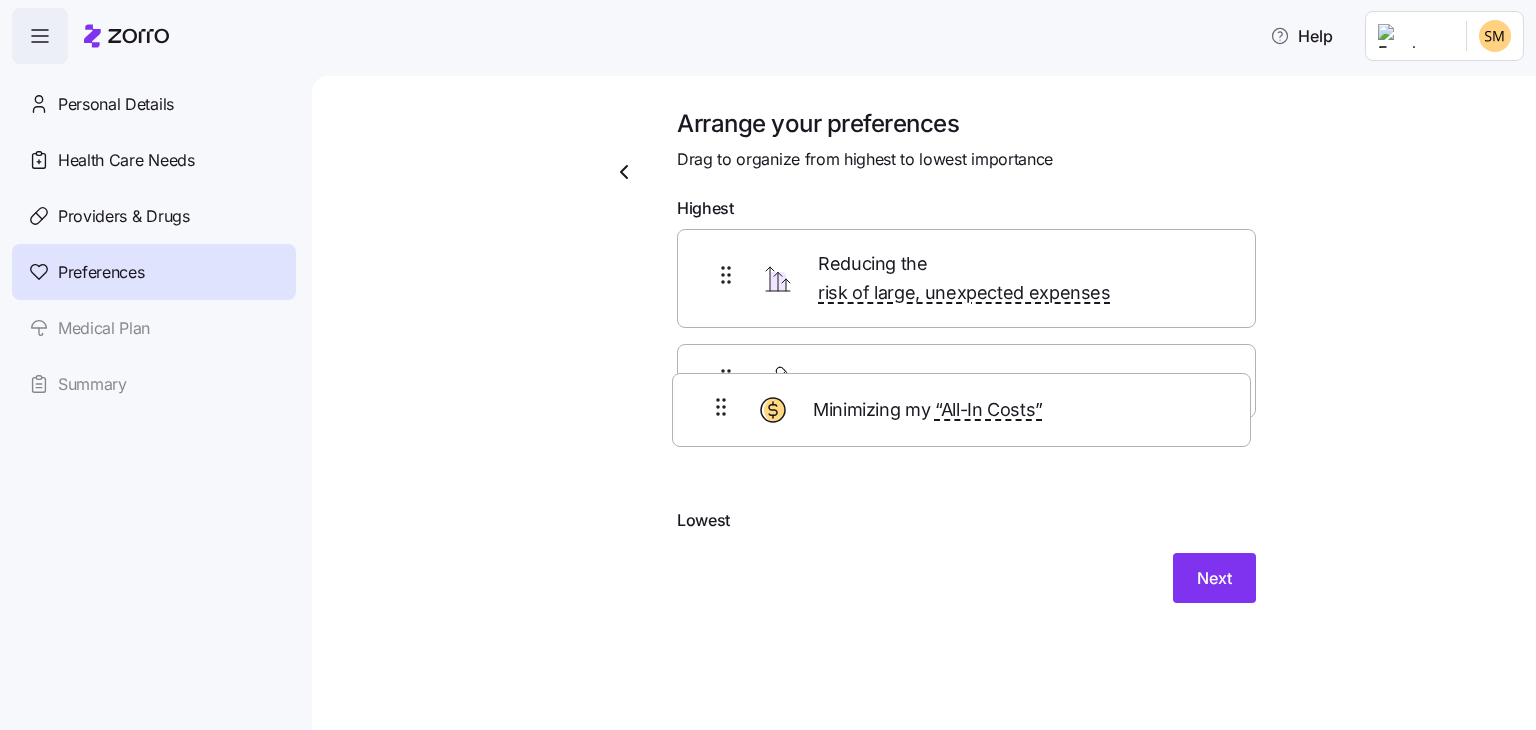 drag, startPoint x: 858, startPoint y: 374, endPoint x: 854, endPoint y: 441, distance: 67.11929 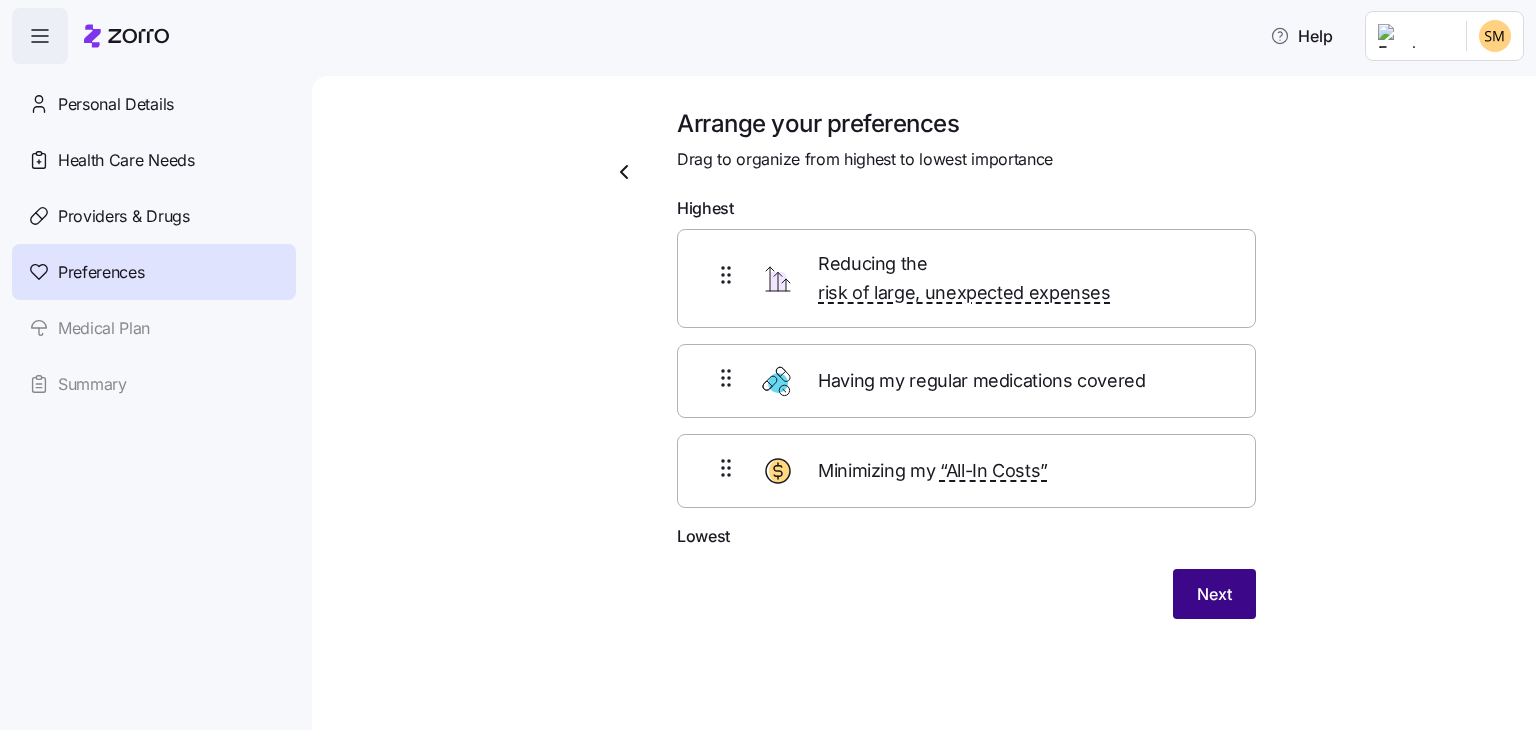 click on "Next" at bounding box center [1214, 594] 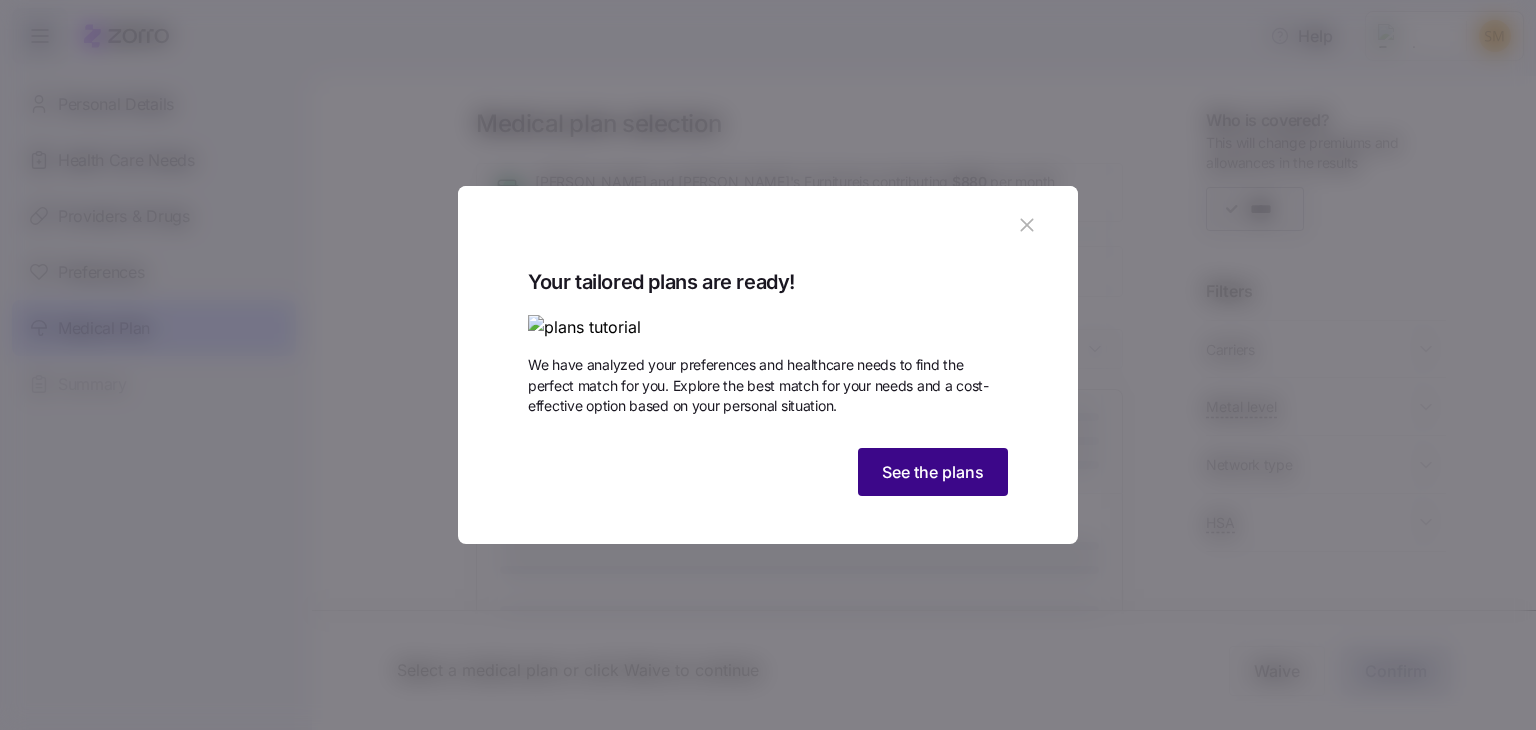 click on "See the plans" at bounding box center (933, 472) 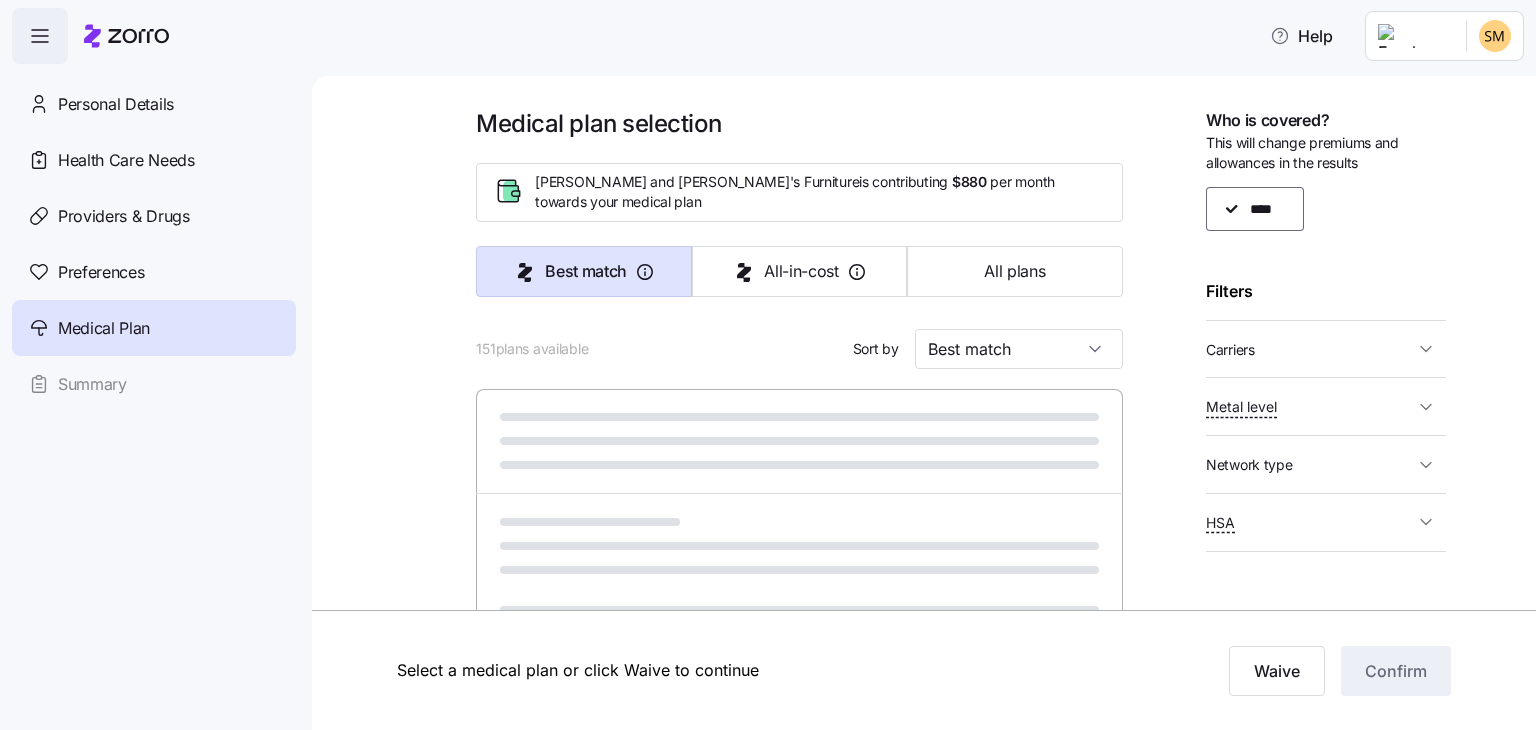 click on "Medical plan selection [PERSON_NAME] and [PERSON_NAME]'s Furniture  is contributing   $880   per month towards your medical plan Best match All-in-cost All plans 151  plans available Sort by Best match Who is covered? This will change premiums and allowances in the results **** Filters Carriers Anthem Community Health Options Taro Health Harvard Pilgrim Metal level Expanded Bronze Silver Gold Platinum Network type HMO PPO POS HSA Yes No Plan market Off exchange only Both markets Compare recommendations" at bounding box center (938, 911) 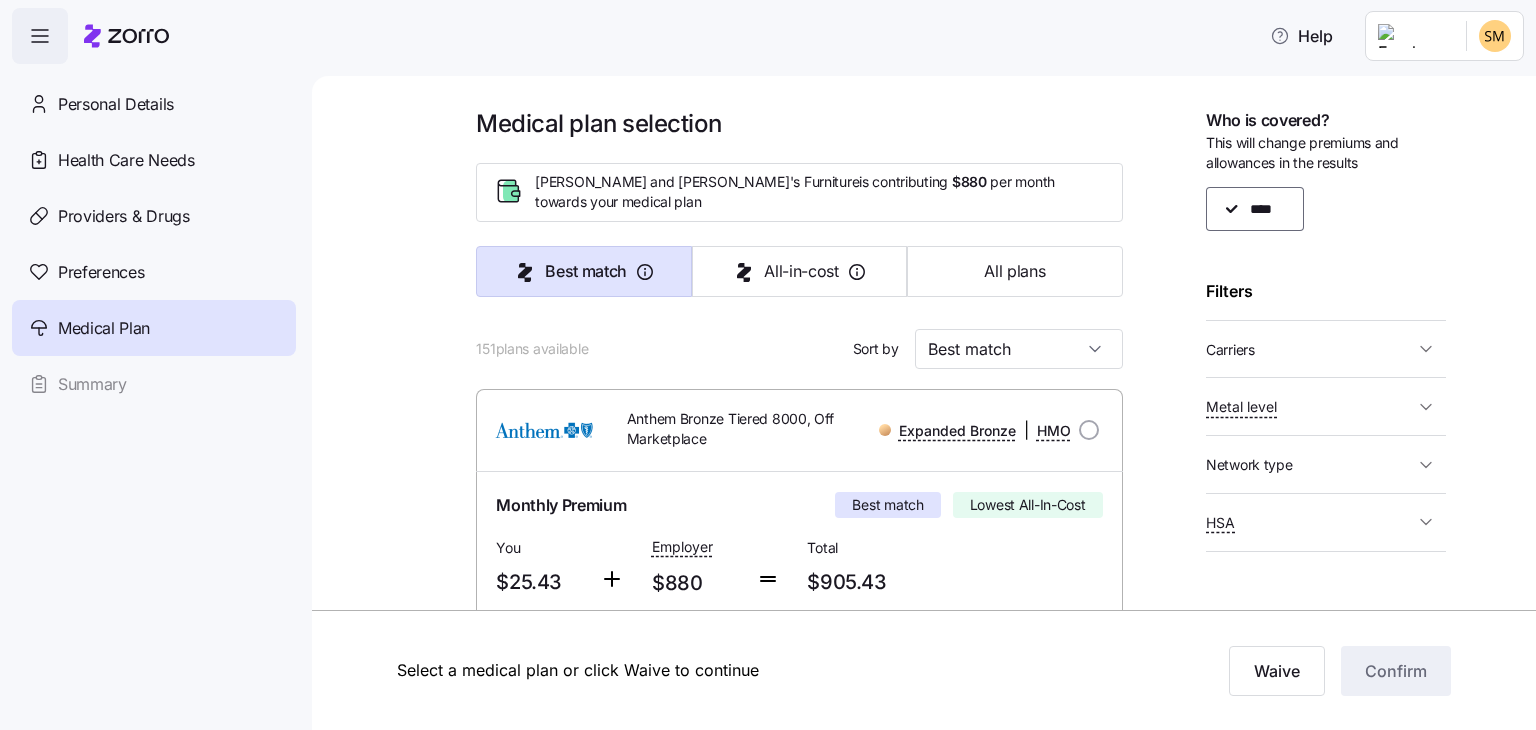 click on "Medical plan selection [PERSON_NAME] and [PERSON_NAME]'s Furniture  is contributing   $880   per month towards your medical plan Best match All-in-cost All plans 151  plans available Sort by Best match Anthem Bronze Tiered 8000, Off Marketplace   Expanded Bronze | HMO Monthly Premium Best match Lowest All-In-Cost You $25.43 Employer $880 Total $905.43 Plan Information Deductible $8,000 Max-out-of-pocket $9,200 All-In-Cost N\A Not HSA eligible Referrals required [PERSON_NAME] ,  [DATE] ,   [STREET_ADDRESS][PERSON_NAME] ; Who is covered:   Me ;   Employer contribution:  up to $880 Medical Plan Anthem Bronze Tiered 8000, Off Marketplace   Expanded Bronze  |  HMO Summary of benefits Select Best match Lowest All-In-Cost Premium Total Premium $905.43 After allowance $25.43 Deductible Individual: Medical $8,000 Individual: Drug 0 Family: Medical $16,000 Family: Drug 0 Max Out of Pocket Individual: Medical $9,200 Individual: Drug 0 Family: Medical $18,400 Family: Drug 0 HSA Eligible HSA Eligible No Doctor visits" at bounding box center [938, 2027] 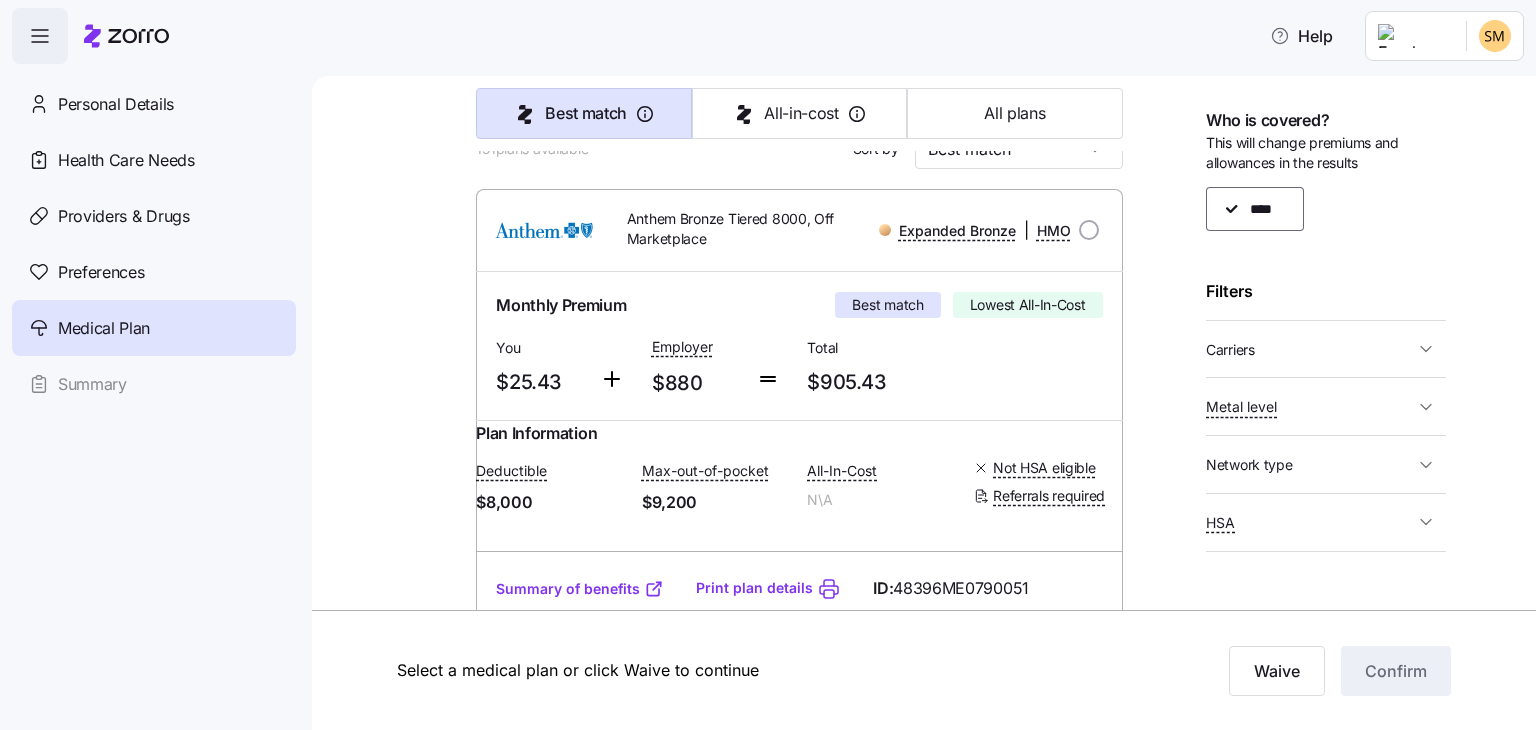 scroll, scrollTop: 240, scrollLeft: 0, axis: vertical 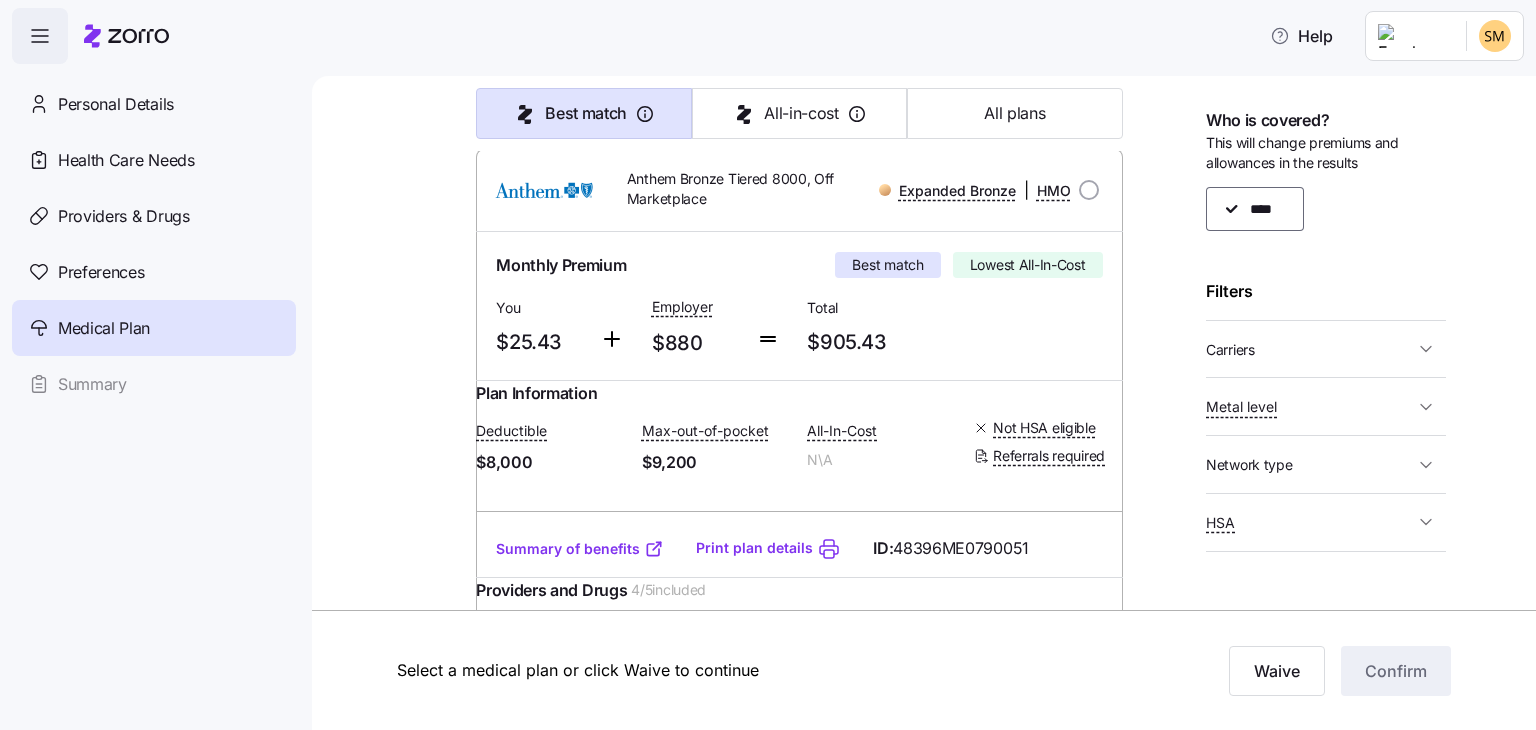 click 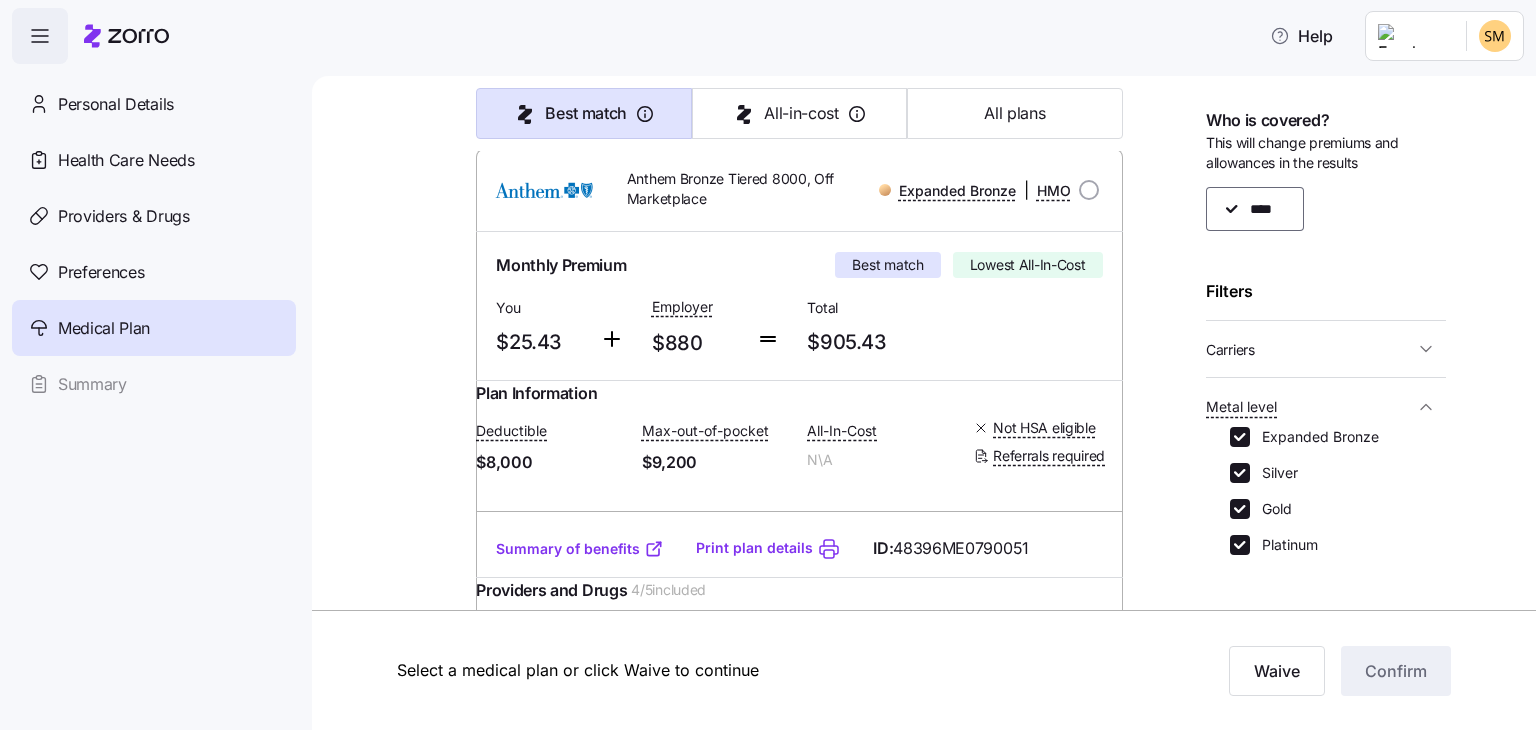 click at bounding box center (430, 1787) 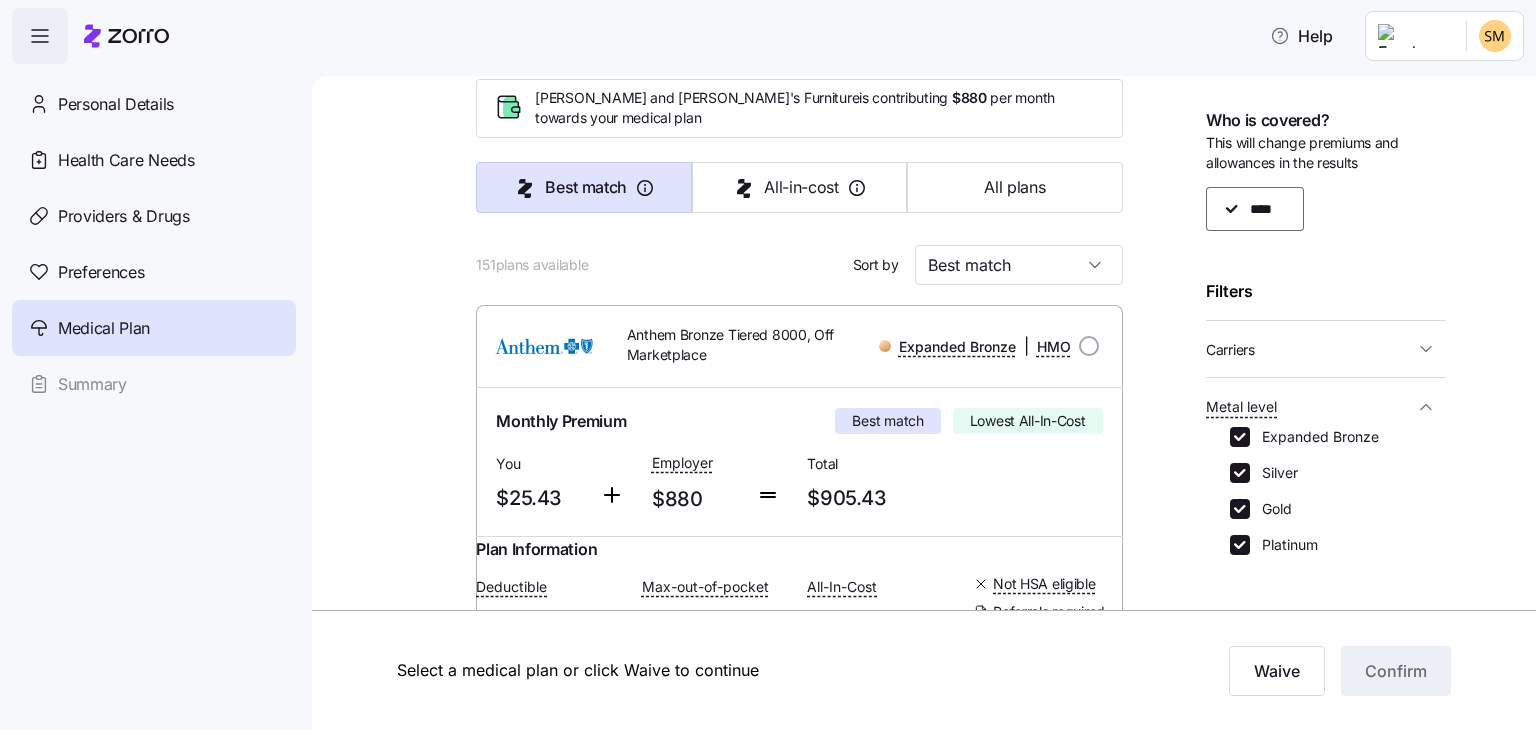 scroll, scrollTop: 80, scrollLeft: 0, axis: vertical 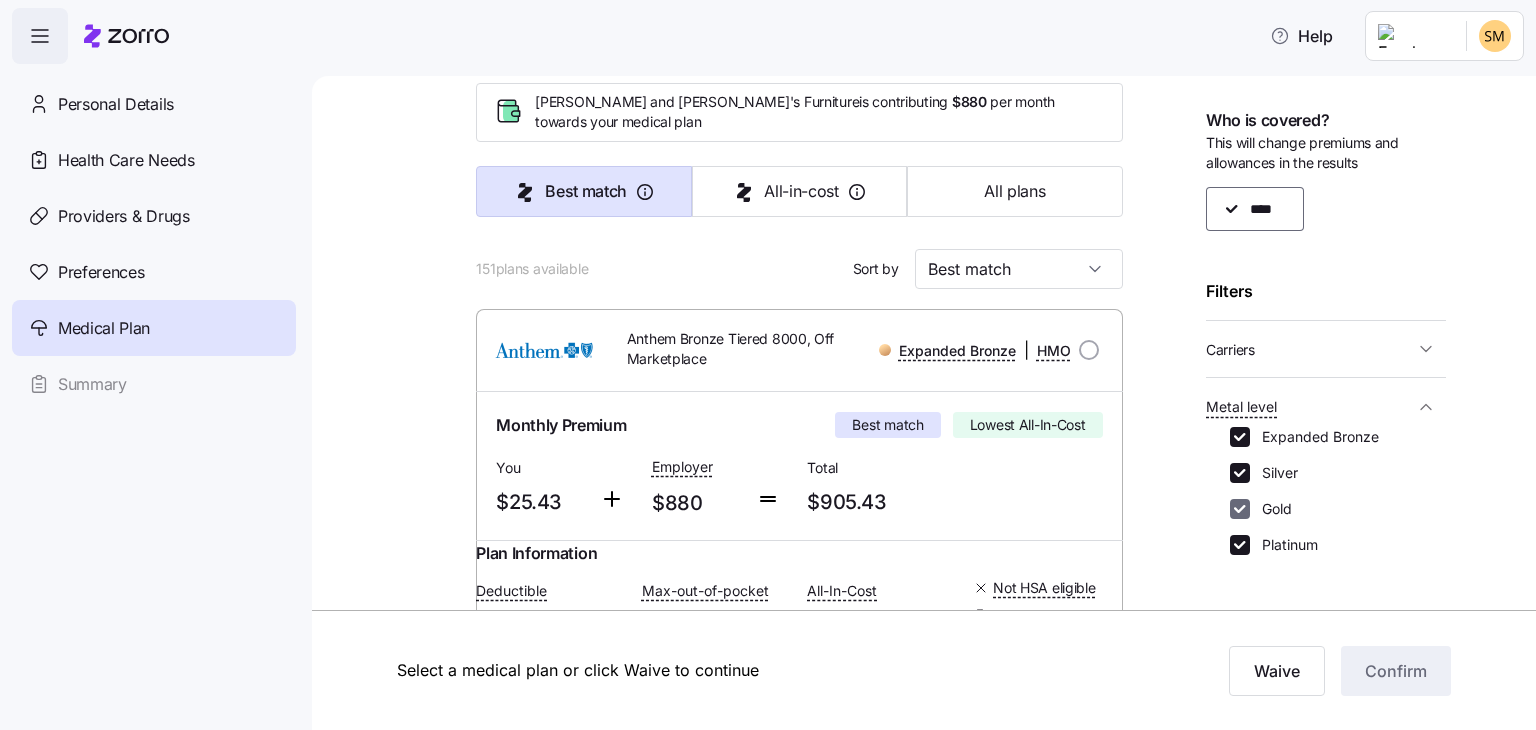 click on "Gold" at bounding box center (1240, 509) 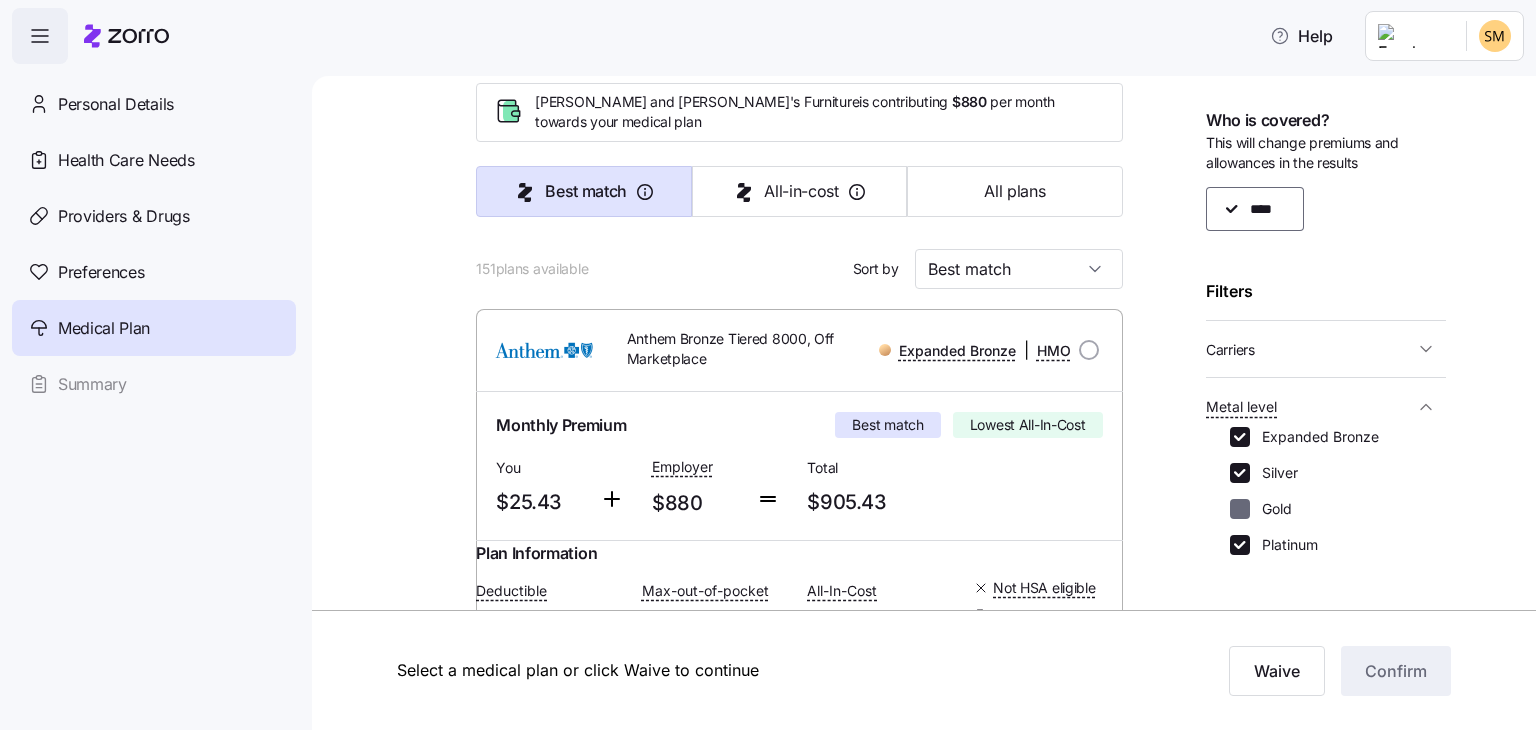 checkbox on "false" 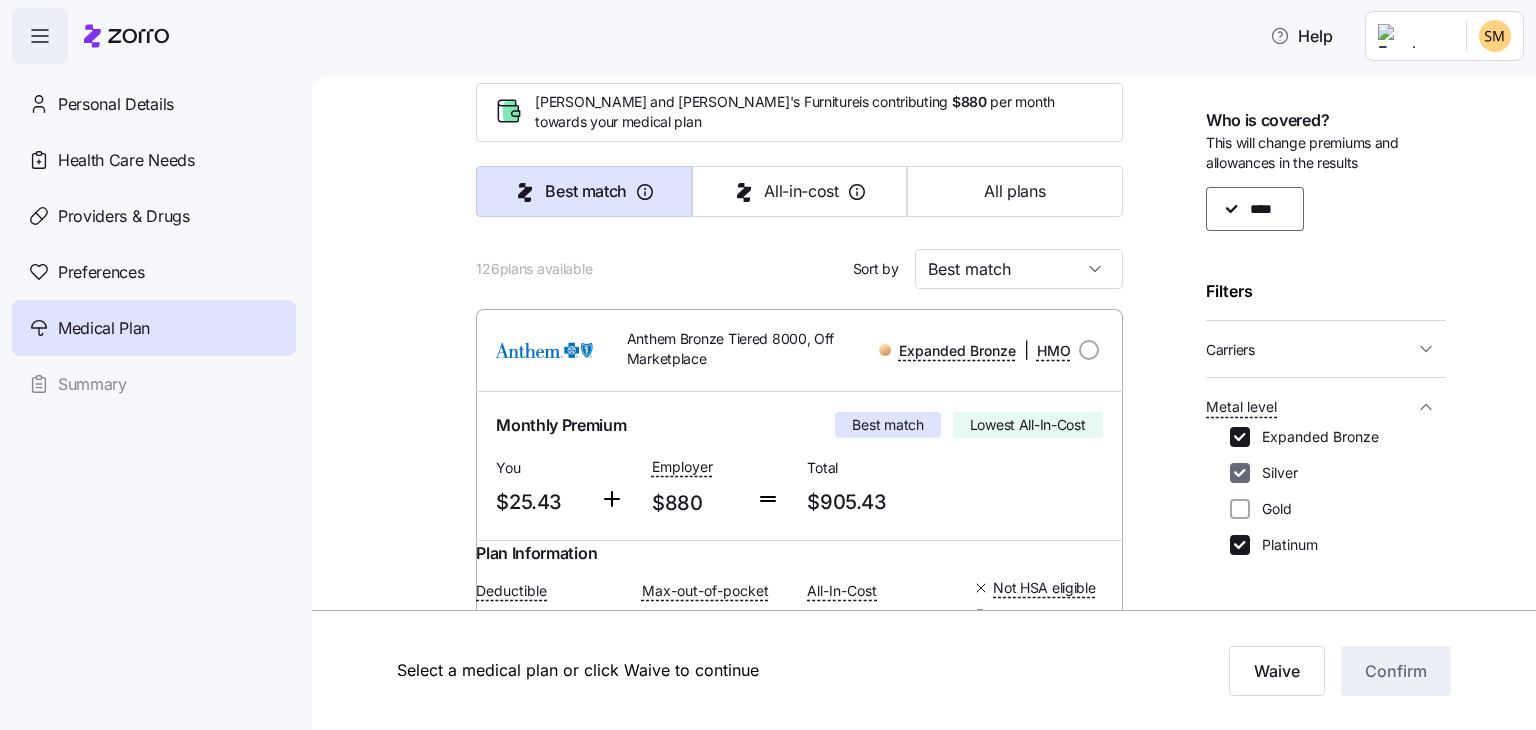 click on "Silver" at bounding box center (1240, 473) 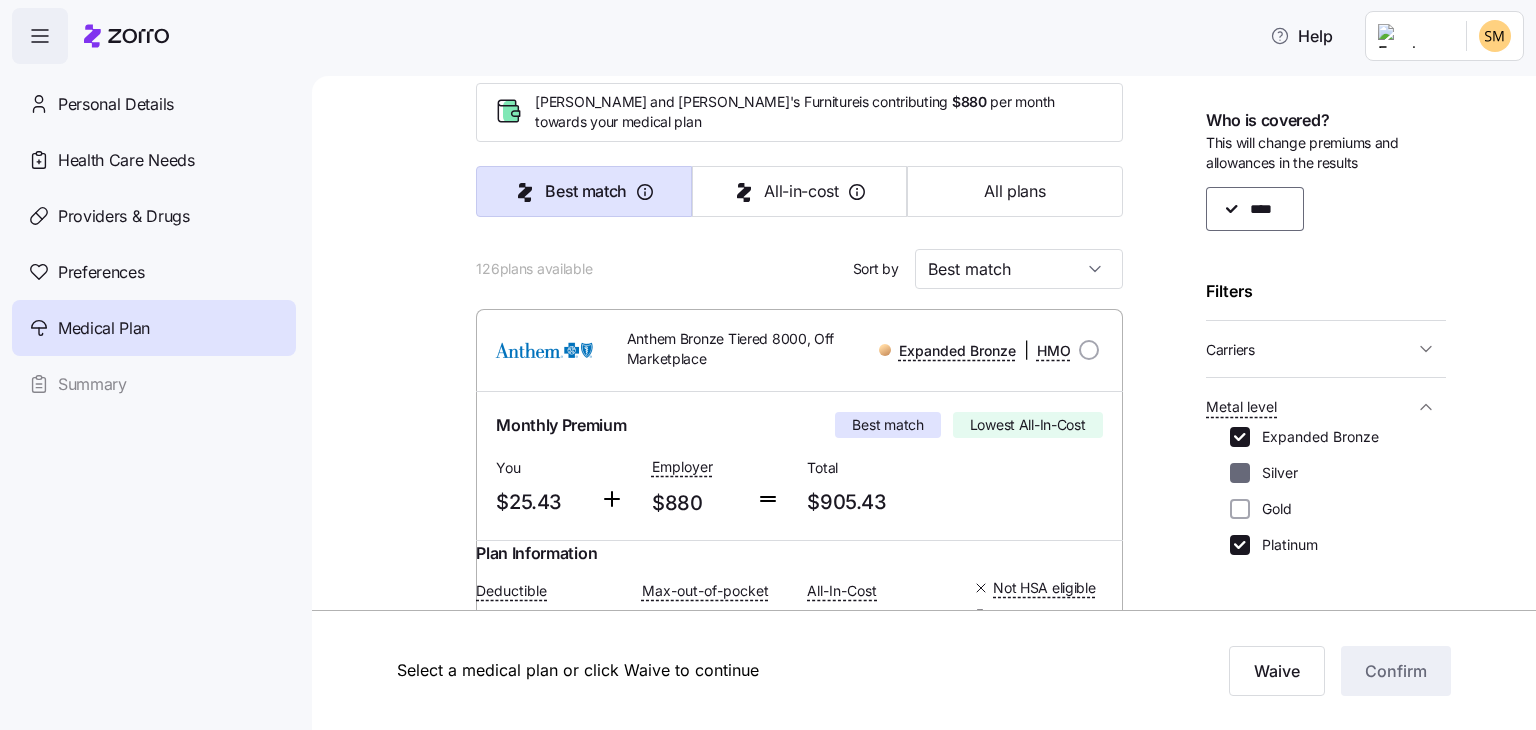 checkbox on "false" 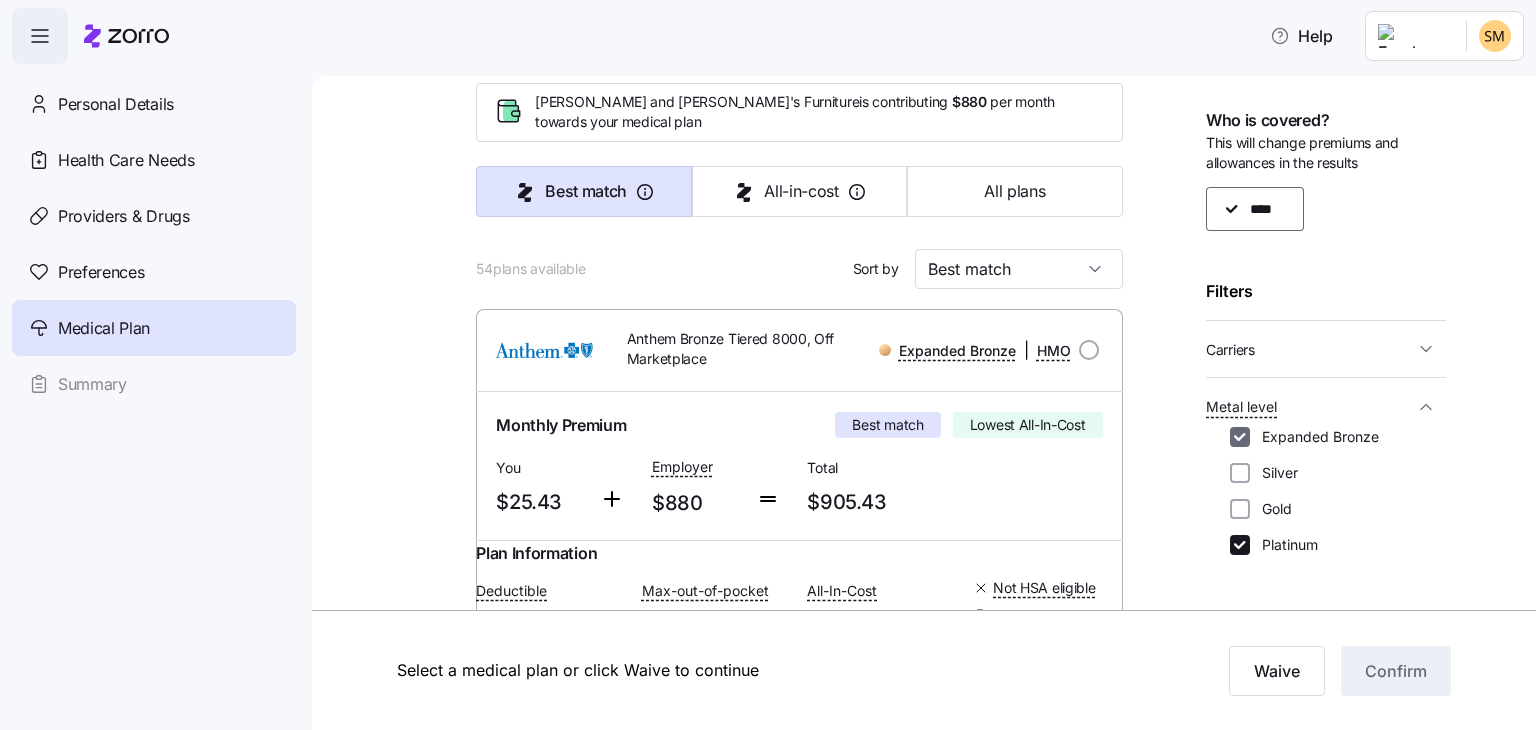 click on "Expanded Bronze" at bounding box center [1240, 437] 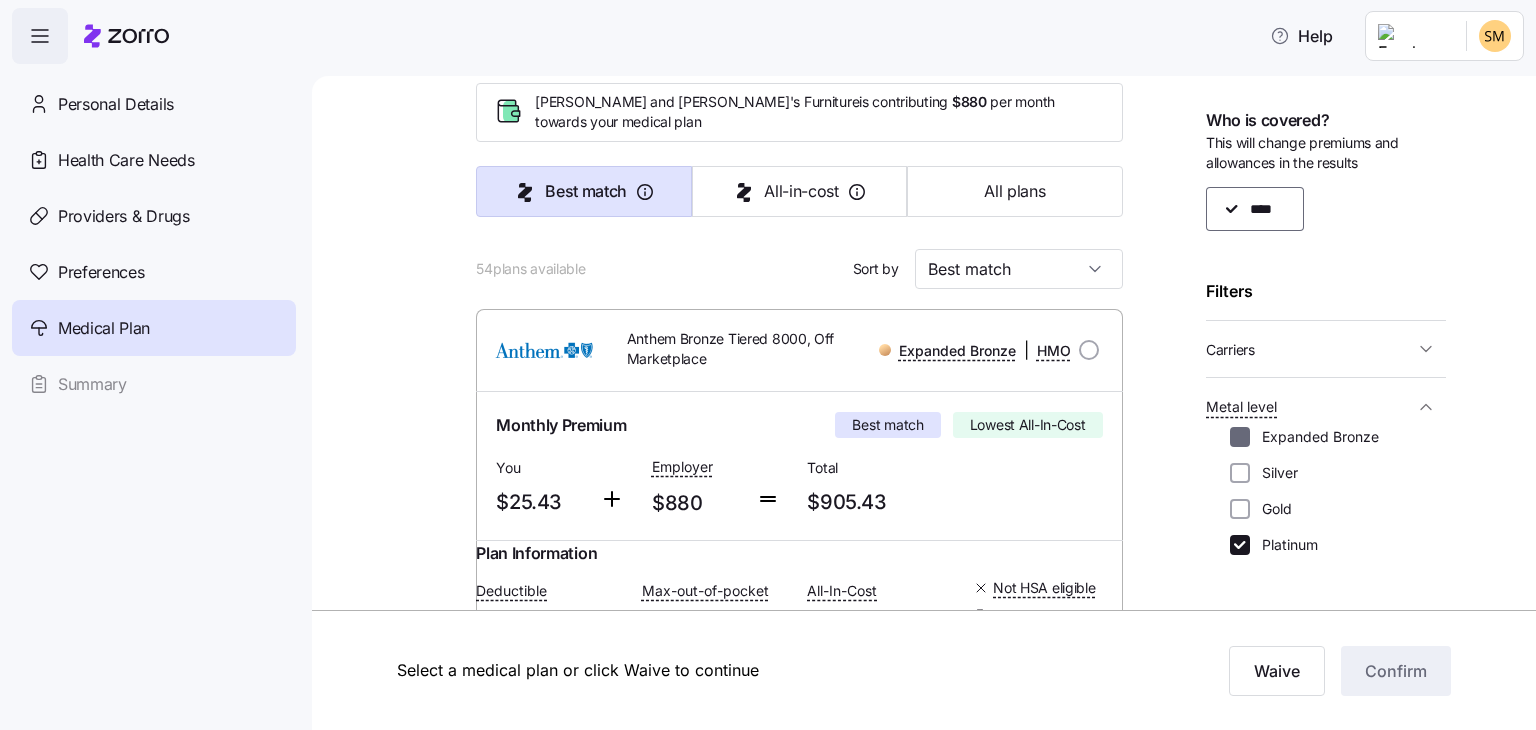 checkbox on "false" 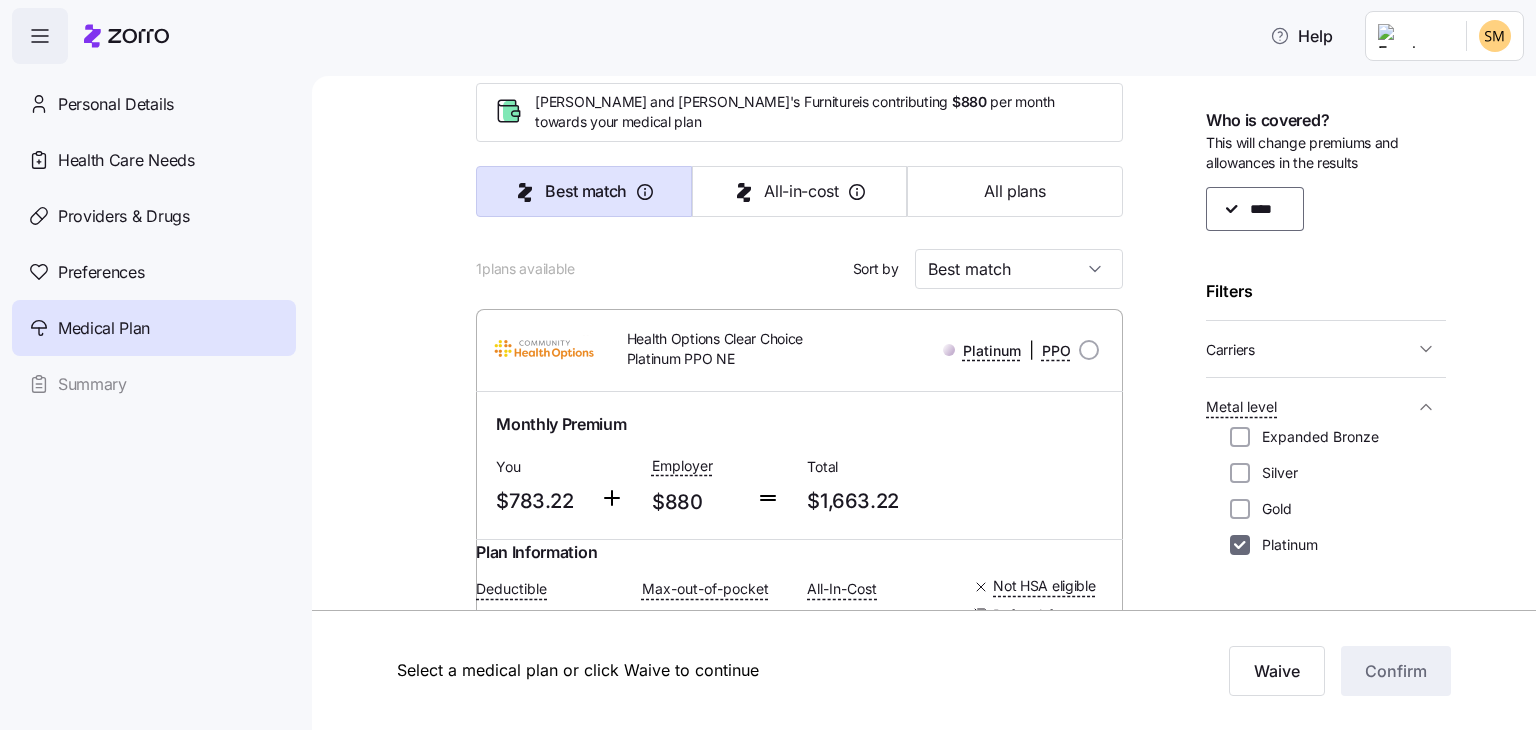click on "Platinum" at bounding box center [1240, 545] 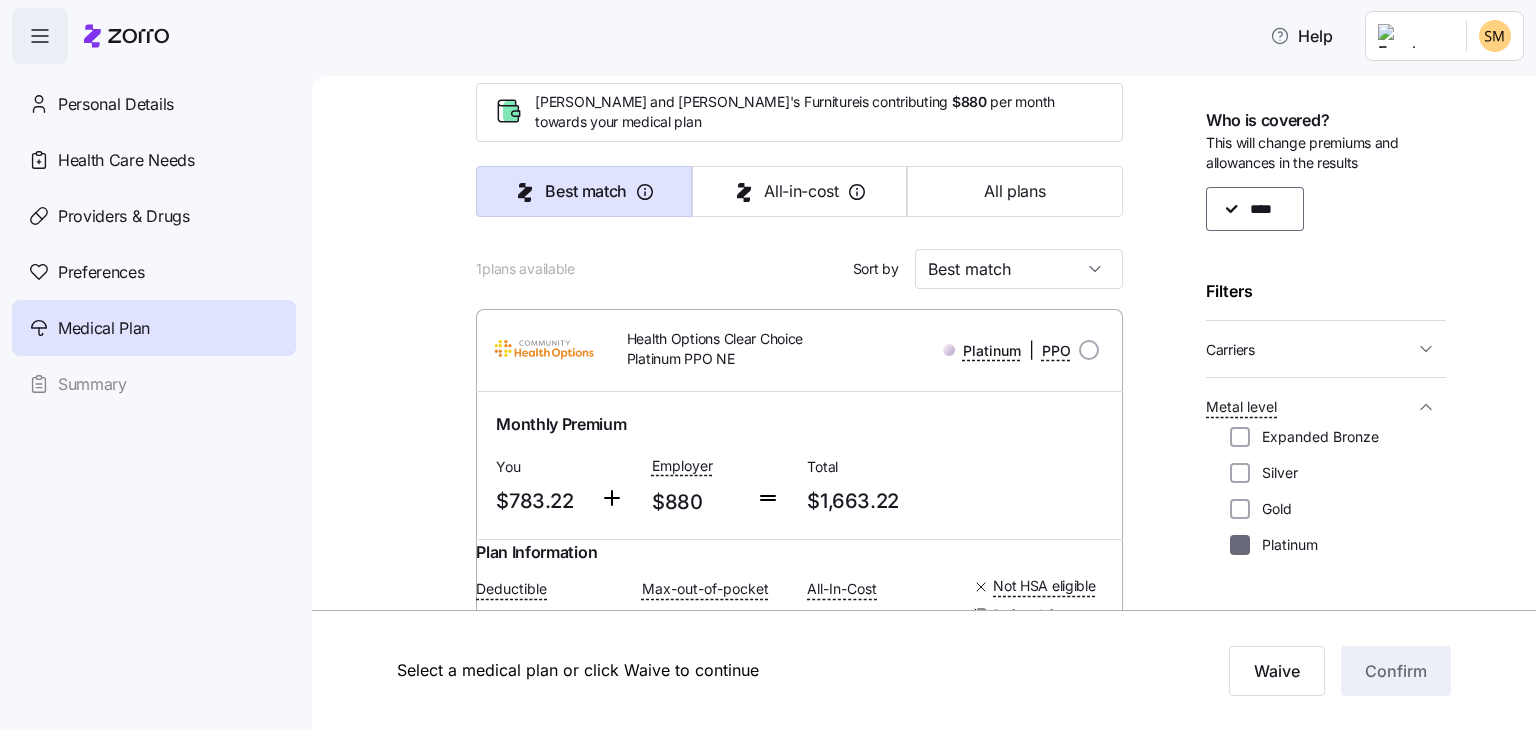 checkbox on "false" 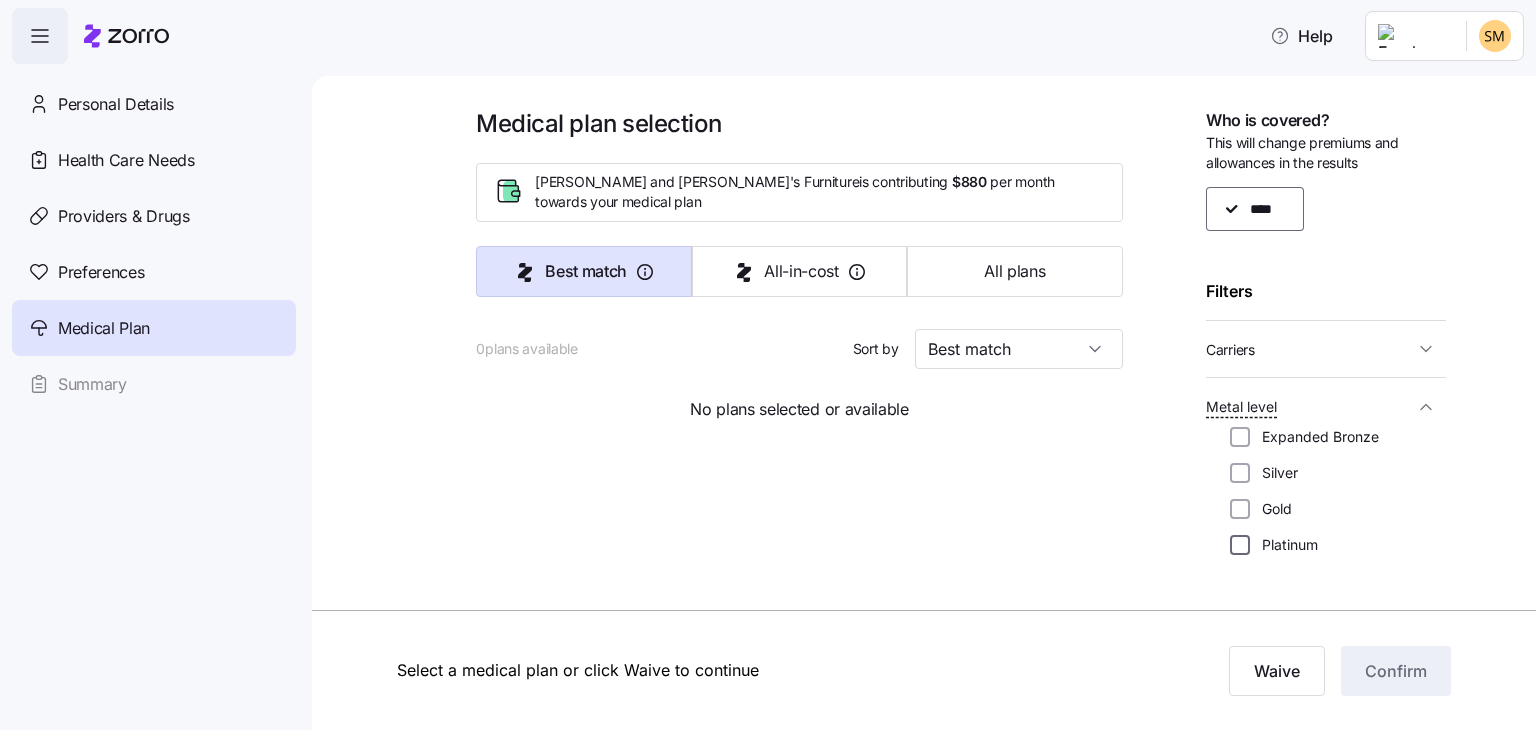 scroll, scrollTop: 0, scrollLeft: 0, axis: both 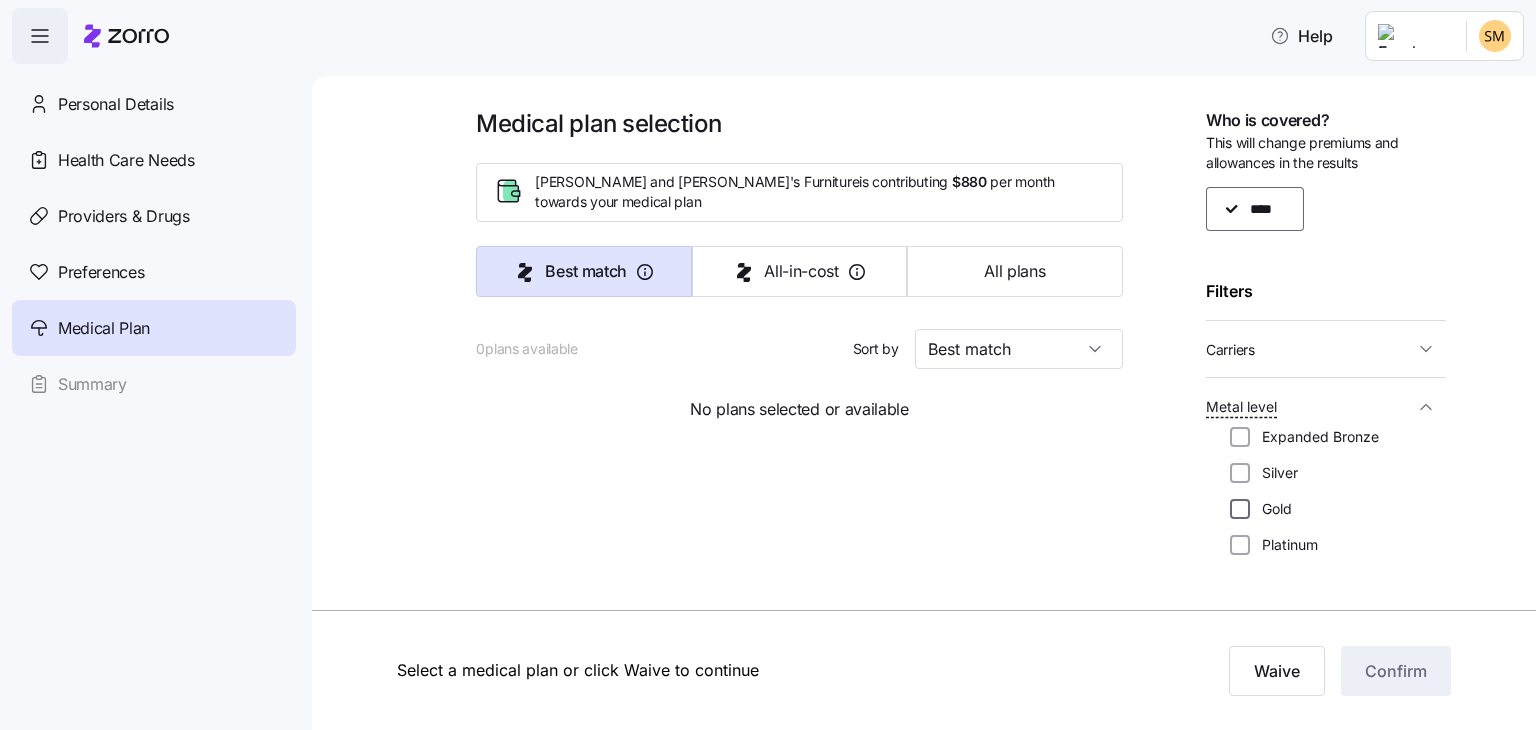 click on "Gold" at bounding box center [1240, 509] 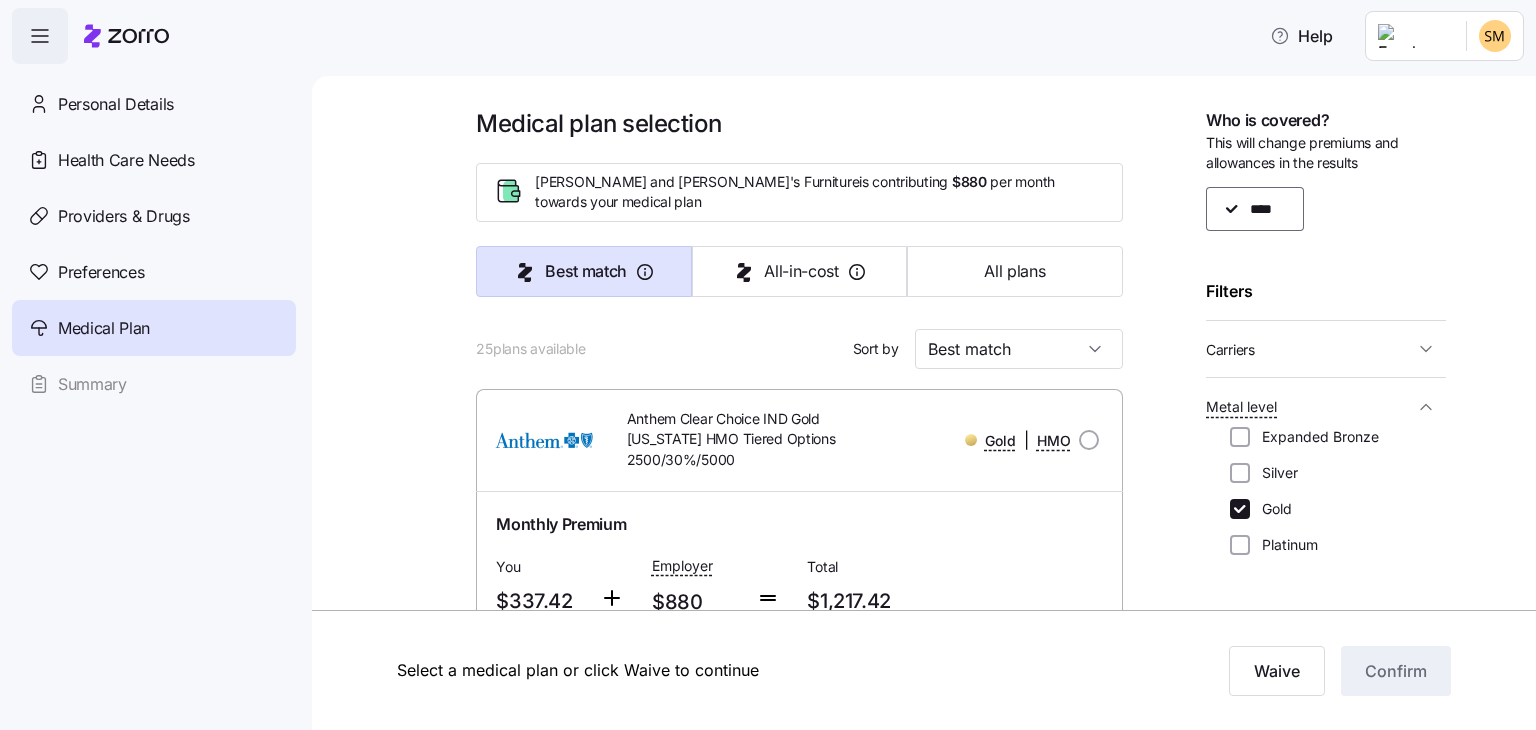 click on "Medical plan selection [PERSON_NAME] and [PERSON_NAME]'s Furniture  is contributing   $880   per month towards your medical plan Best match All-in-cost All plans 25  plans available Sort by Best match Anthem Clear Choice IND Gold [US_STATE] HMO Tiered Options 2500/30%/5000   Gold | HMO Monthly Premium You $337.42 Employer $880 Total $1,217.42 Plan Information Deductible $2,500 Max-out-of-pocket $5,000 All-In-Cost N\A Not HSA eligible Referrals required [PERSON_NAME] ,  [DATE] ,   [STREET_ADDRESS][PERSON_NAME] ; Who is covered:   Me ;   Employer contribution:  up to $880 Medical Plan Anthem Clear Choice IND Gold [US_STATE] HMO Tiered Options 2500/30%/5000   Gold  |  HMO Summary of benefits Select Your current choice Premium Total Premium $1,217.42 After allowance $337.42 Deductible Individual: Medical $2,500 Individual: Drug $0 Family: Medical $5,000 Family: Drug $0 Max Out of Pocket Individual: Medical $5,000 Individual: Drug 0 Family: Medical $10,000 Family: Drug 0 HSA Eligible HSA Eligible No Doctor visits ID:  4" at bounding box center [938, 2026] 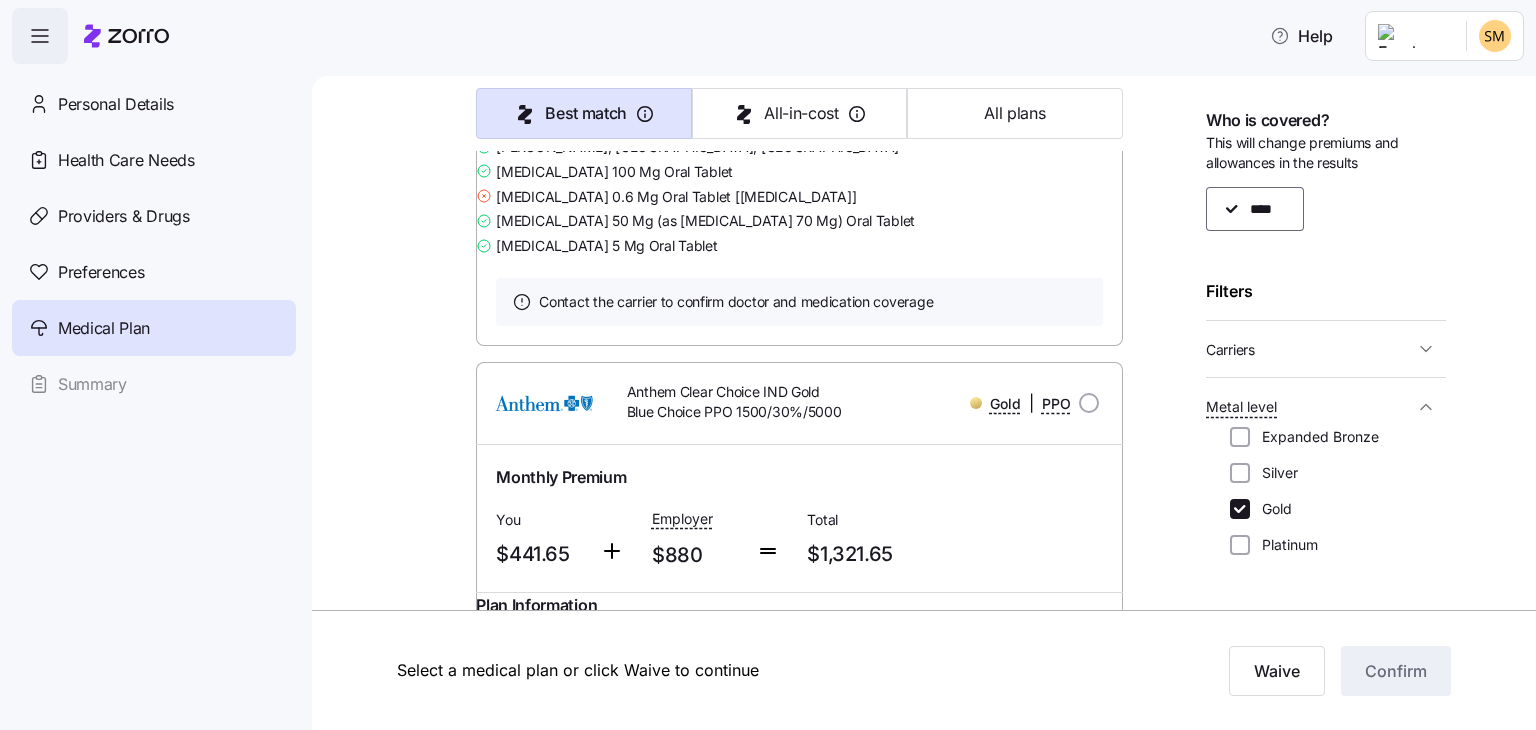 scroll, scrollTop: 7720, scrollLeft: 0, axis: vertical 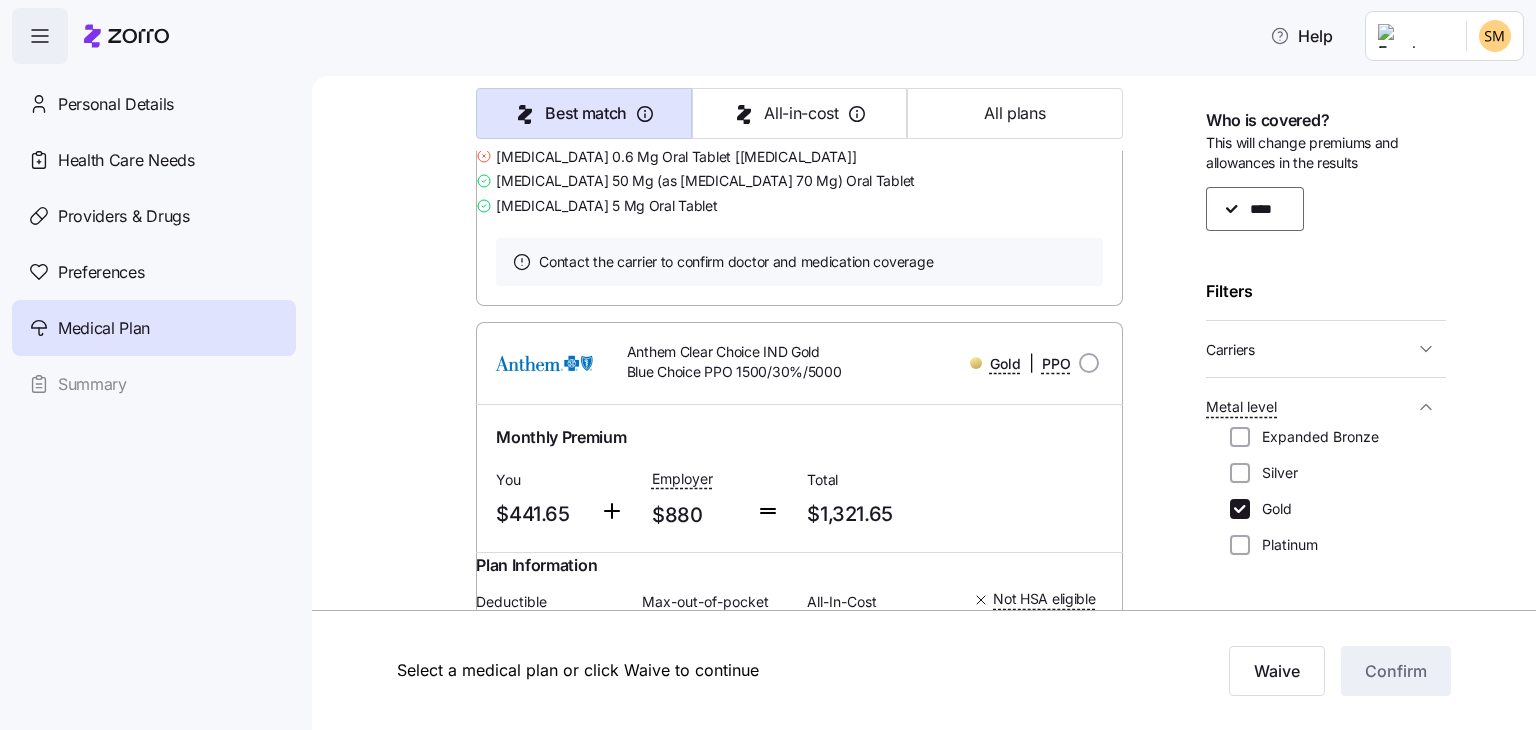 click on "Medical plan selection [PERSON_NAME] and [PERSON_NAME]'s Furniture  is contributing   $880   per month towards your medical plan Best match All-in-cost All plans 25  plans available Sort by Best match Anthem Clear Choice IND Gold [US_STATE] HMO Tiered Options 2500/30%/5000   Gold | HMO Monthly Premium You $337.42 Employer $880 Total $1,217.42 Plan Information Deductible $2,500 Max-out-of-pocket $5,000 All-In-Cost N\A Not HSA eligible Referrals required [PERSON_NAME] ,  [DATE] ,   [STREET_ADDRESS][PERSON_NAME] ; Who is covered:   Me ;   Employer contribution:  up to $880 Medical Plan Anthem Clear Choice IND Gold [US_STATE] HMO Tiered Options 2500/30%/5000   Gold  |  HMO Summary of benefits Select Your current choice Premium Total Premium $1,217.42 After allowance $337.42 Deductible Individual: Medical $2,500 Individual: Drug $0 Family: Medical $5,000 Family: Drug $0 Max Out of Pocket Individual: Medical $5,000 Individual: Drug 0 Family: Medical $10,000 Family: Drug 0 HSA Eligible HSA Eligible No Doctor visits ID:  4" at bounding box center [938, -2244] 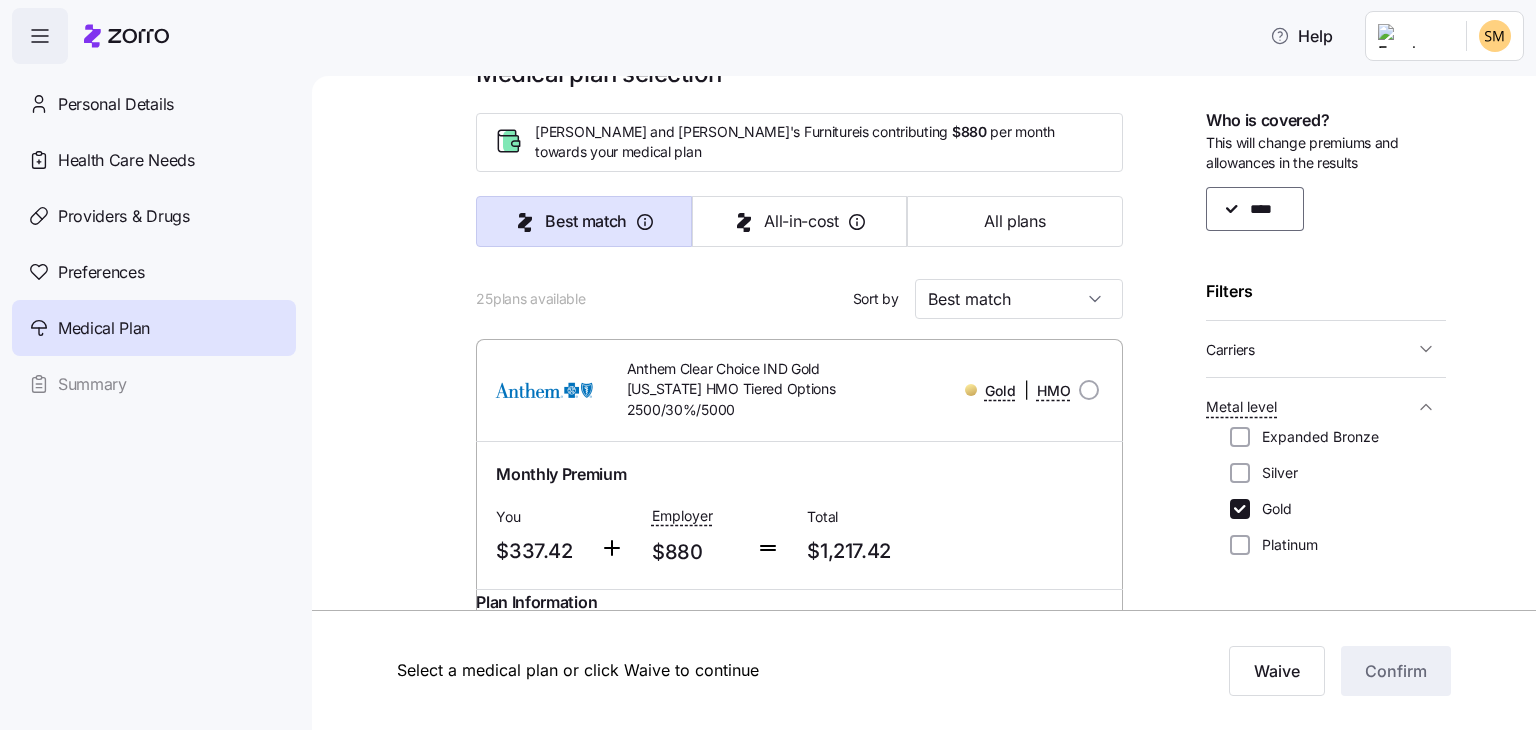 scroll, scrollTop: 0, scrollLeft: 0, axis: both 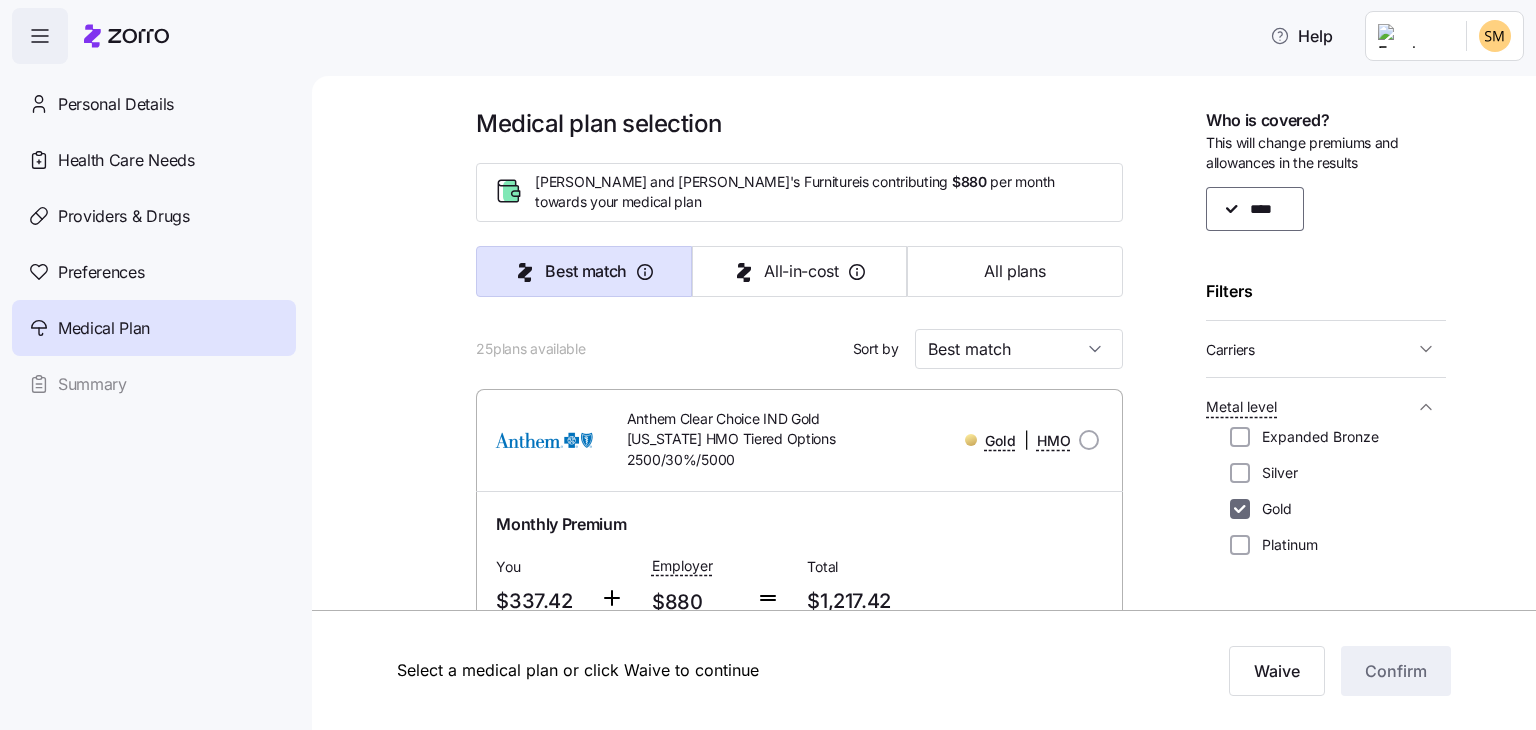 click on "Gold" at bounding box center (1240, 509) 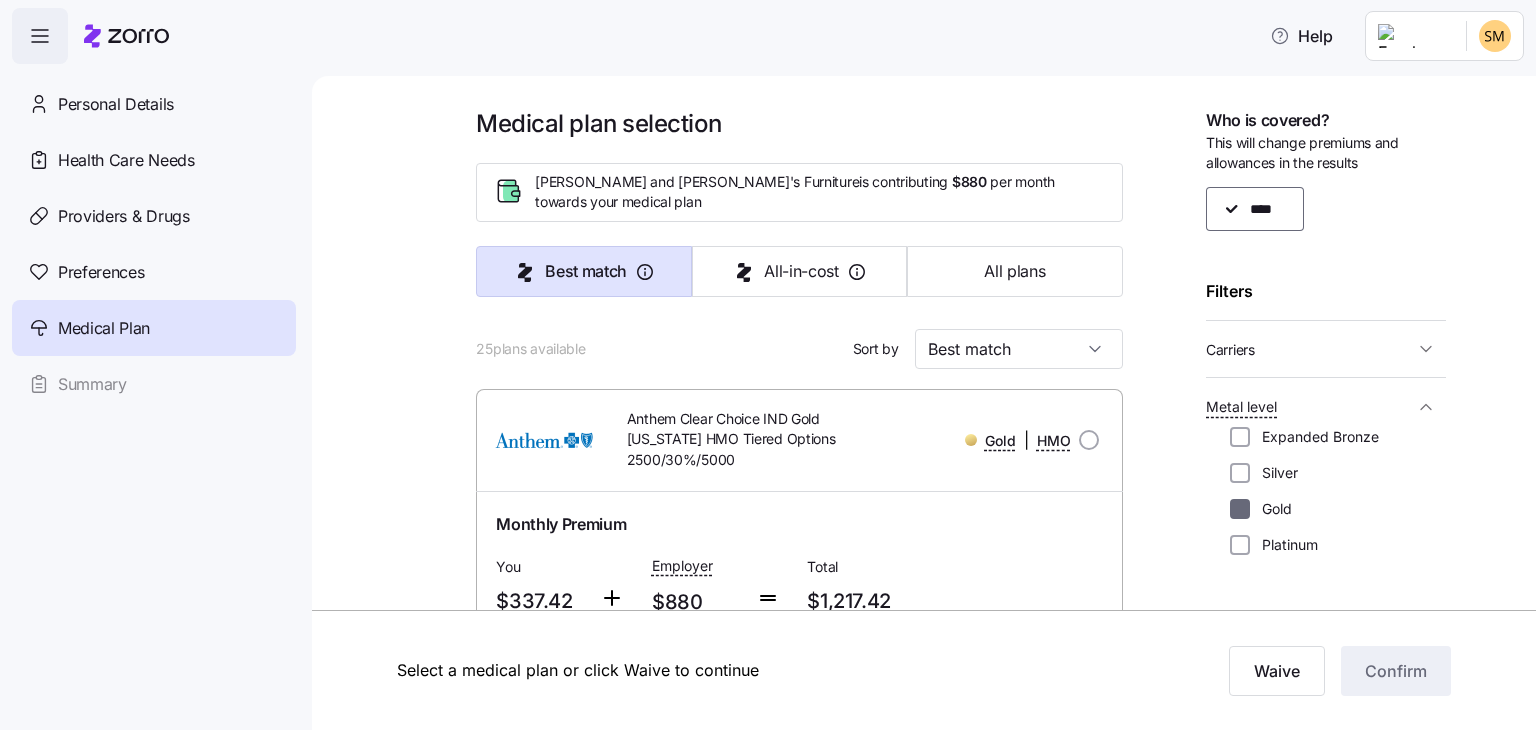 checkbox on "false" 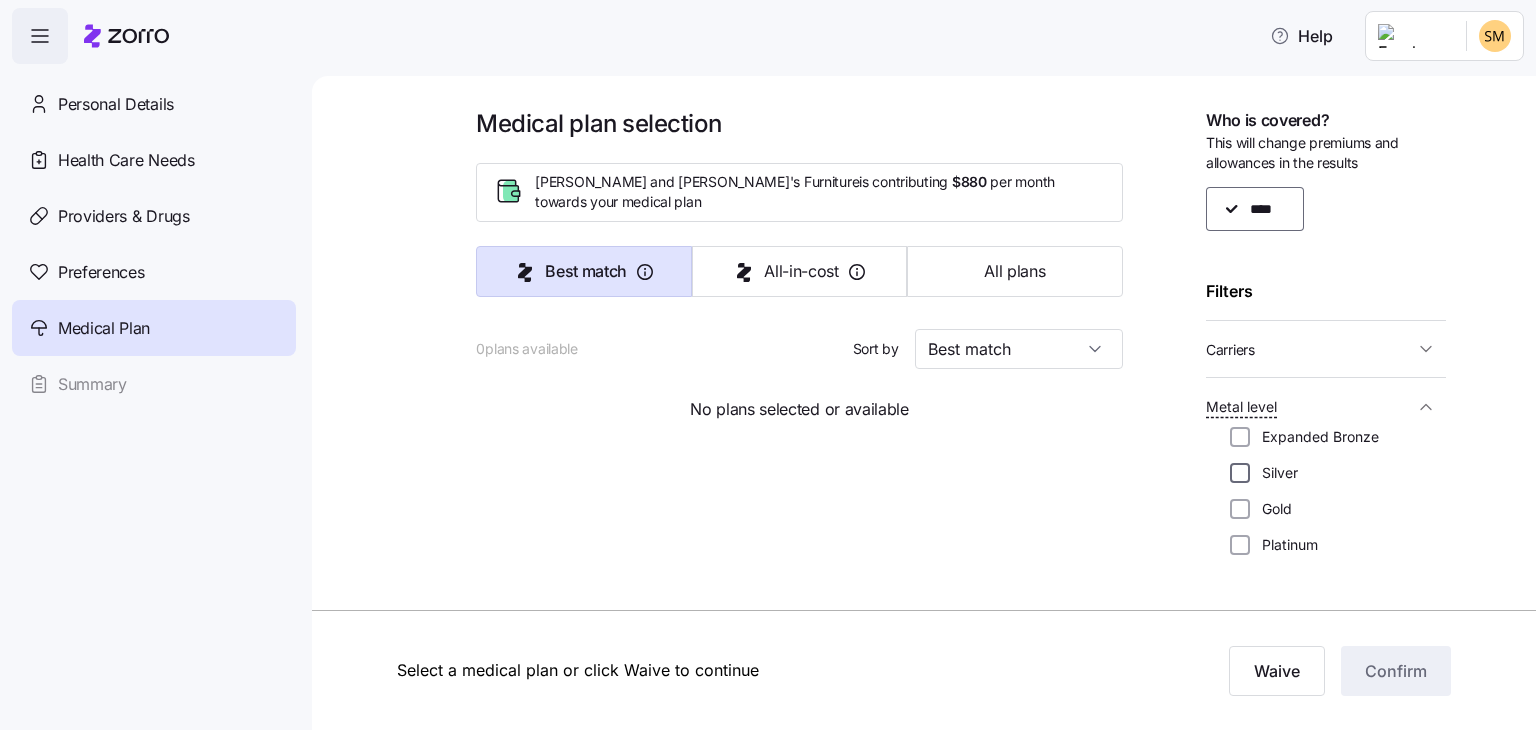 click on "Silver" at bounding box center (1240, 473) 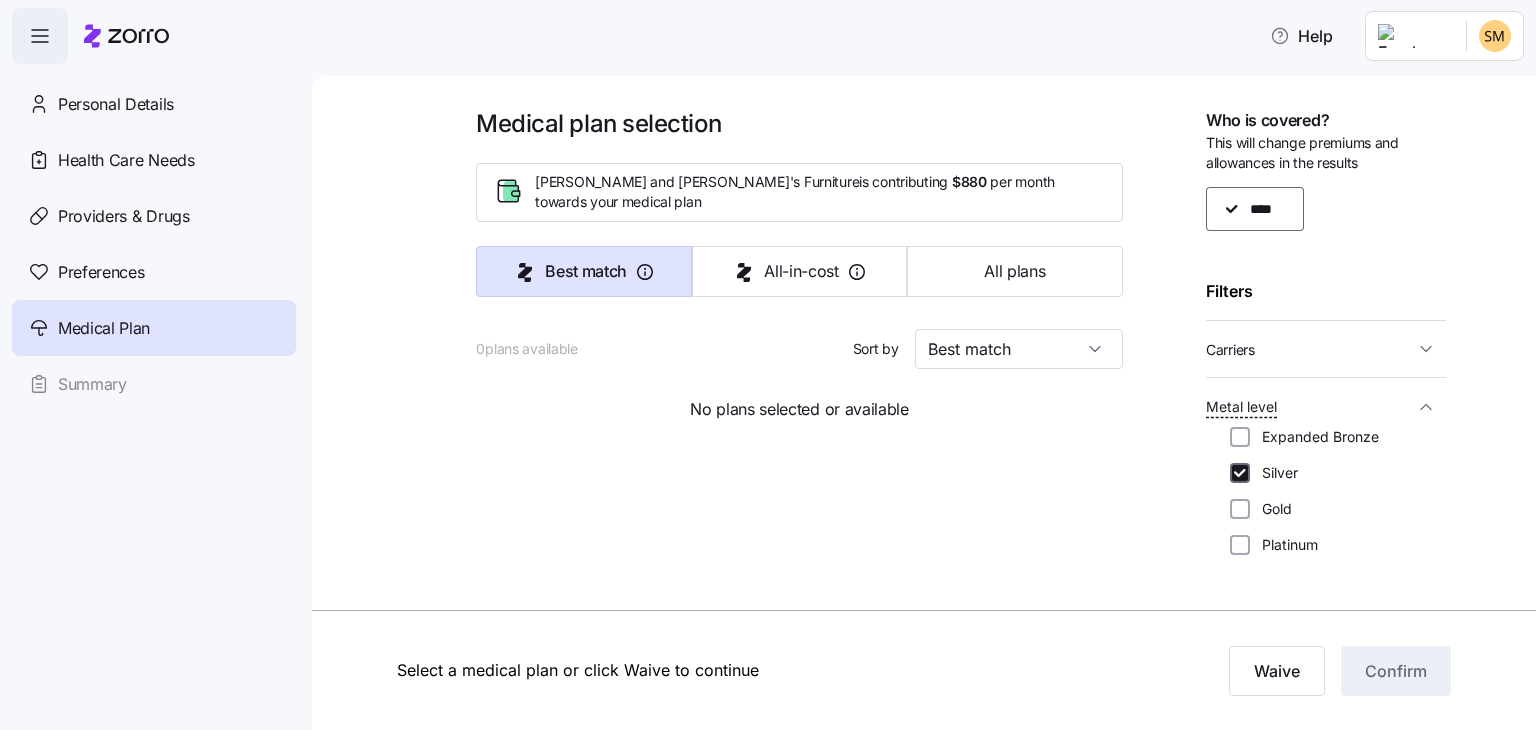 checkbox on "true" 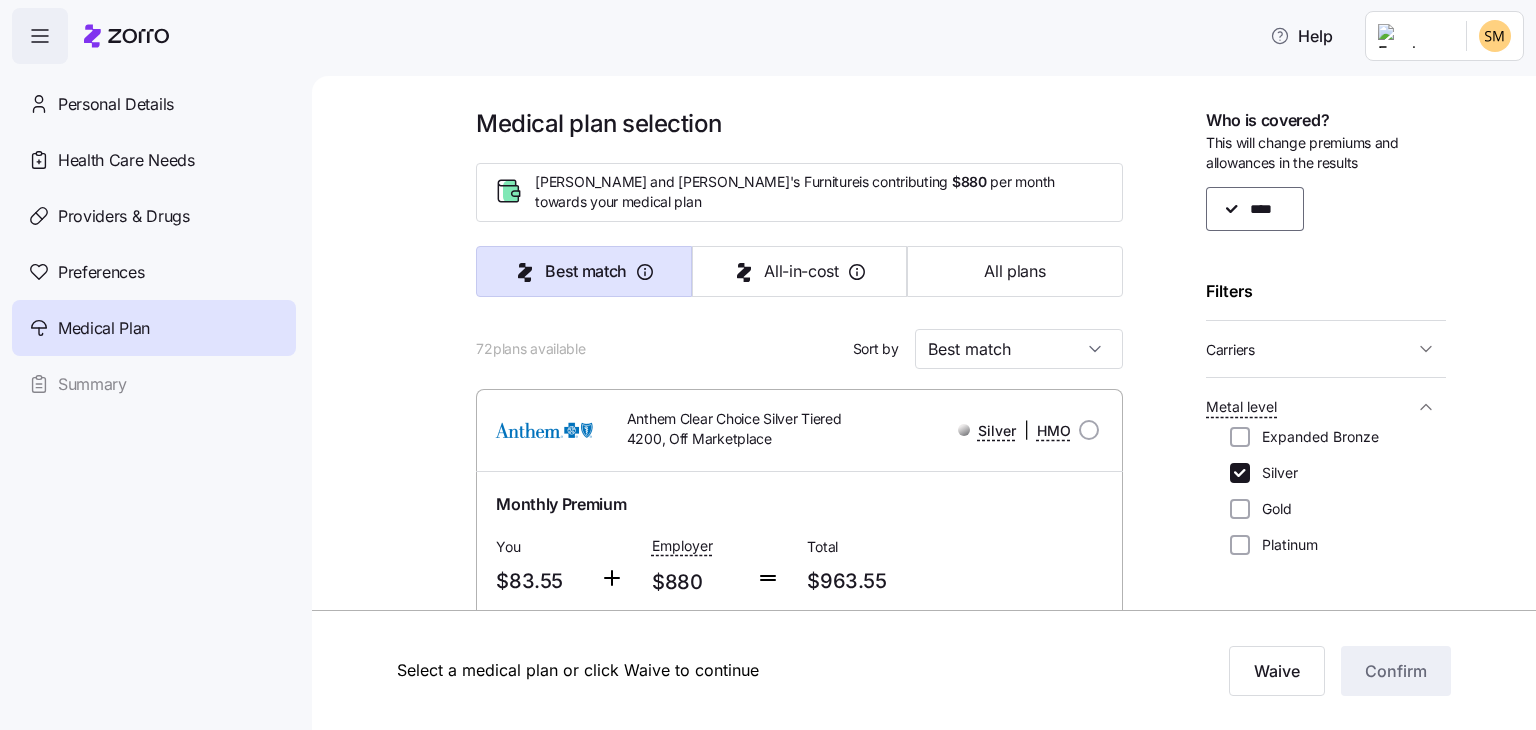 click at bounding box center (430, 5540) 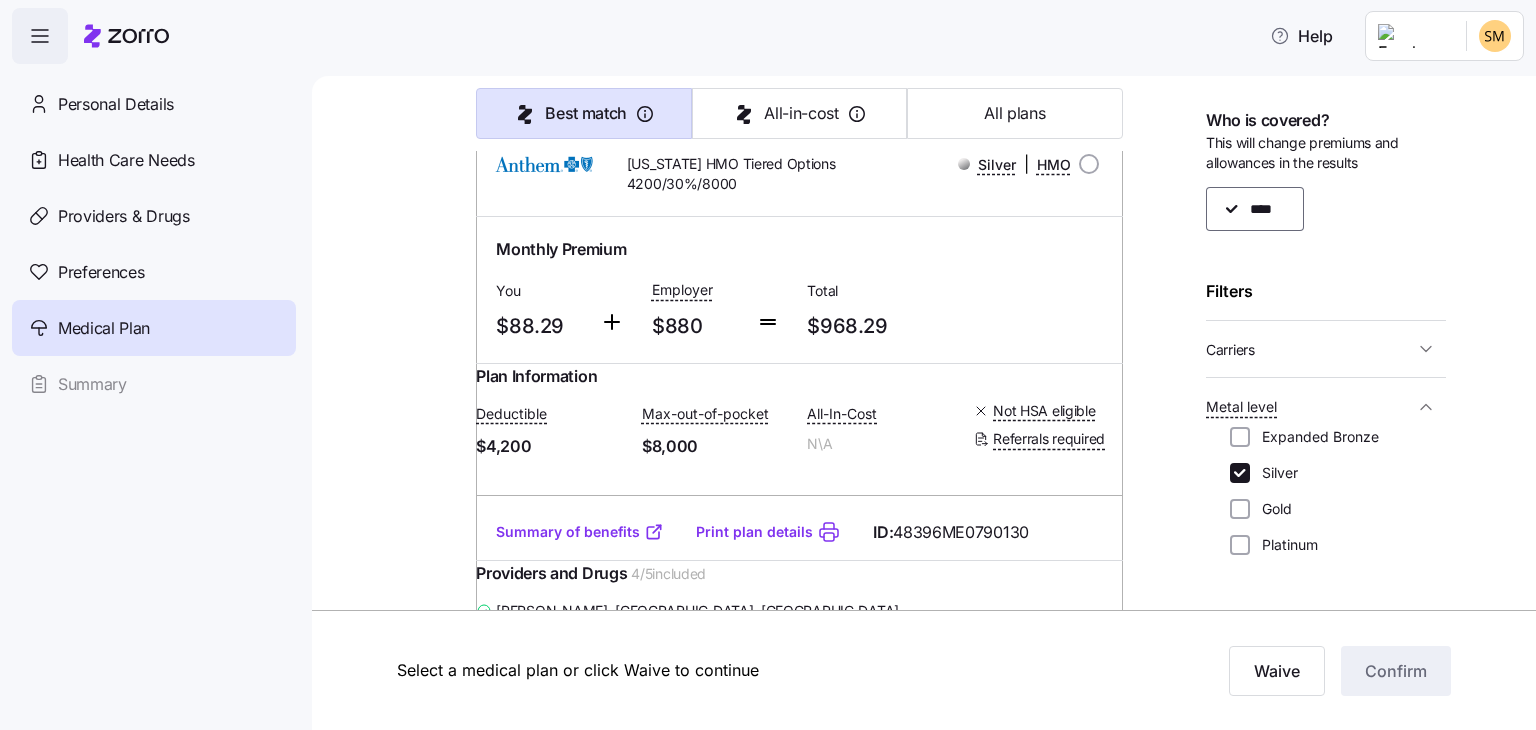 scroll, scrollTop: 2520, scrollLeft: 0, axis: vertical 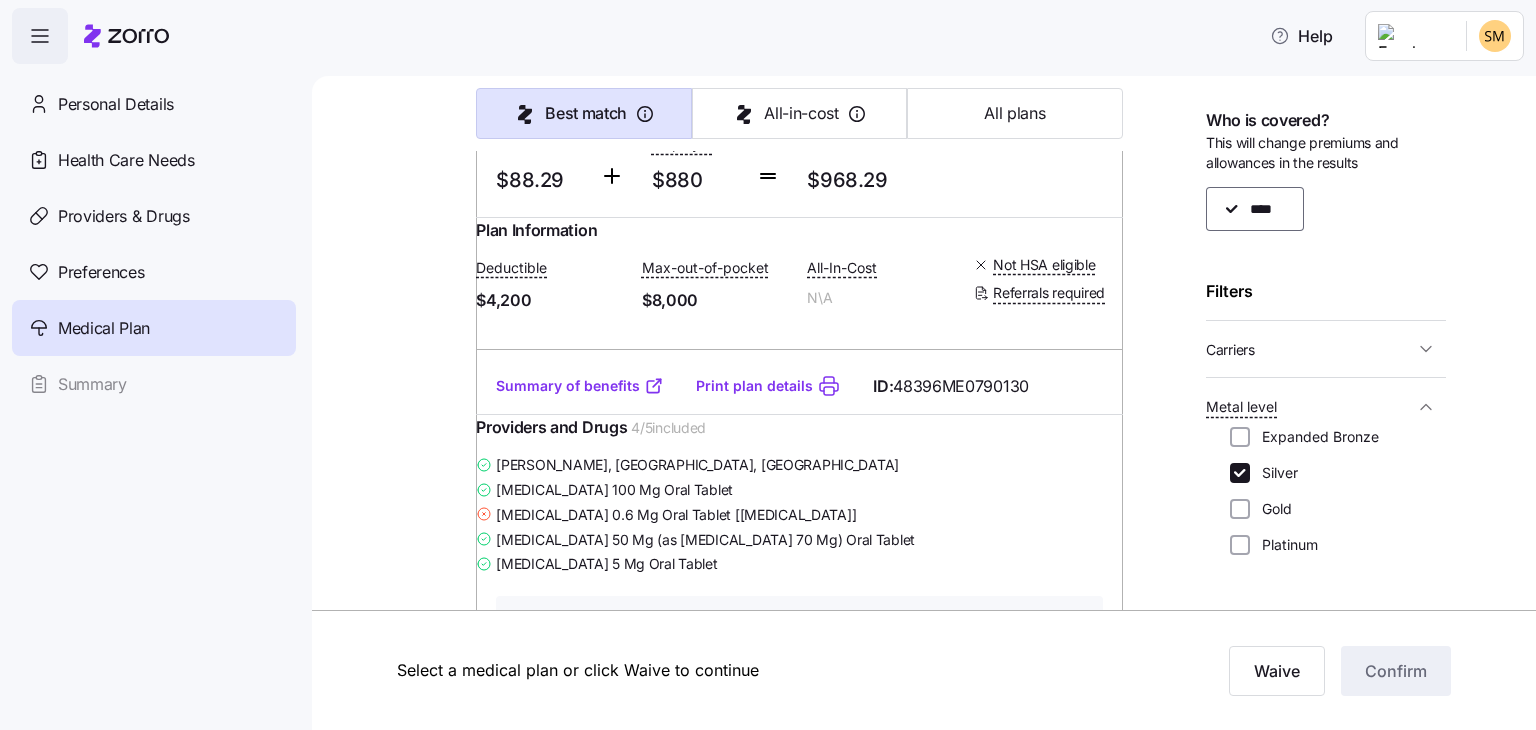 click on "Summary of benefits" at bounding box center (580, 386) 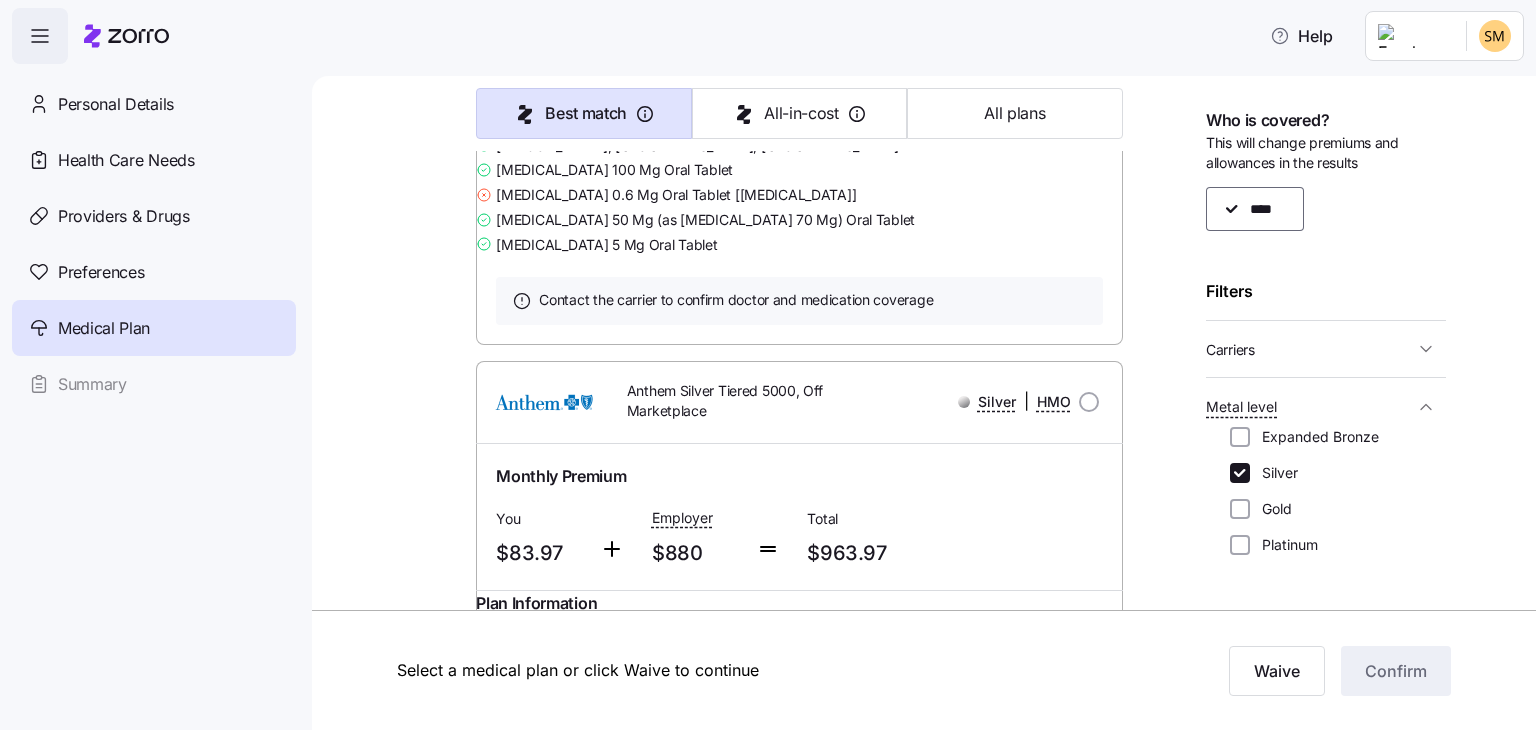 scroll, scrollTop: 640, scrollLeft: 0, axis: vertical 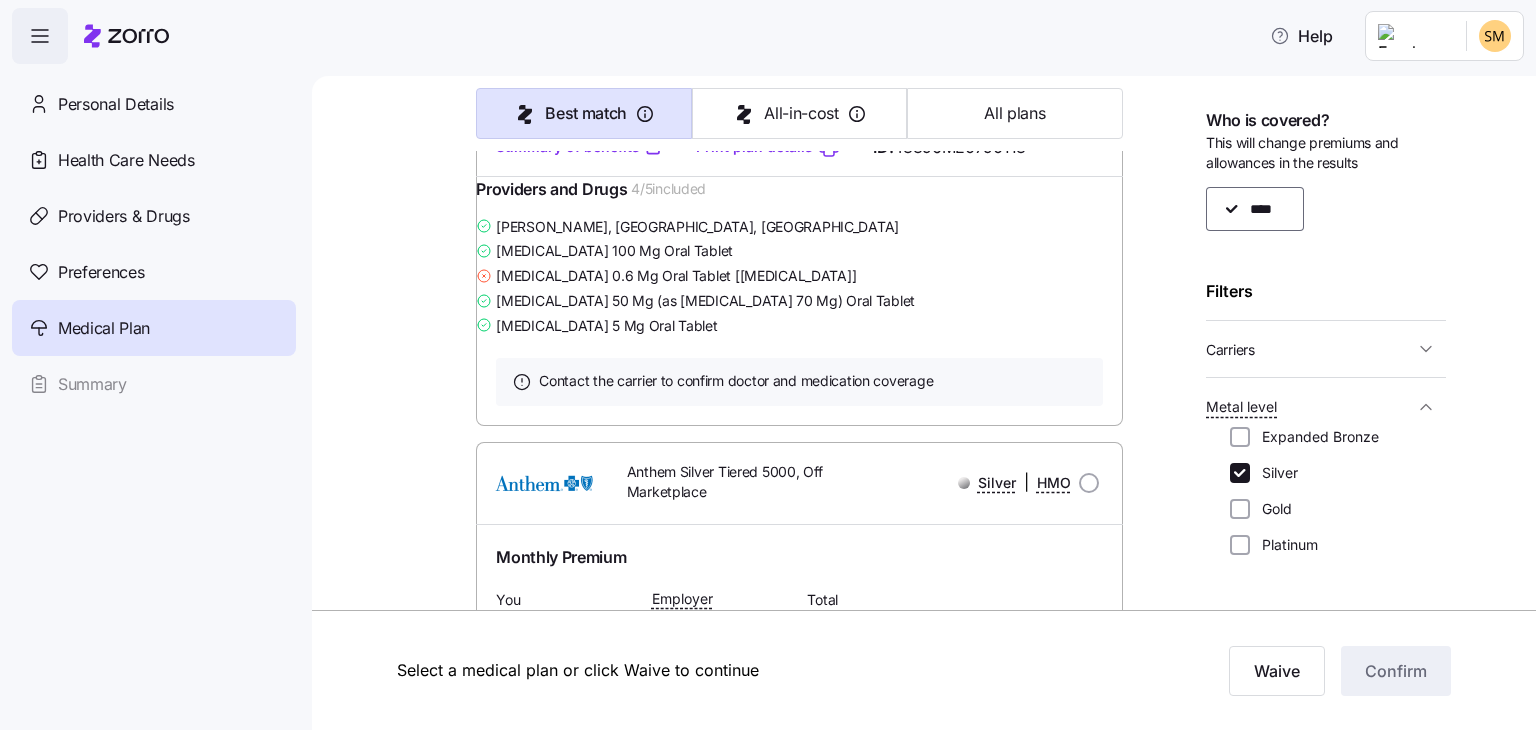 click on "Help Personal Details Health Care Needs Providers & Drugs Preferences Medical Plan Summary Medical plan selection [PERSON_NAME] and [PERSON_NAME]'s Furniture  is contributing   $880   per month towards your medical plan Best match All-in-cost All plans 72  plans available Sort by Best match Anthem Clear Choice Silver Tiered 4200, Off Marketplace   Silver | HMO Monthly Premium You $83.55 Employer $880 Total $963.55 Plan Information Deductible $4,200 Max-out-of-pocket $8,000 All-In-Cost N\A Not HSA eligible Referrals required [PERSON_NAME] ,  [DATE] ,   [STREET_ADDRESS][PERSON_NAME] ; Who is covered:   Me ;   Employer contribution:  up to $880 Medical Plan Anthem Clear Choice Silver Tiered 4200, Off Marketplace   Silver  |  HMO Summary of benefits Select Your current choice Premium Total Premium $963.55 After allowance $83.55 Deductible Individual: Medical $4,200 Individual: Drug 0 Family: Medical $8,400 Family: Drug 0 Max Out of Pocket Individual: Medical $8,000 Individual: Drug 0 Family: Medical $16,000 0" at bounding box center (768, 359) 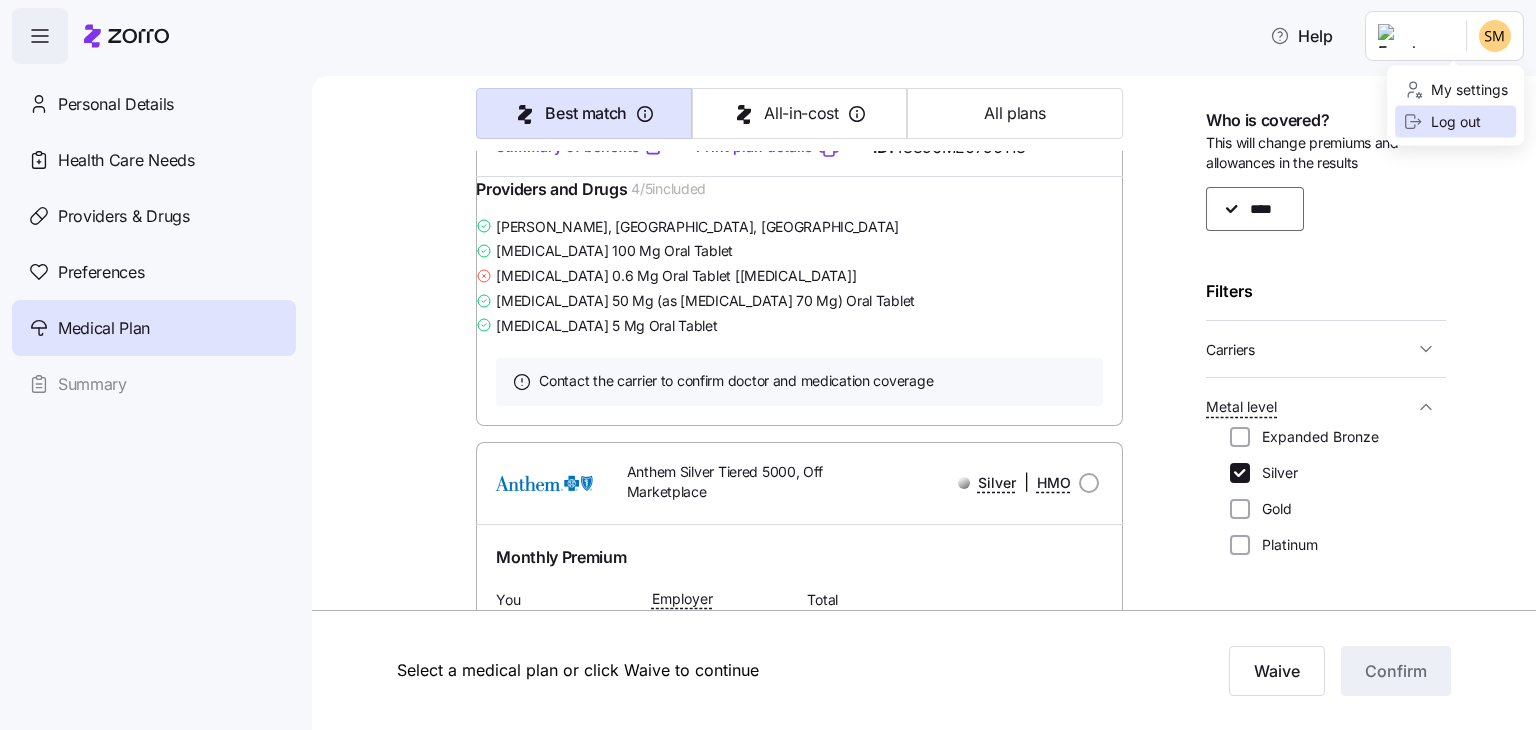 click on "Log out" at bounding box center (1442, 122) 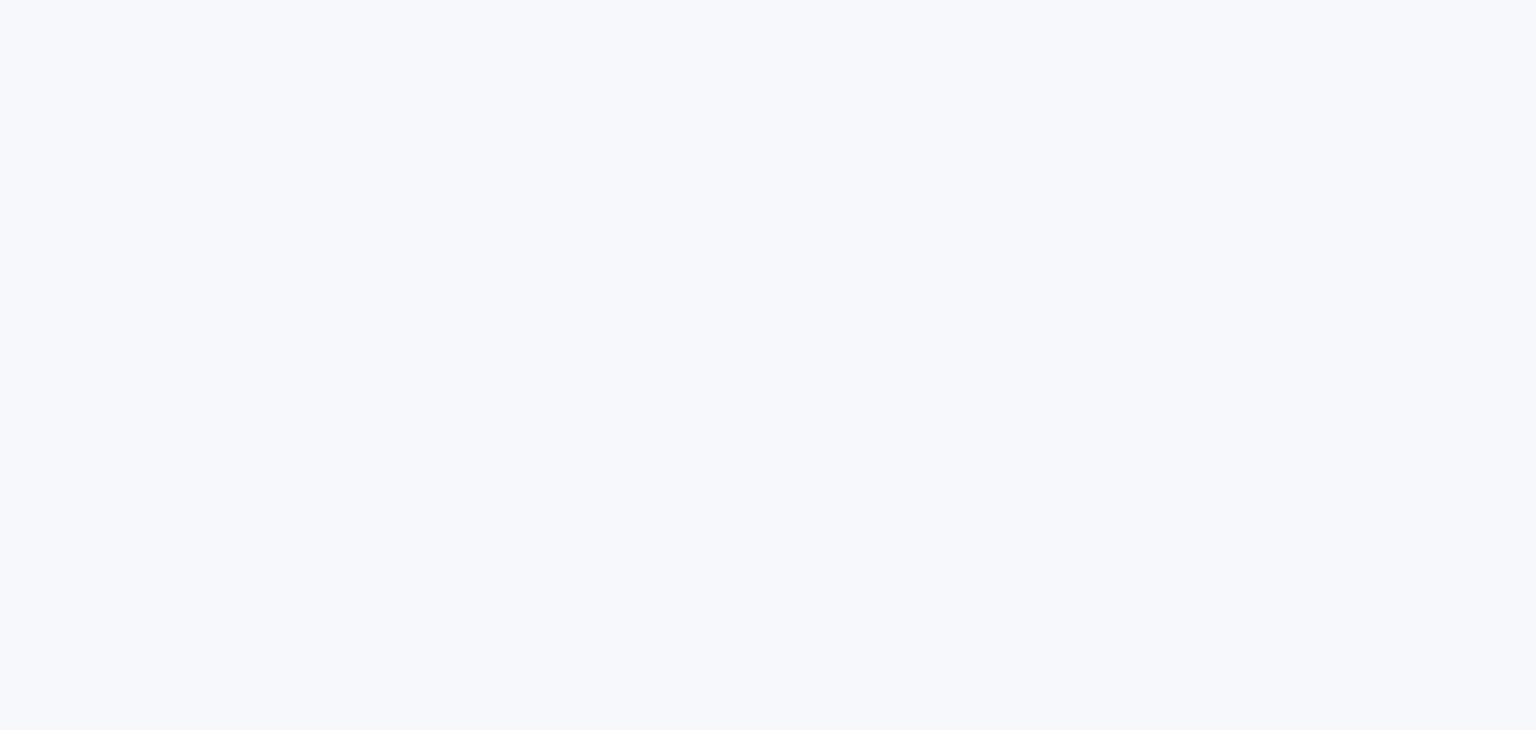 scroll, scrollTop: 0, scrollLeft: 0, axis: both 